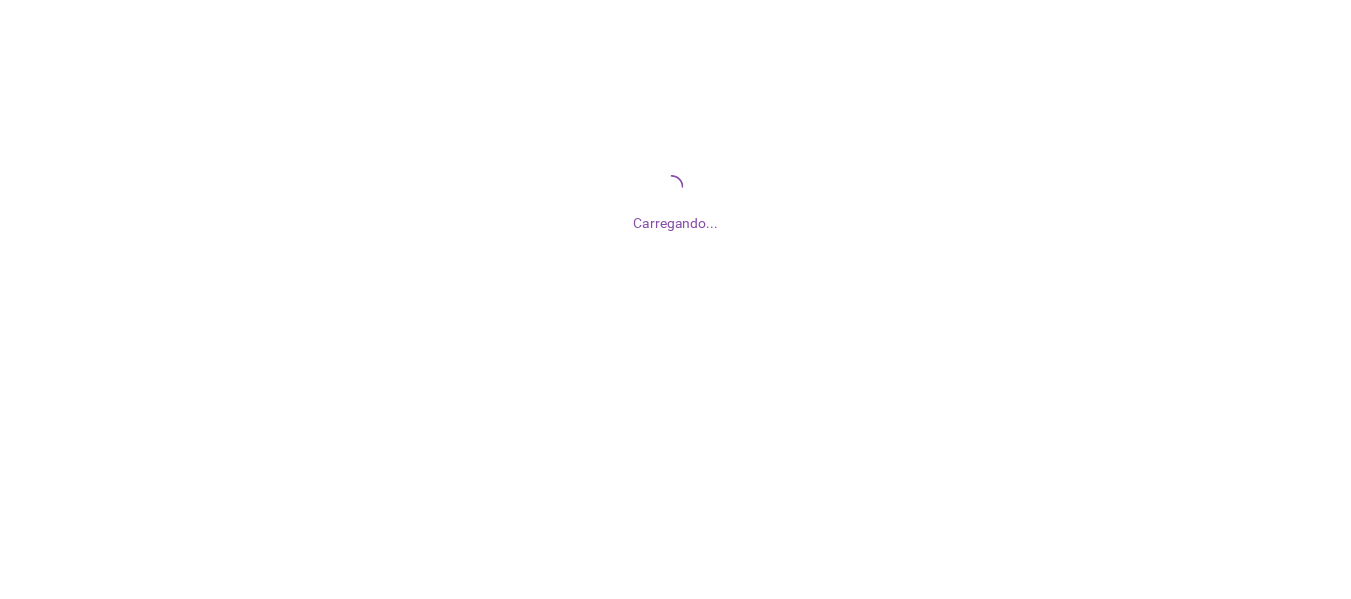 scroll, scrollTop: 0, scrollLeft: 0, axis: both 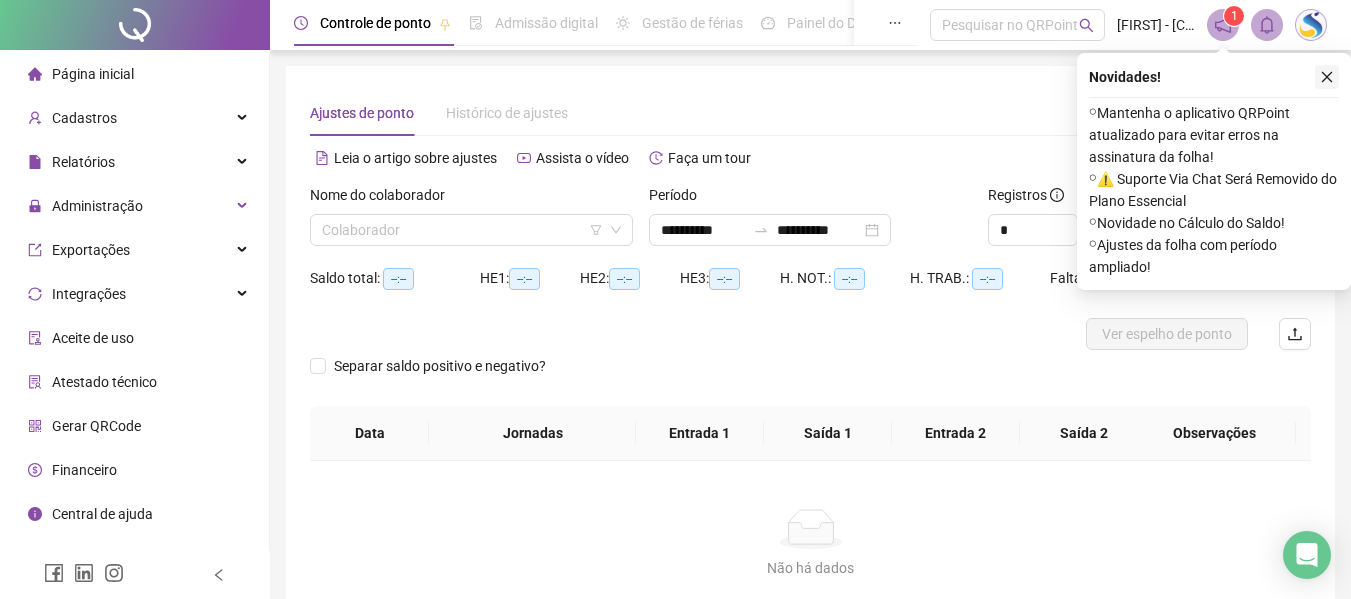 click at bounding box center [1327, 77] 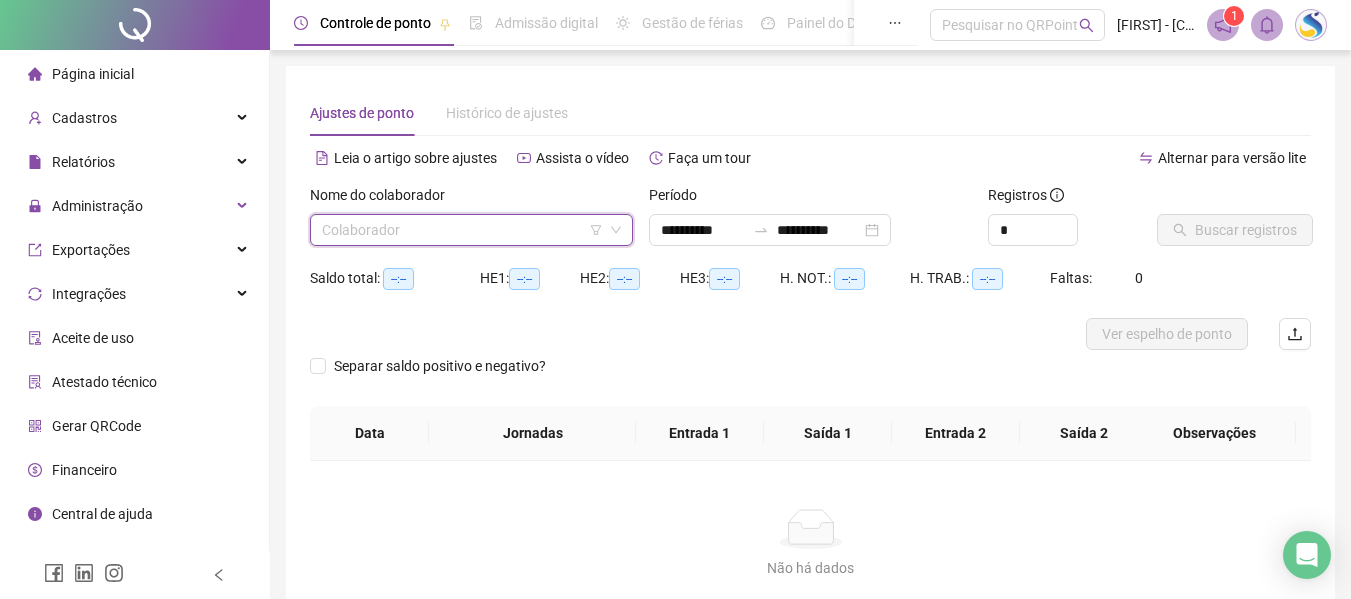 click at bounding box center (462, 230) 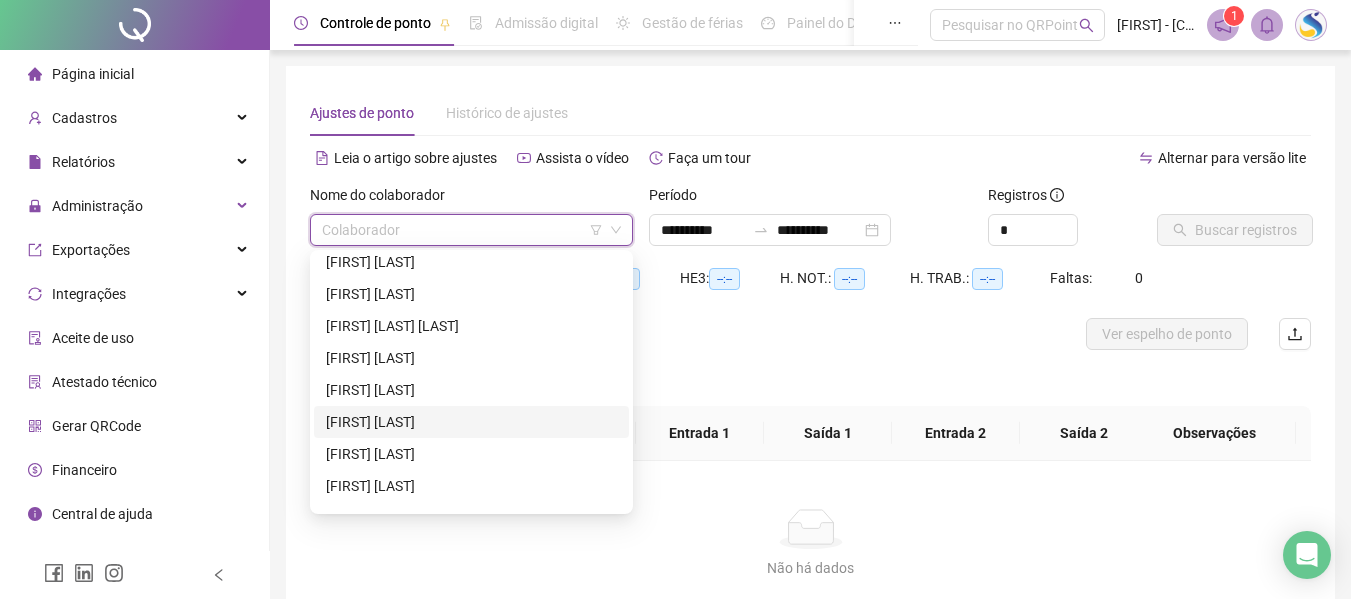 scroll, scrollTop: 1100, scrollLeft: 0, axis: vertical 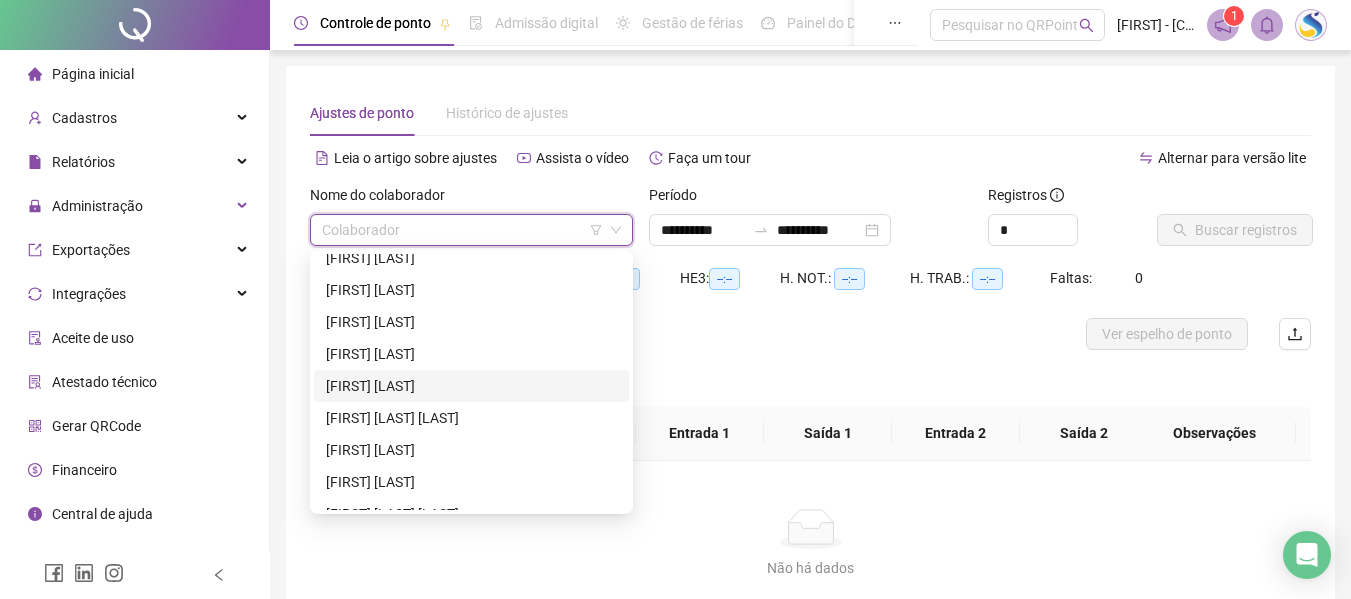 click on "[FIRST] [LAST]" at bounding box center [471, 386] 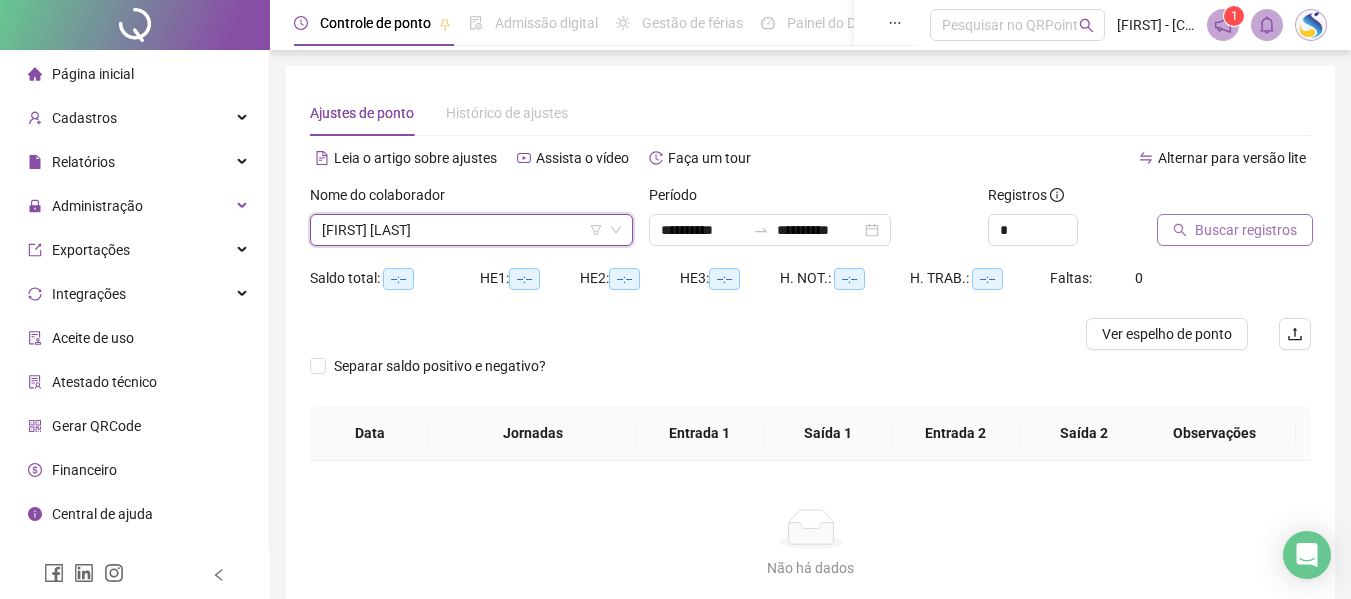 click on "Buscar registros" at bounding box center [1235, 230] 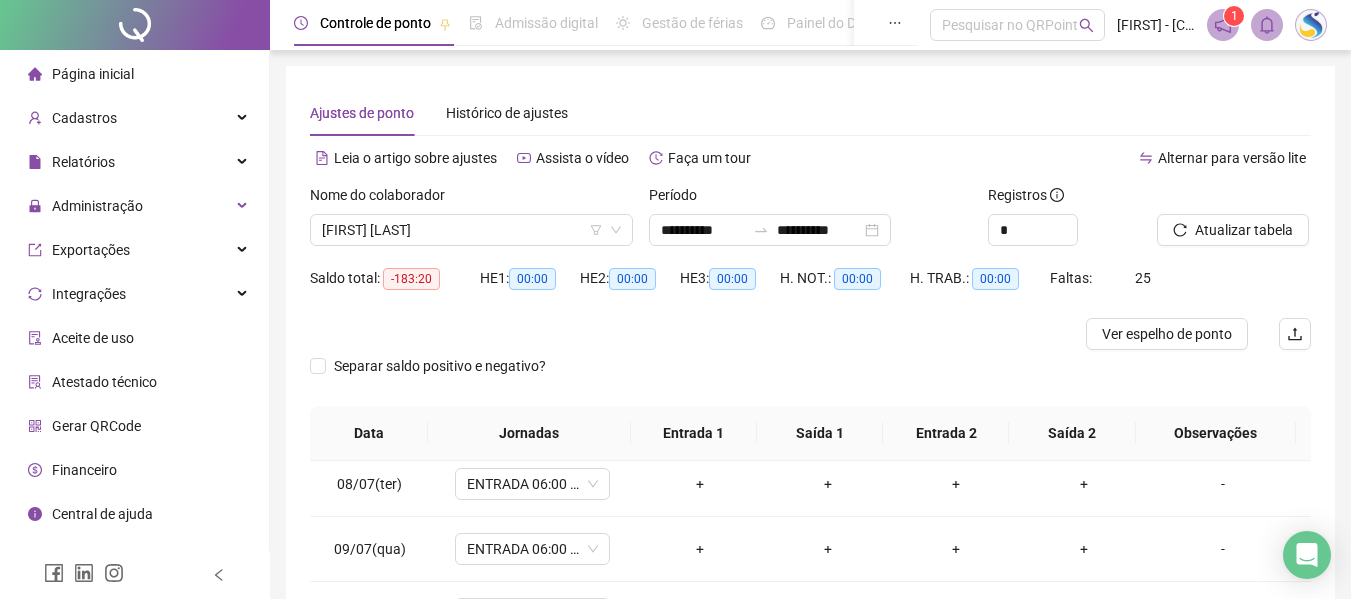 scroll, scrollTop: 500, scrollLeft: 0, axis: vertical 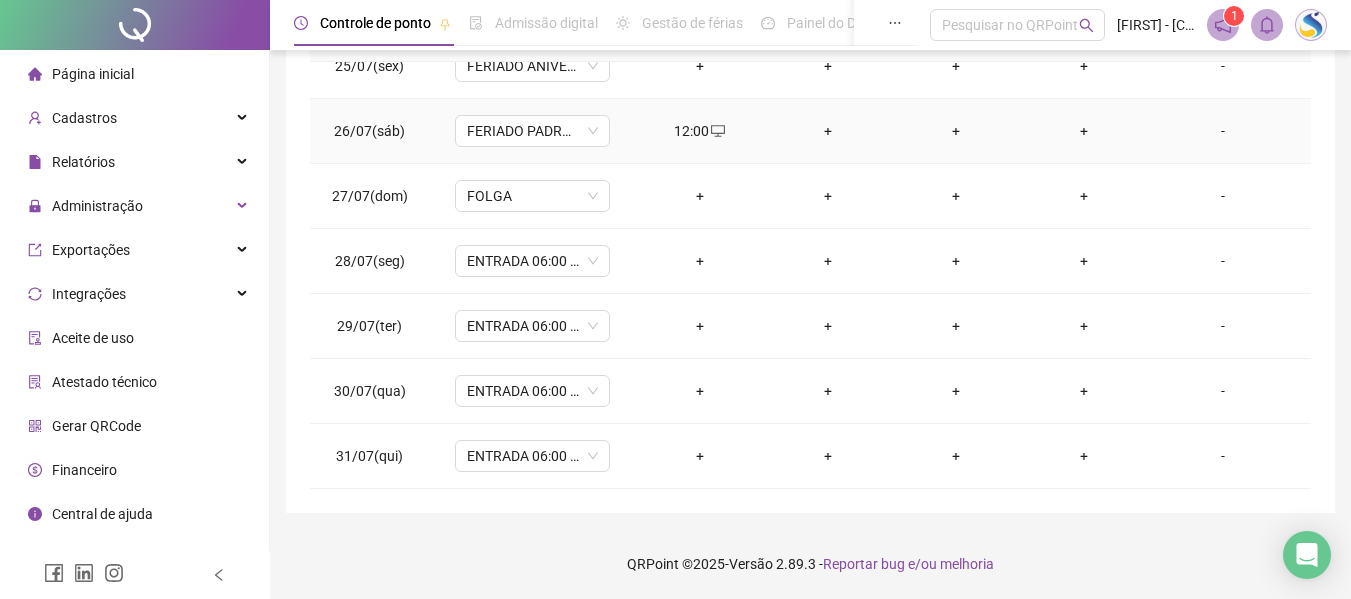 click 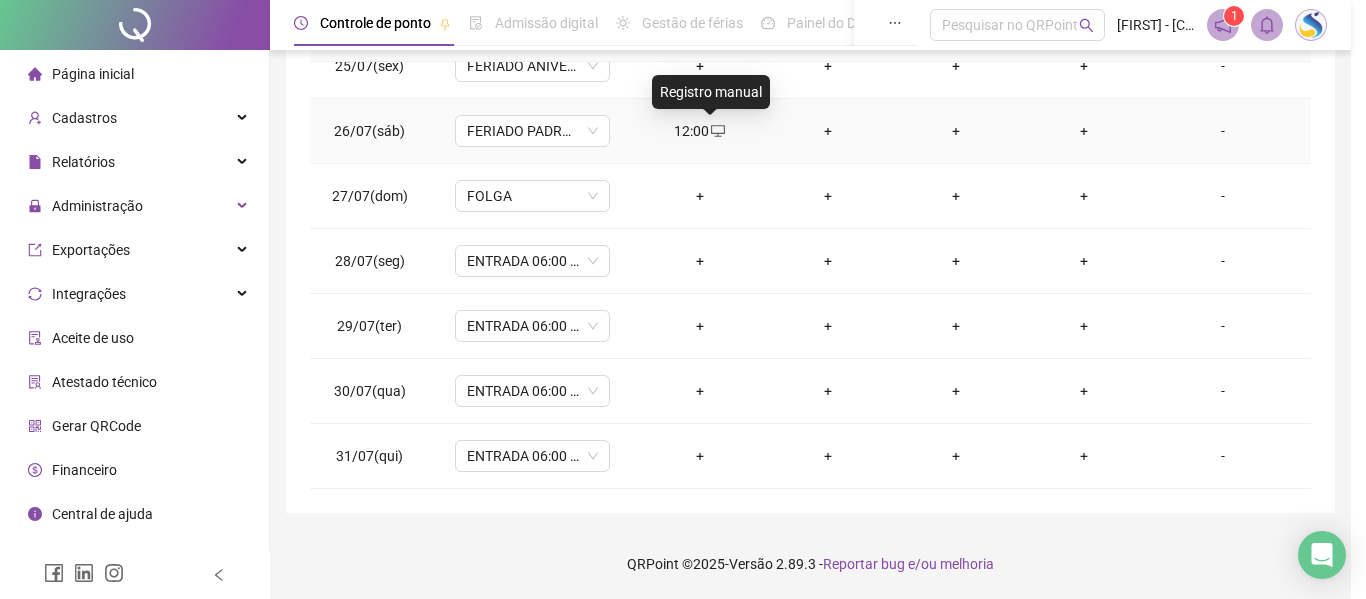 type on "**********" 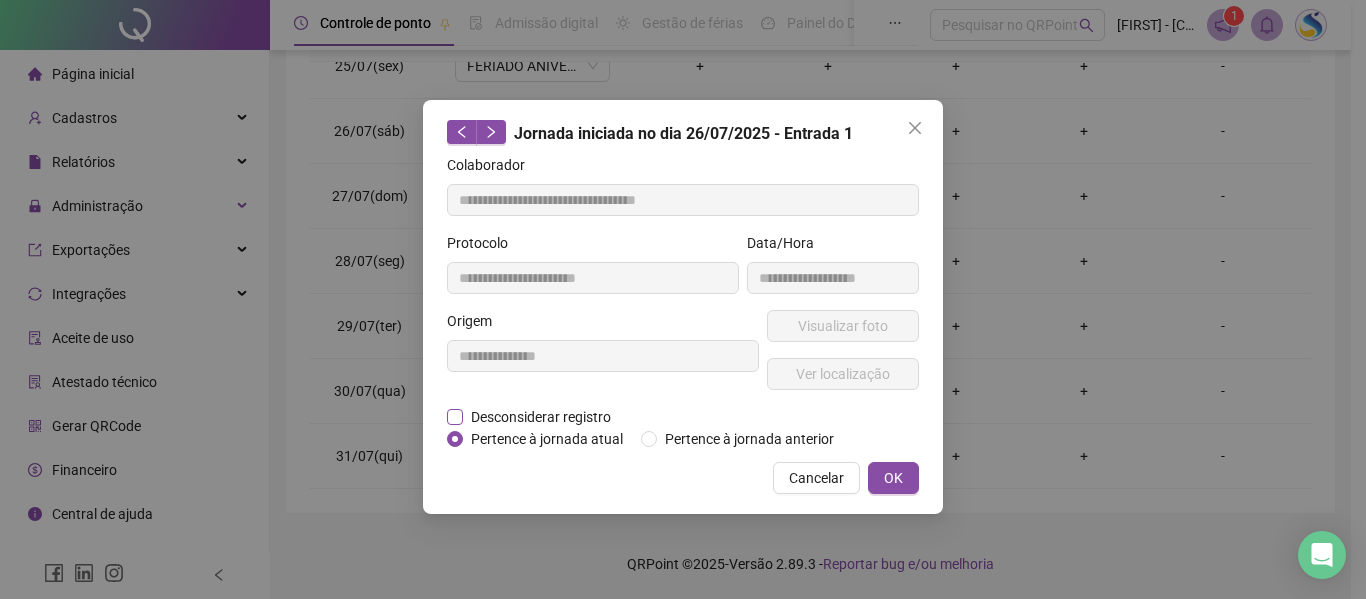 click on "Desconsiderar registro" at bounding box center (541, 417) 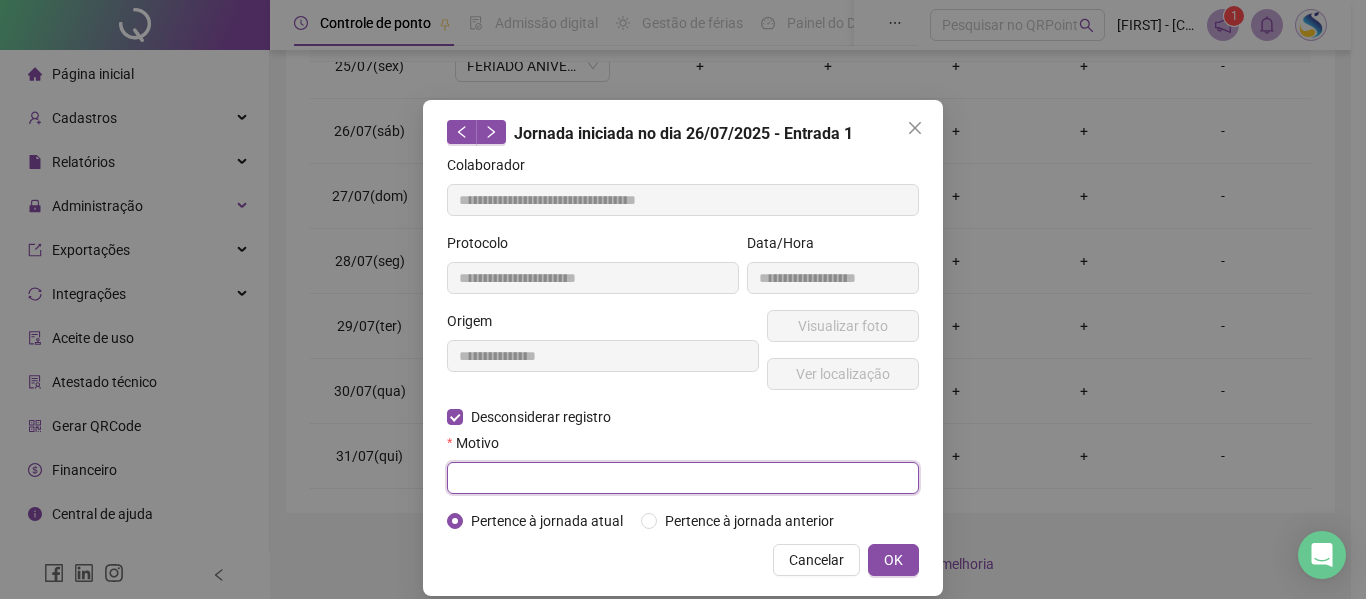 click at bounding box center (683, 478) 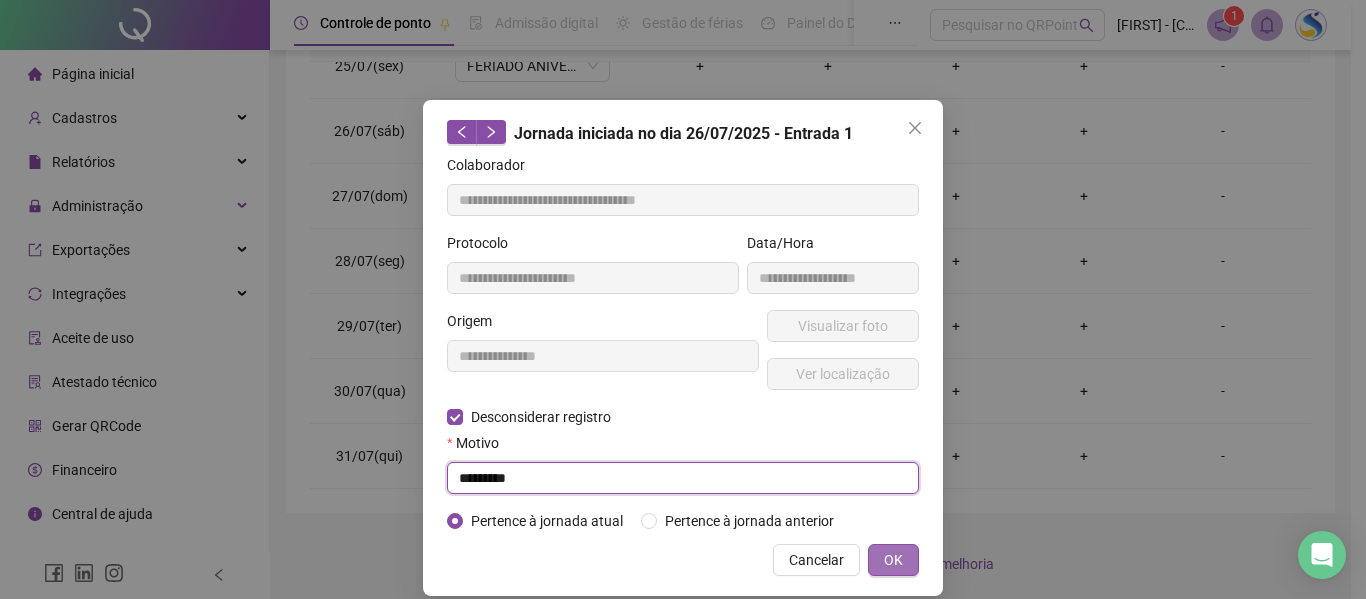 type on "*********" 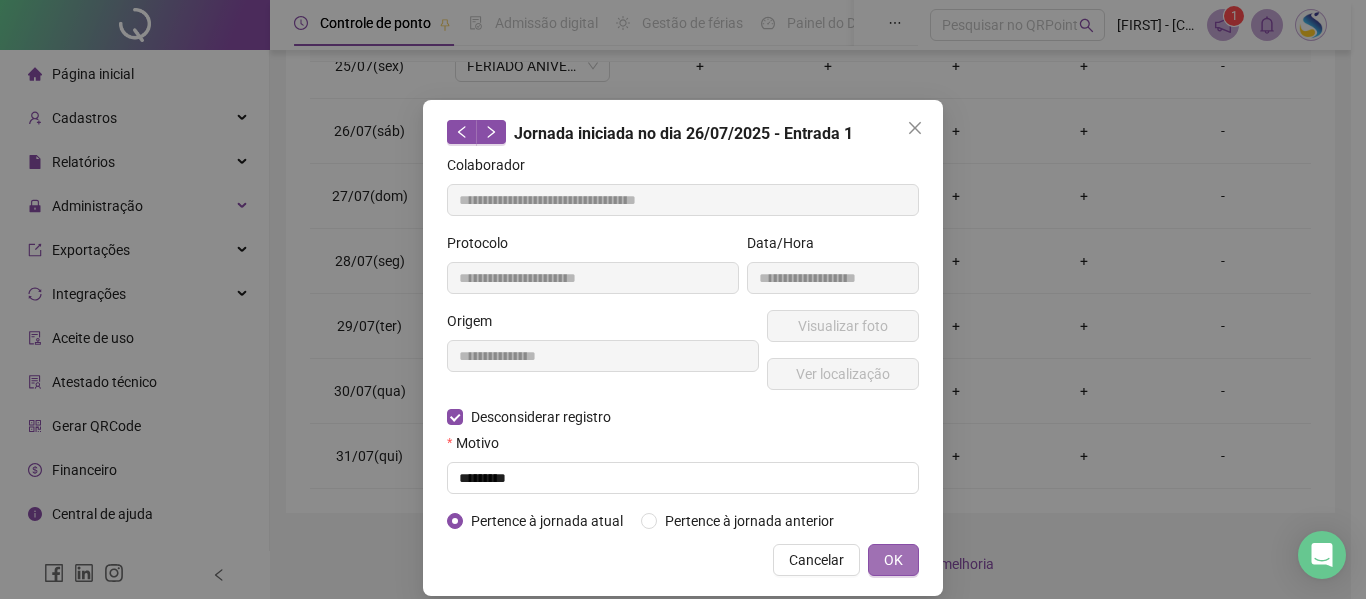 click on "OK" at bounding box center [893, 560] 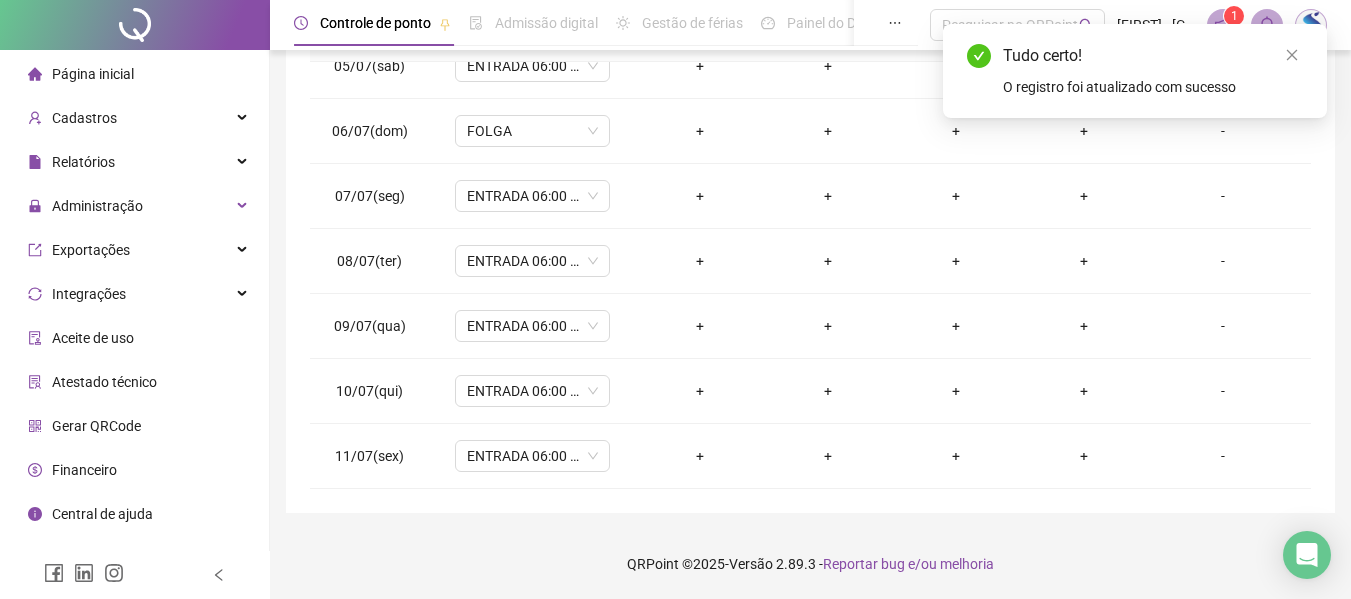 scroll, scrollTop: 0, scrollLeft: 0, axis: both 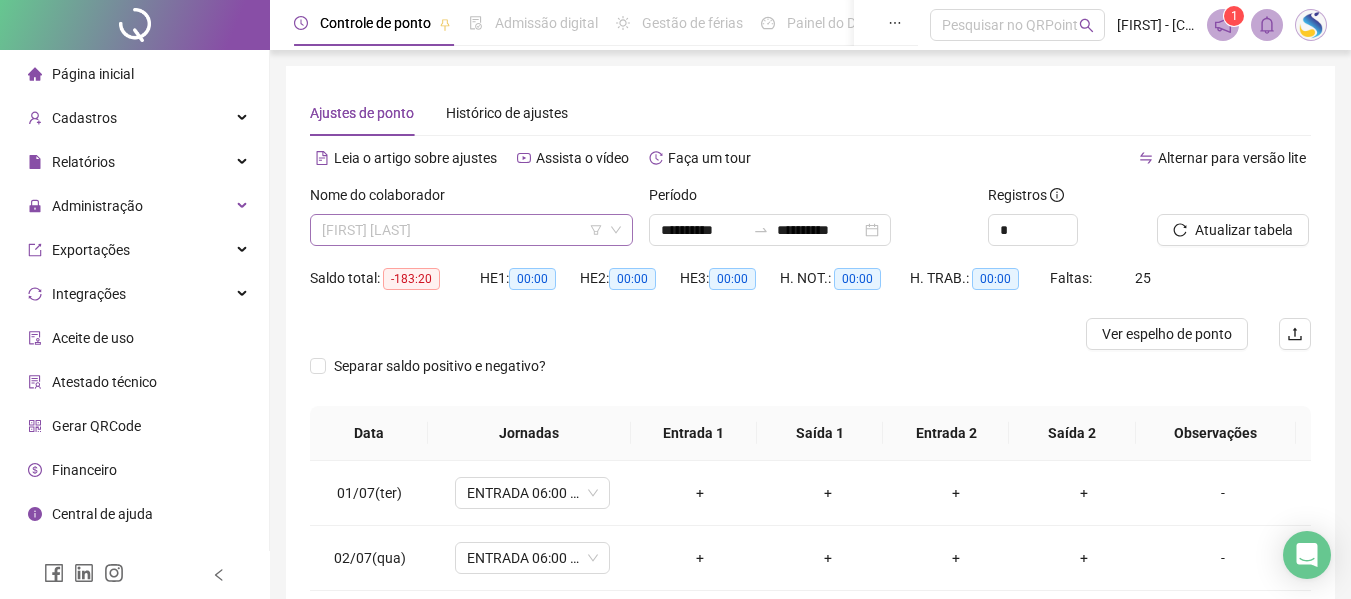 click on "[FIRST] [LAST]" at bounding box center (471, 230) 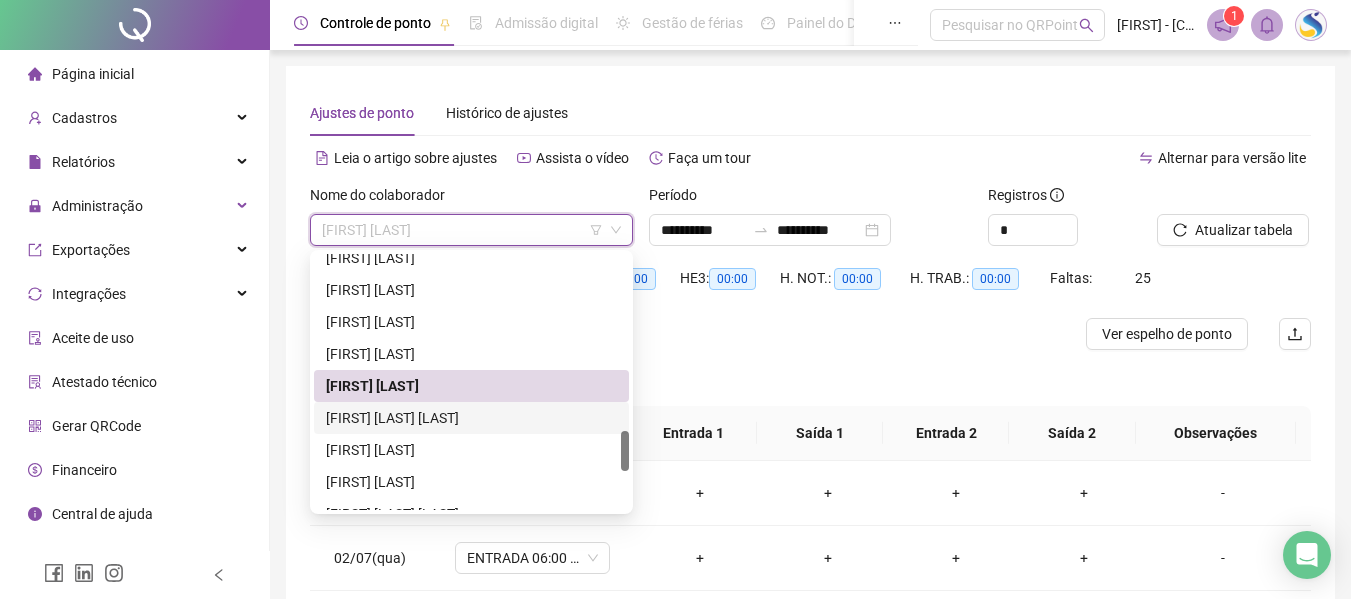 click on "[FIRST] [LAST] [LAST]" at bounding box center [471, 418] 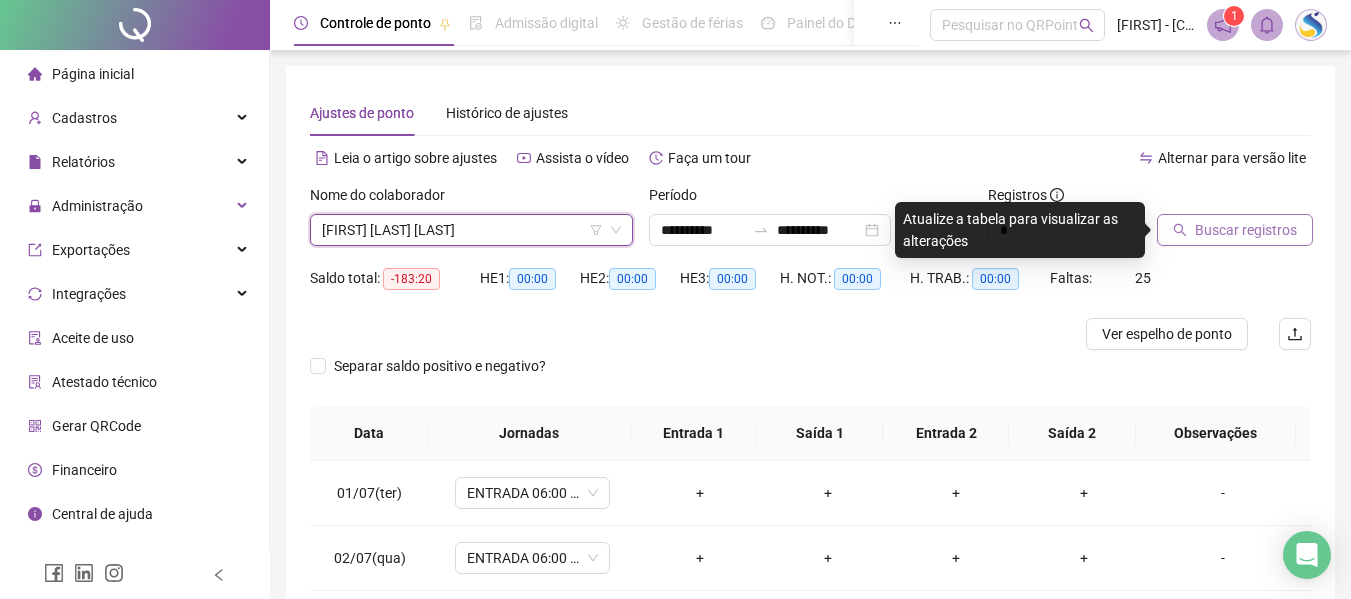 click on "Buscar registros" at bounding box center [1246, 230] 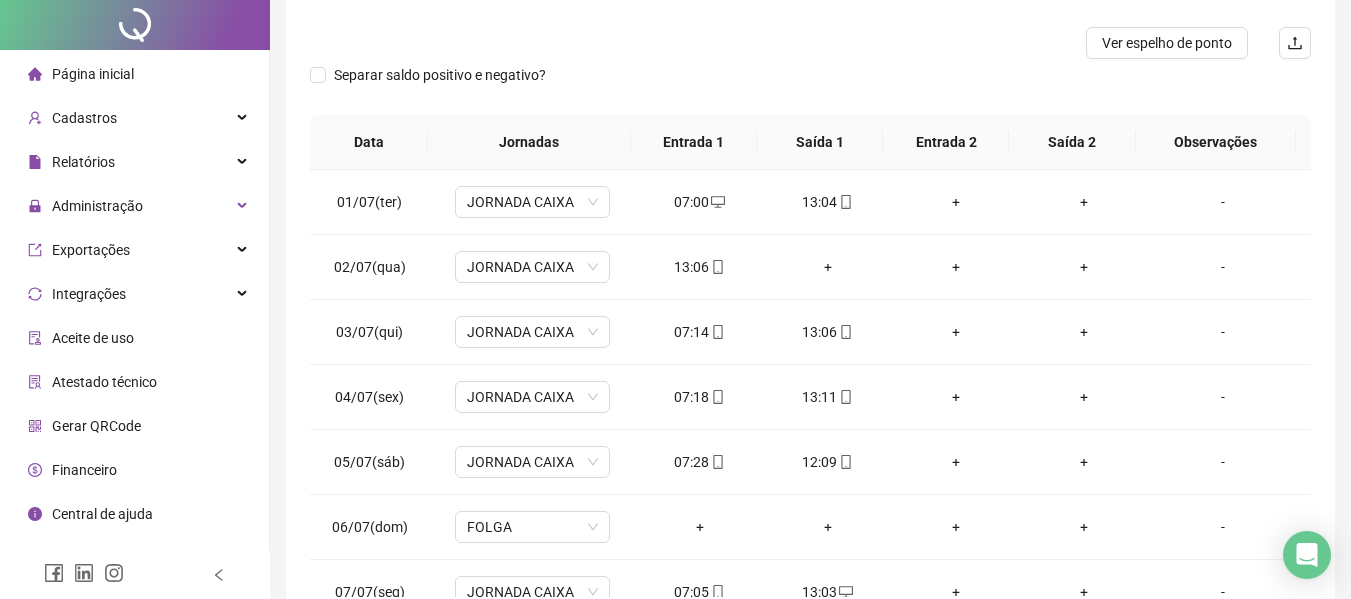 scroll, scrollTop: 300, scrollLeft: 0, axis: vertical 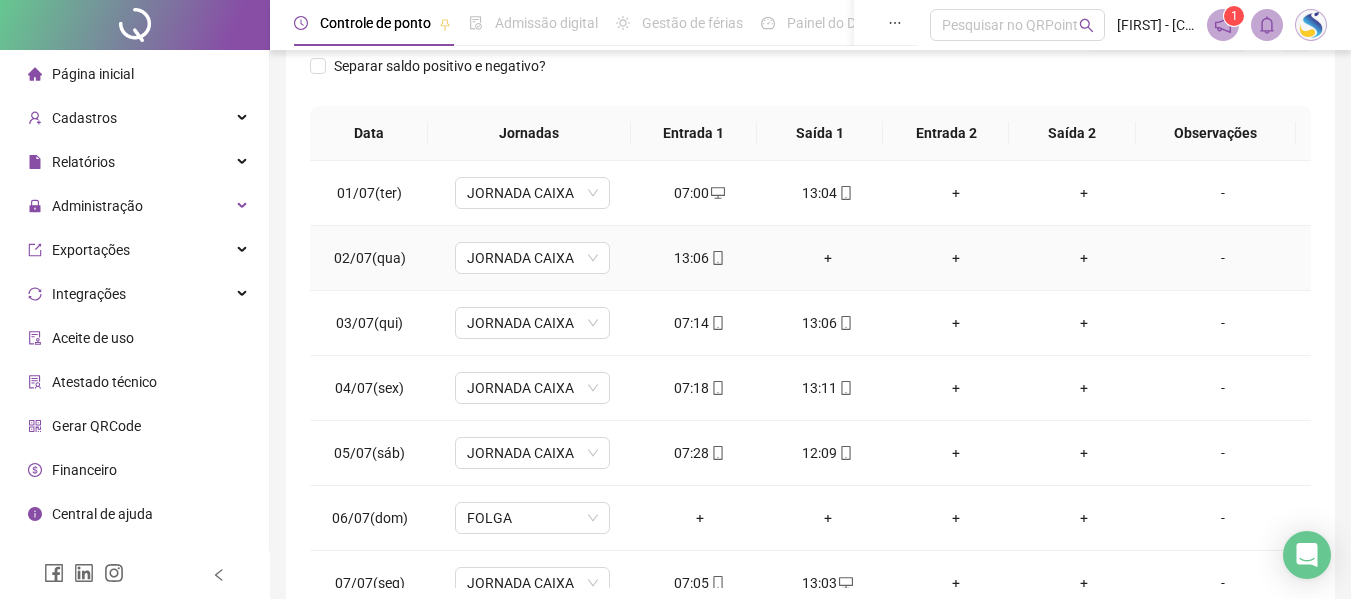 click at bounding box center [717, 258] 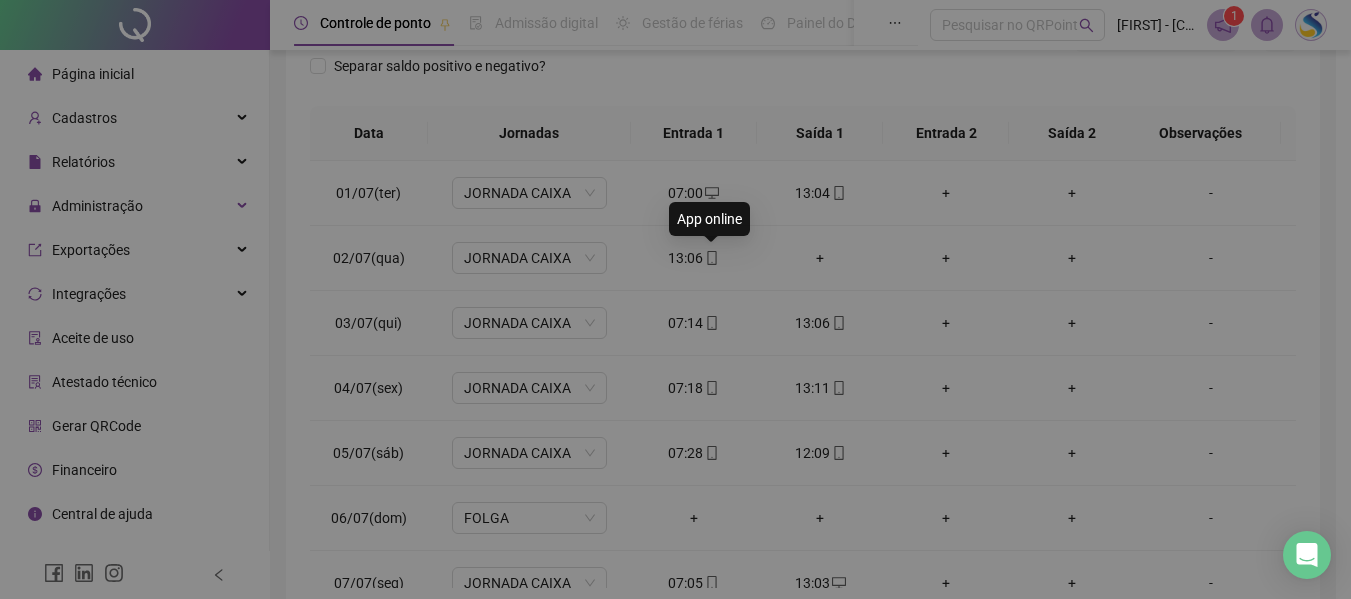 type on "**********" 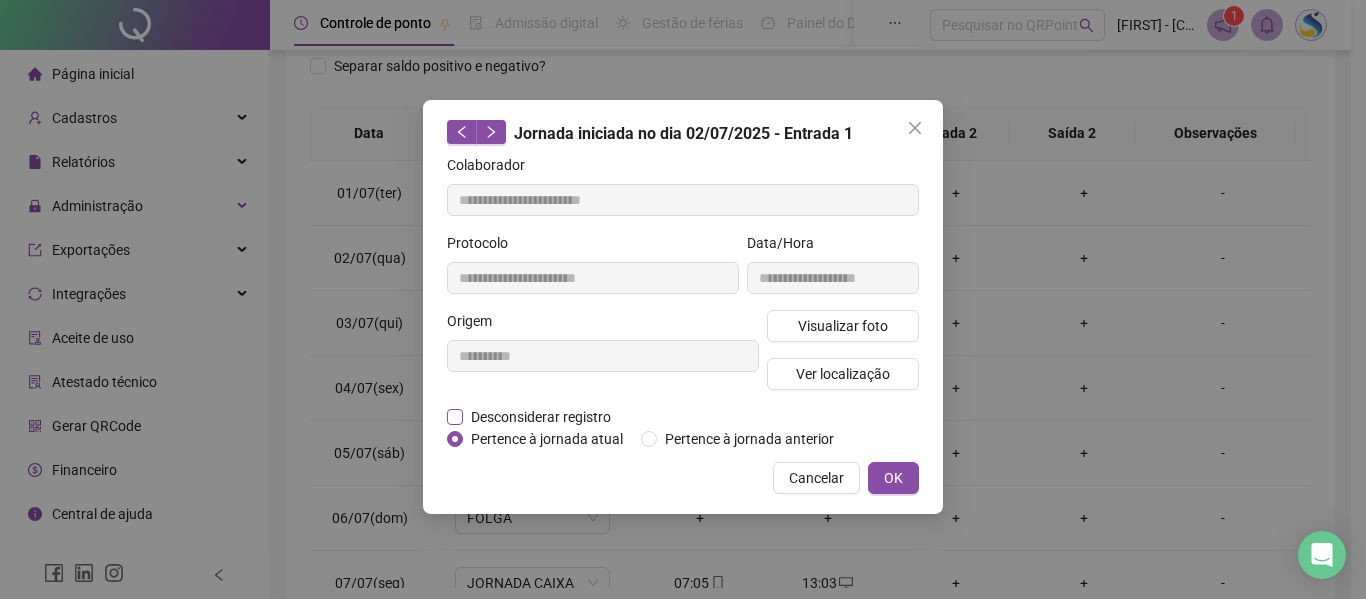 click on "Desconsiderar registro" at bounding box center [541, 417] 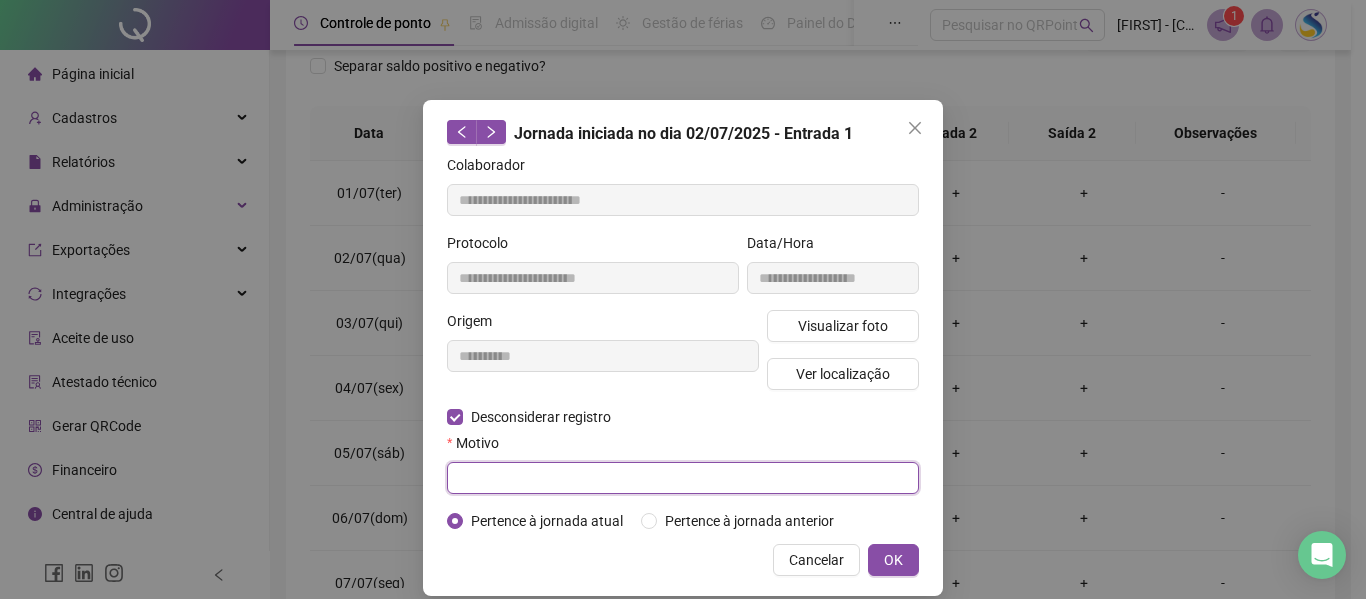 click at bounding box center [683, 478] 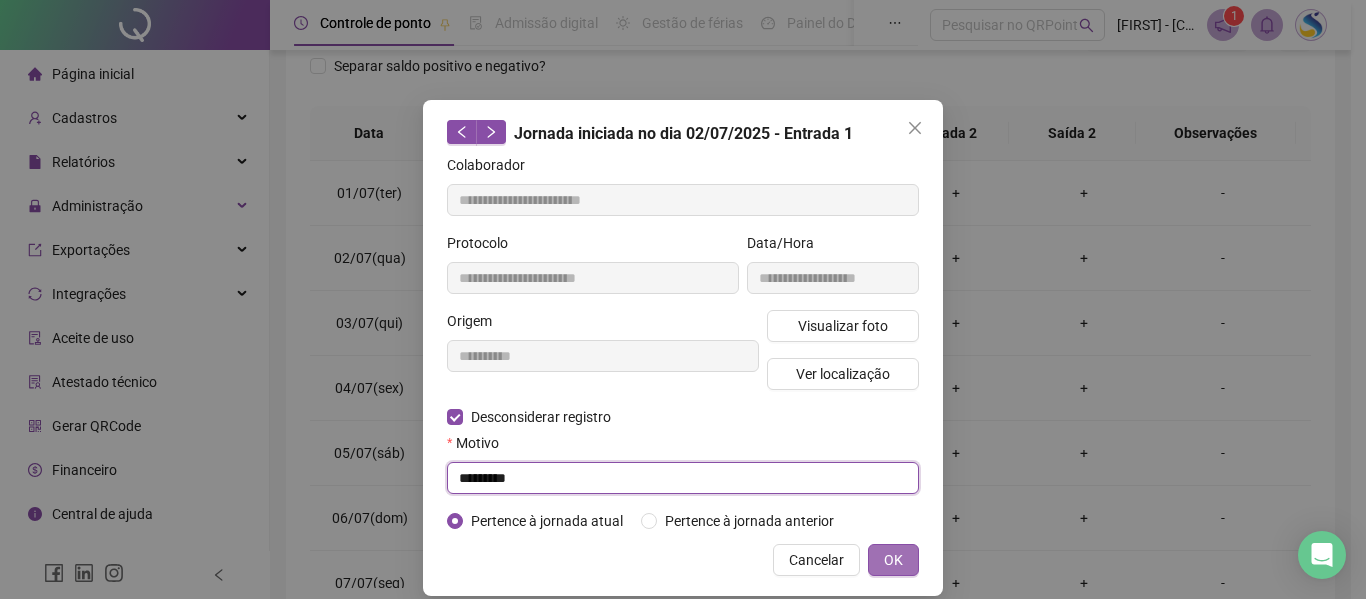 type on "*********" 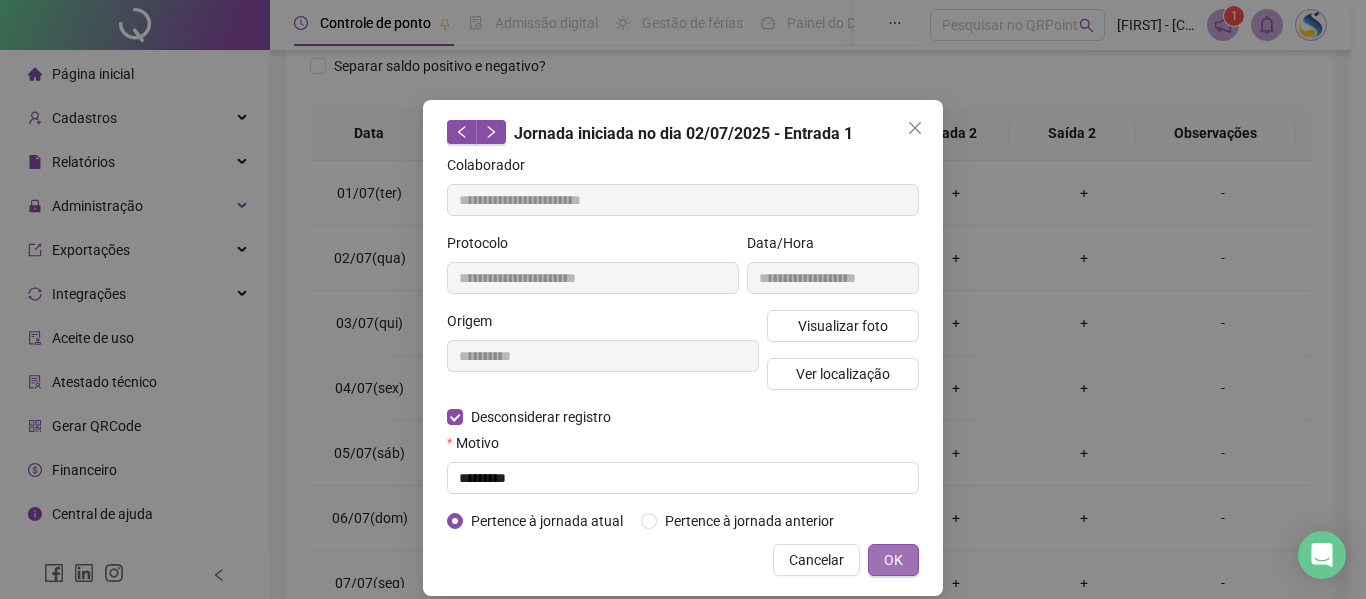 click on "OK" at bounding box center (893, 560) 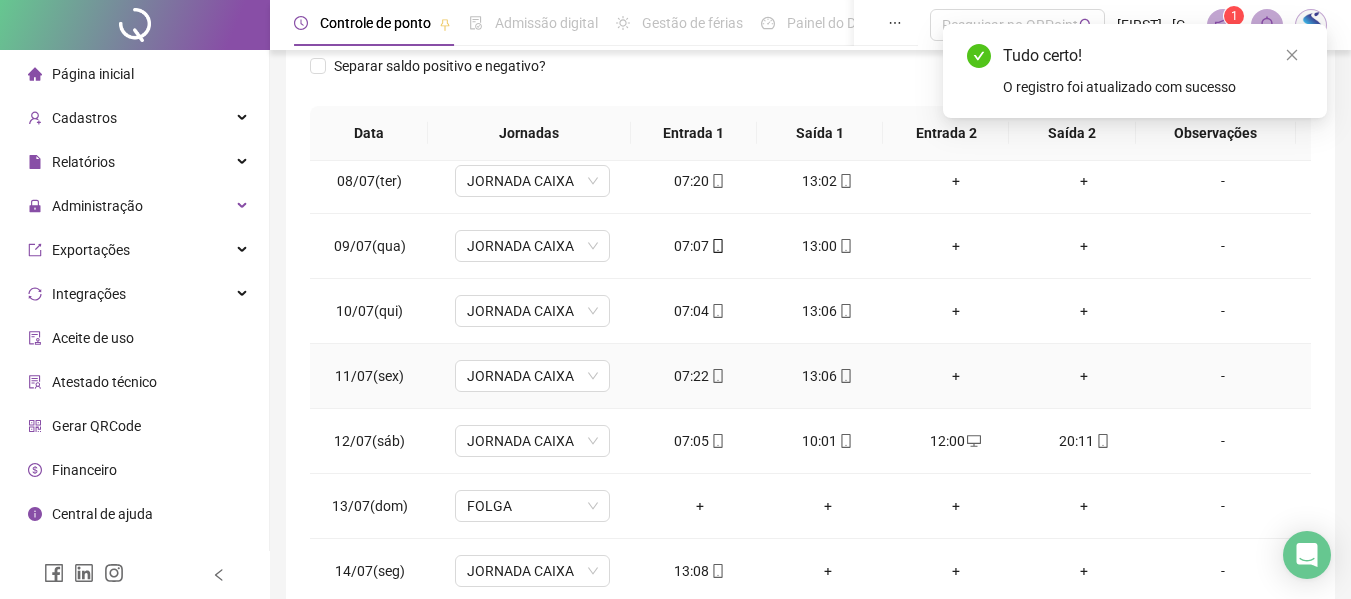 scroll, scrollTop: 500, scrollLeft: 0, axis: vertical 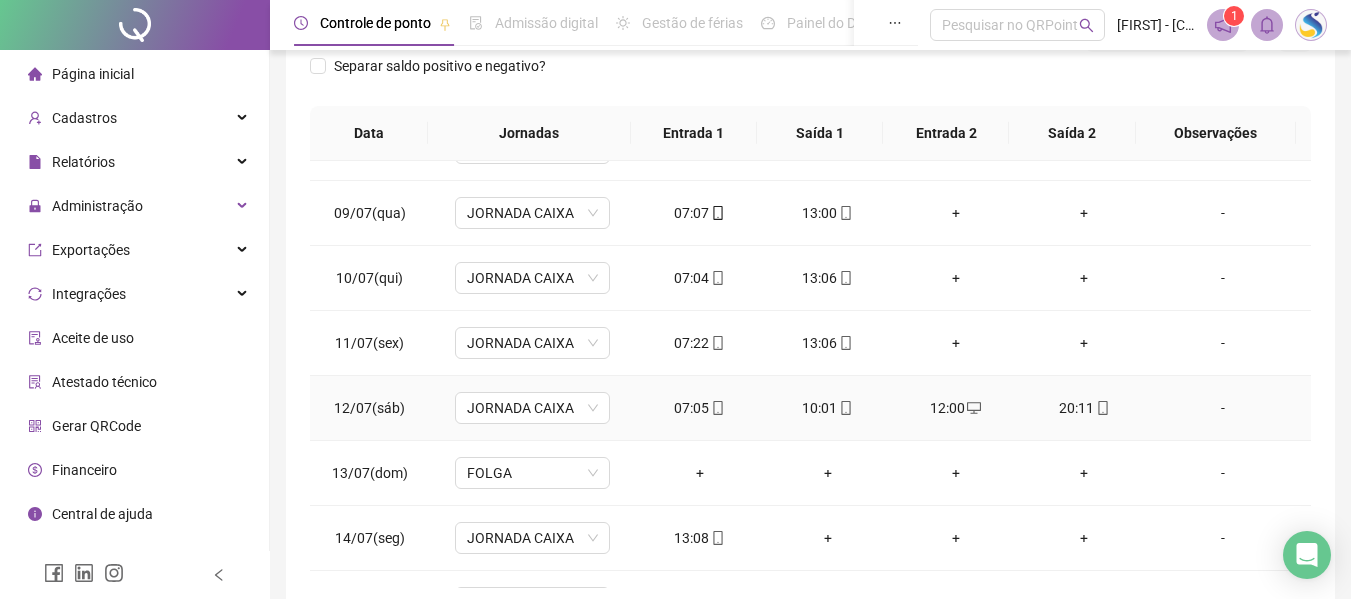 click on "12:00" at bounding box center (956, 408) 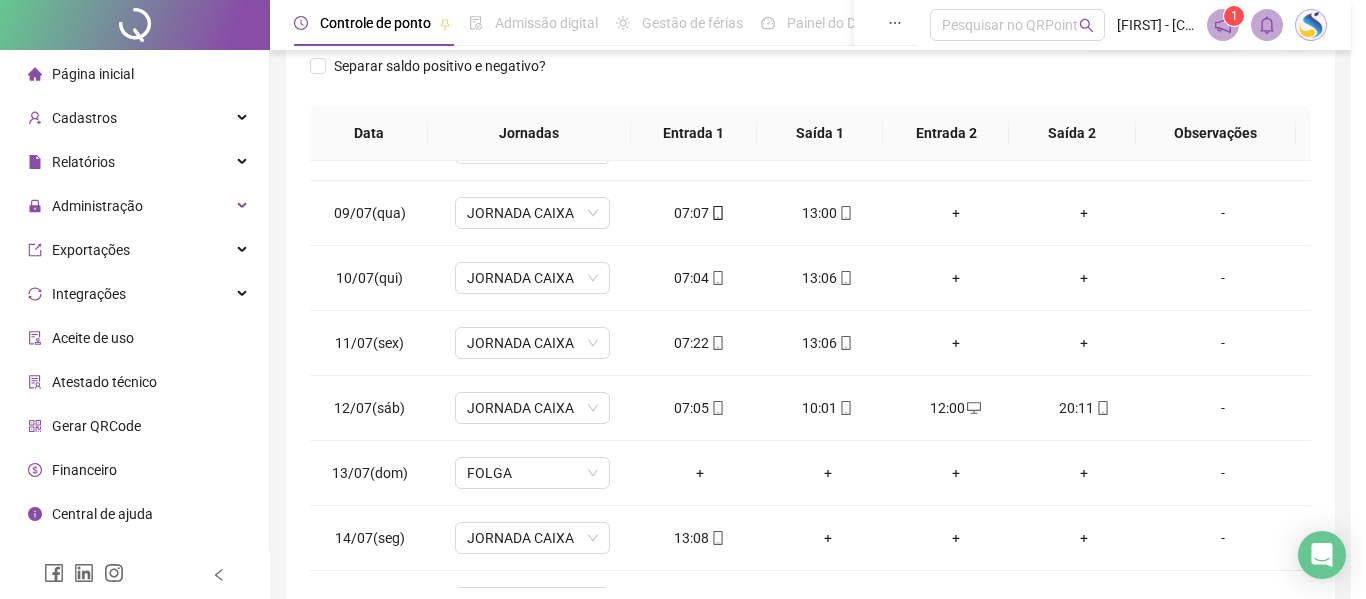 type on "**********" 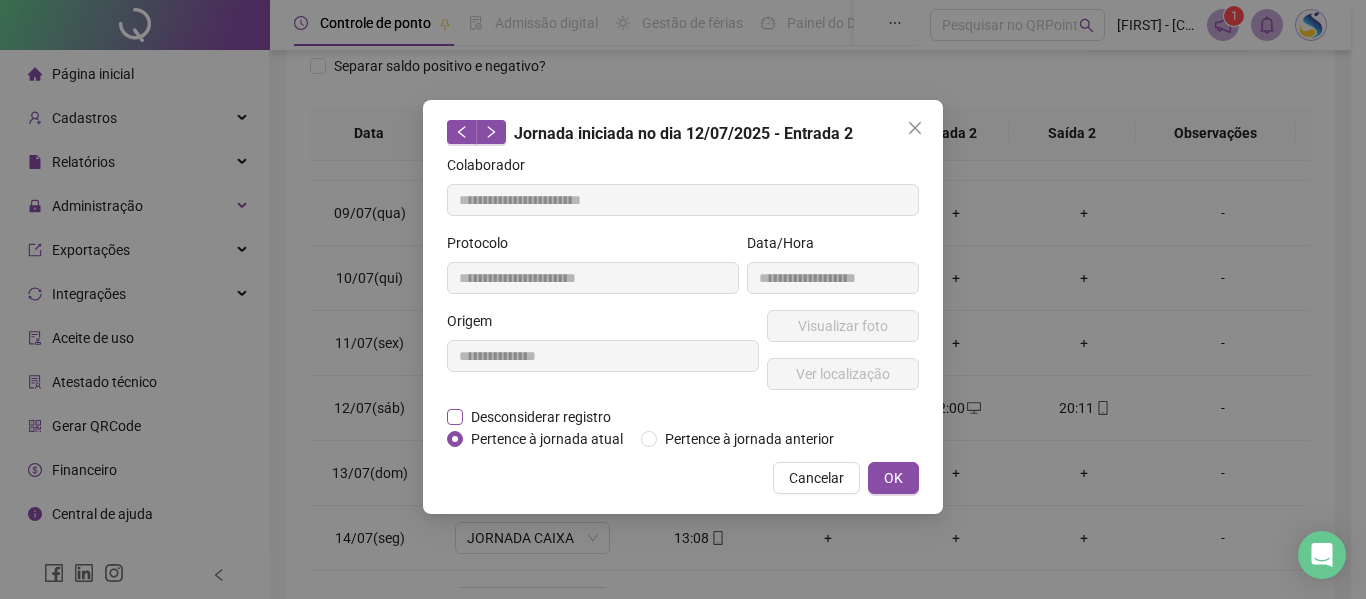 click on "Desconsiderar registro" at bounding box center (541, 417) 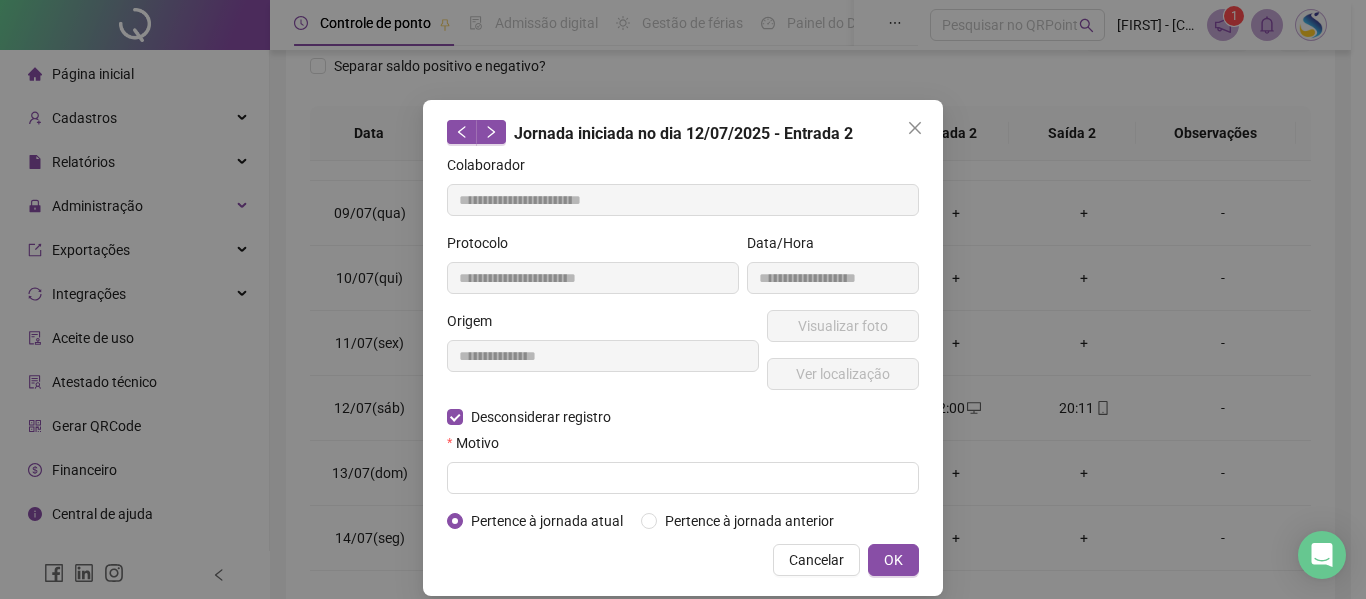 click on "Motivo" at bounding box center (683, 447) 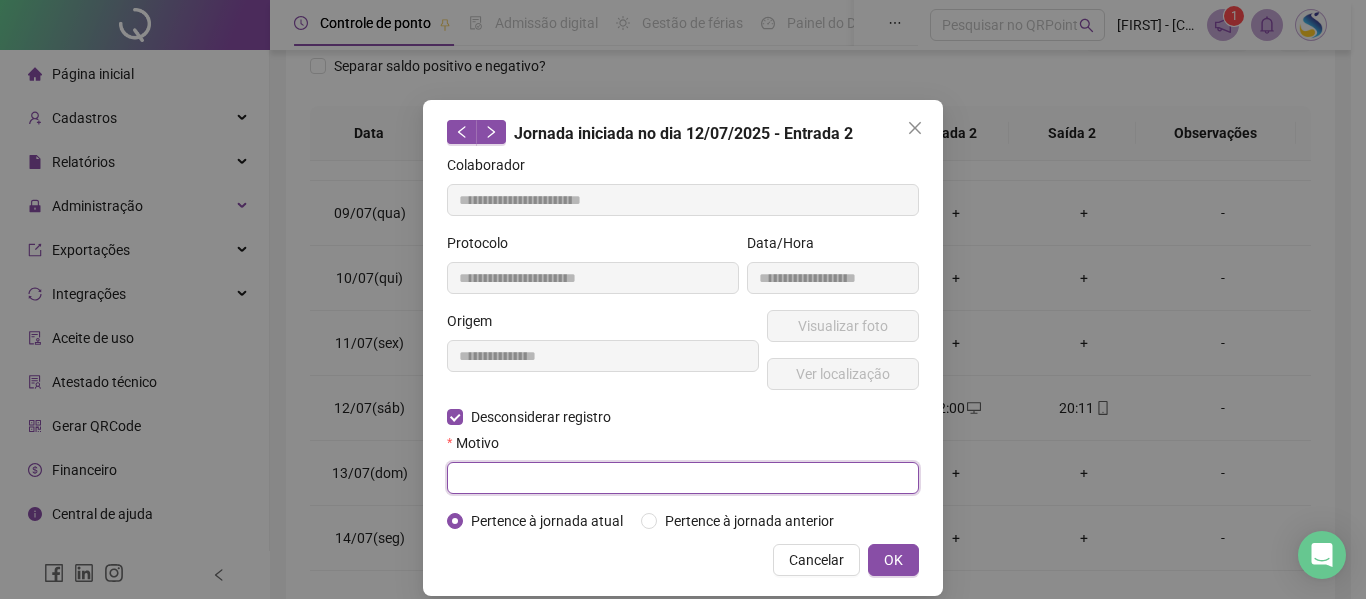 click at bounding box center [683, 478] 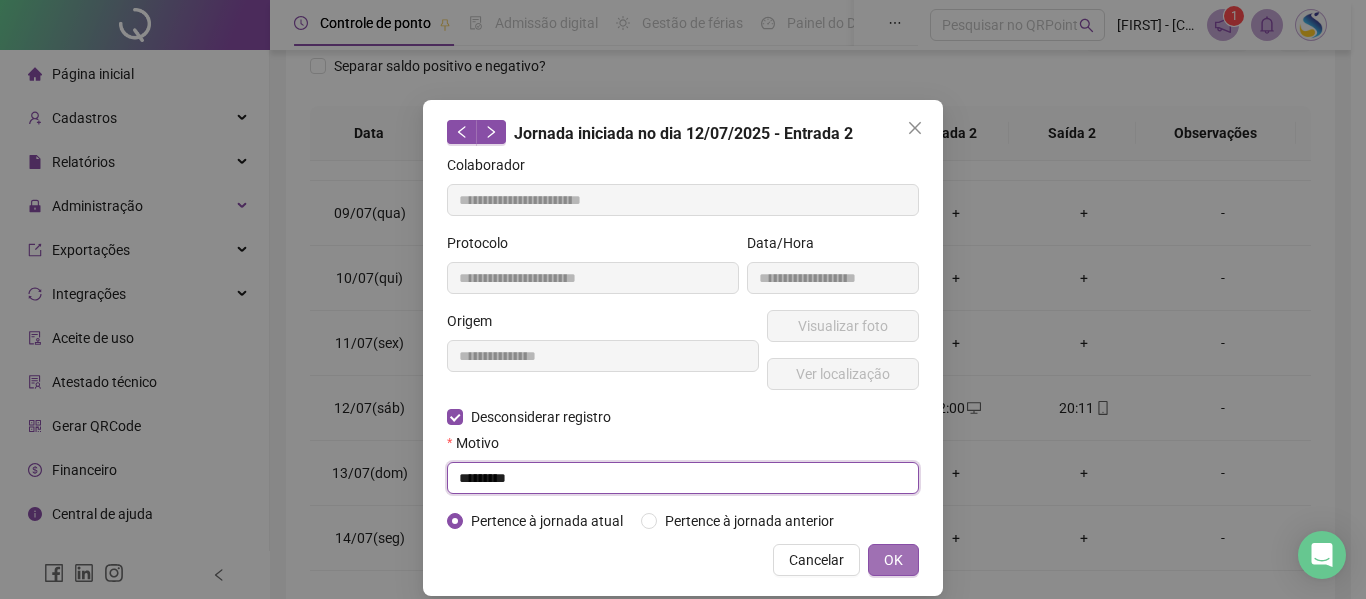 type on "*********" 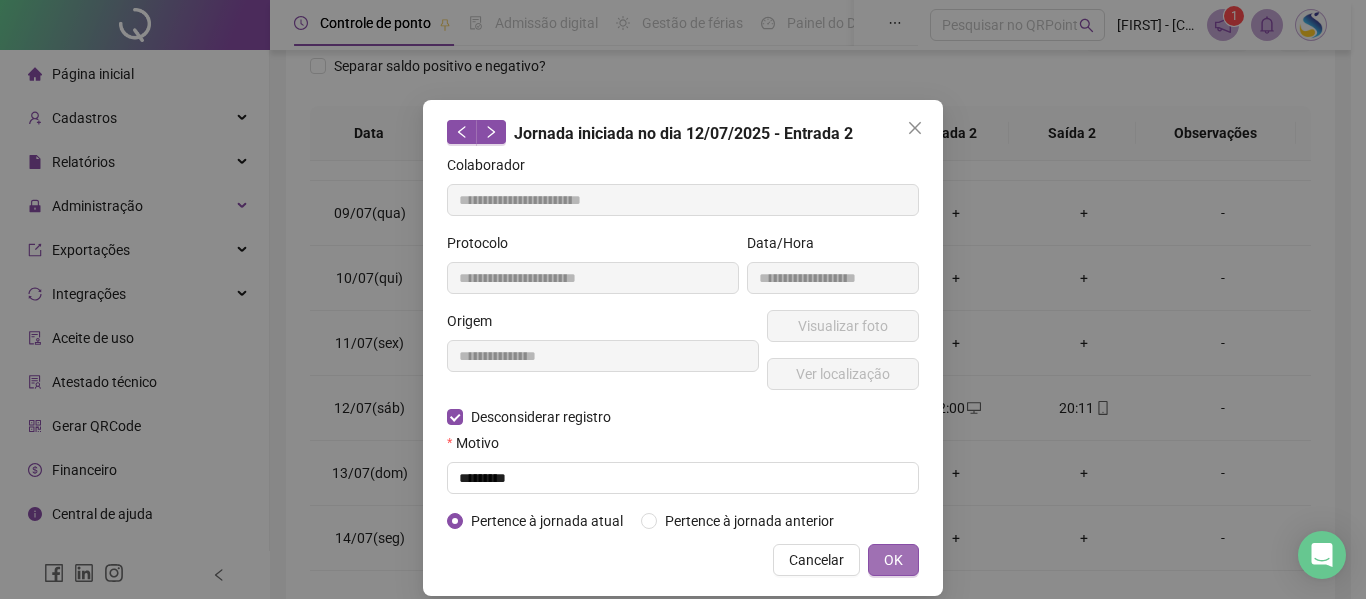 click on "OK" at bounding box center (893, 560) 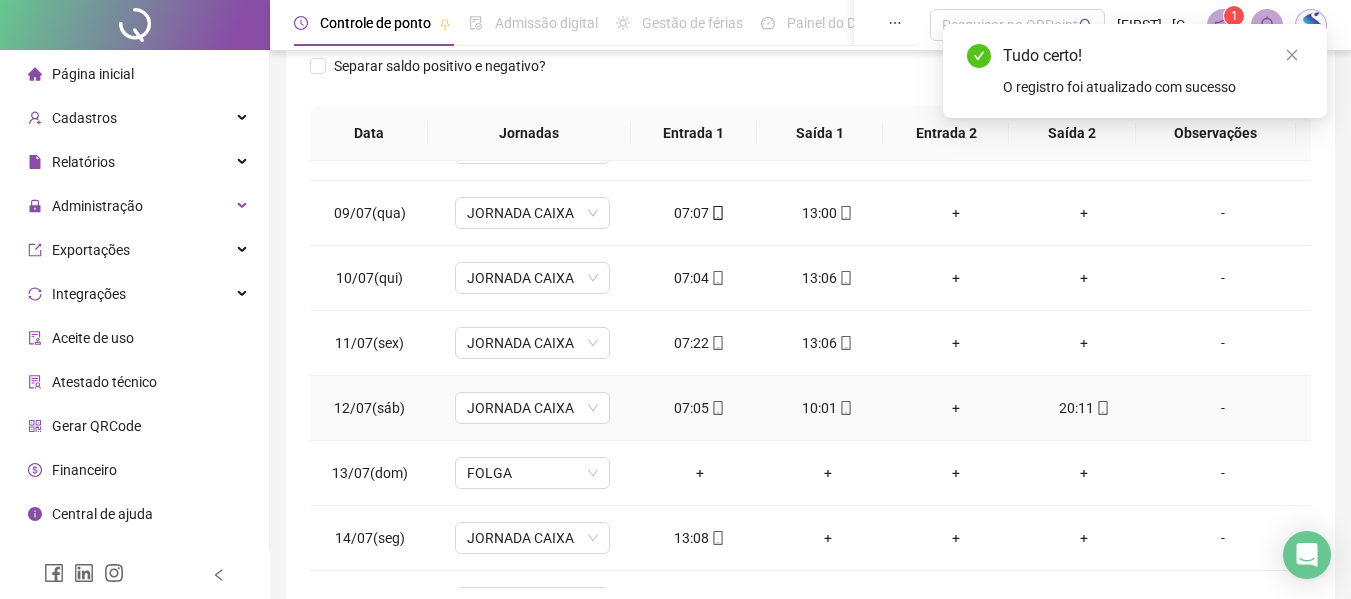 click on "20:11" at bounding box center (1084, 408) 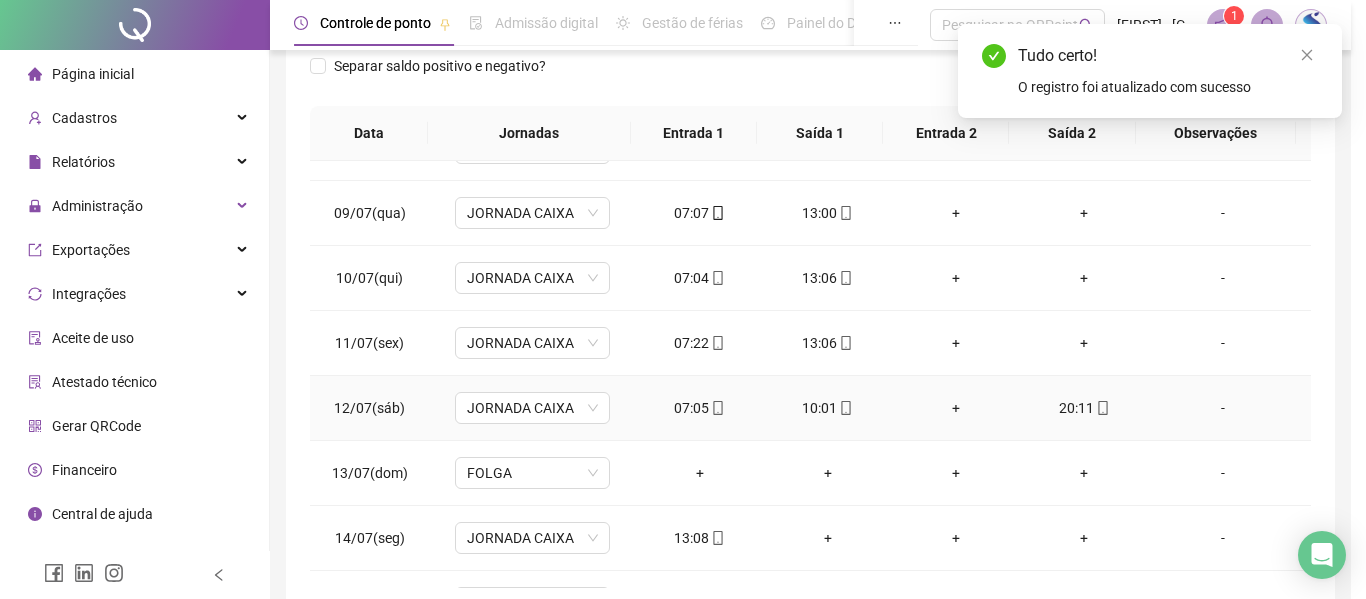 type on "**********" 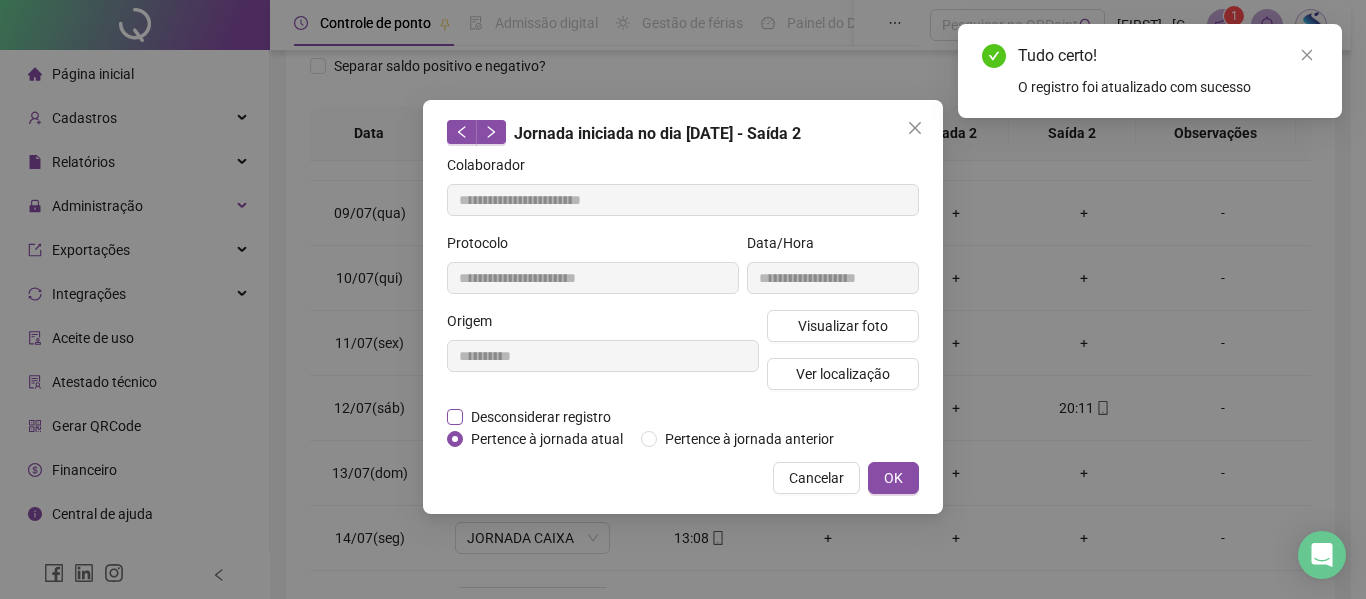 click on "Desconsiderar registro" at bounding box center (541, 417) 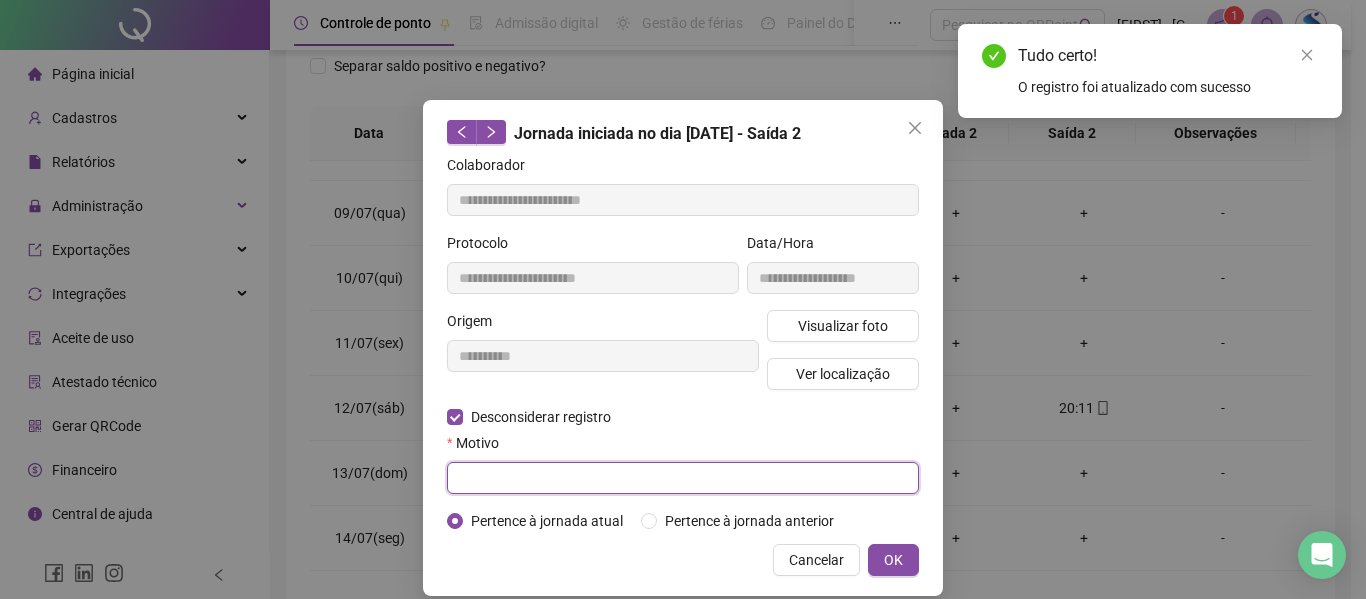 click at bounding box center (683, 478) 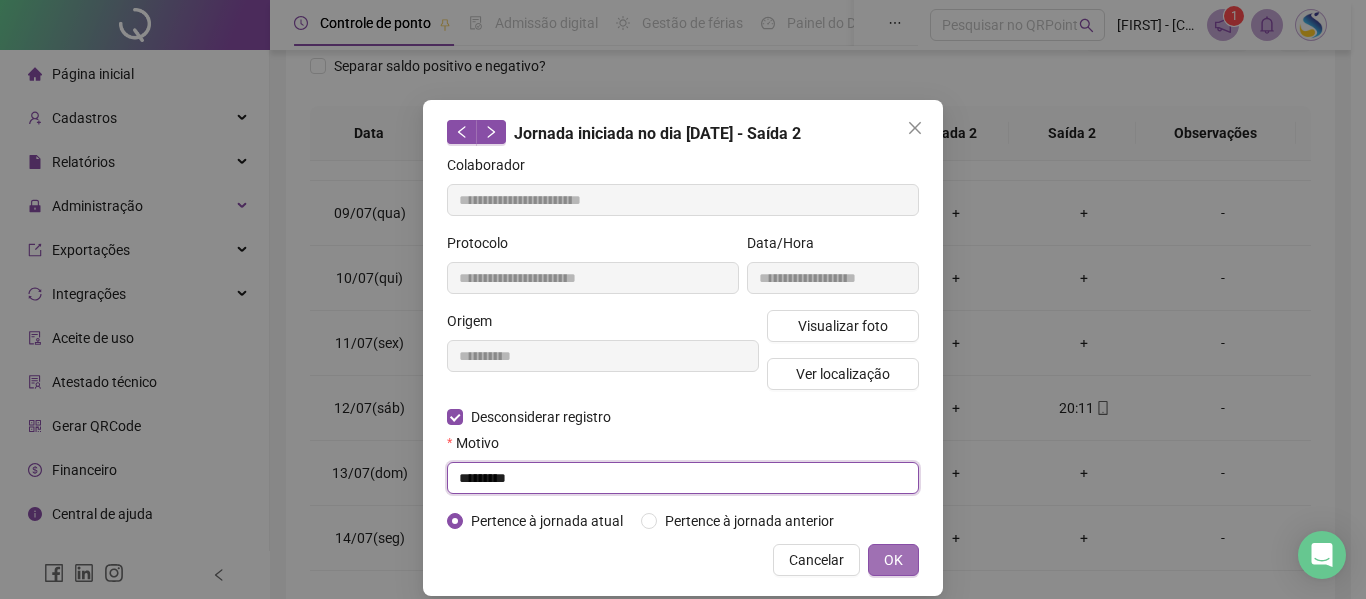 type on "*********" 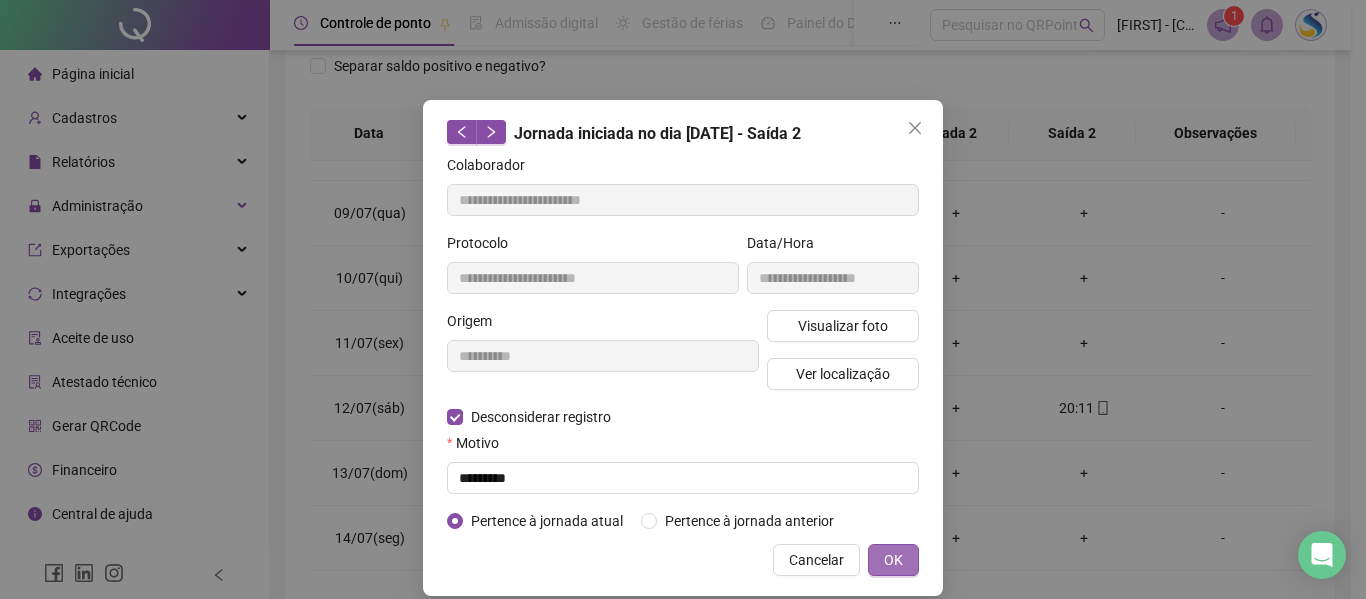 click on "OK" at bounding box center [893, 560] 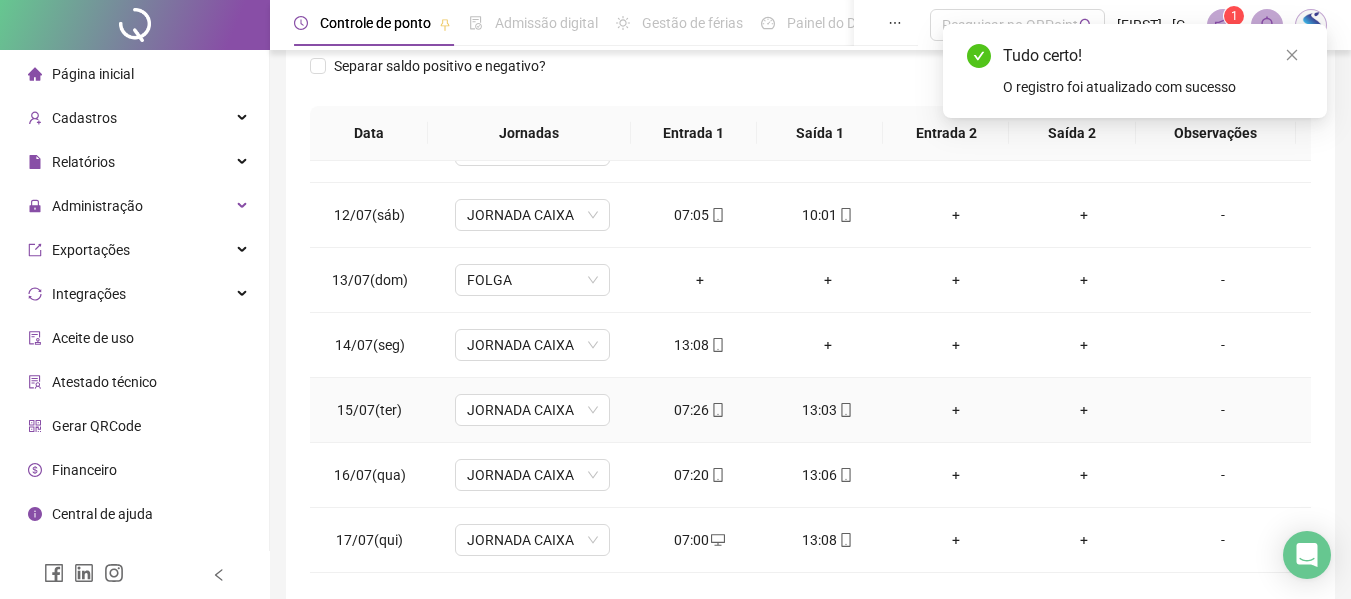 scroll, scrollTop: 700, scrollLeft: 0, axis: vertical 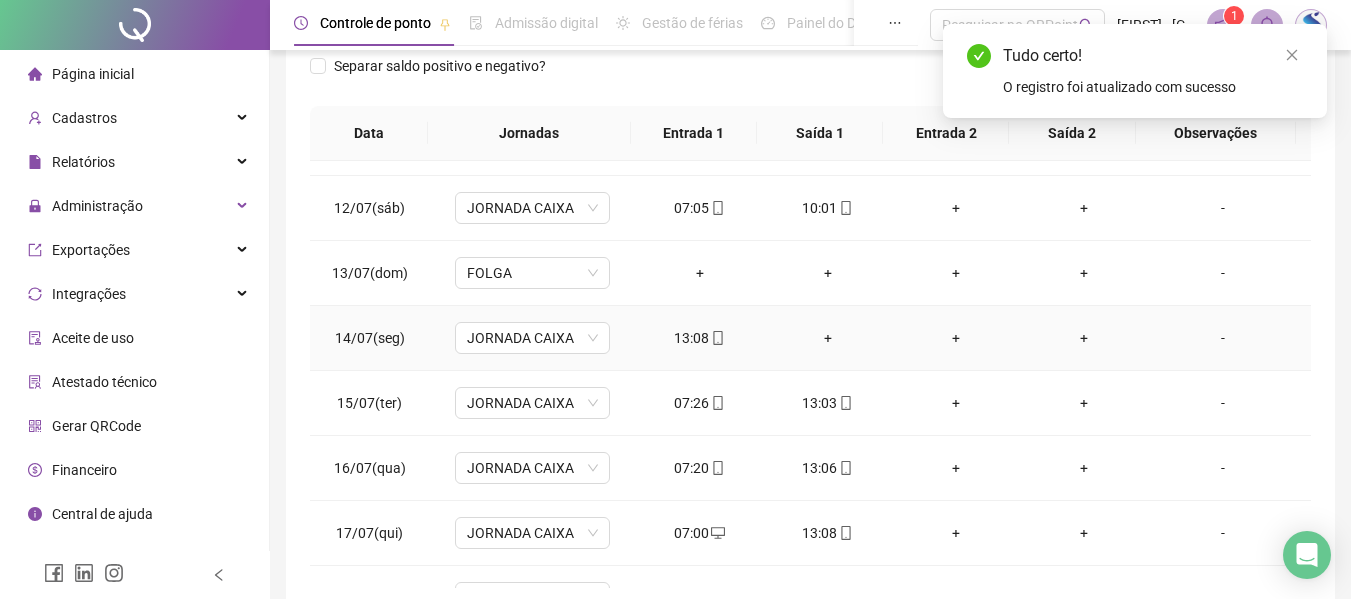 click on "13:08" at bounding box center [700, 338] 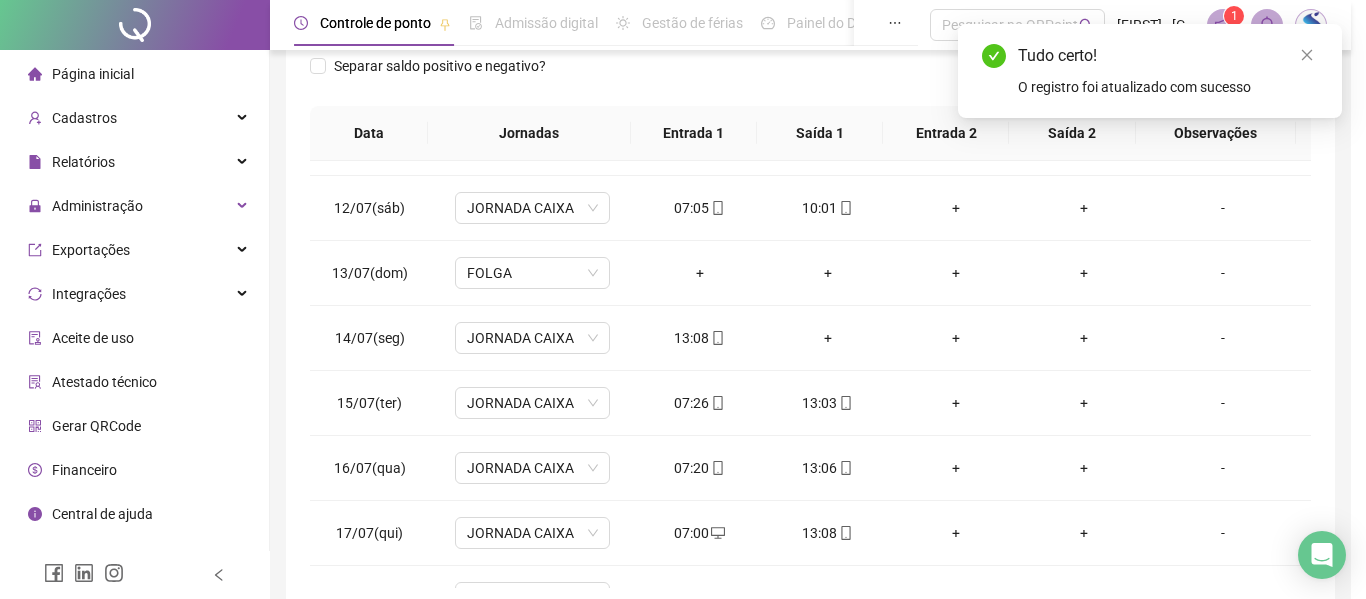 type on "**********" 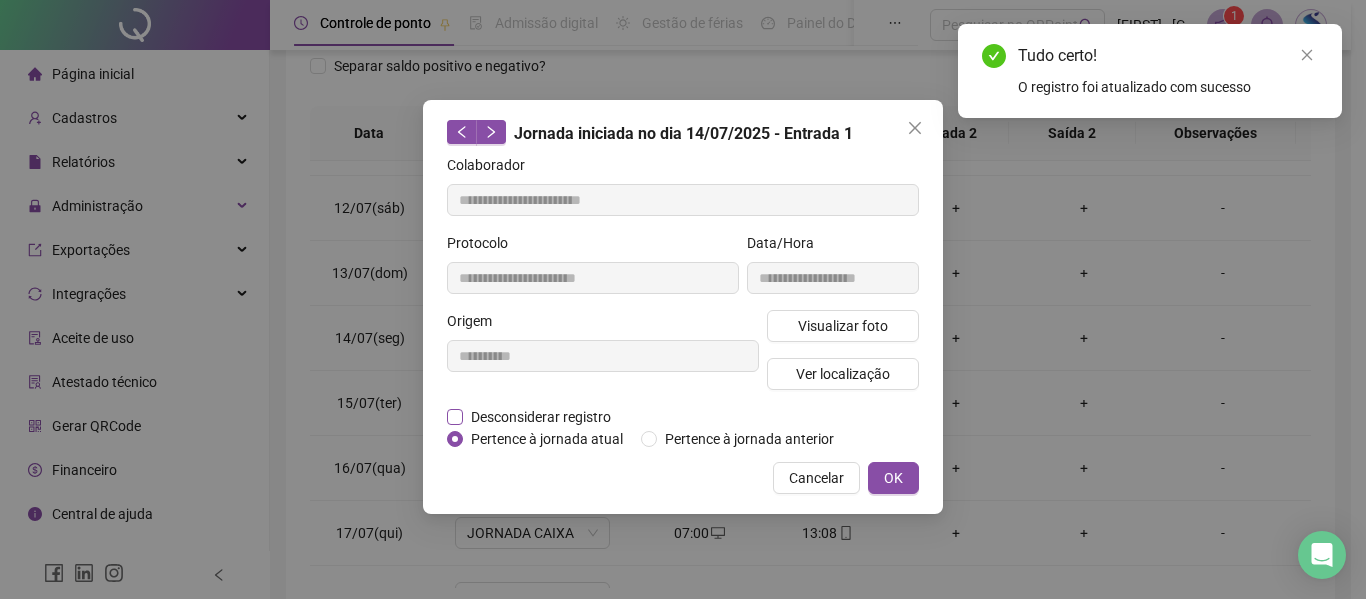 click on "Desconsiderar registro" at bounding box center (541, 417) 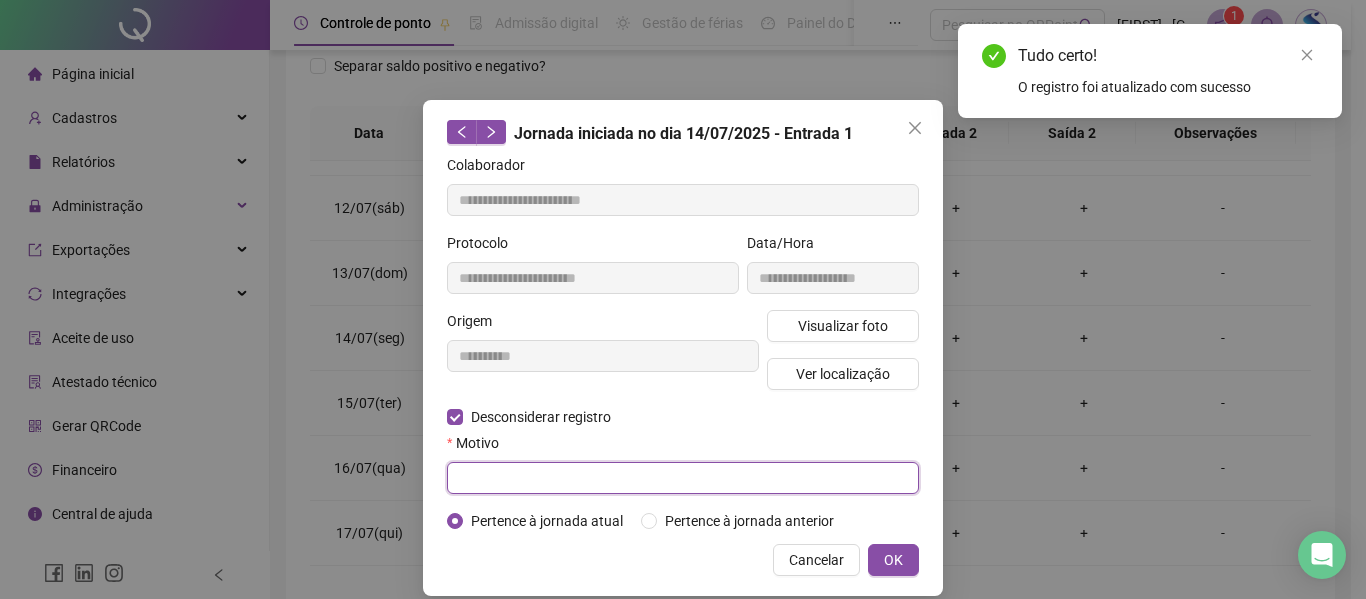 click at bounding box center [683, 478] 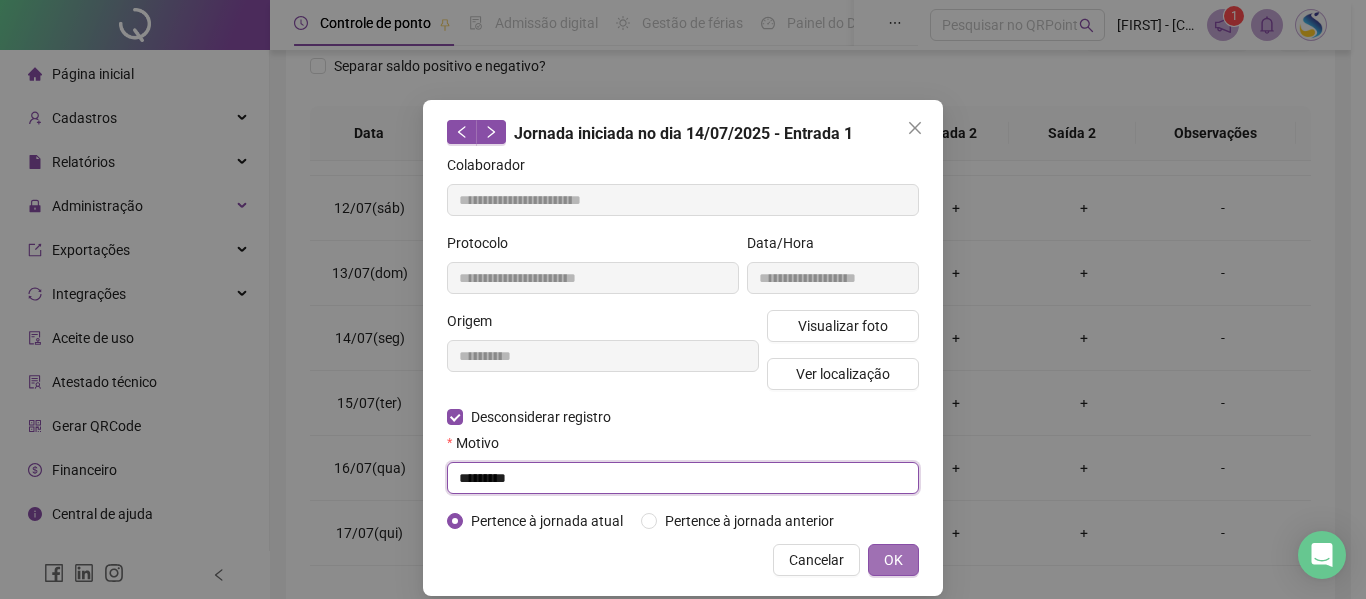 type on "*********" 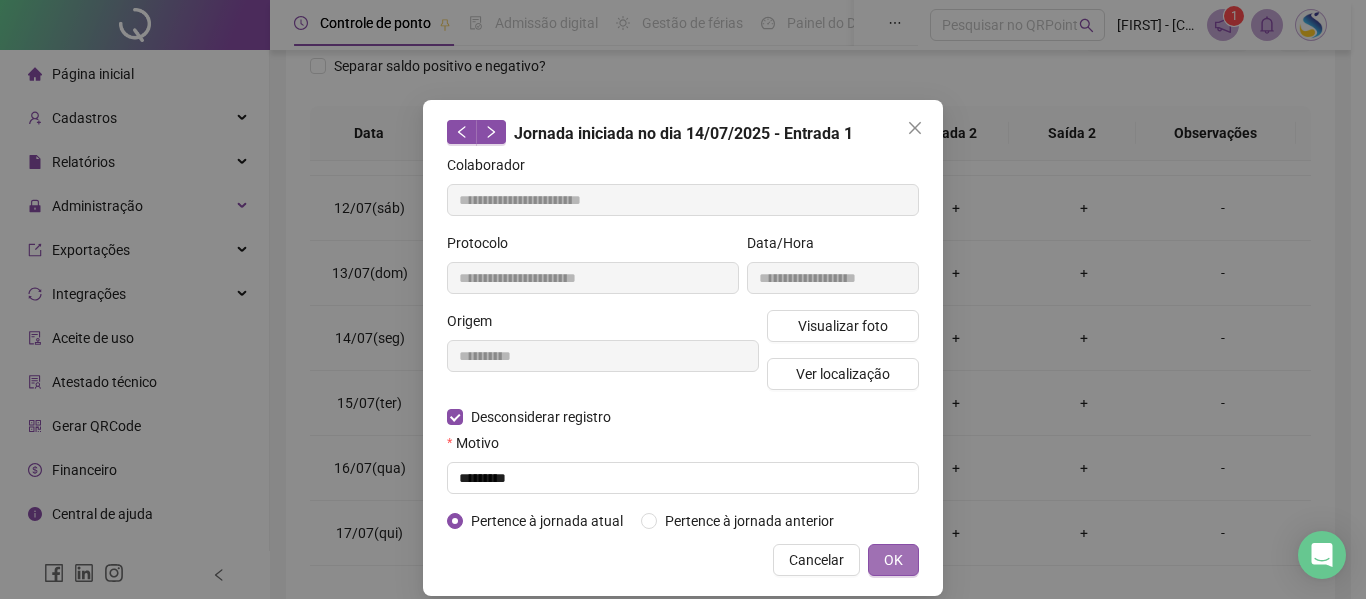 click on "OK" at bounding box center [893, 560] 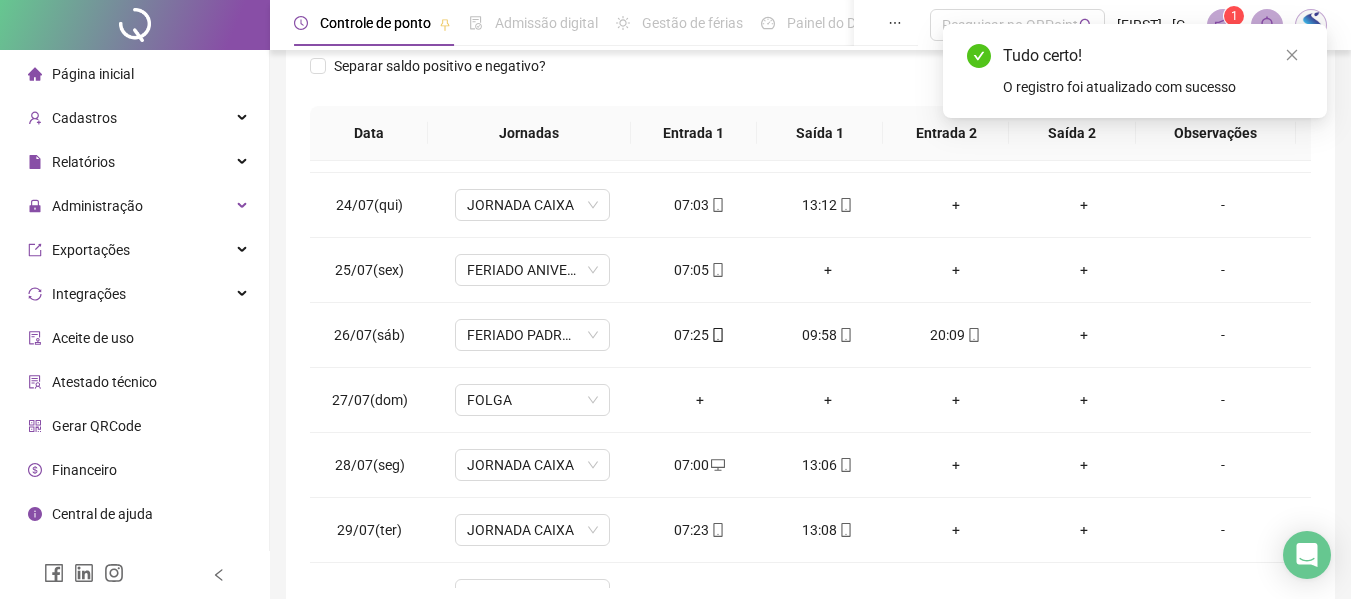 scroll, scrollTop: 1500, scrollLeft: 0, axis: vertical 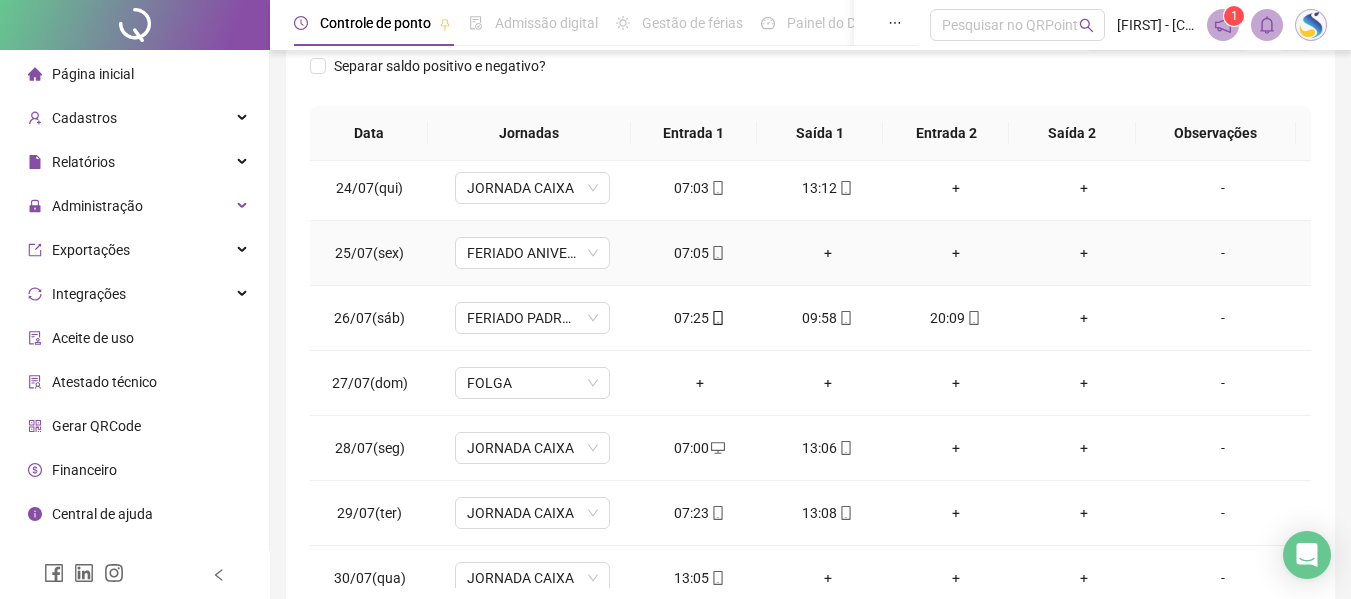 click on "07:05" at bounding box center [700, 253] 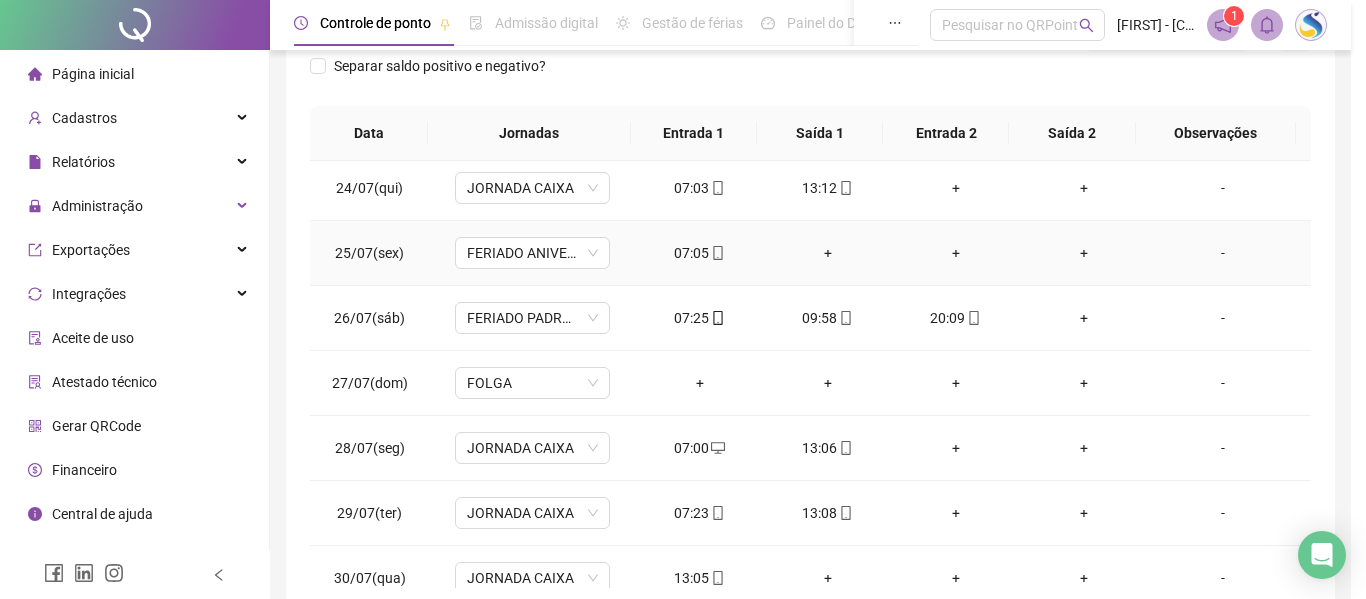 type on "**********" 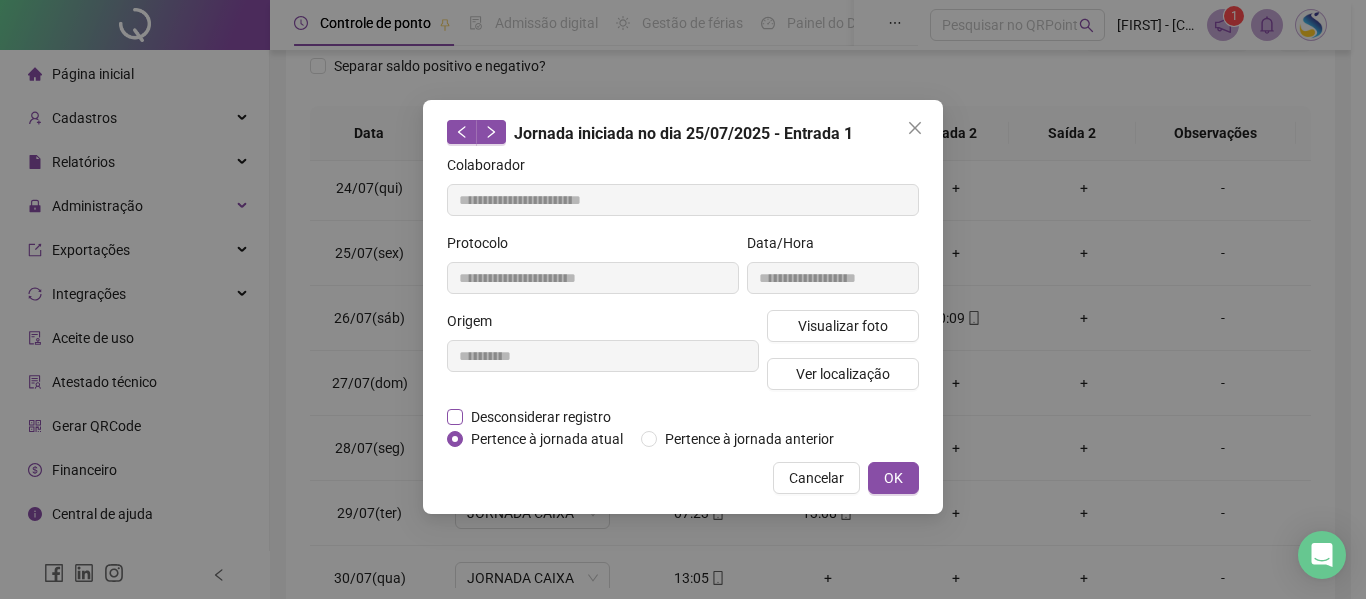 click on "Desconsiderar registro" at bounding box center (541, 417) 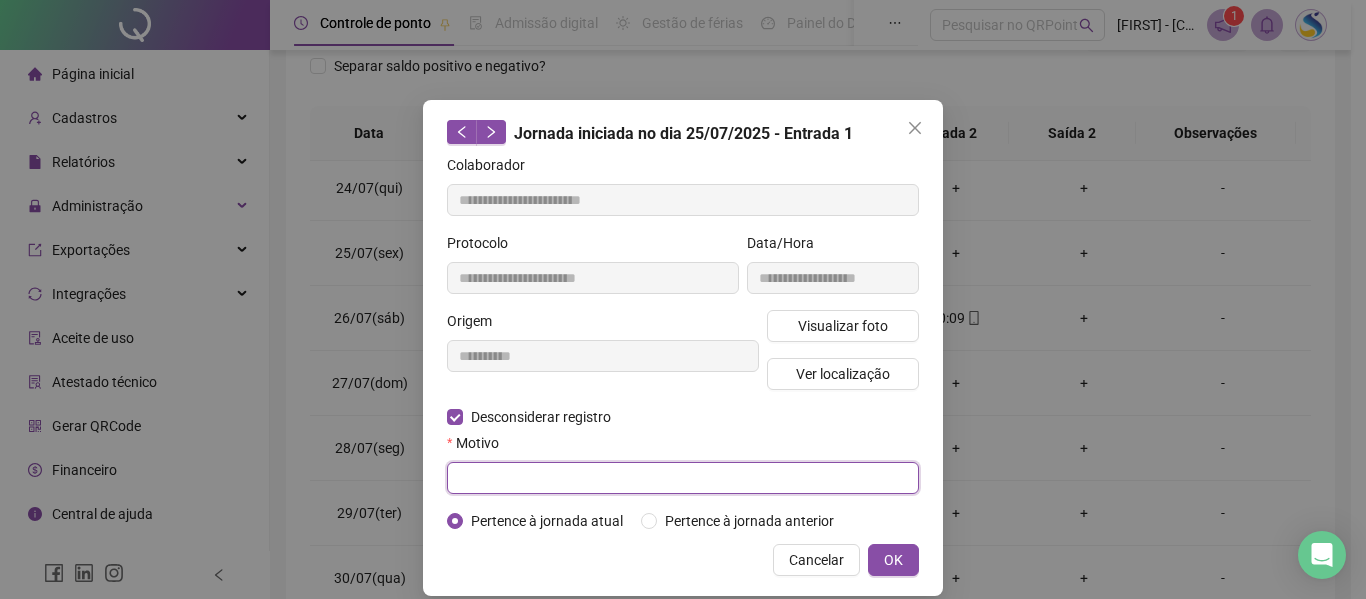 click at bounding box center (683, 478) 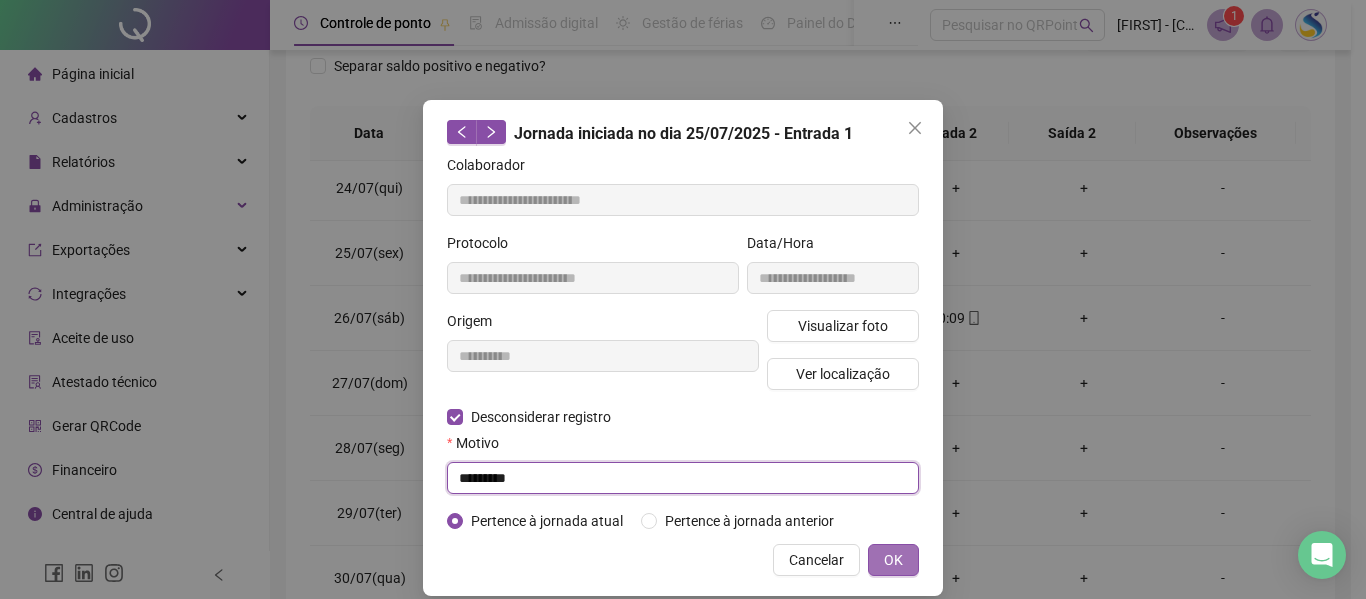 type on "*********" 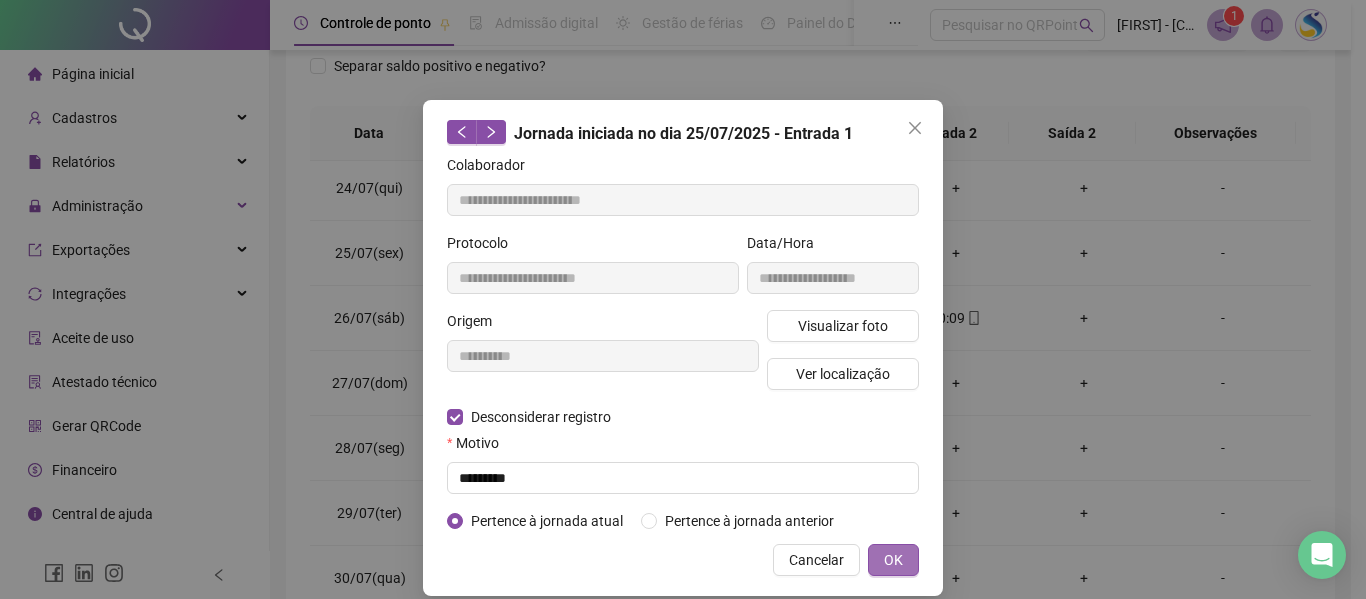 click on "OK" at bounding box center (893, 560) 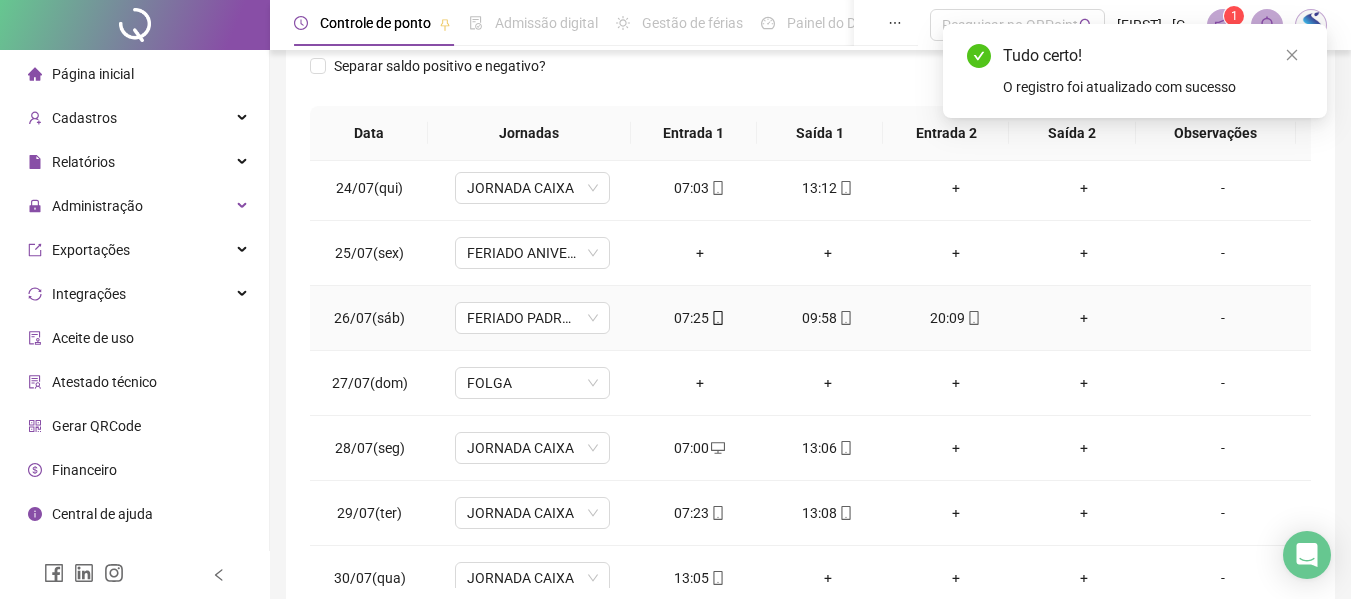 click on "20:09" at bounding box center (956, 318) 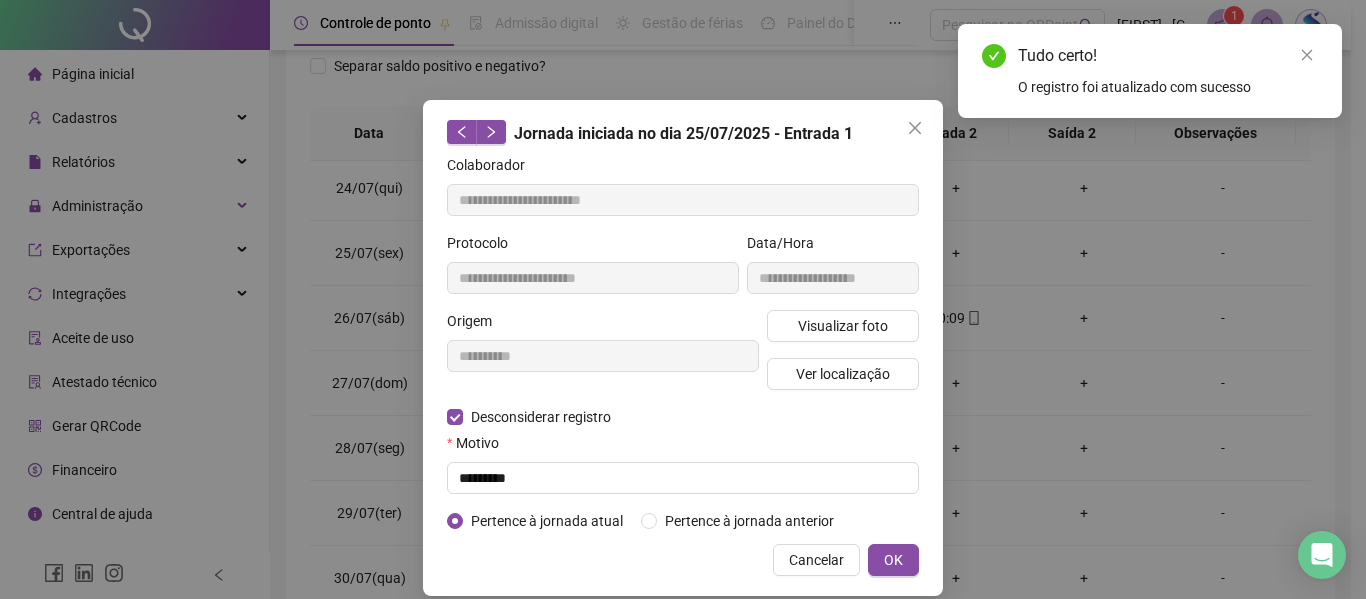 type on "**********" 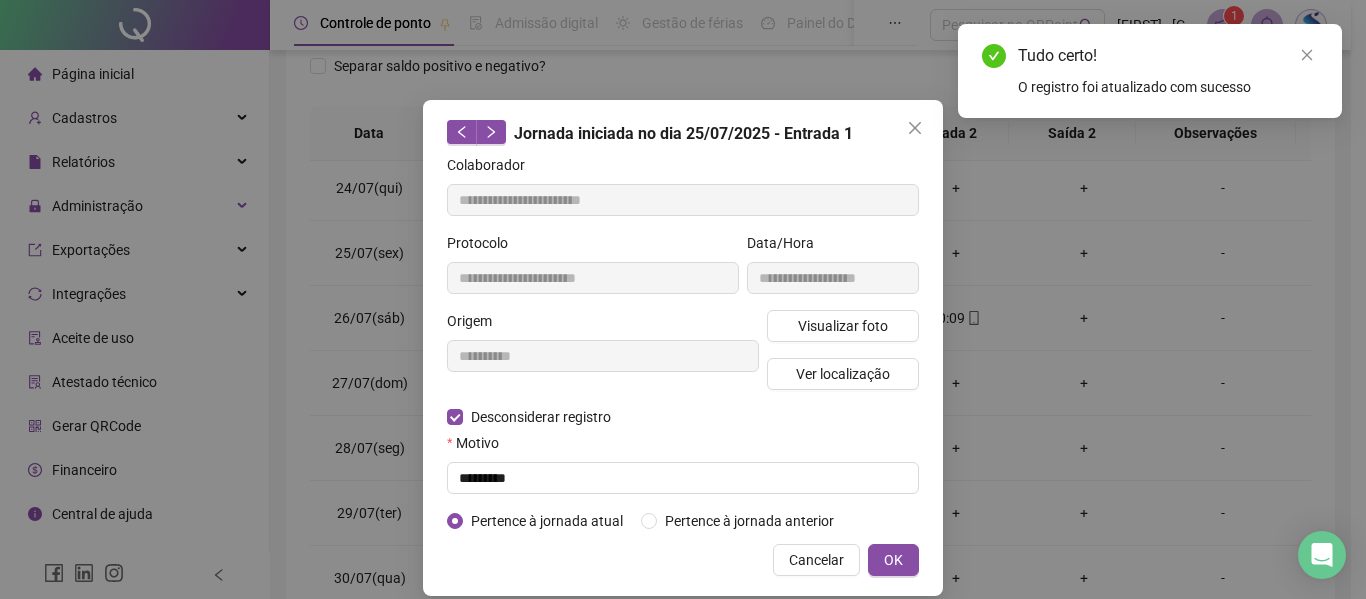 type on "**********" 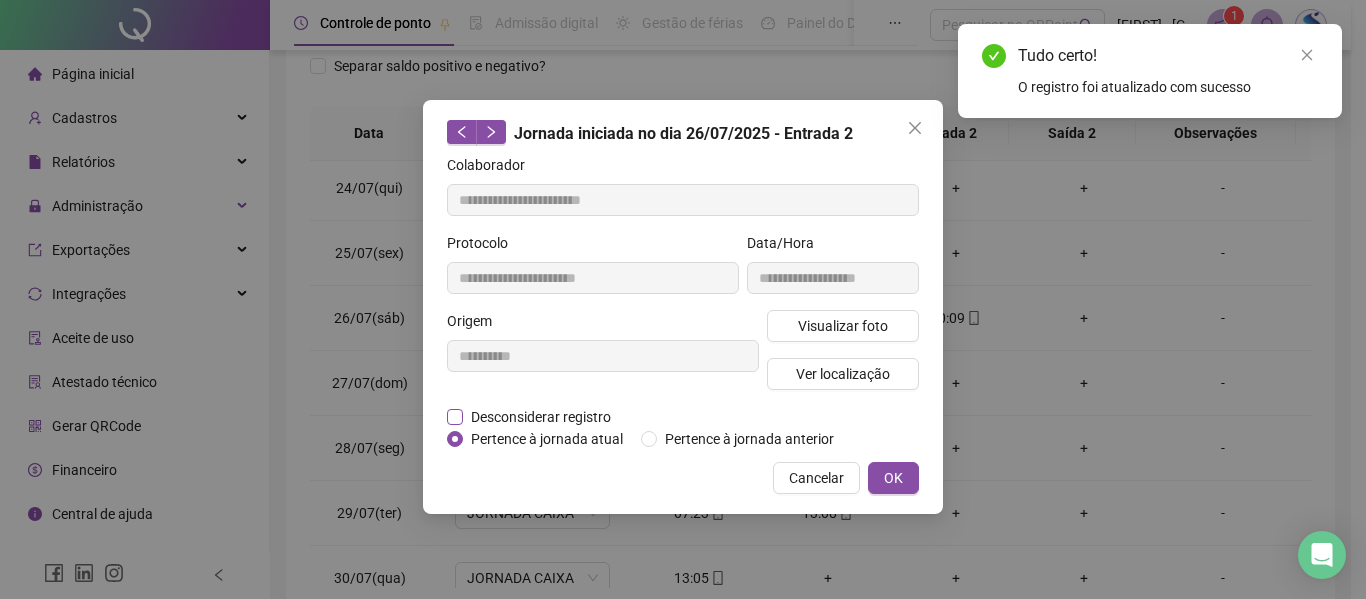 click on "Desconsiderar registro" at bounding box center (541, 417) 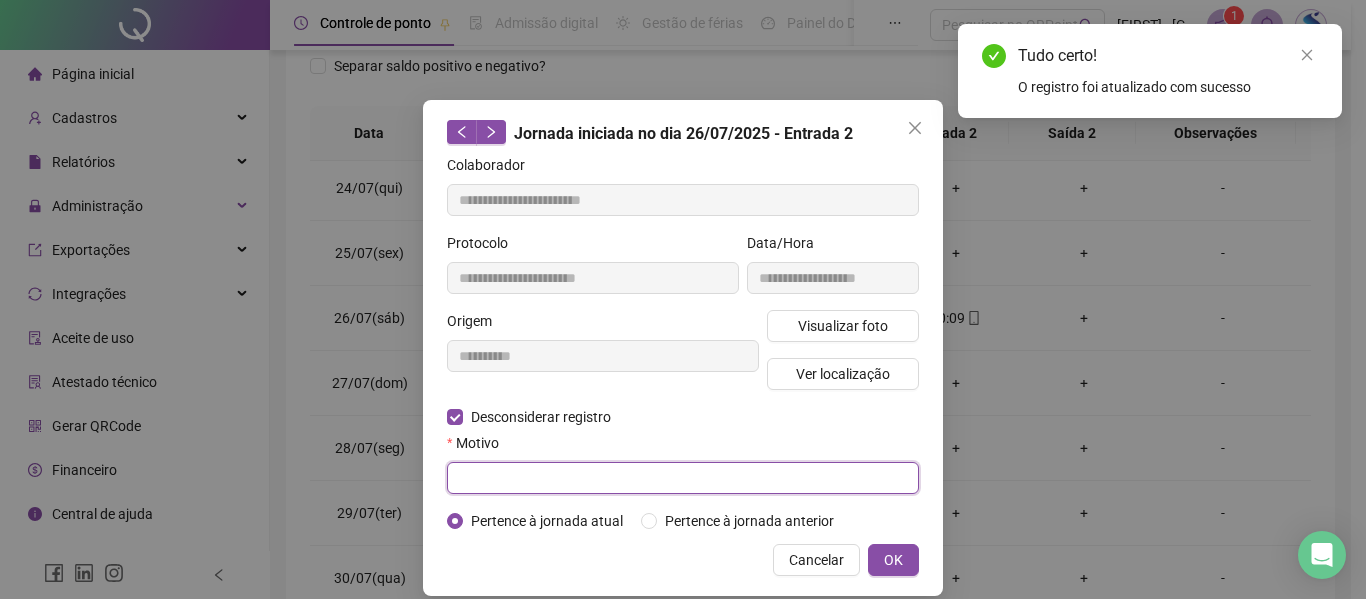 click at bounding box center [683, 478] 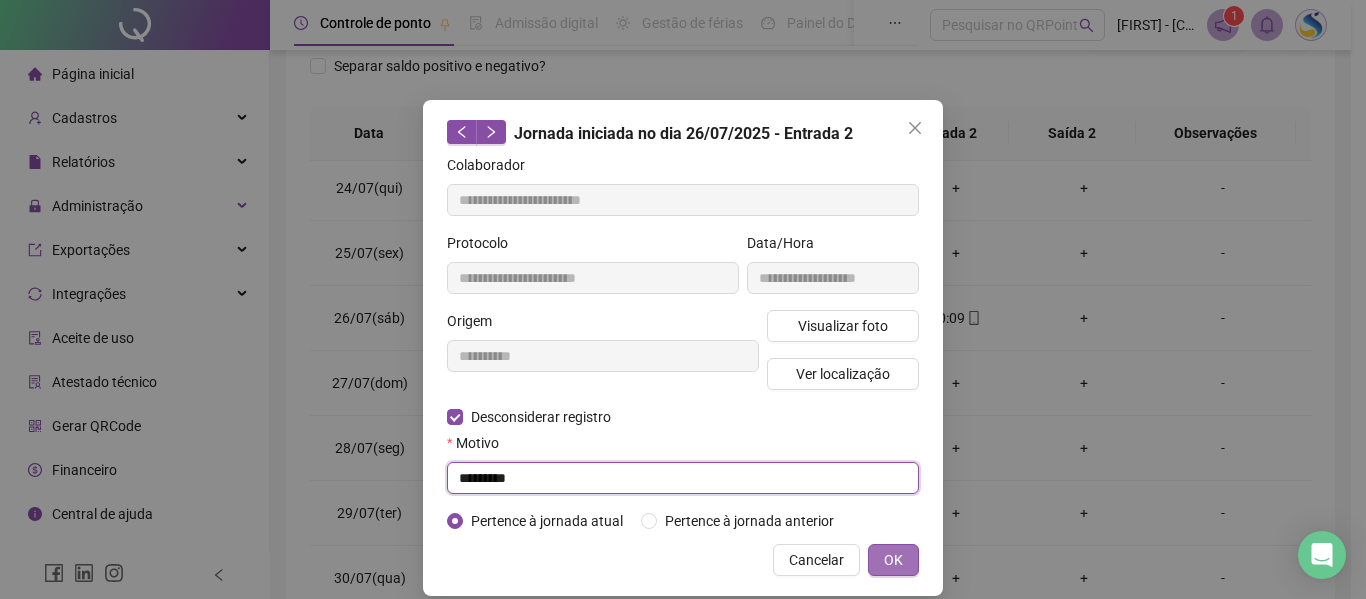 type on "*********" 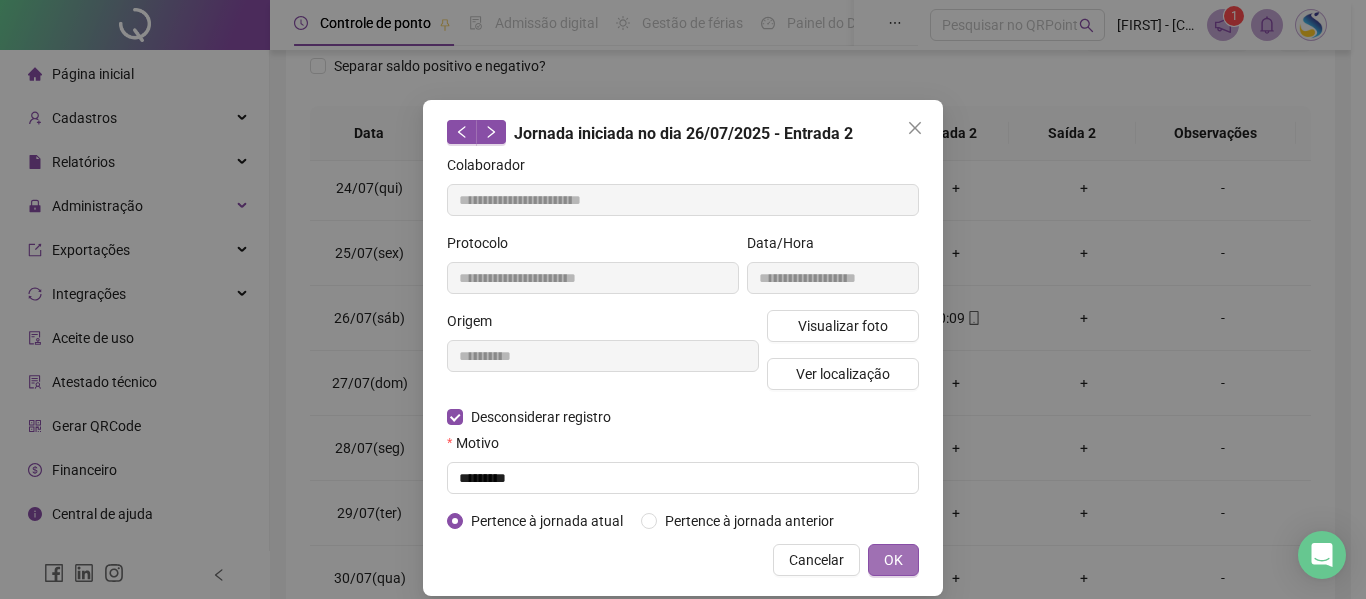 click on "OK" at bounding box center [893, 560] 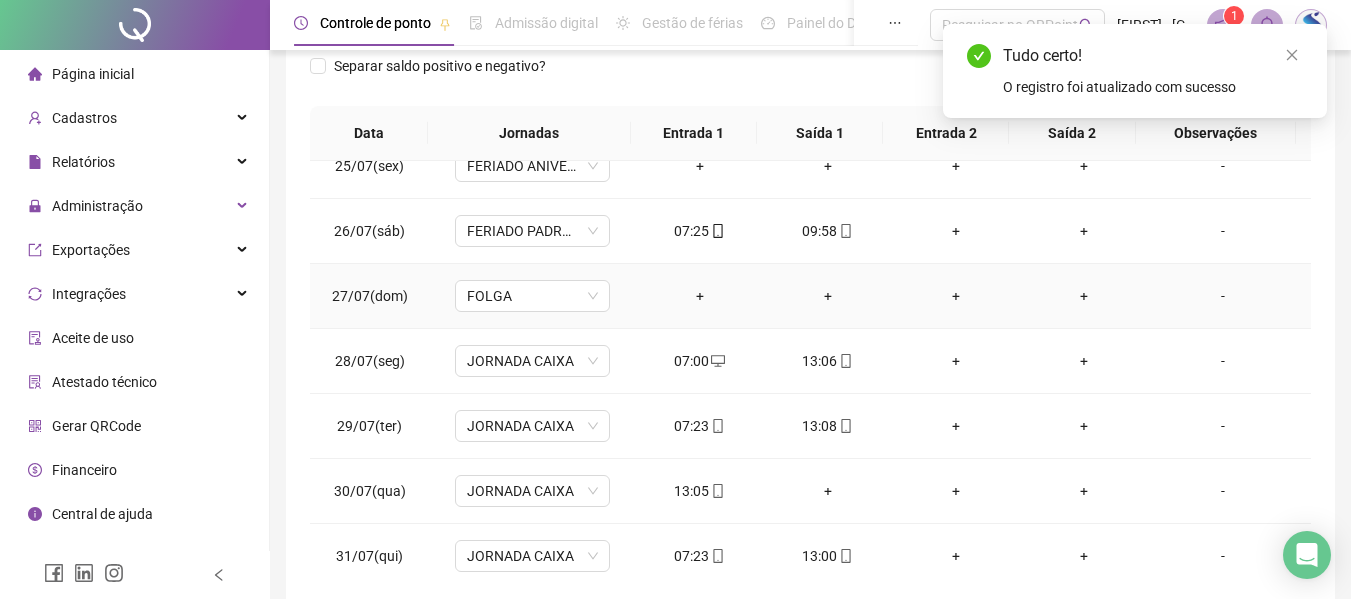 scroll, scrollTop: 1588, scrollLeft: 0, axis: vertical 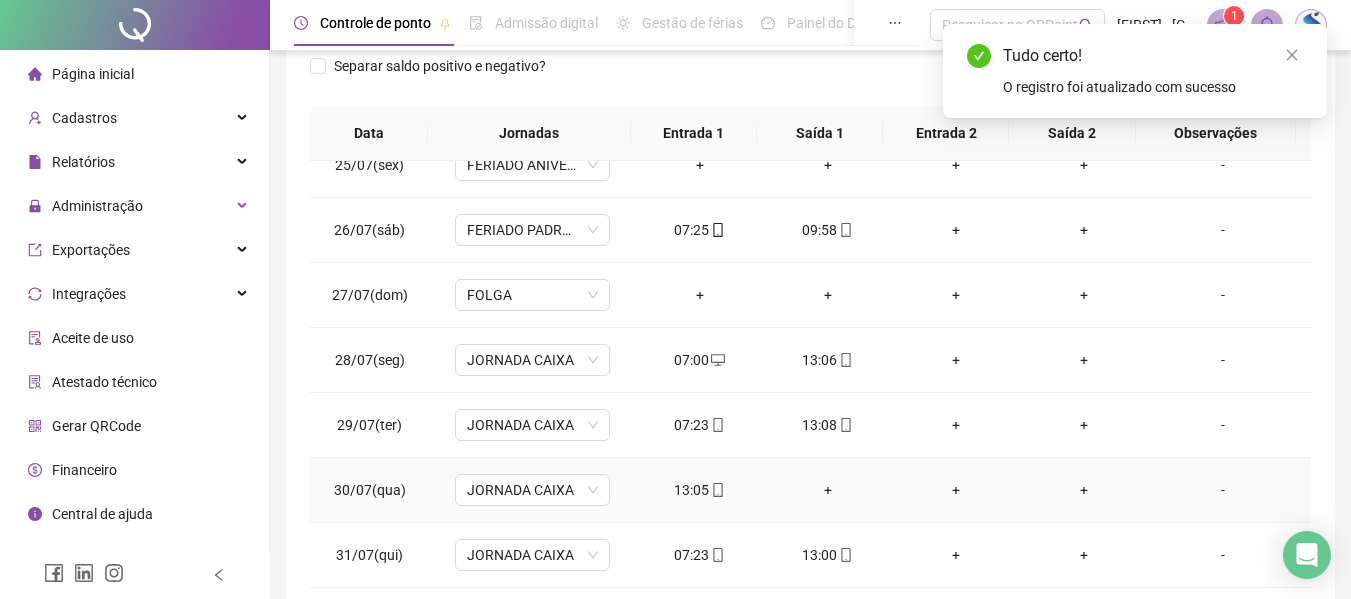 click on "13:05" at bounding box center [700, 490] 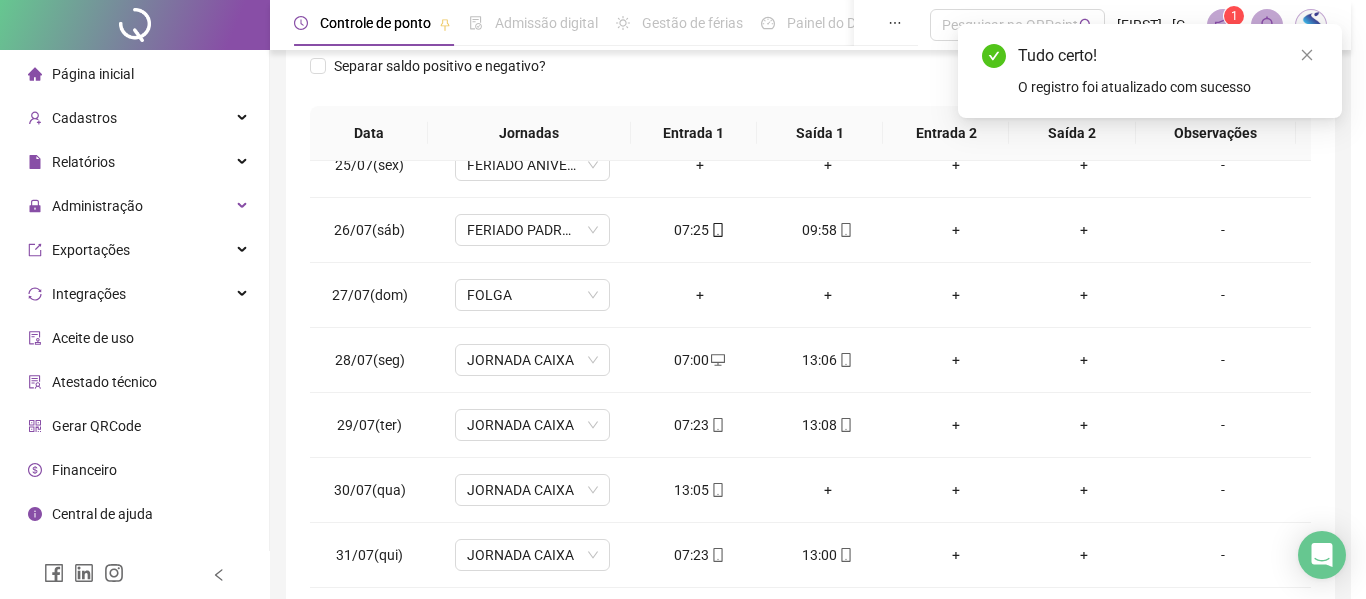 type on "**********" 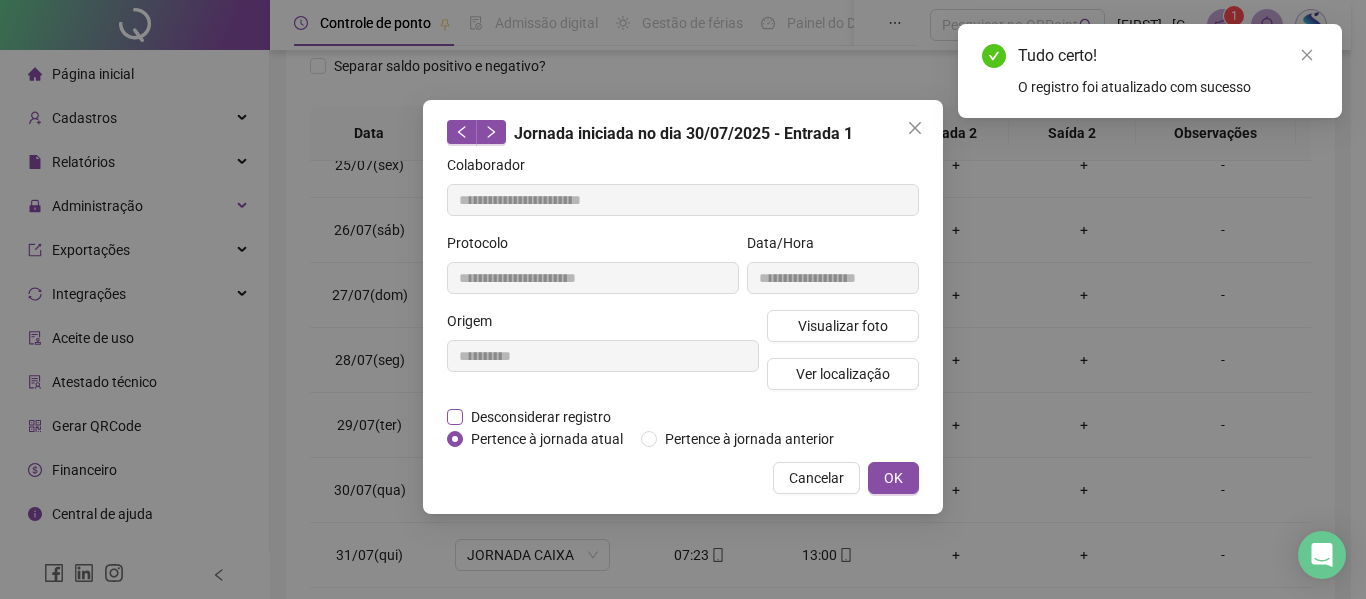 click on "Desconsiderar registro" at bounding box center [541, 417] 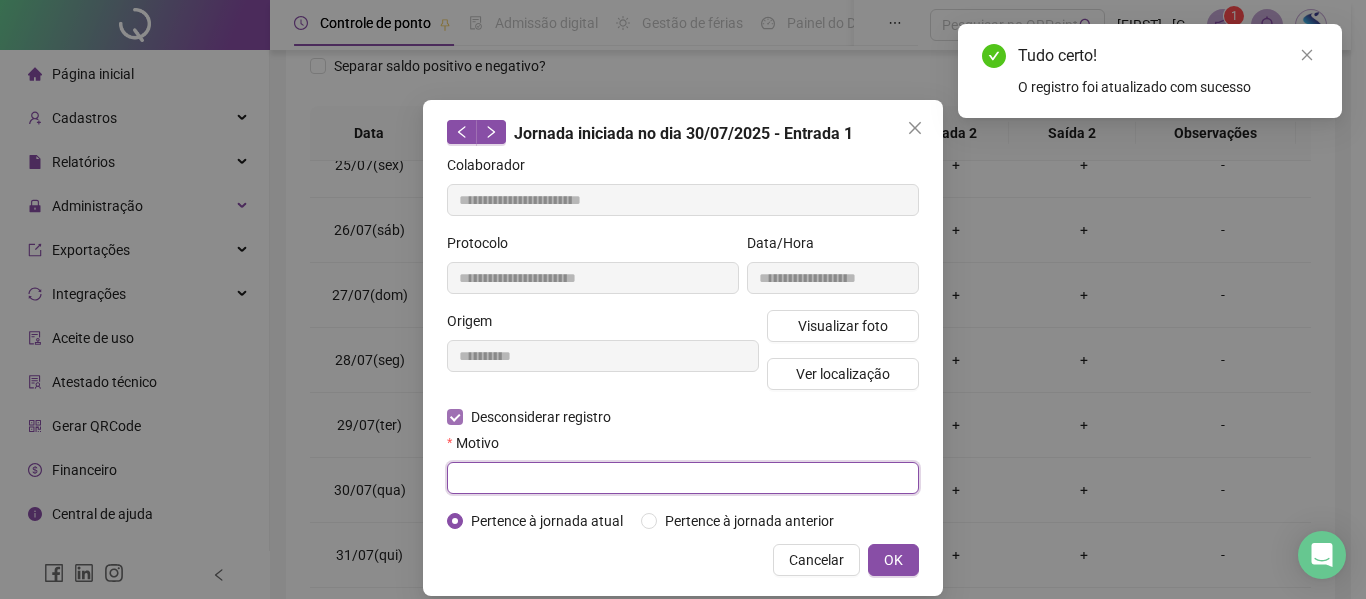 click at bounding box center [683, 478] 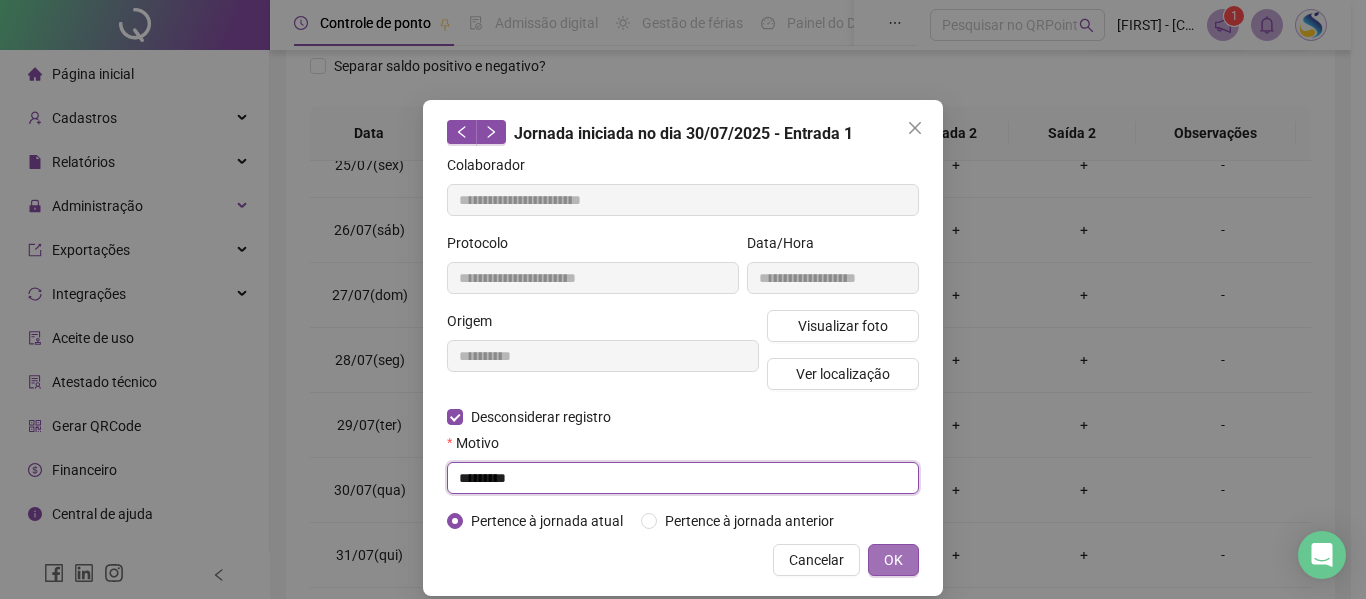 type on "*********" 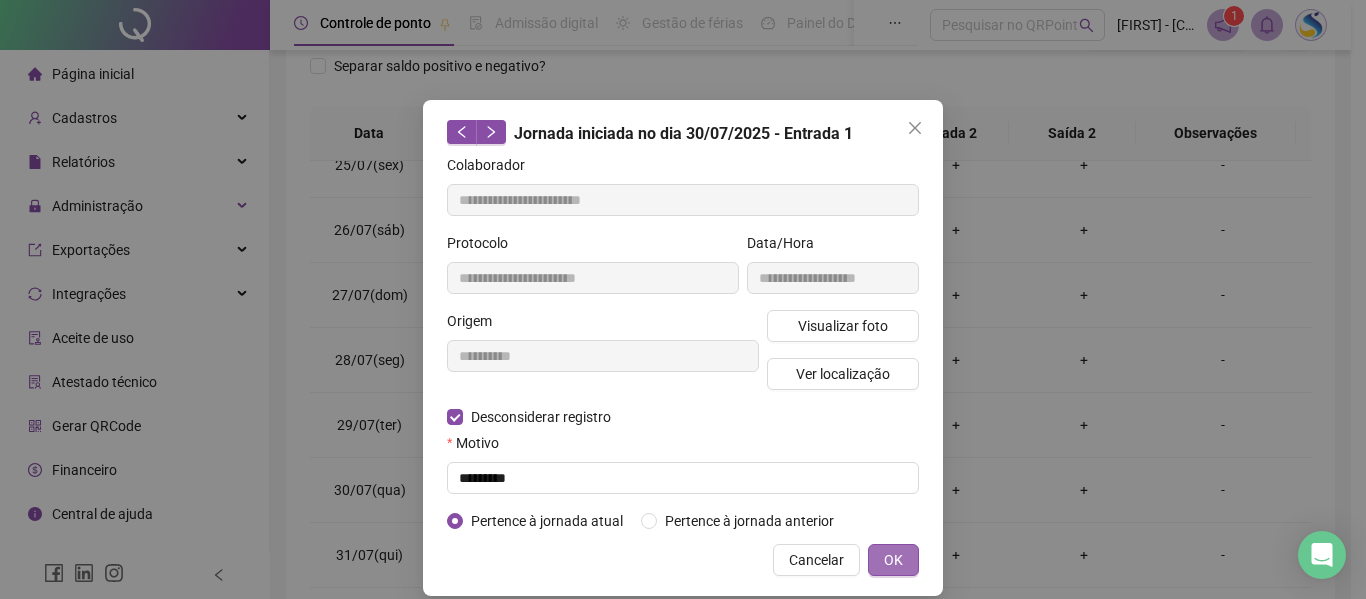 click on "OK" at bounding box center [893, 560] 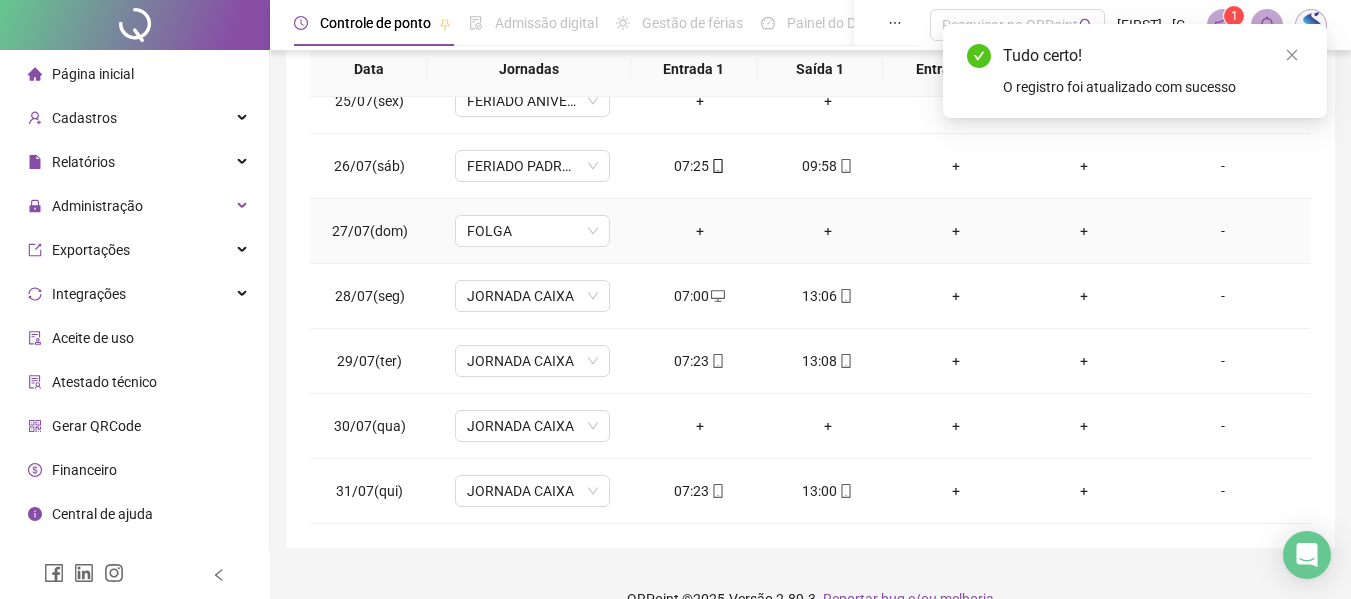 scroll, scrollTop: 399, scrollLeft: 0, axis: vertical 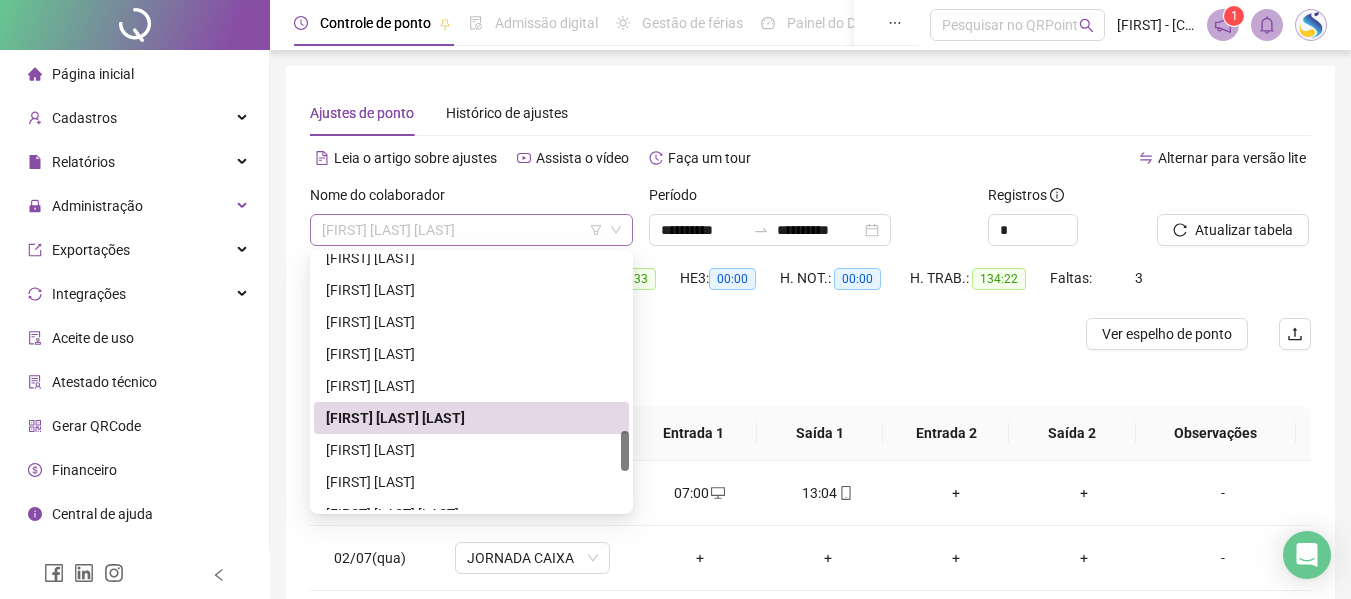 click on "[FIRST] [LAST] [LAST]" at bounding box center (471, 230) 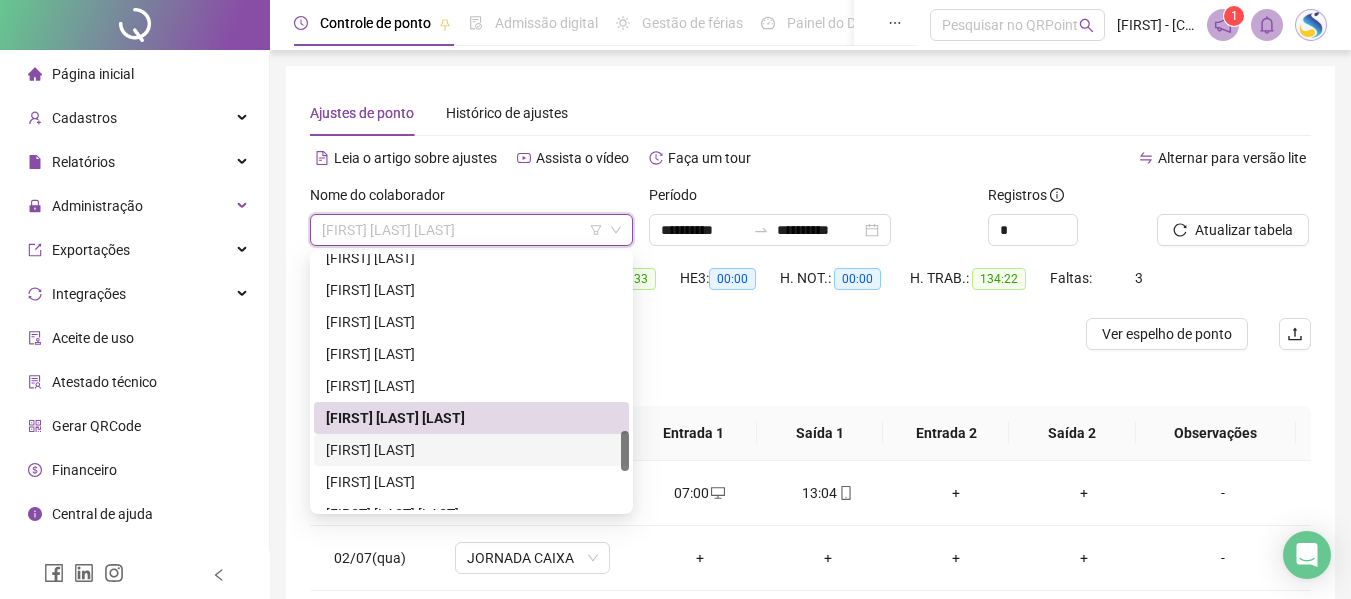 click on "[FIRST] [LAST]" at bounding box center [471, 450] 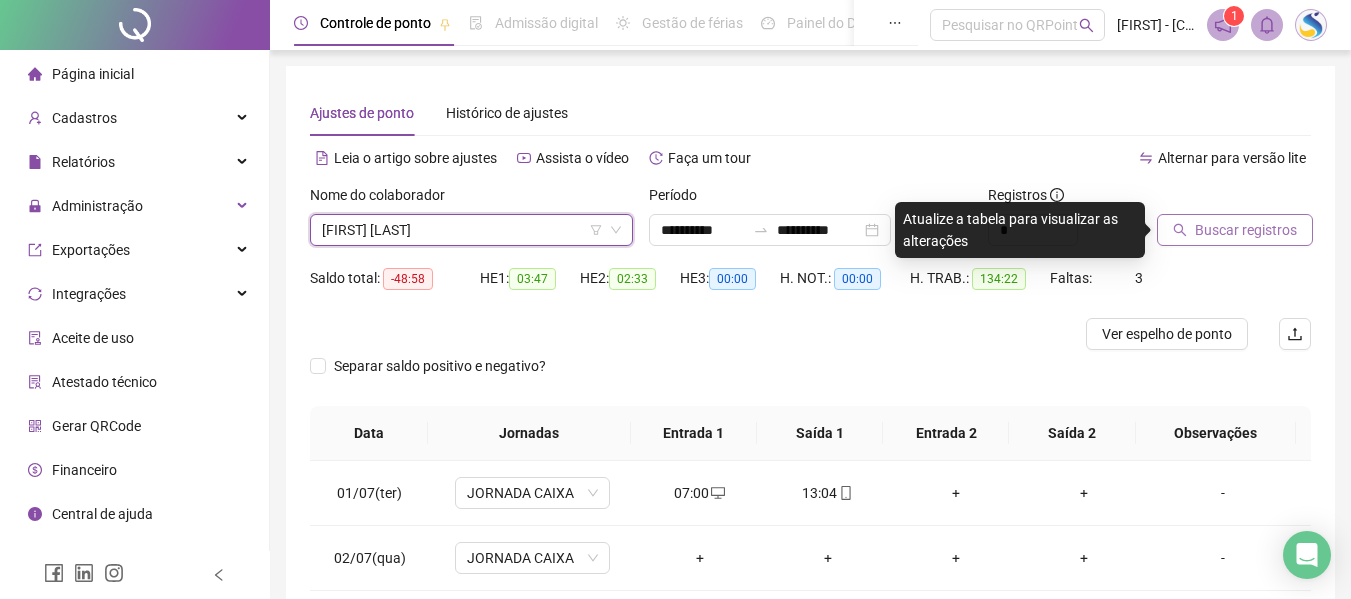 click on "Buscar registros" at bounding box center [1235, 230] 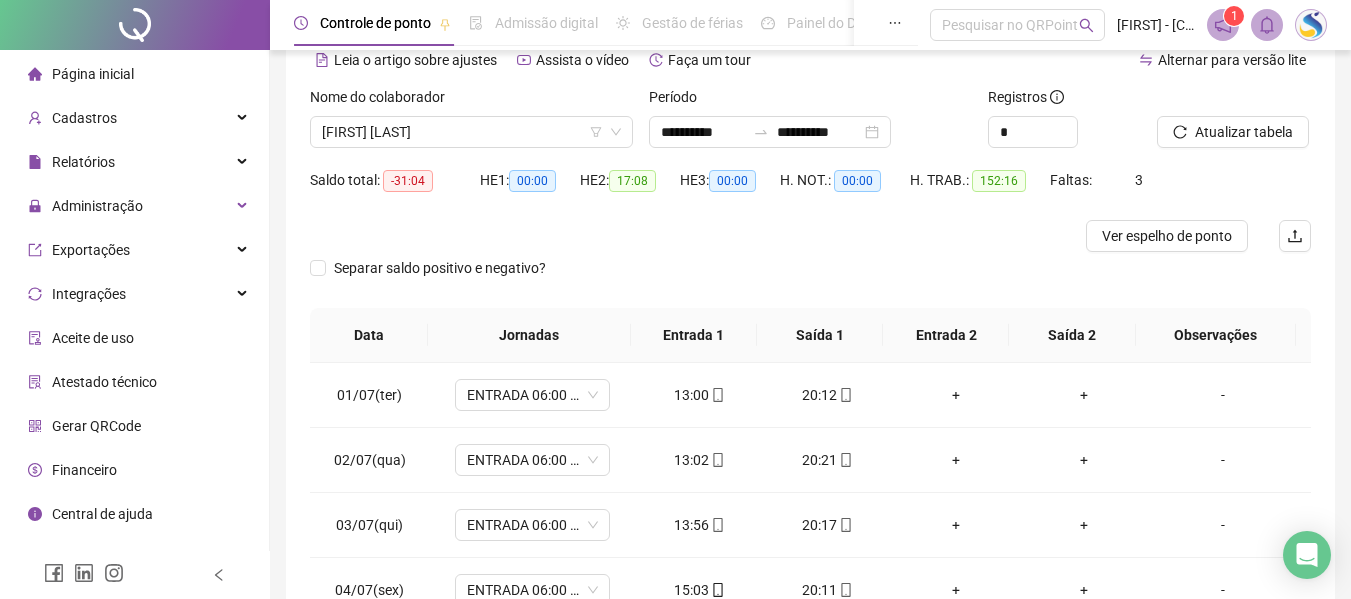 scroll, scrollTop: 399, scrollLeft: 0, axis: vertical 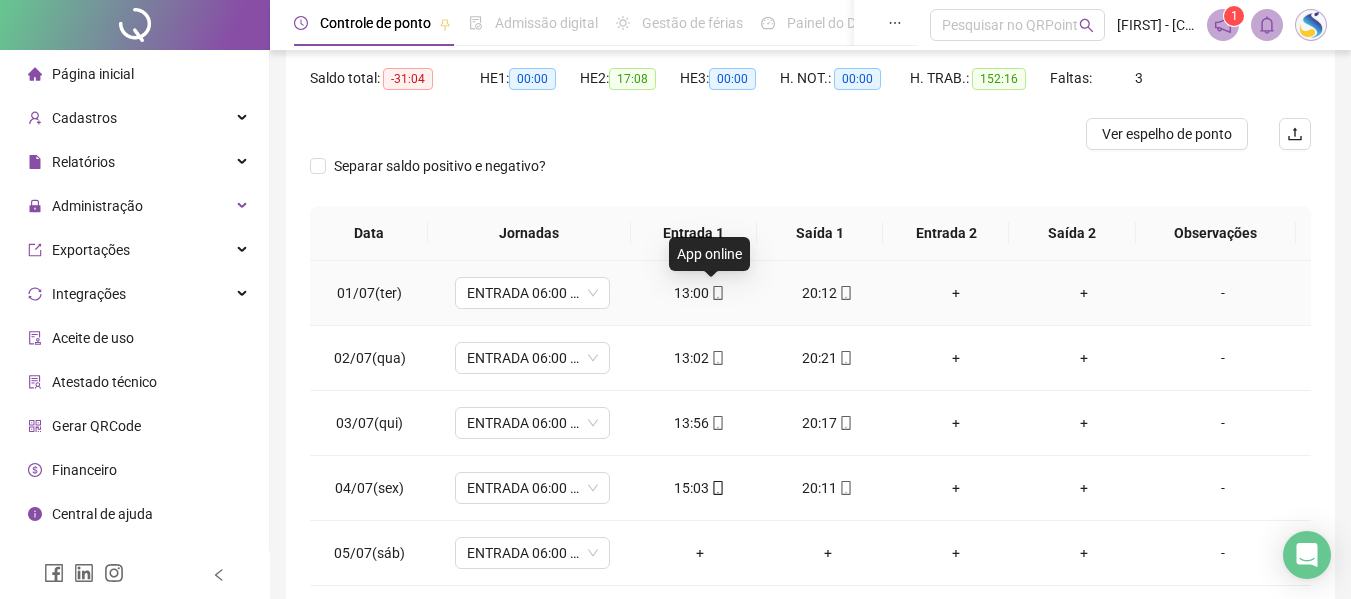 click on "13:00" at bounding box center (700, 293) 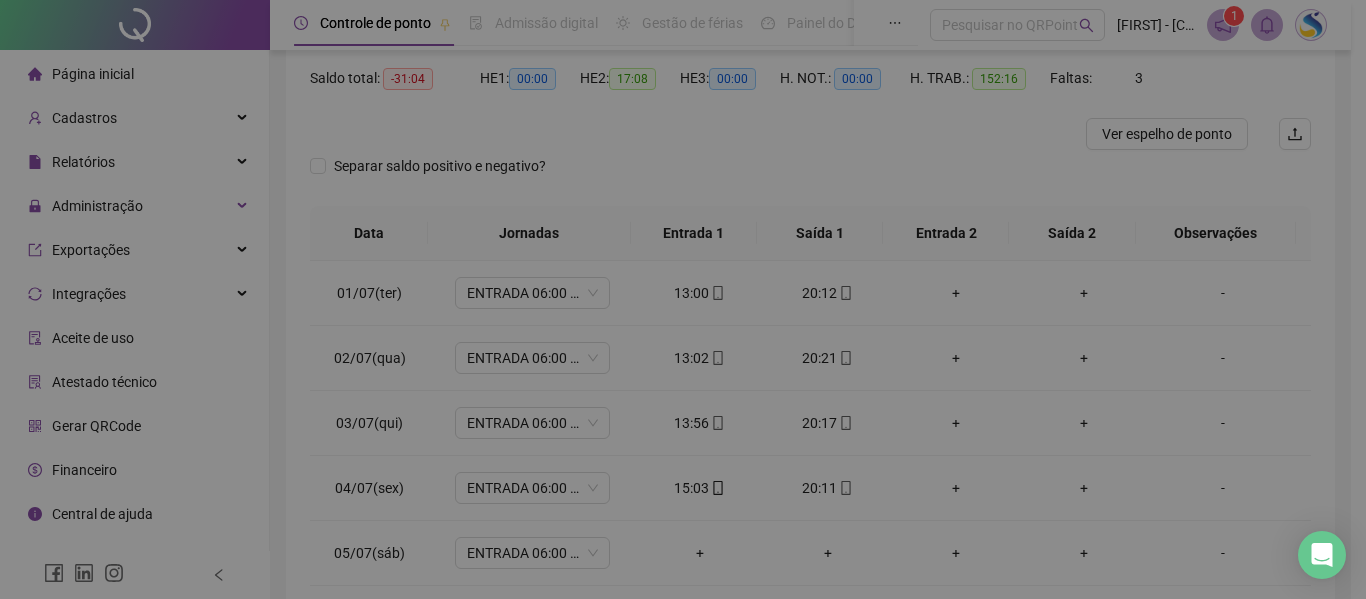 type on "**********" 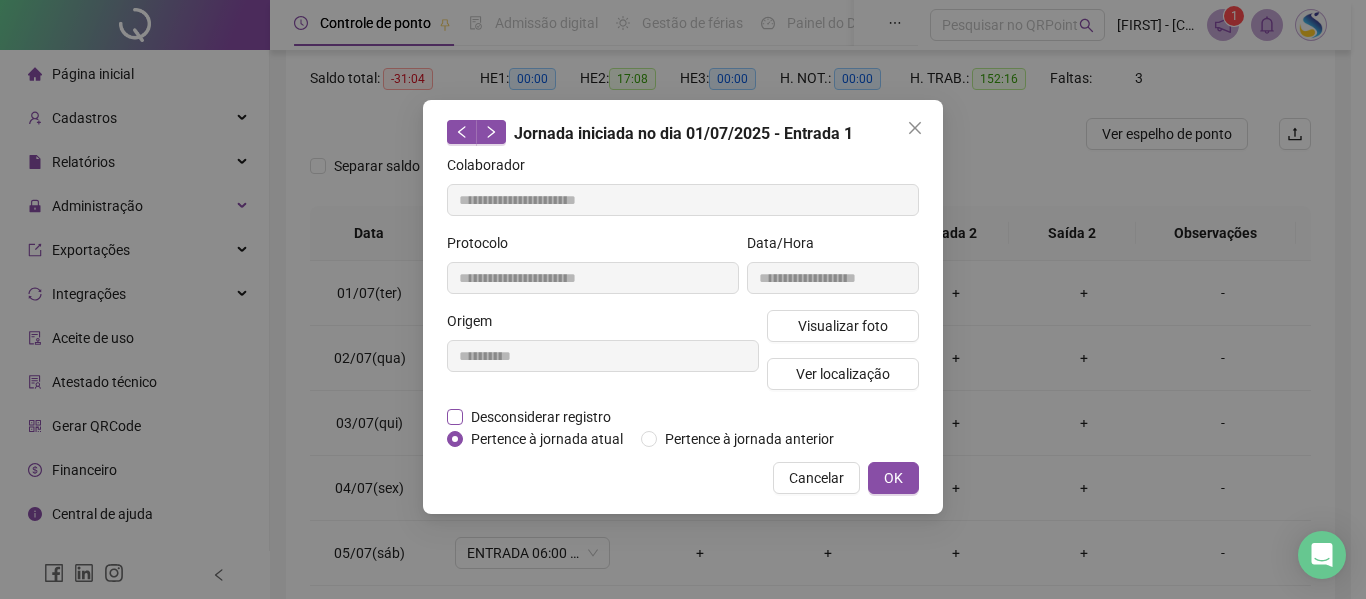 click on "Desconsiderar registro" at bounding box center (541, 417) 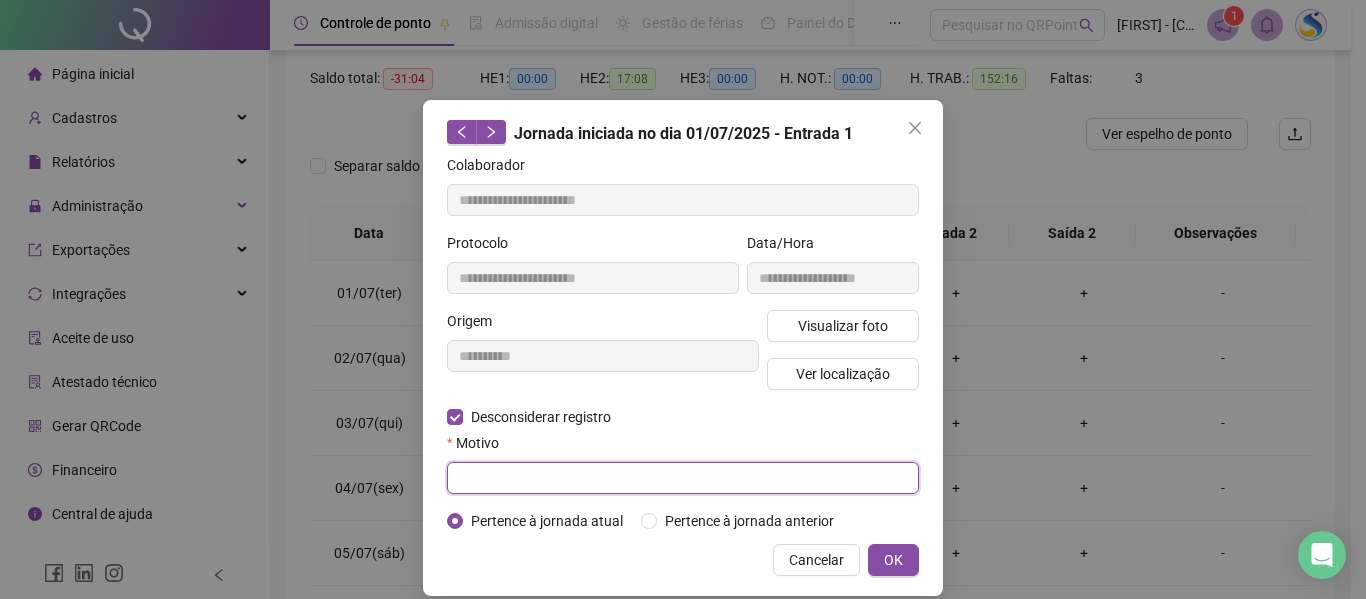 click at bounding box center (683, 478) 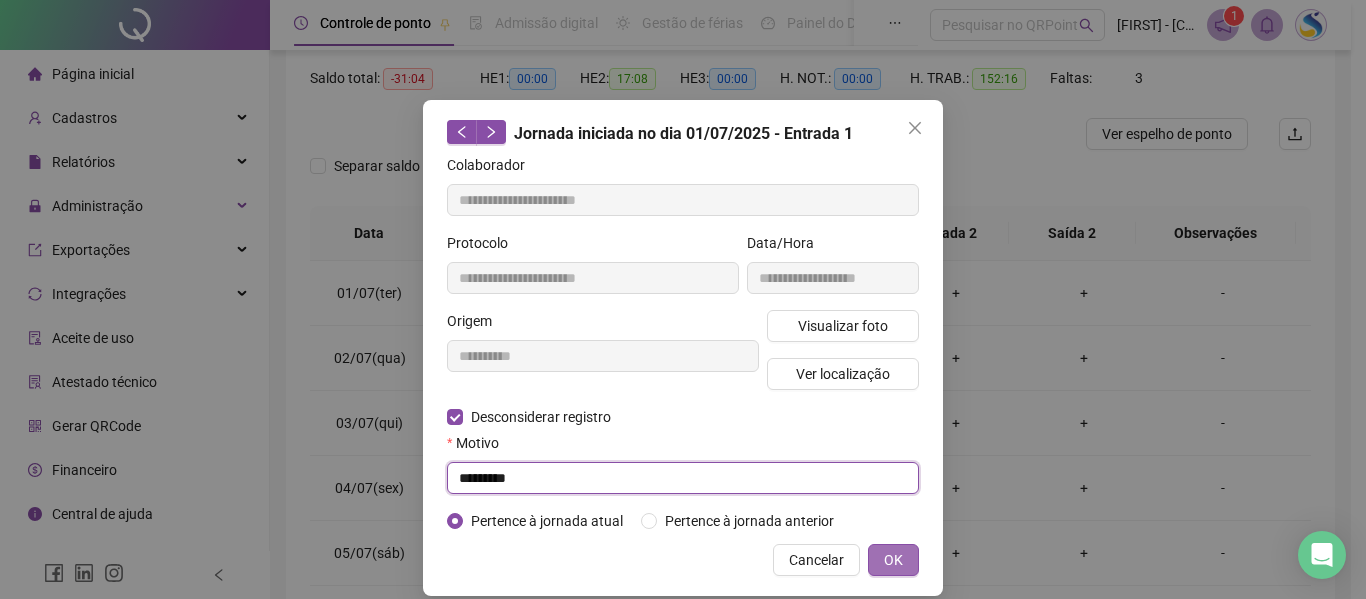 type on "*********" 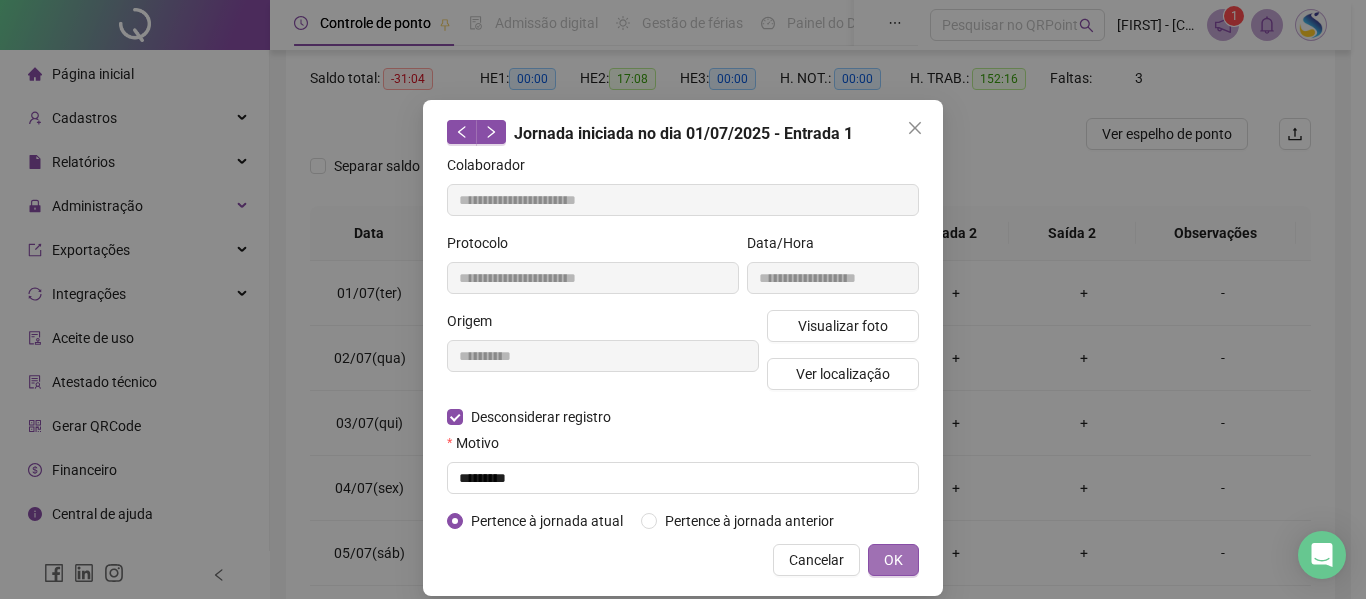 click on "OK" at bounding box center [893, 560] 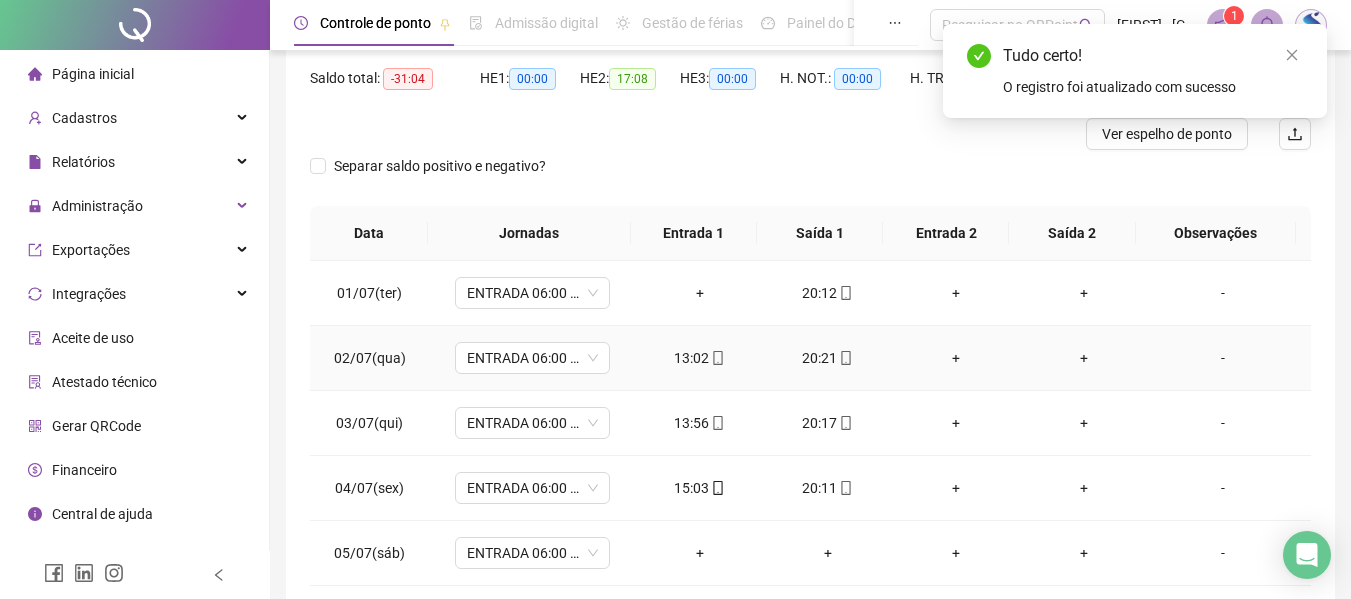 click on "13:02" at bounding box center (700, 358) 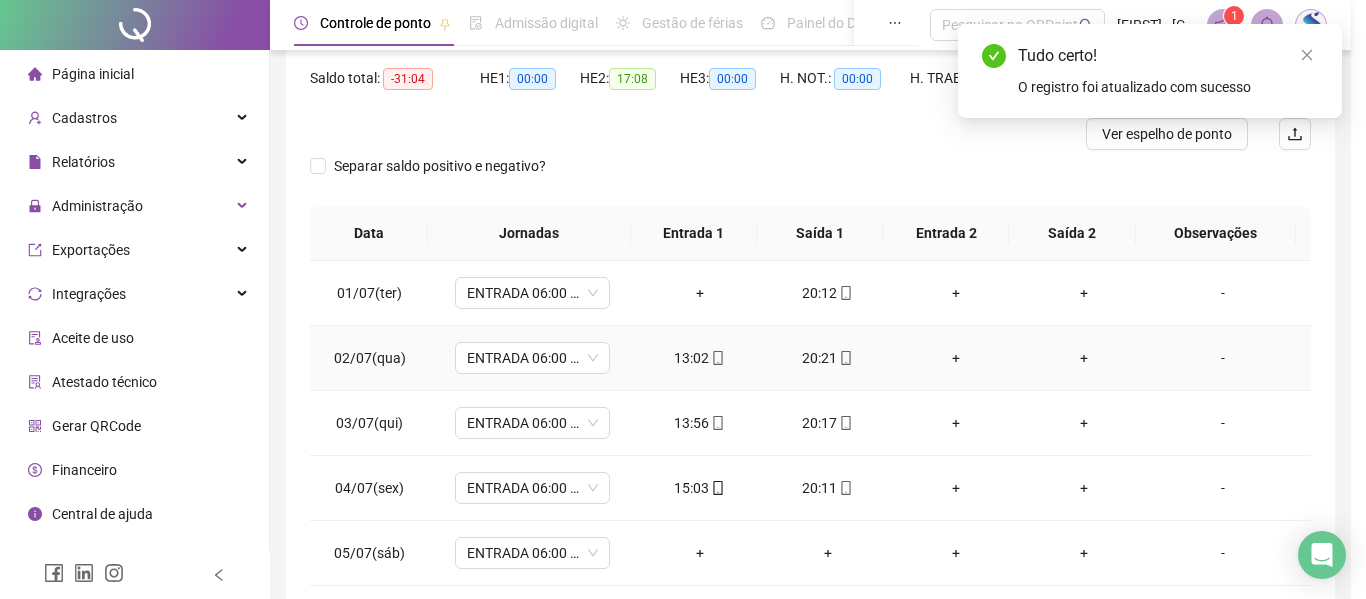 type on "**********" 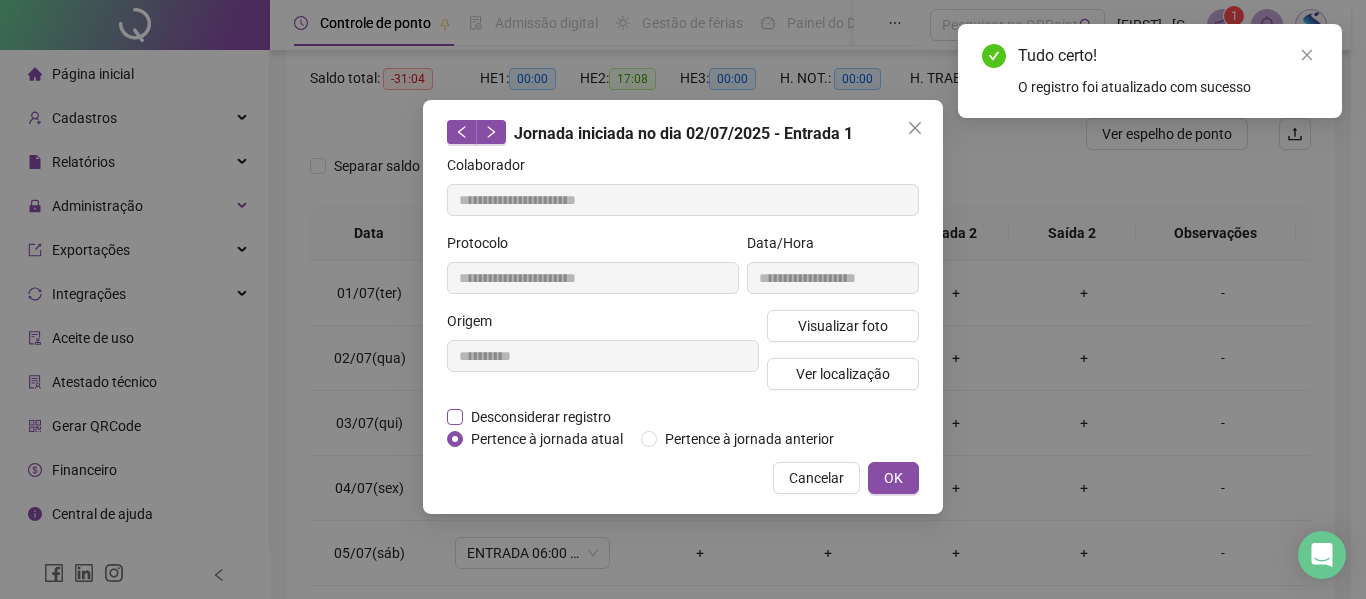 click on "Desconsiderar registro" at bounding box center (541, 417) 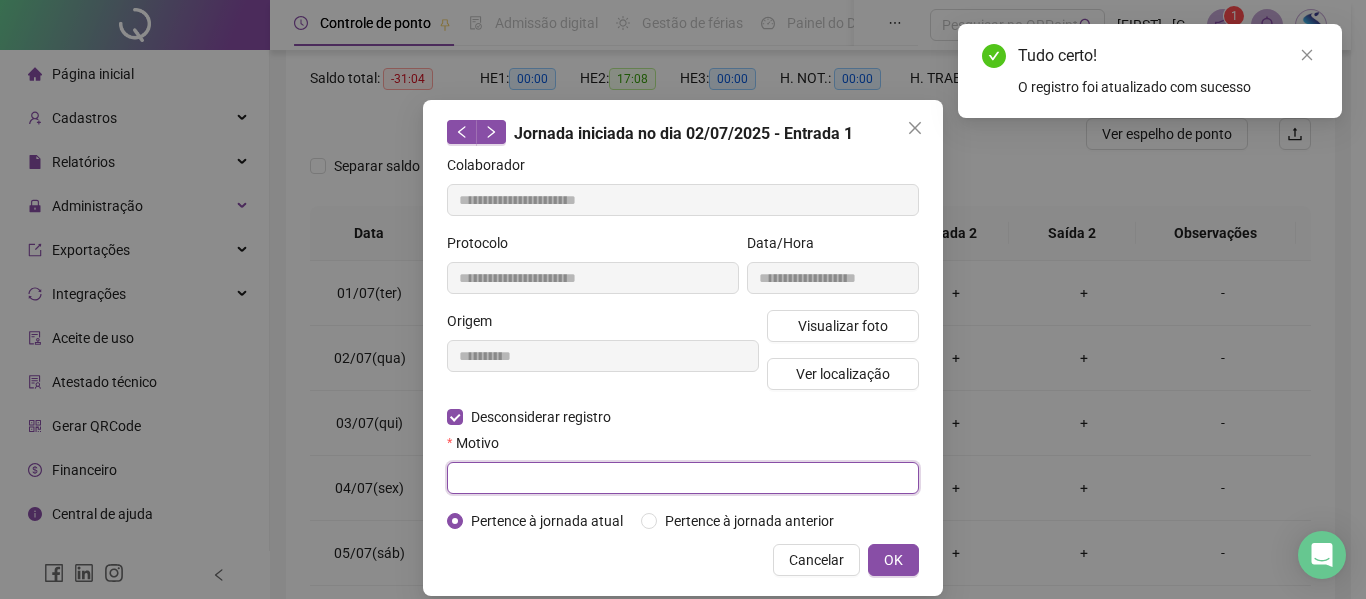 click at bounding box center (683, 478) 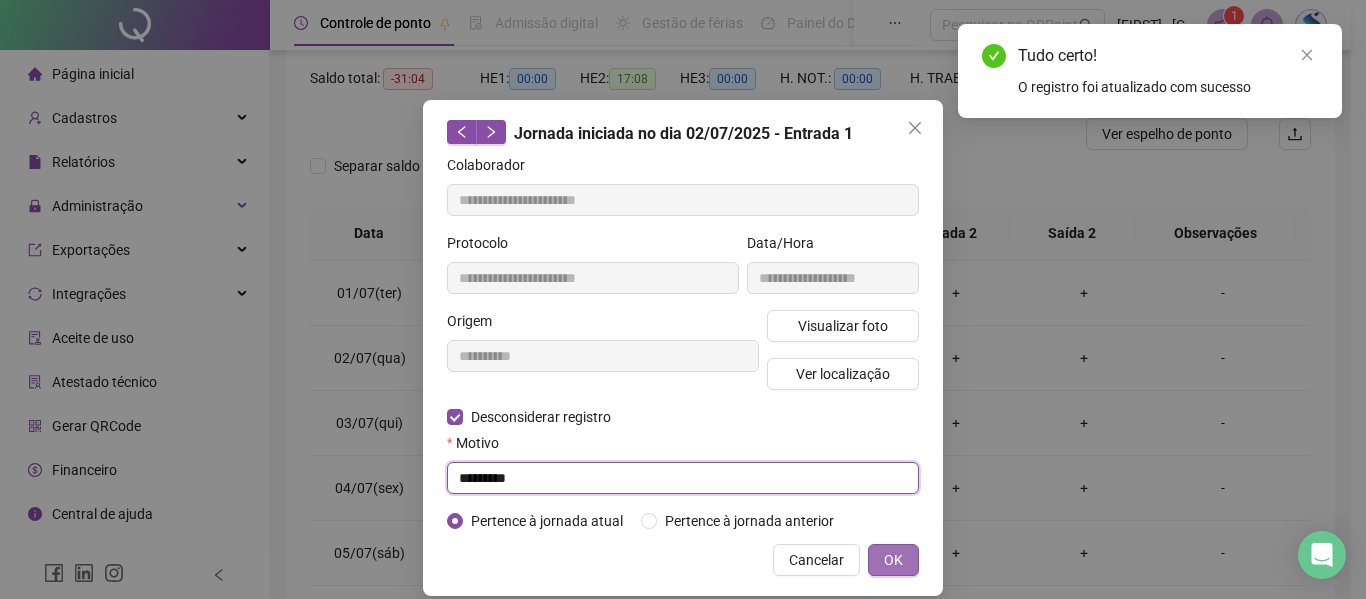type on "*********" 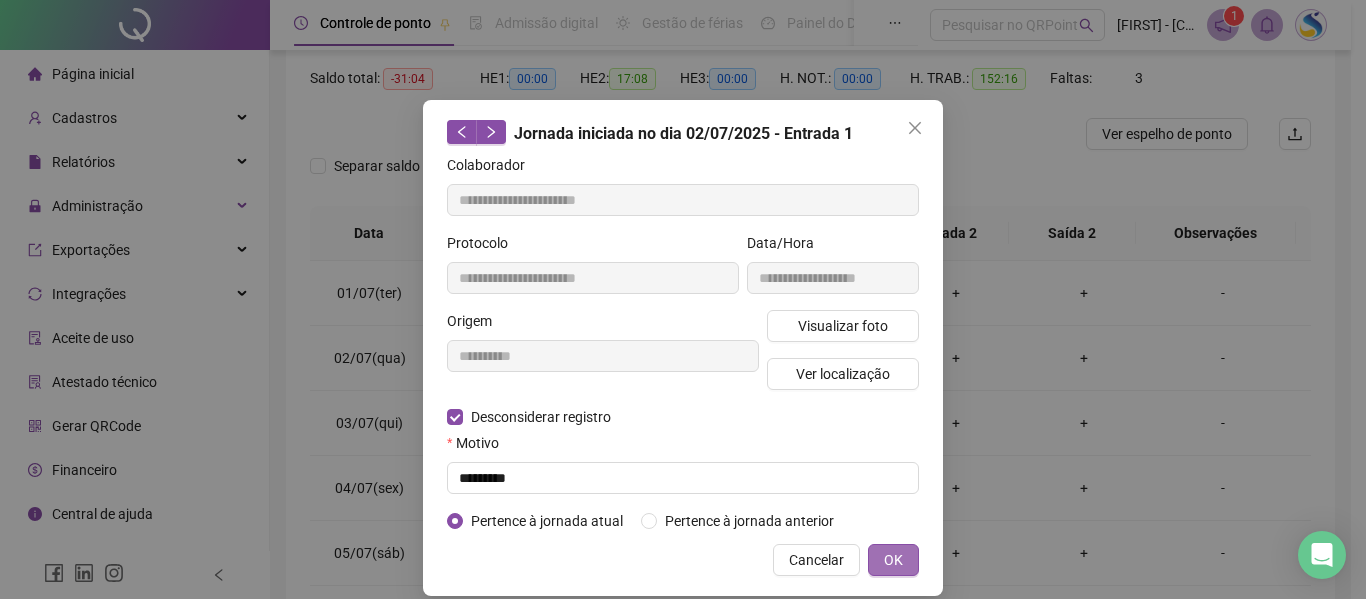 click on "OK" at bounding box center [893, 560] 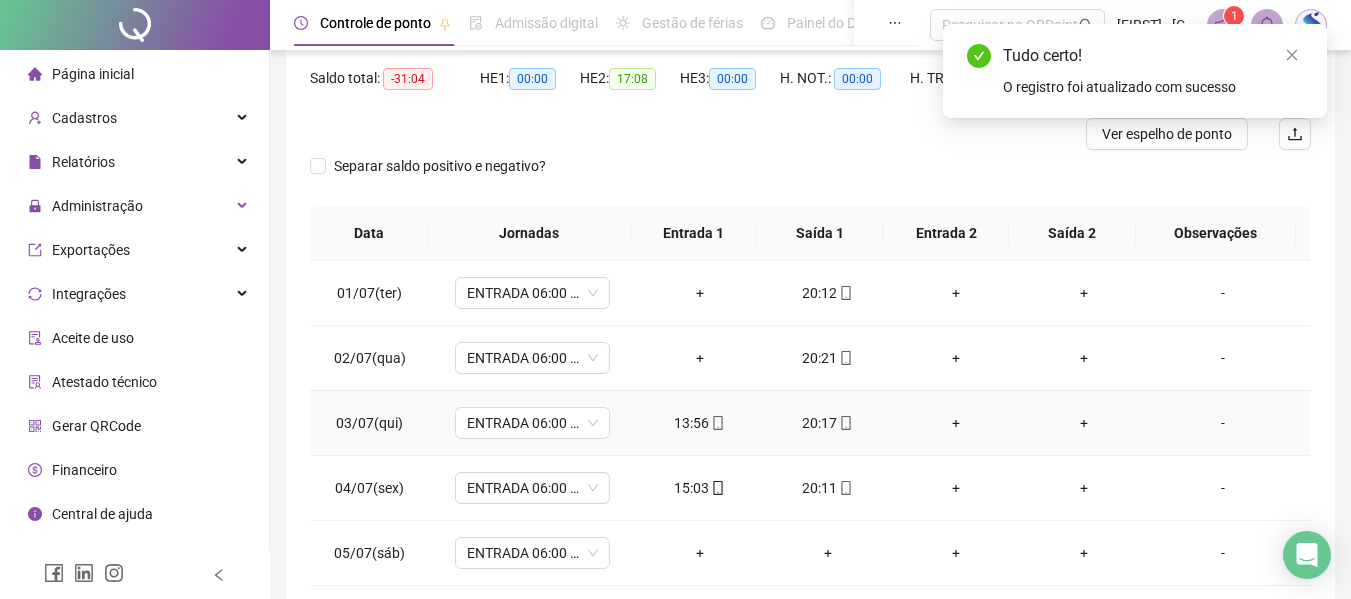 click on "13:56" at bounding box center (700, 423) 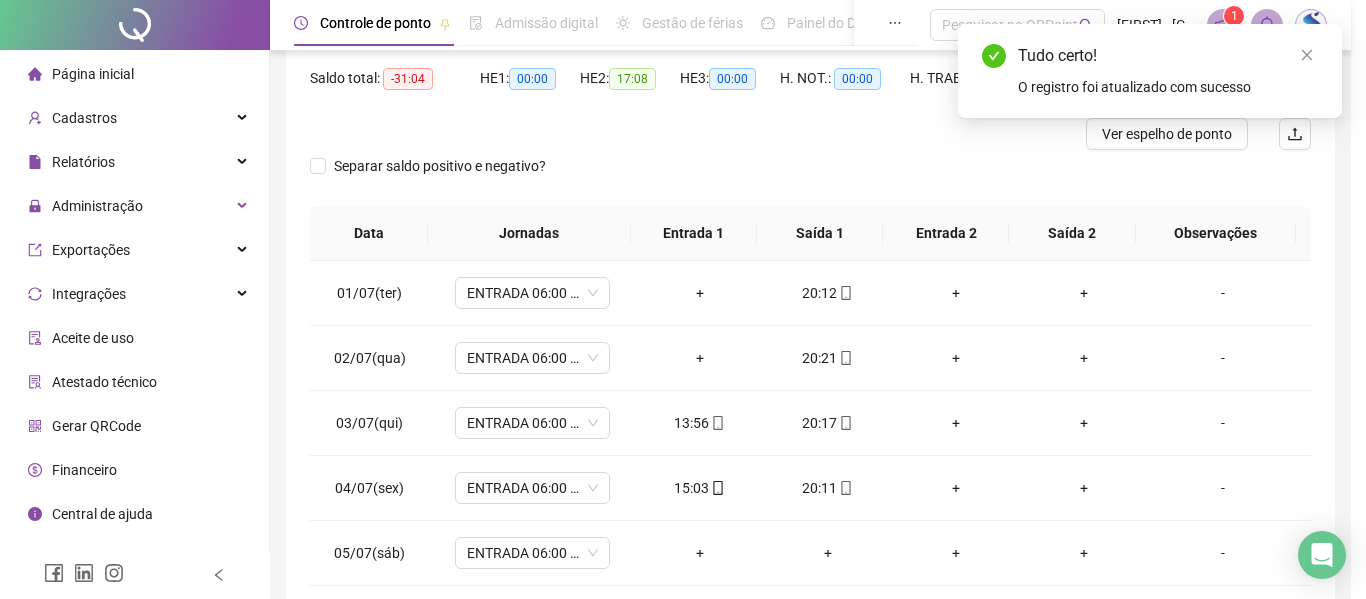 type on "**********" 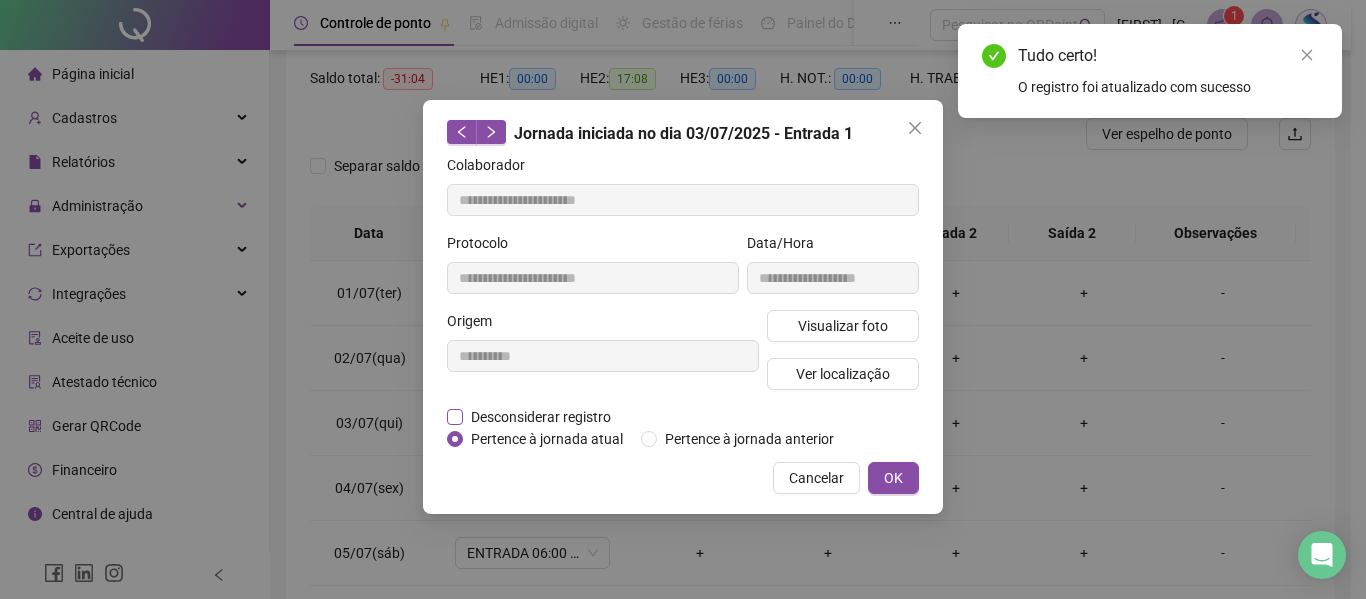 click on "Desconsiderar registro" at bounding box center (541, 417) 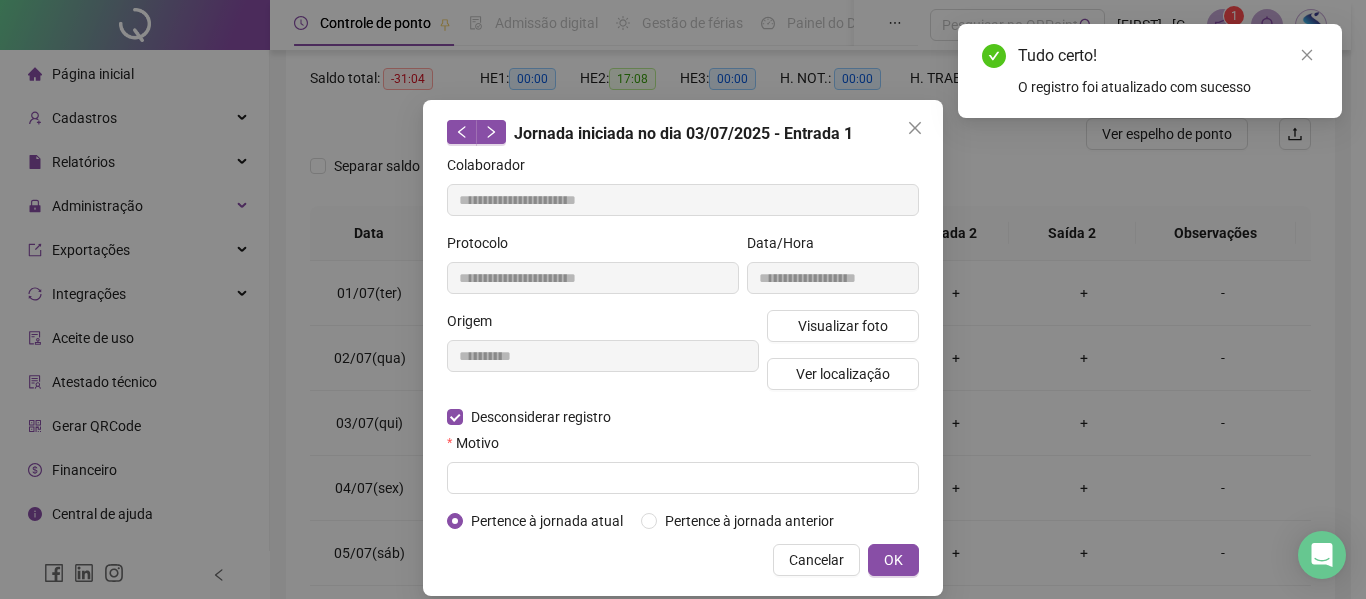 click on "Motivo" at bounding box center [683, 447] 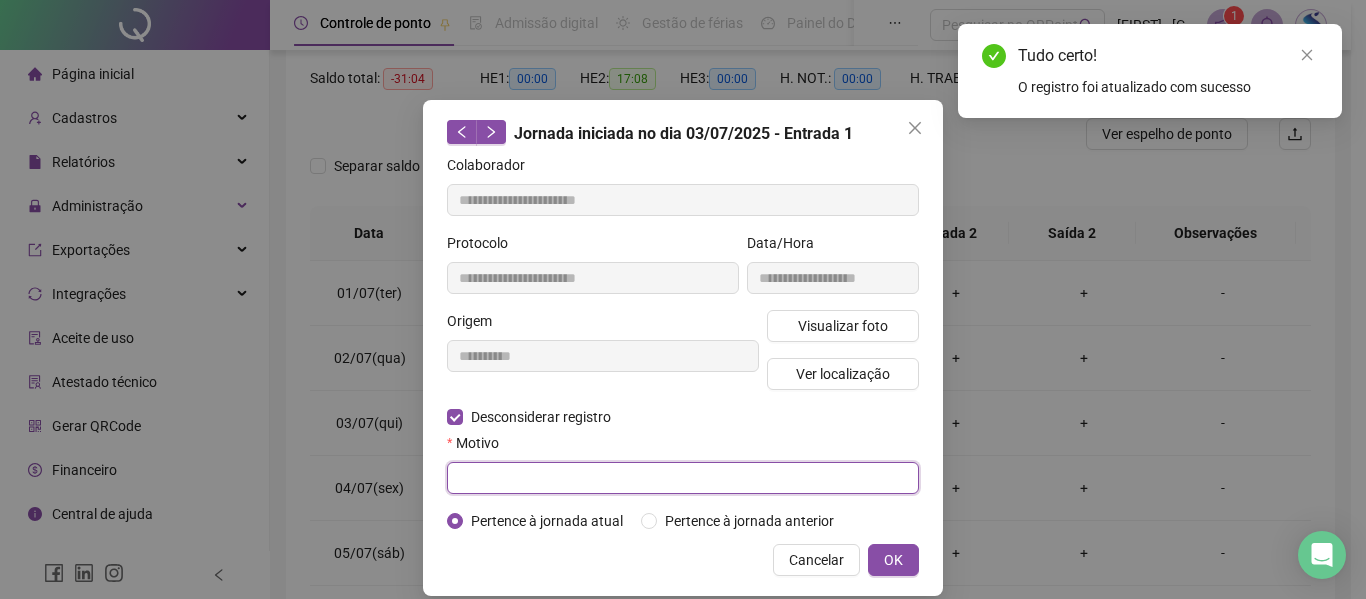 click at bounding box center (683, 478) 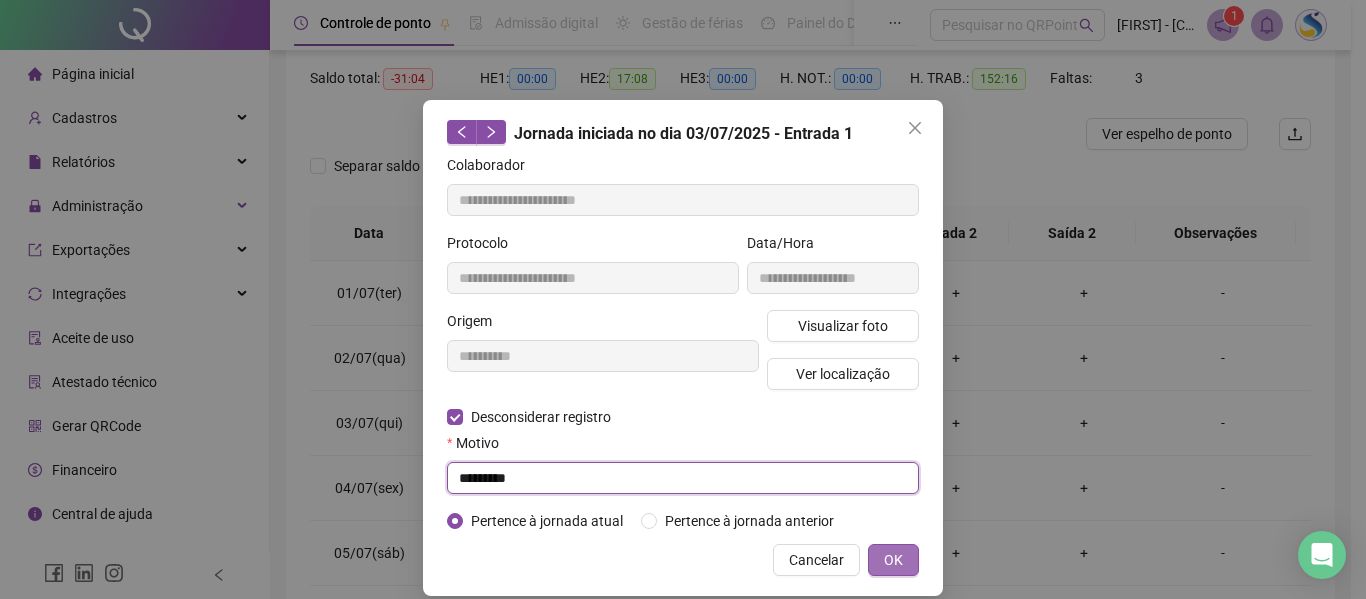 type on "*********" 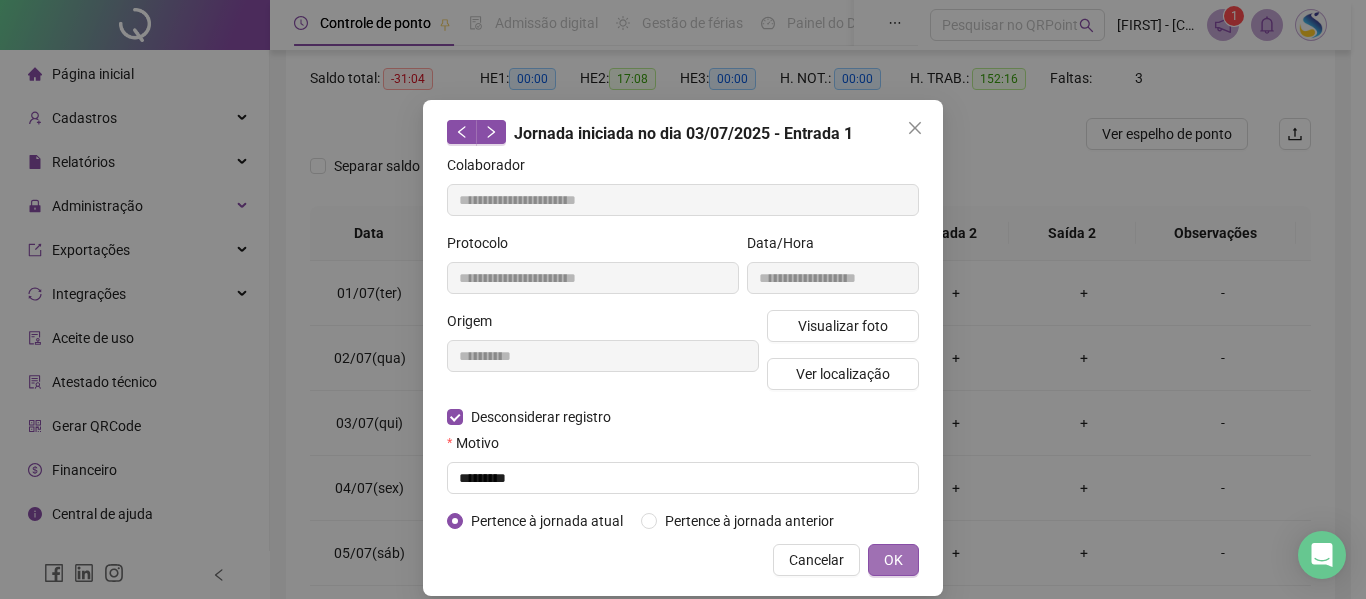 click on "OK" at bounding box center [893, 560] 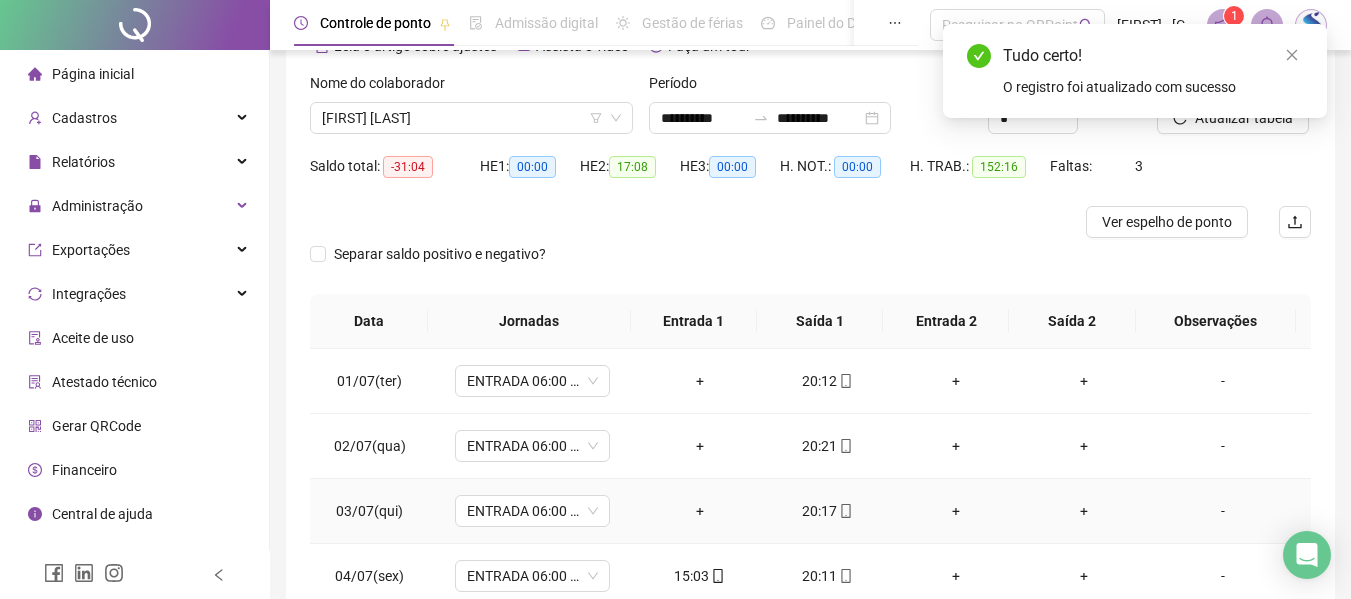 scroll, scrollTop: 0, scrollLeft: 0, axis: both 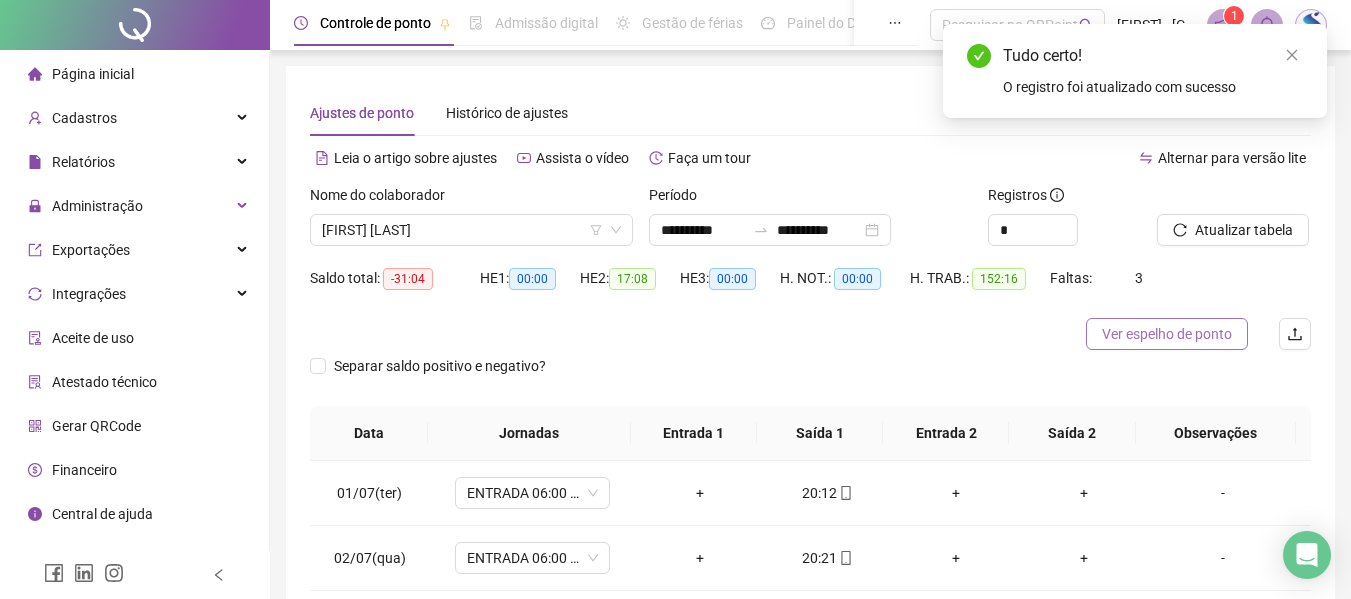 click on "Ver espelho de ponto" at bounding box center (1167, 334) 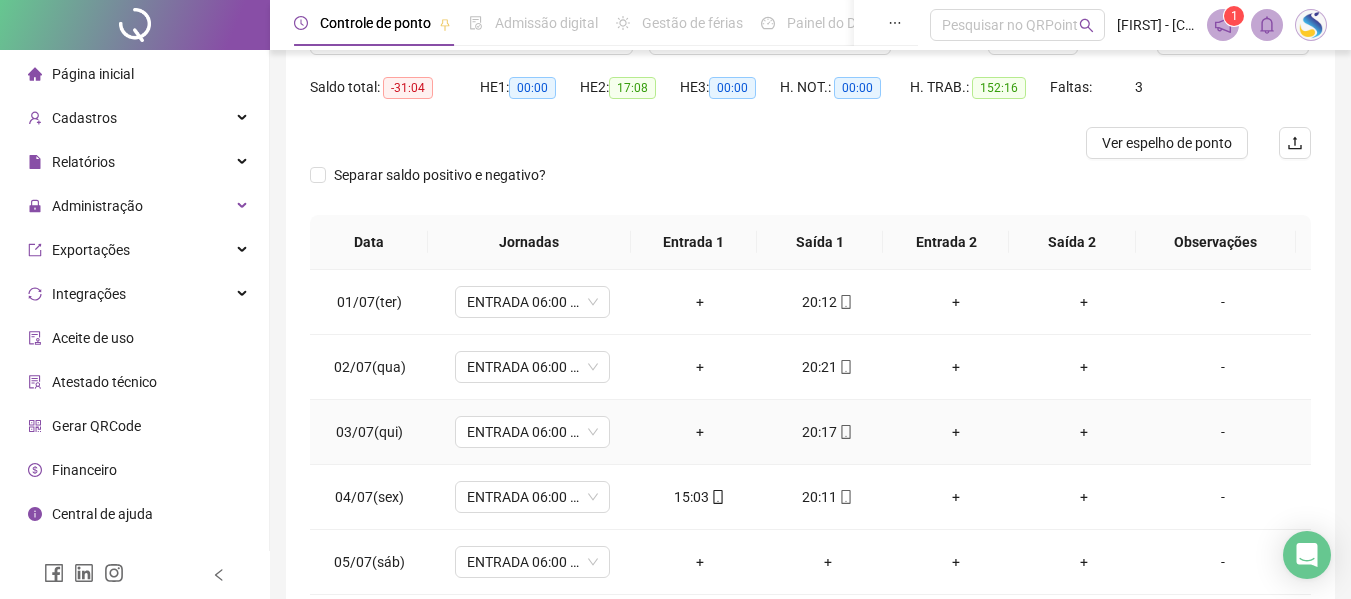 scroll, scrollTop: 200, scrollLeft: 0, axis: vertical 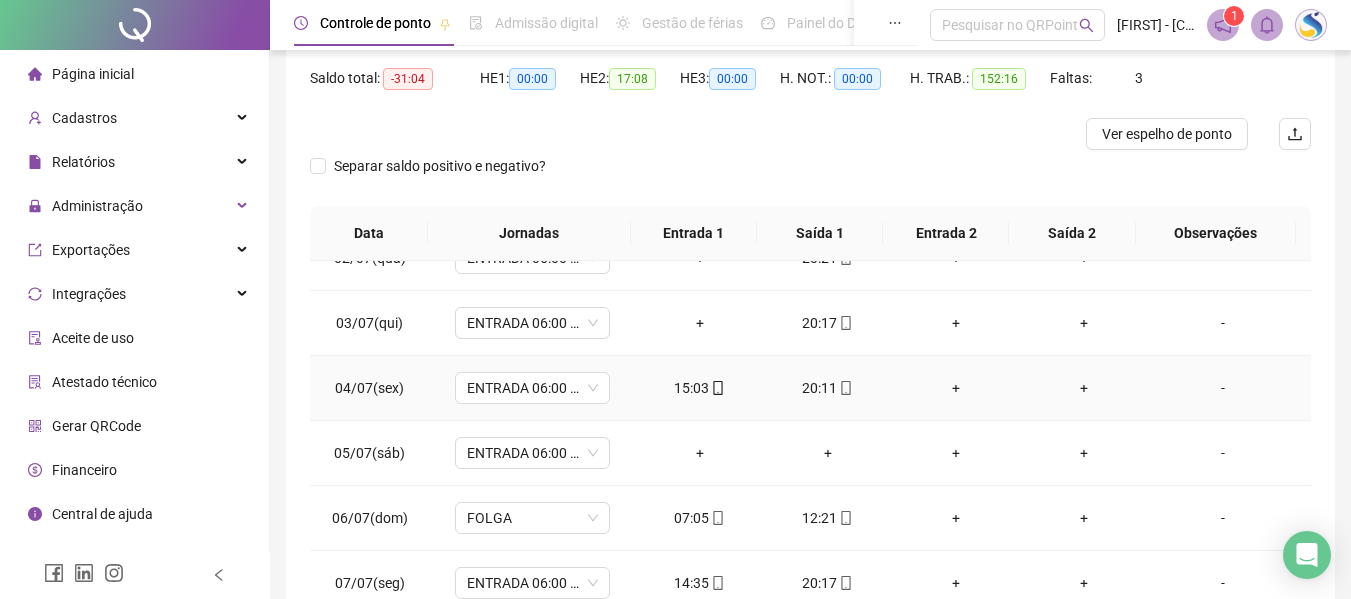 click on "15:03" at bounding box center (700, 388) 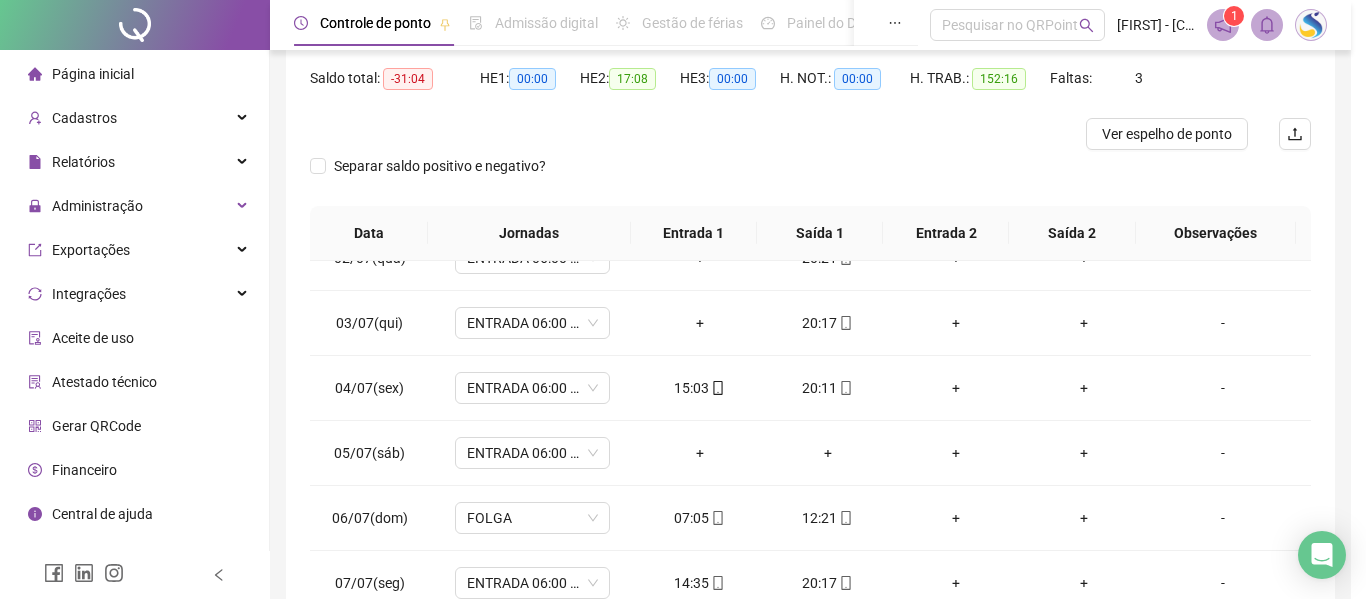 type on "**********" 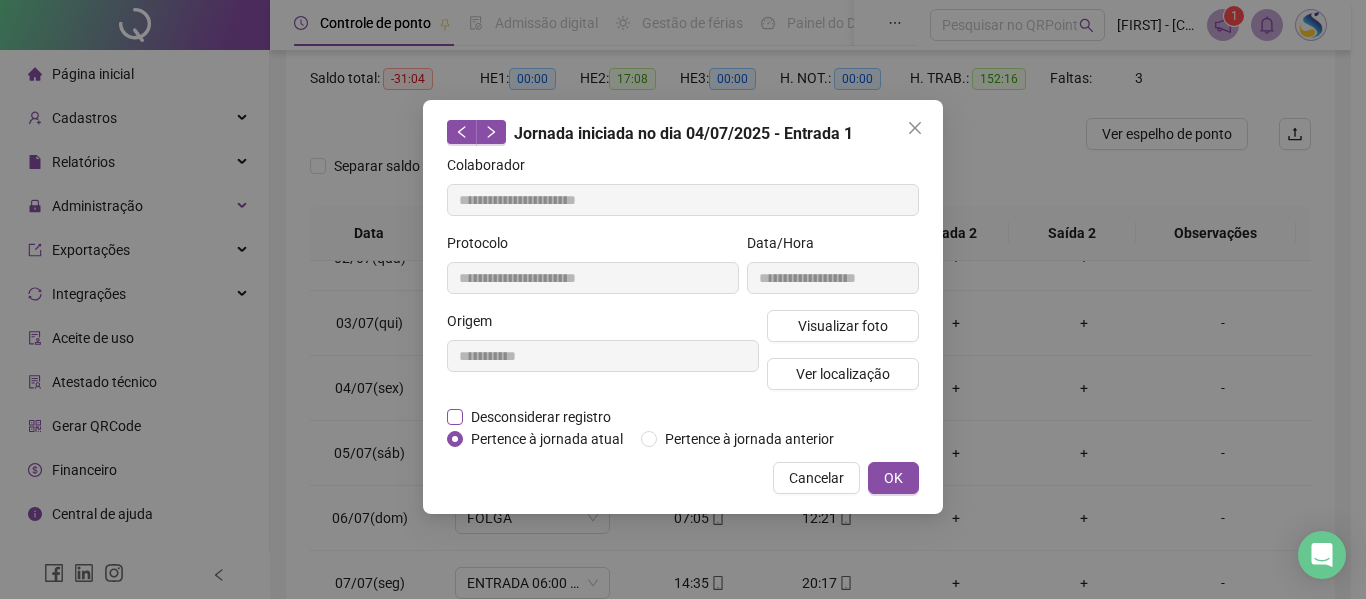 click on "Desconsiderar registro" at bounding box center [541, 417] 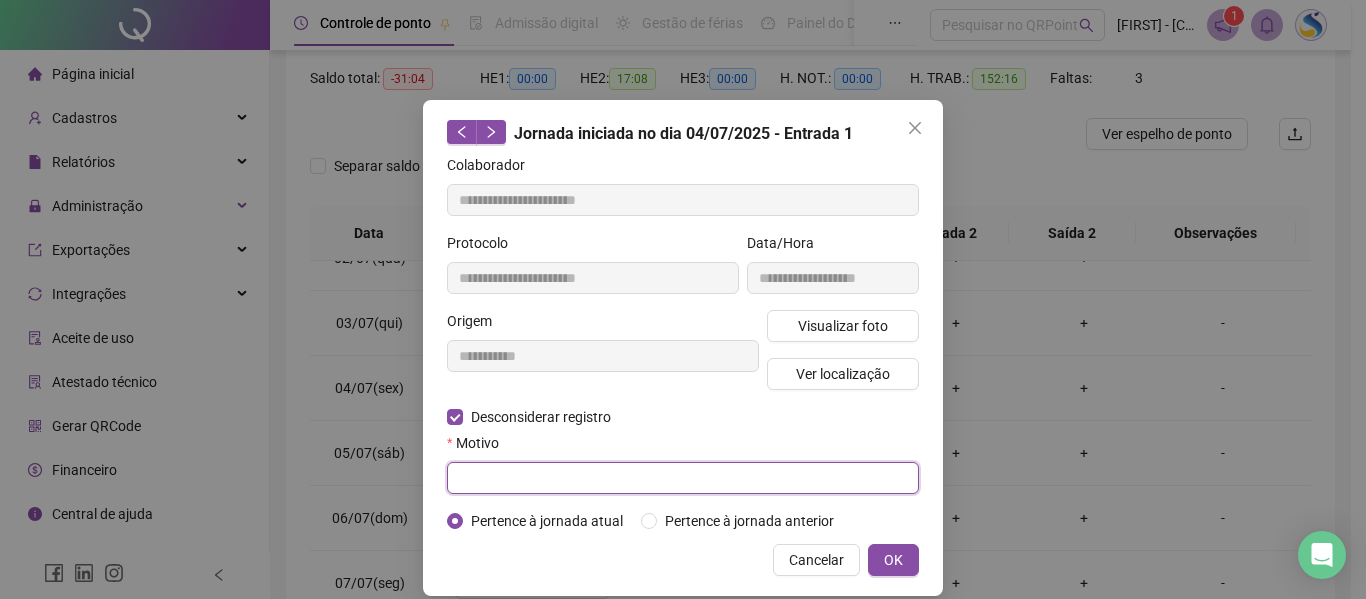 click at bounding box center [683, 478] 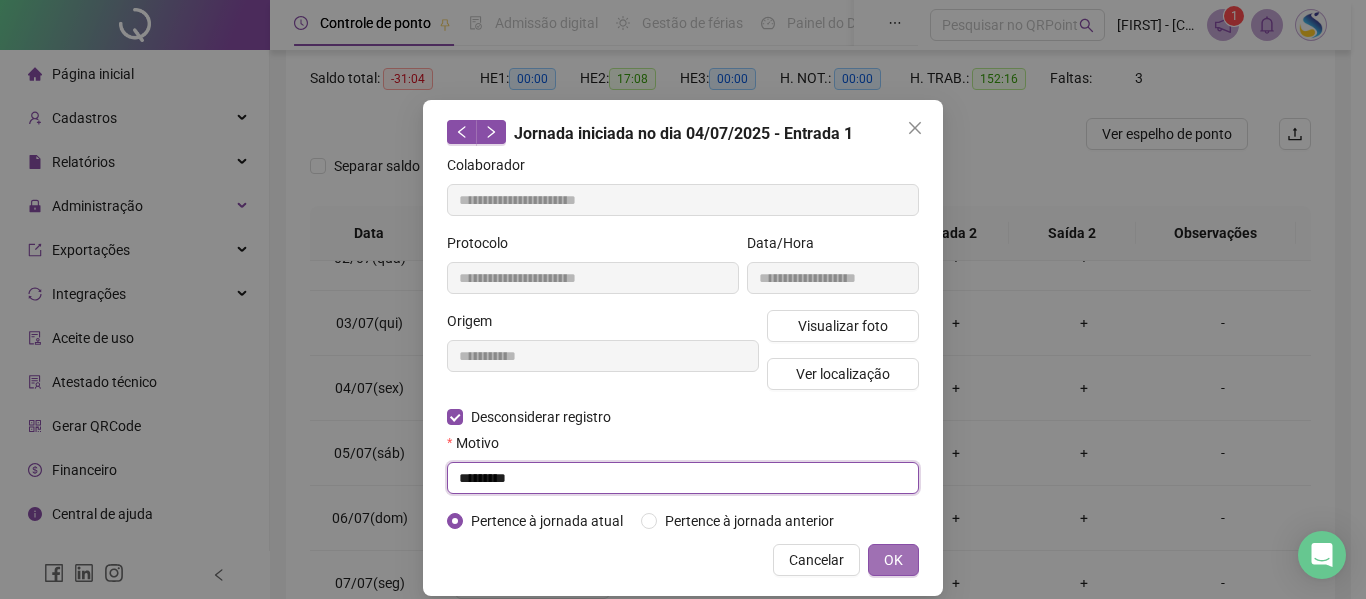 type on "*********" 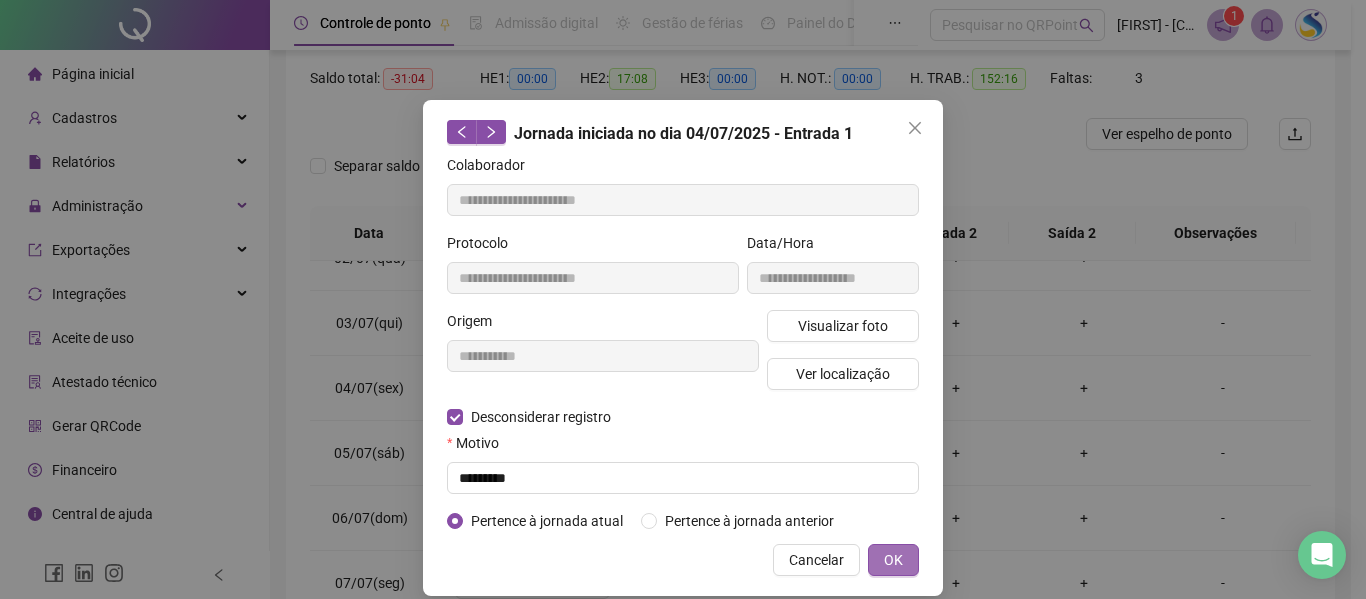 click on "OK" at bounding box center [893, 560] 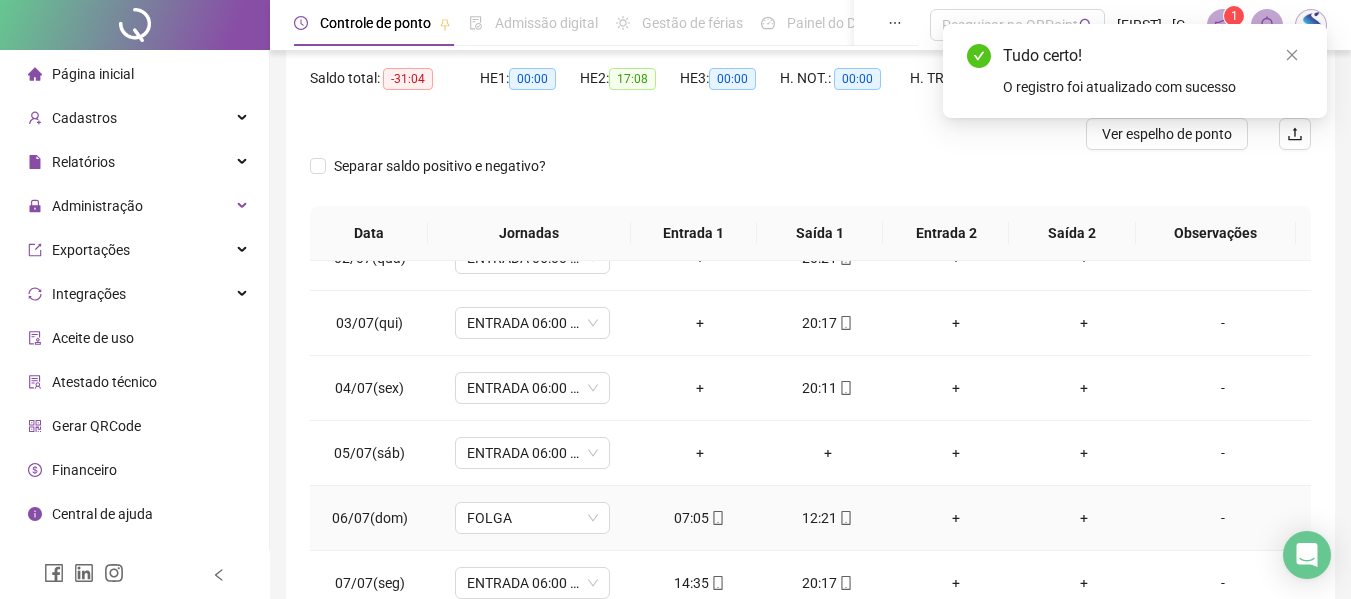 click on "07:05" at bounding box center (700, 518) 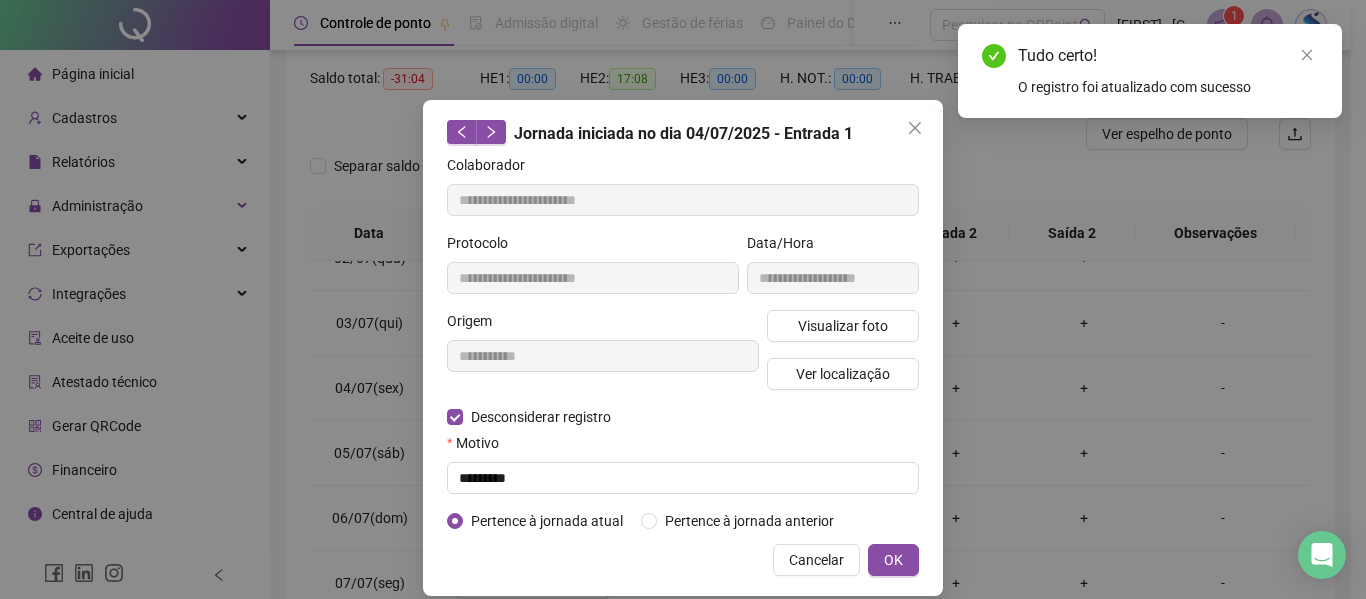 type on "**********" 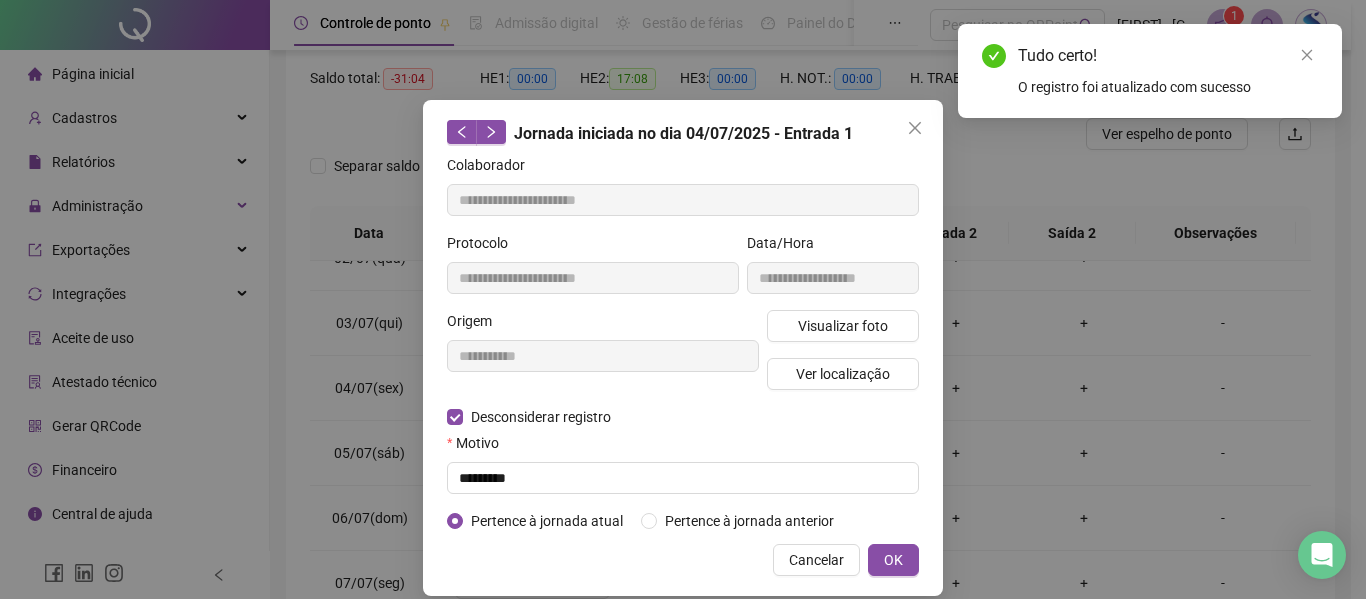 type on "**********" 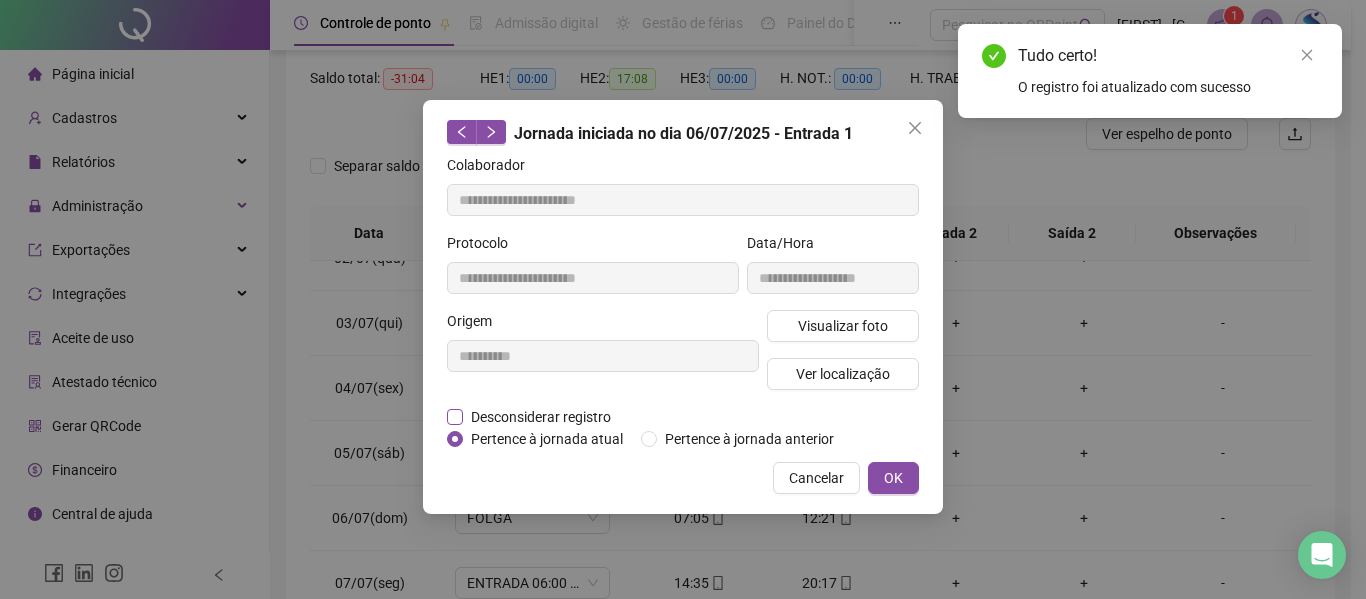 click on "Desconsiderar registro" at bounding box center (541, 417) 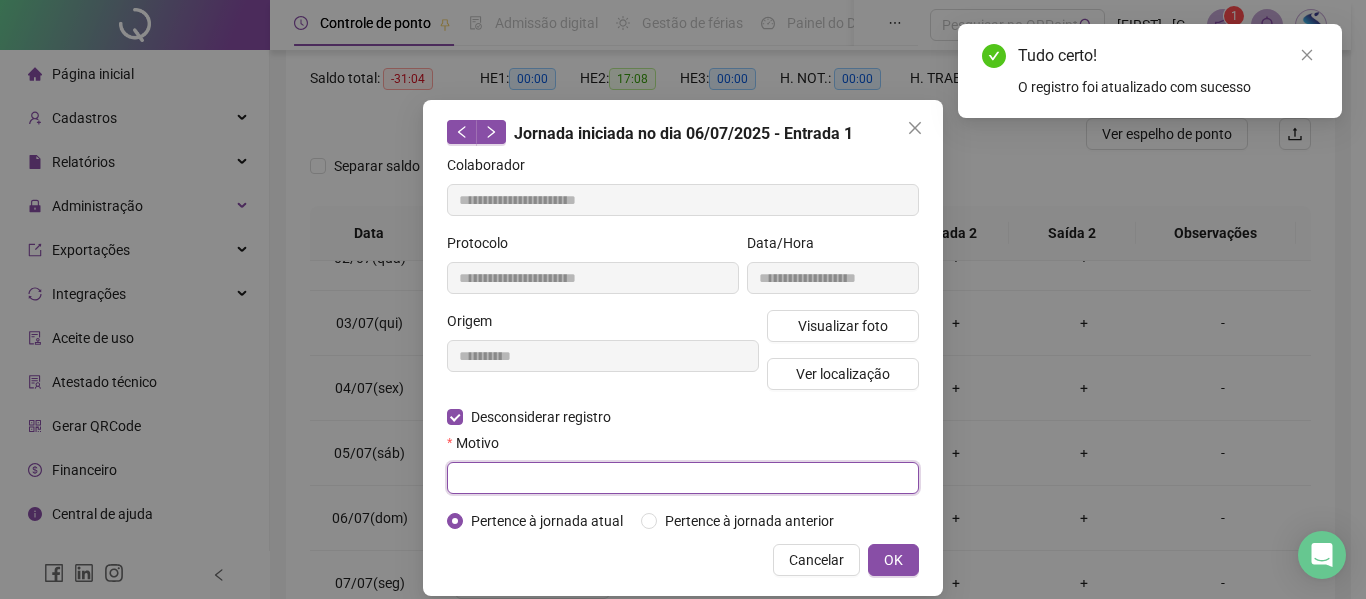 click at bounding box center (683, 478) 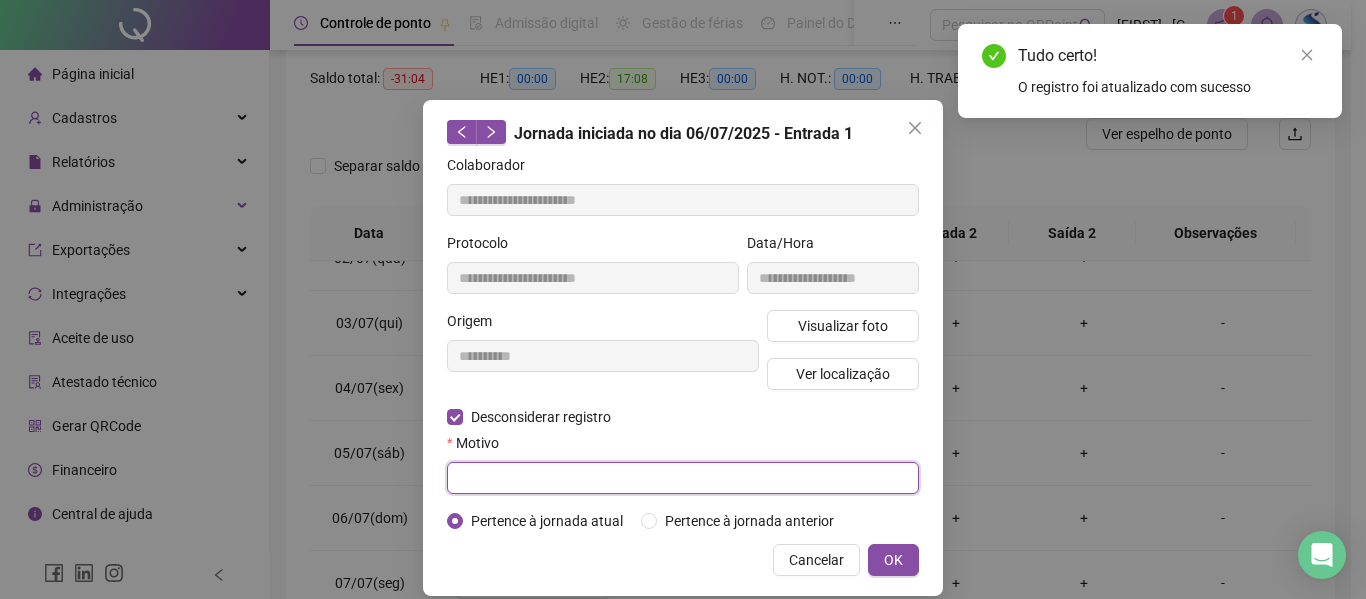 paste on "*********" 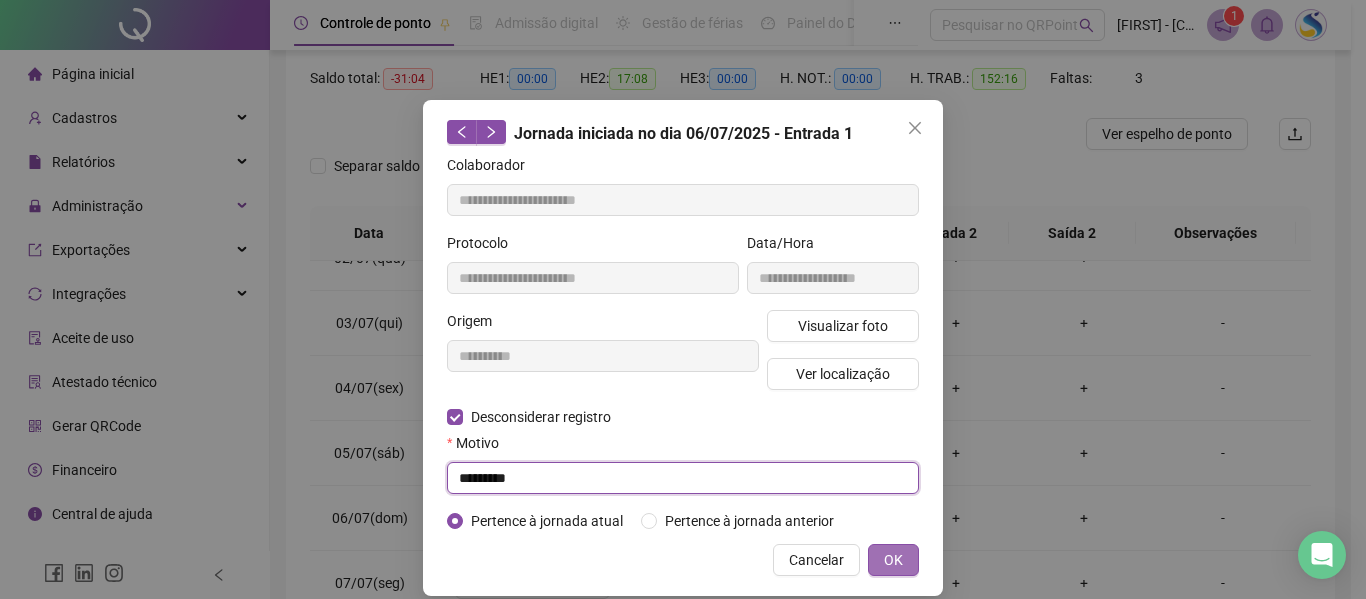 type on "*********" 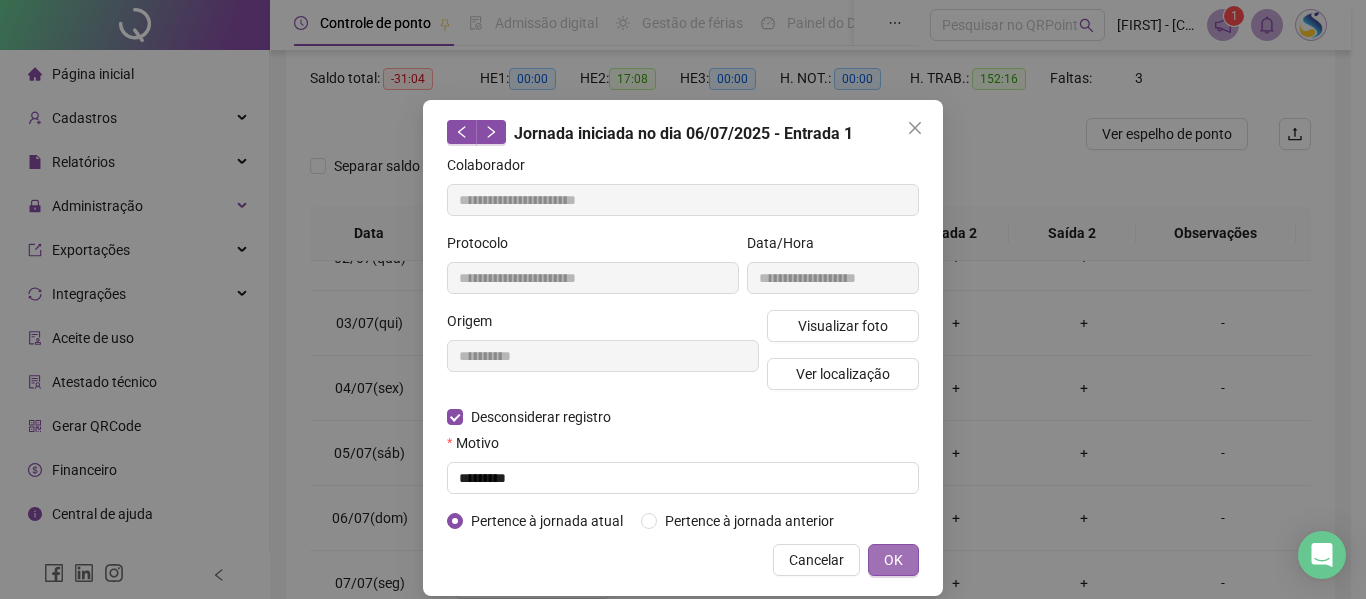 click on "OK" at bounding box center (893, 560) 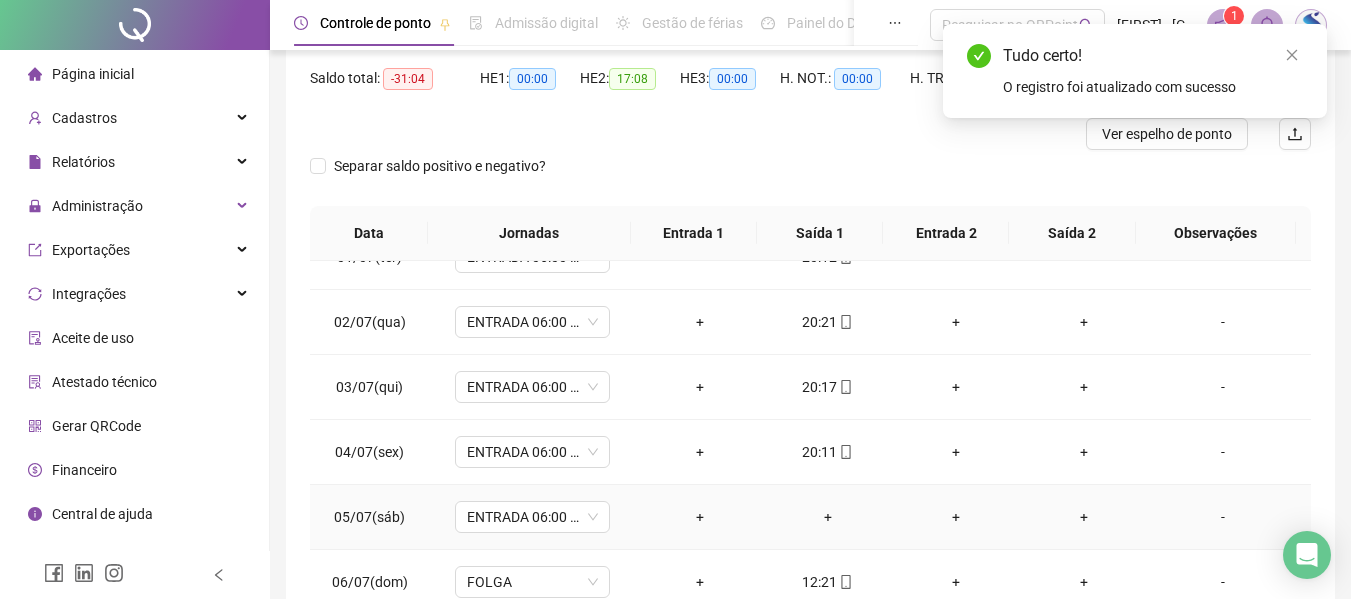 scroll, scrollTop: 0, scrollLeft: 0, axis: both 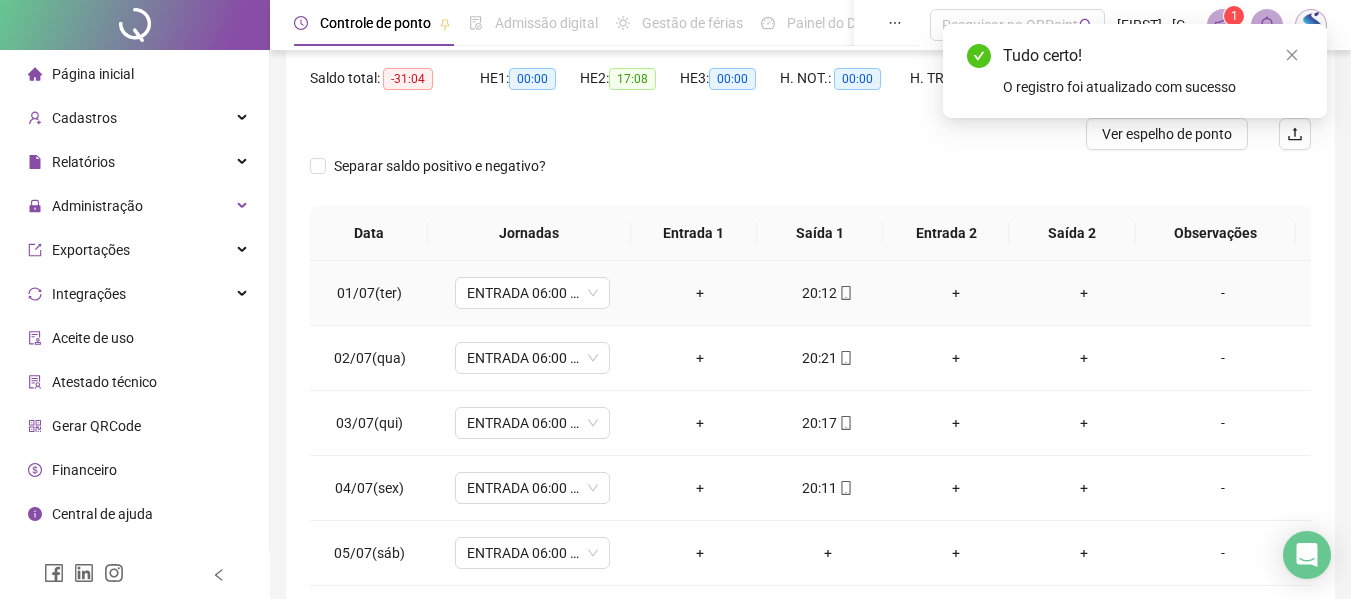 click on "20:12" at bounding box center (828, 293) 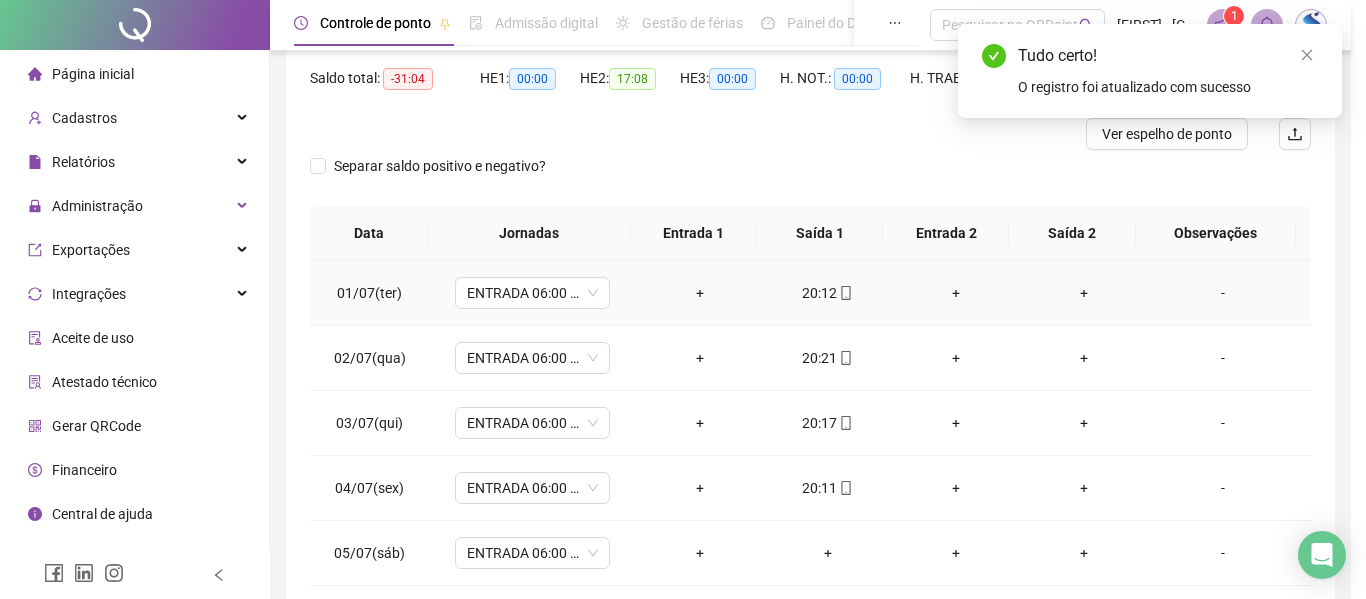 type on "**********" 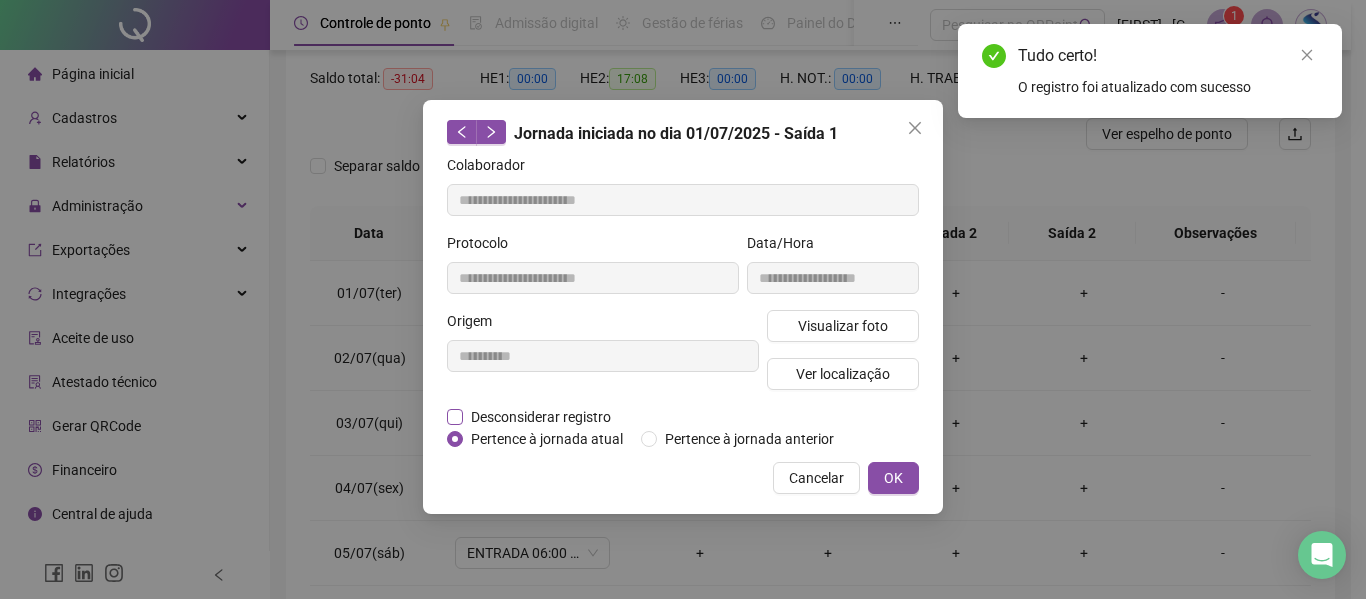 click on "Desconsiderar registro" at bounding box center [541, 417] 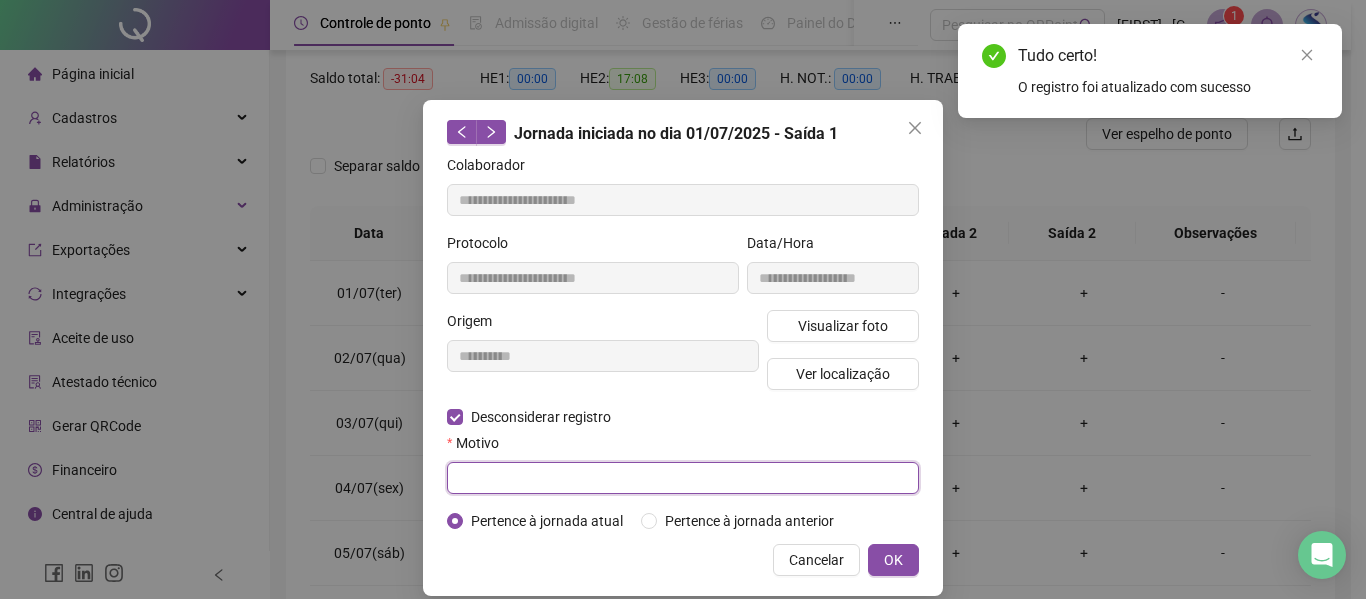 click at bounding box center [683, 478] 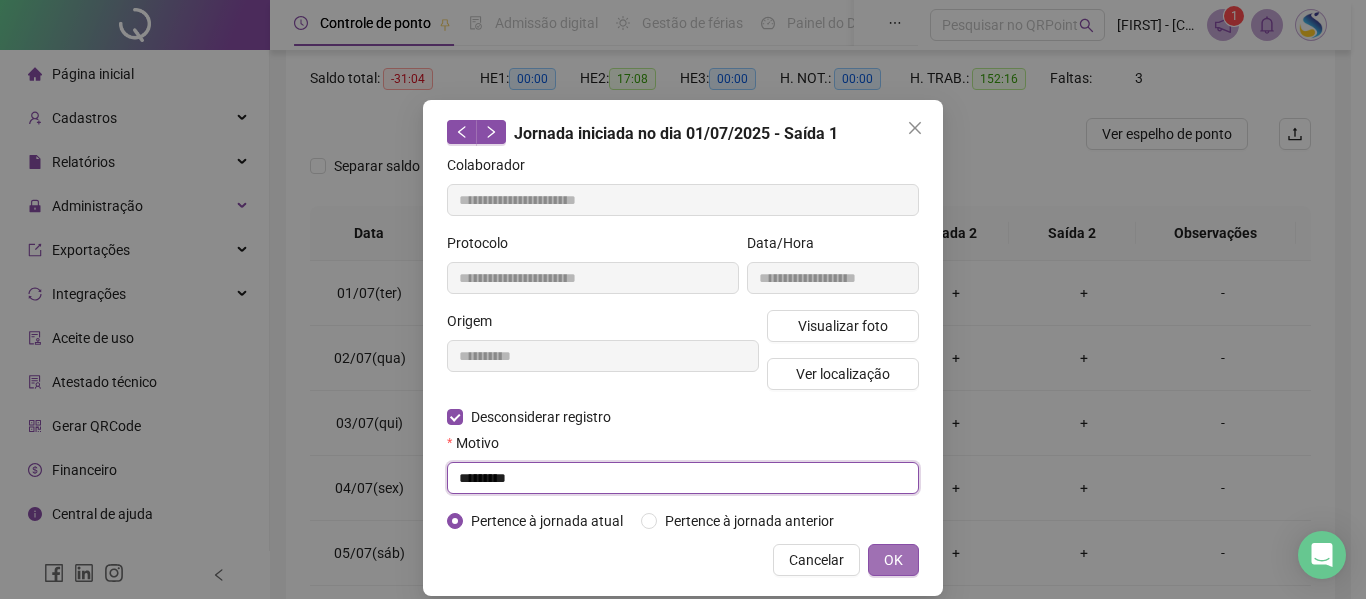 type on "*********" 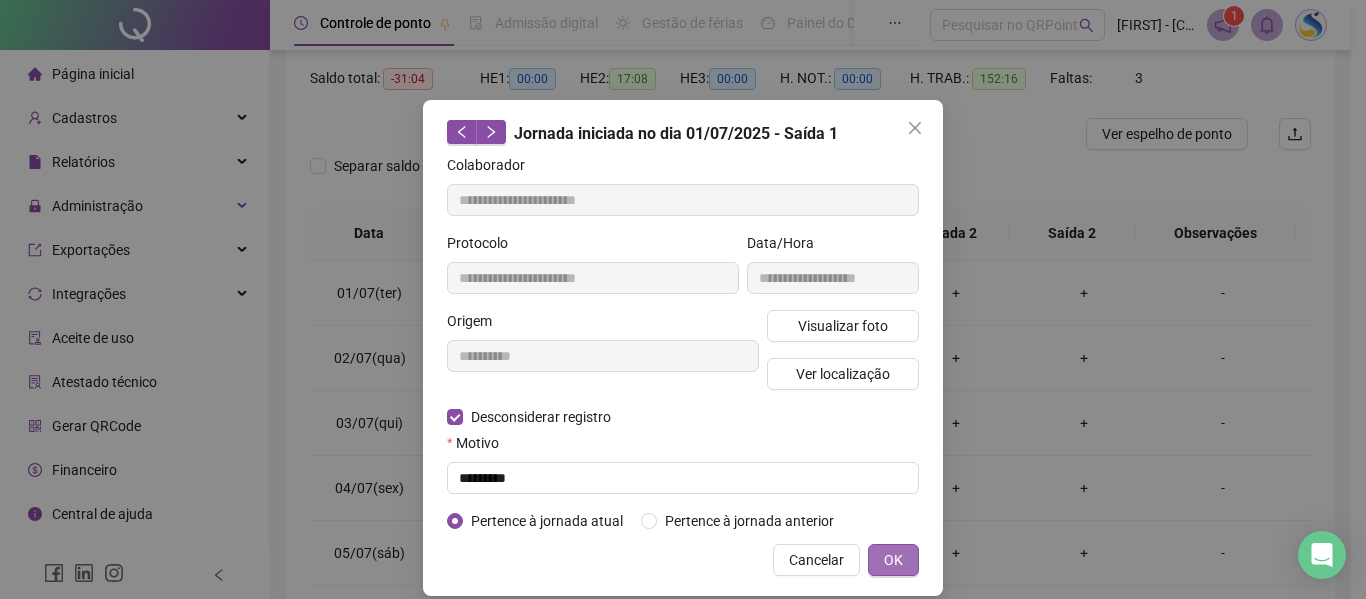 click on "OK" at bounding box center (893, 560) 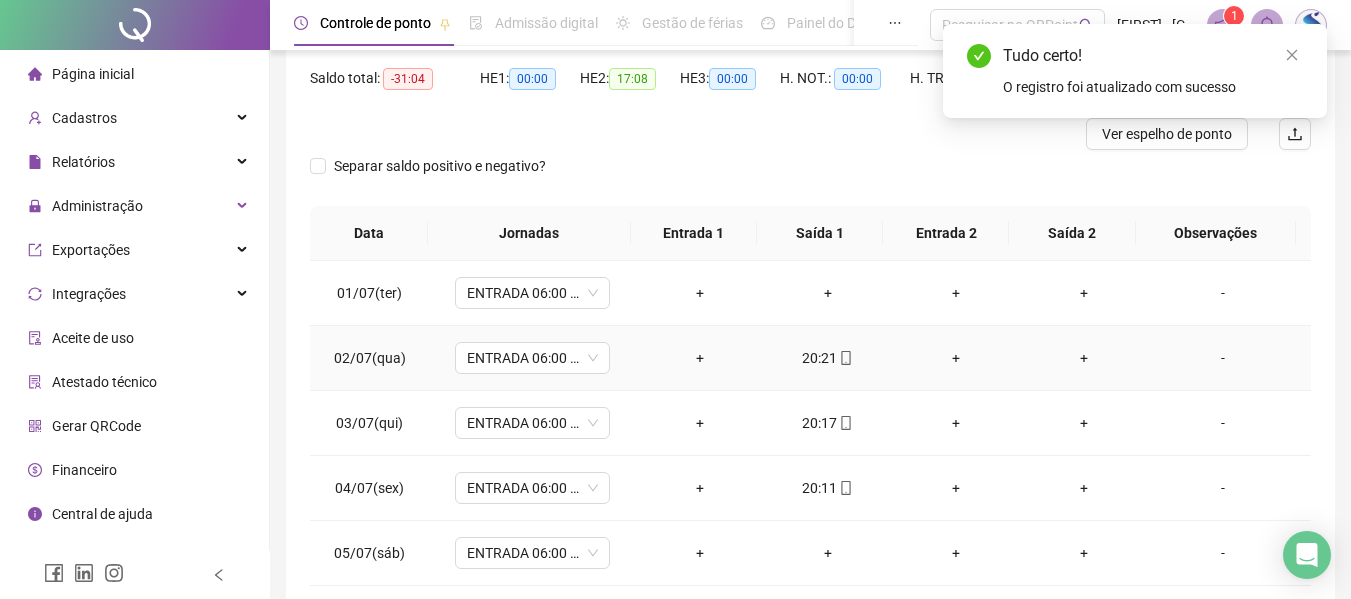 click on "20:21" at bounding box center [828, 358] 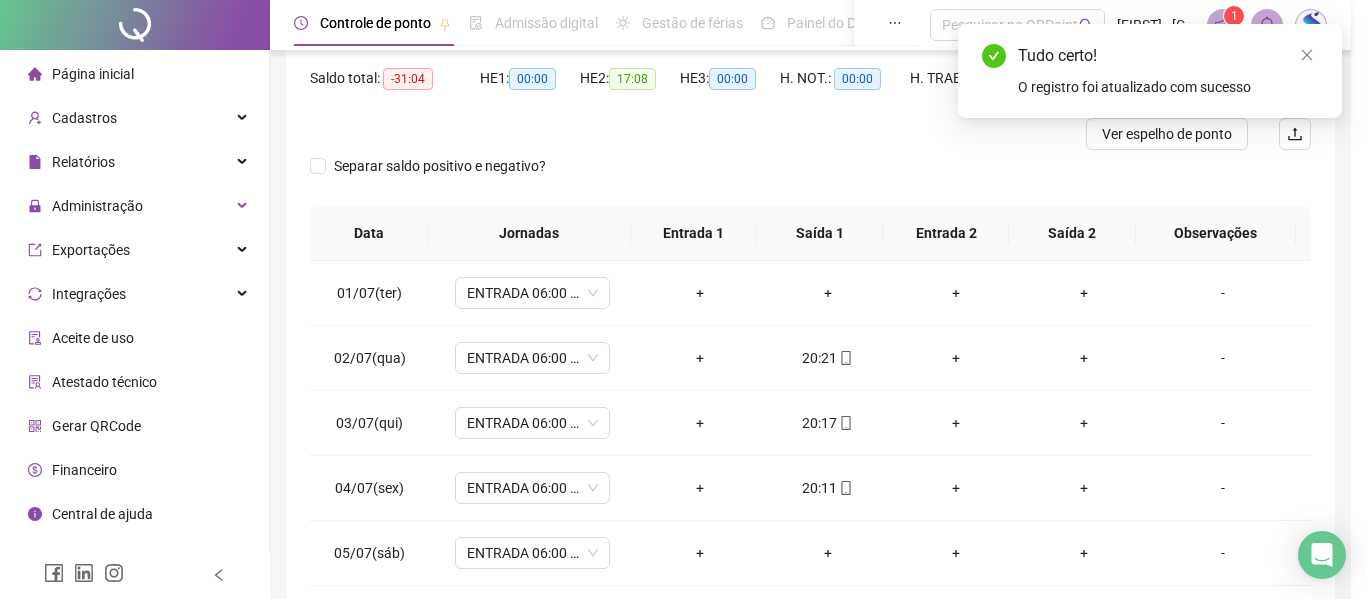 type on "**********" 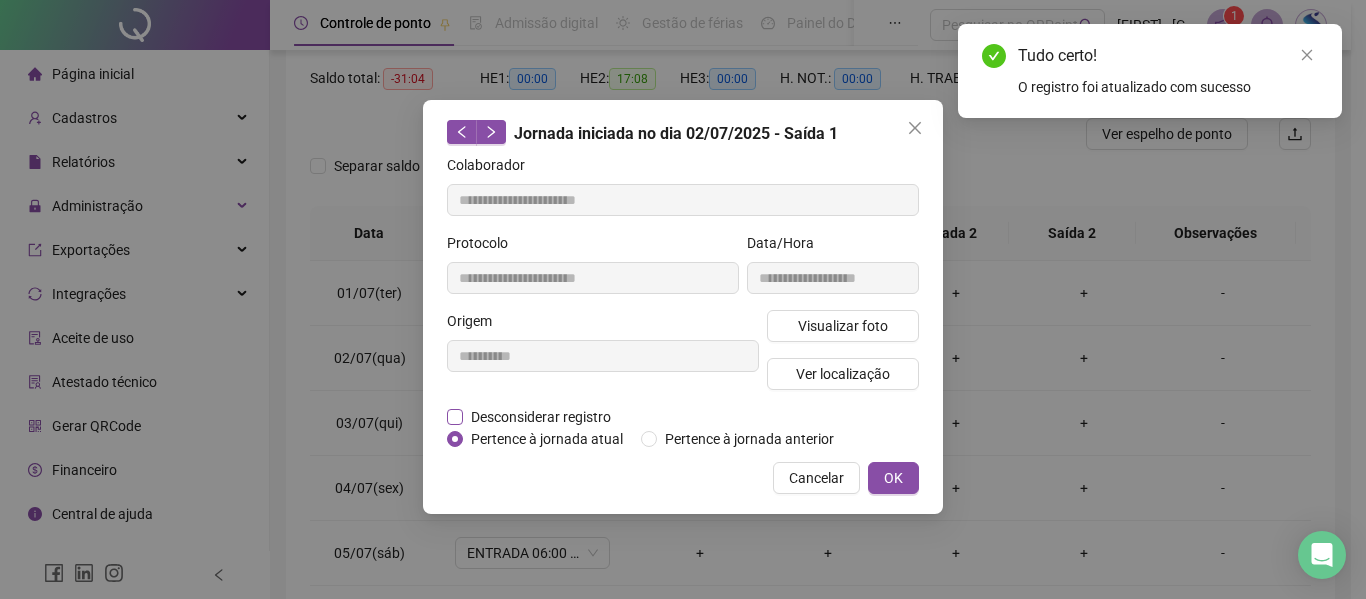 click on "Desconsiderar registro" at bounding box center [541, 417] 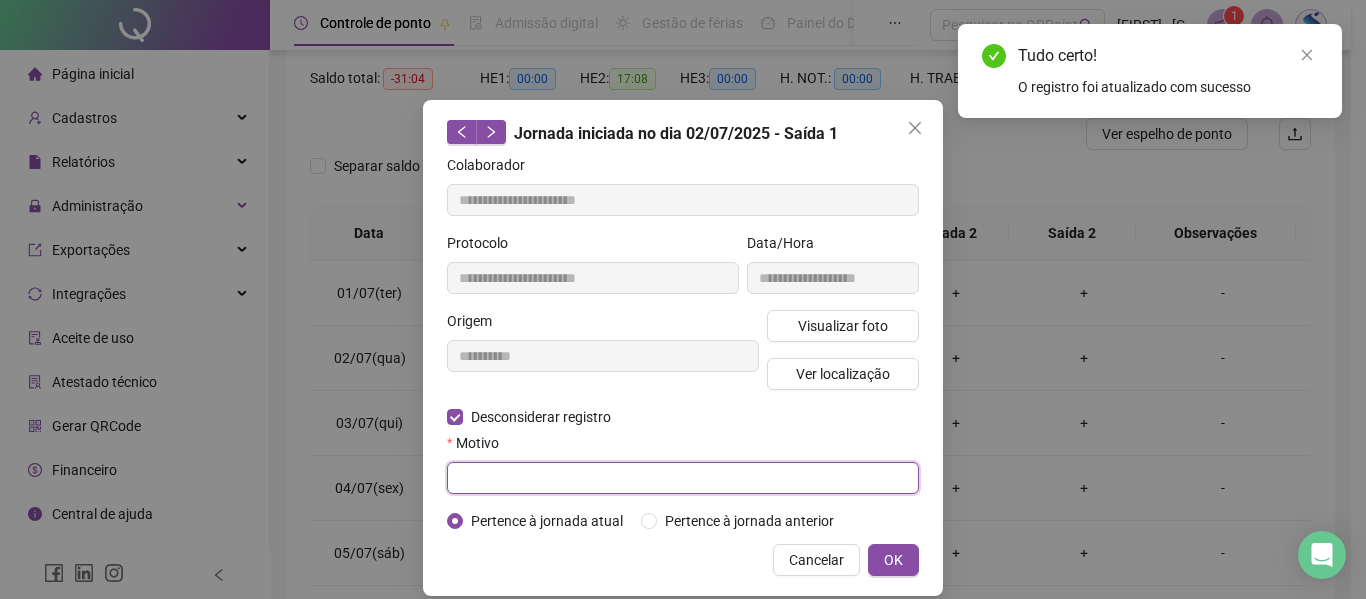 click at bounding box center (683, 478) 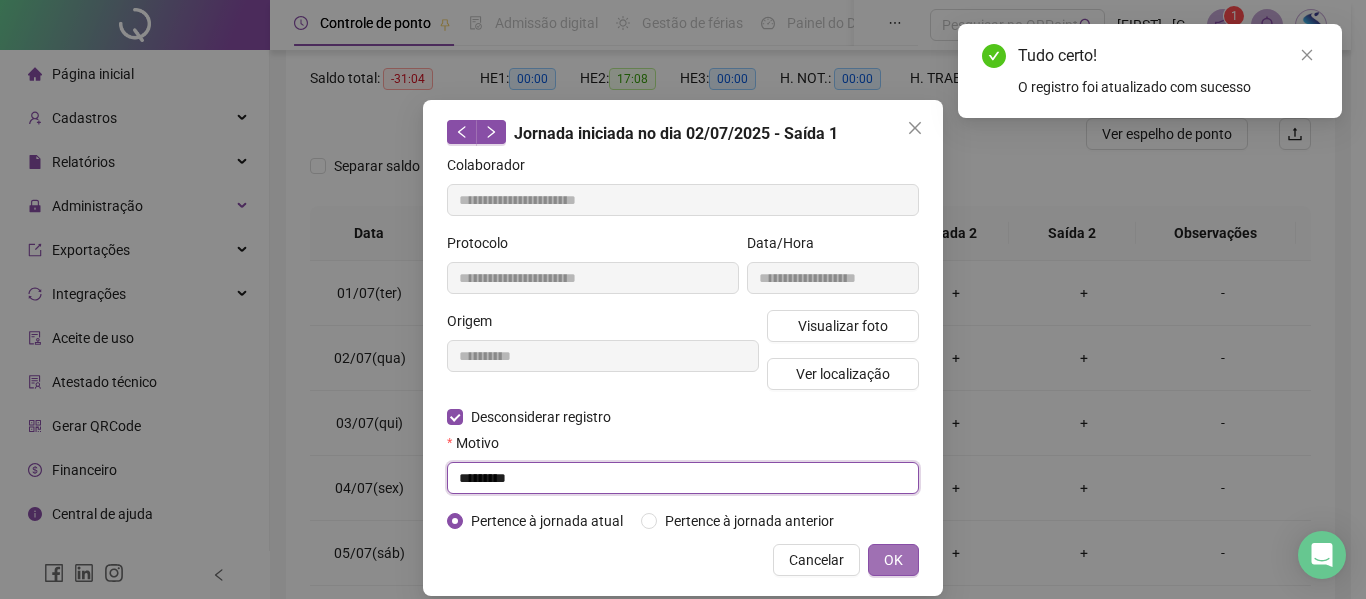 type on "*********" 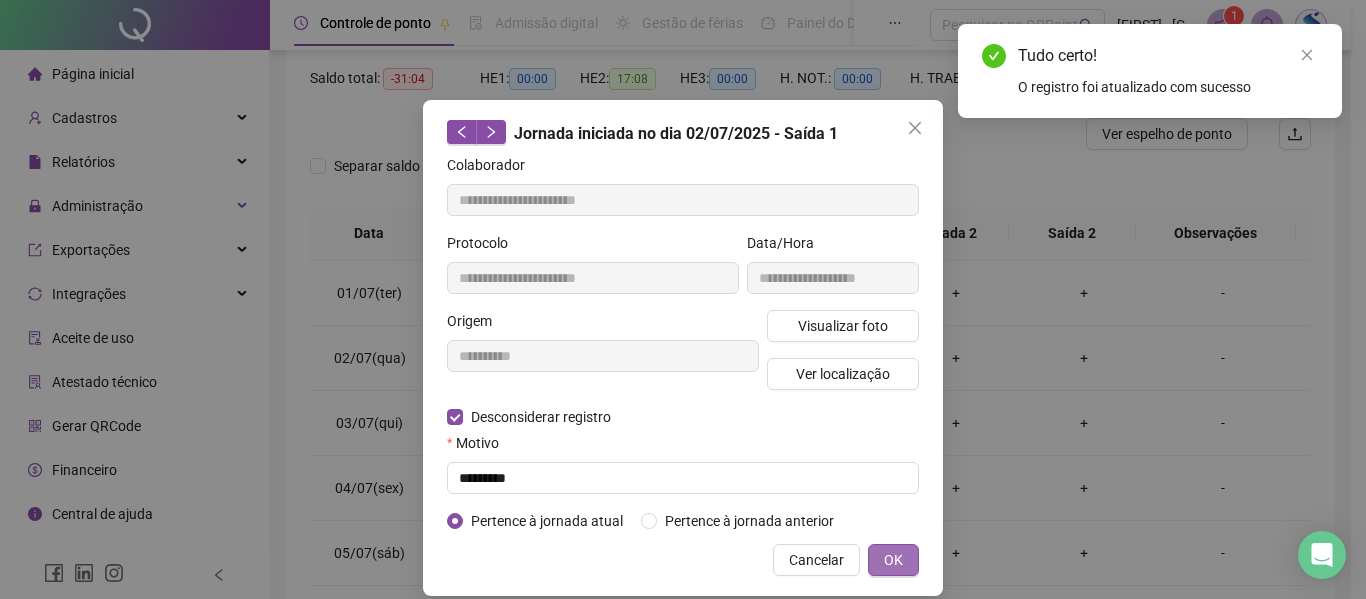 click on "OK" at bounding box center [893, 560] 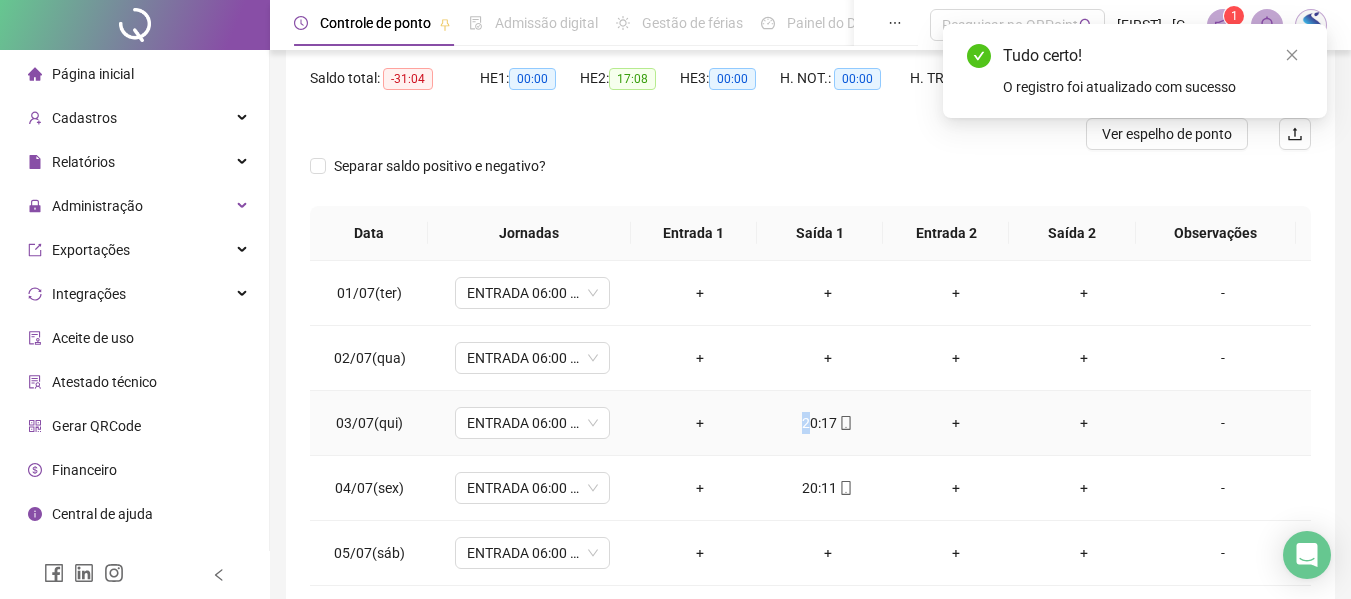 click on "20:17" at bounding box center [828, 423] 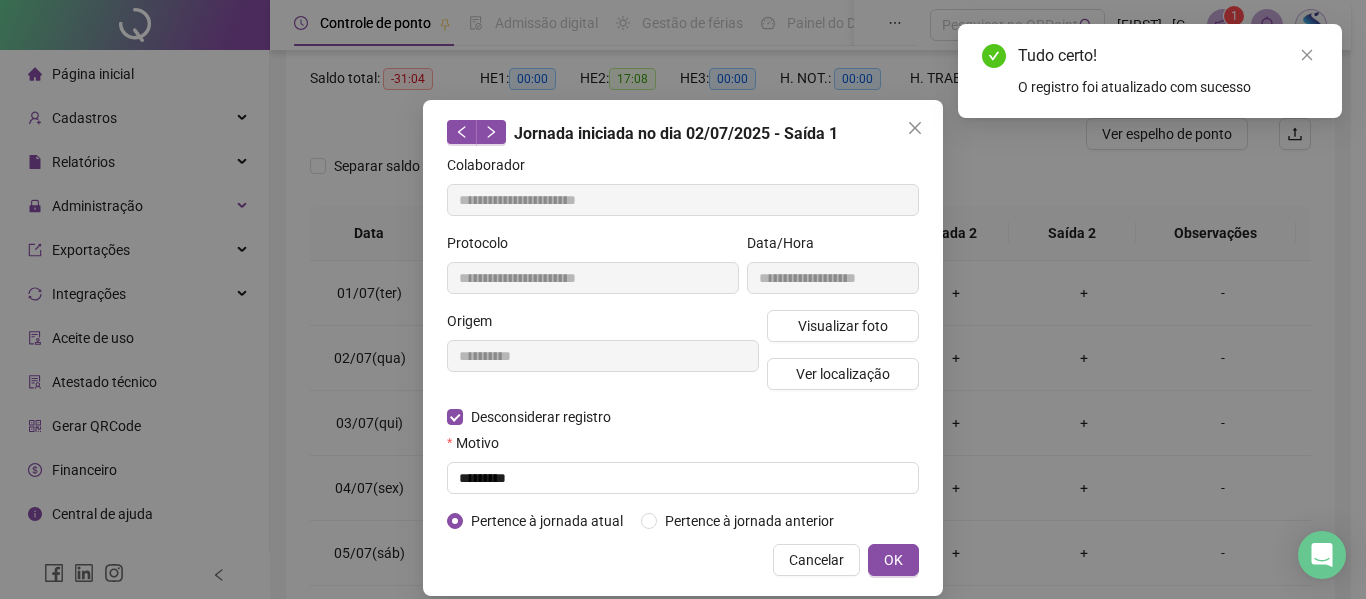 type on "**********" 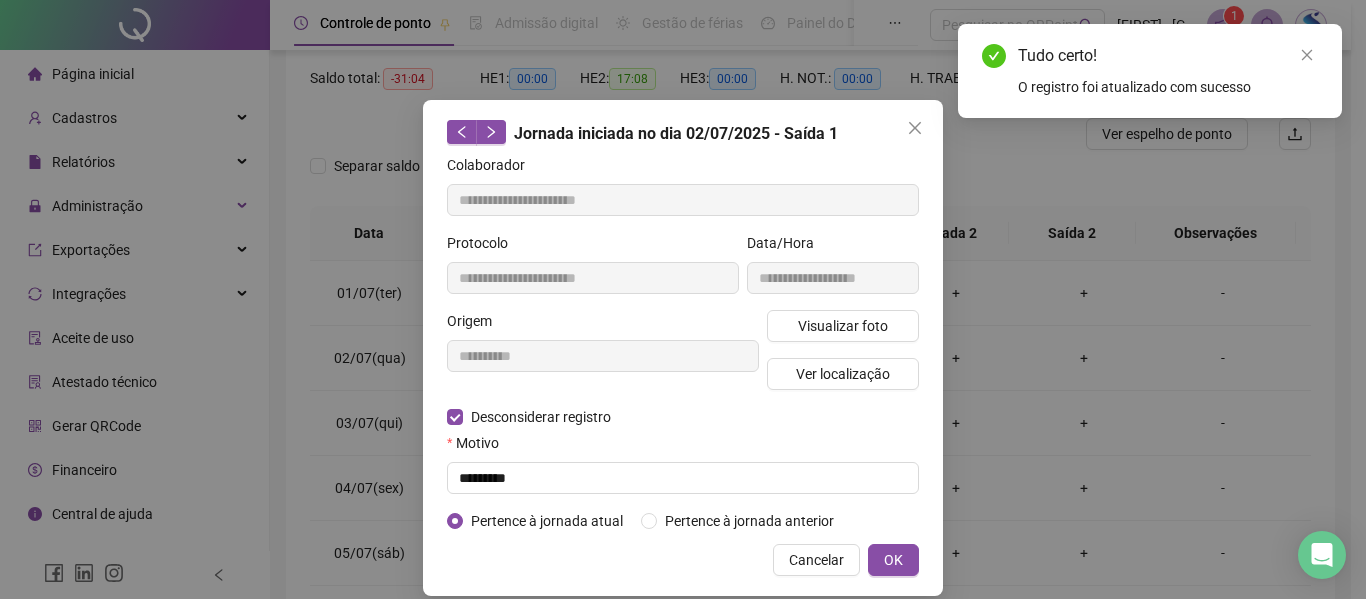 type on "**********" 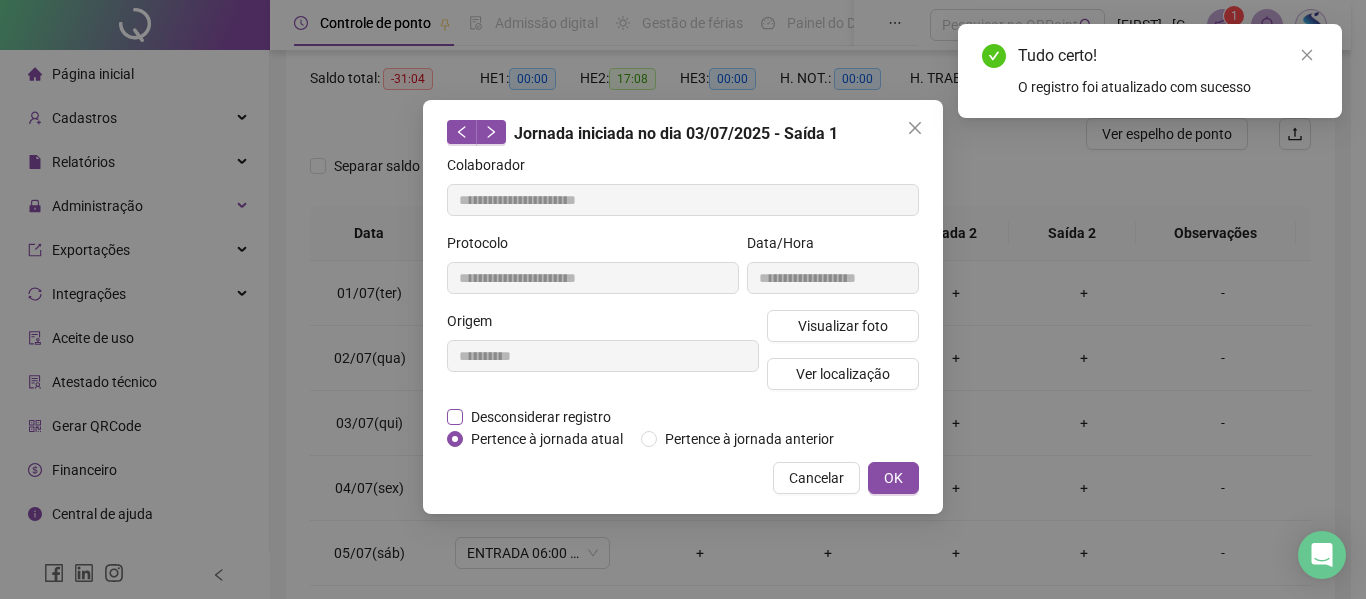 click on "Desconsiderar registro" at bounding box center (541, 417) 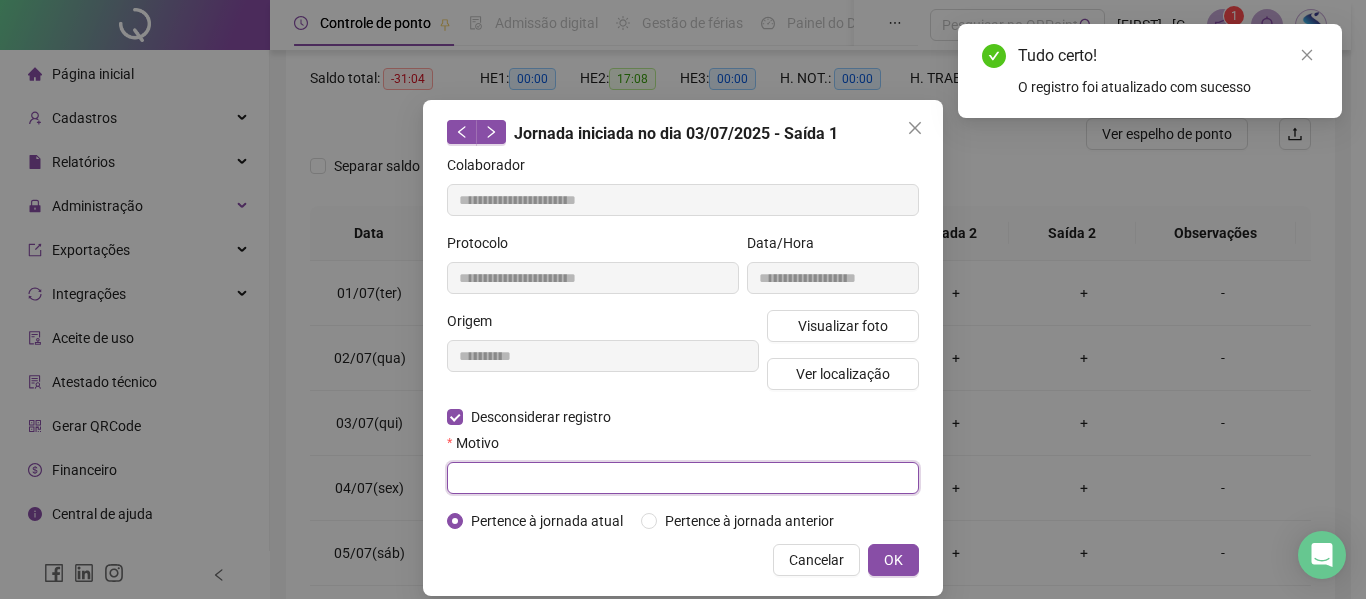 click at bounding box center (683, 478) 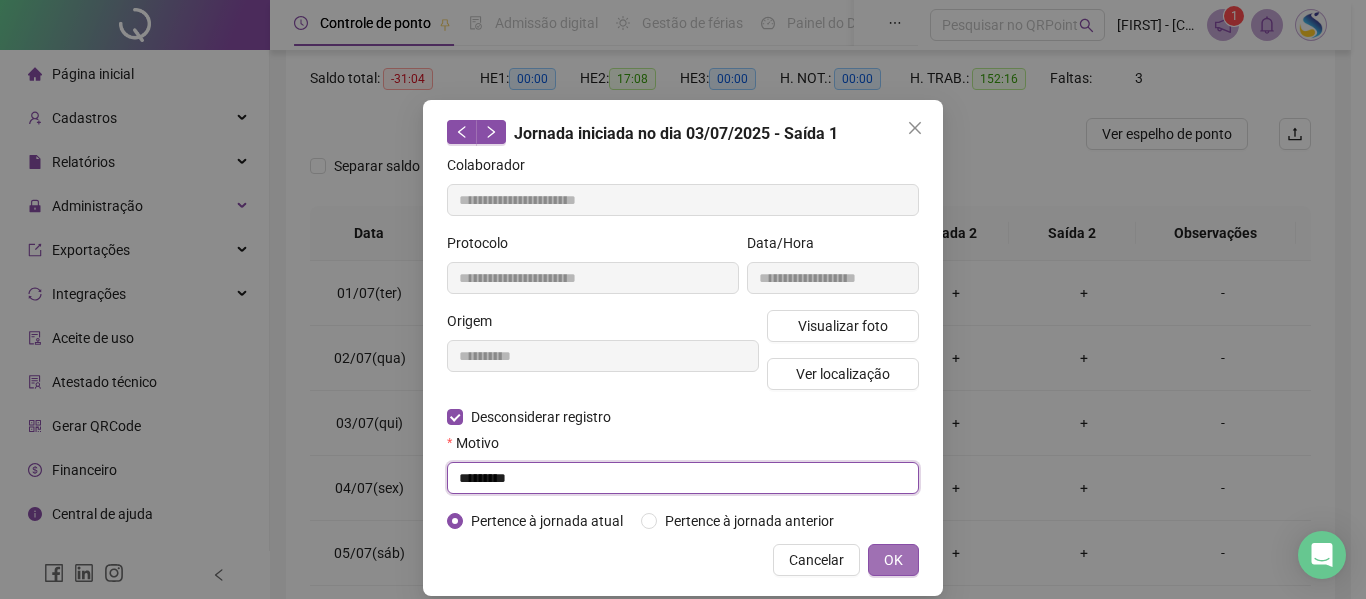 type on "*********" 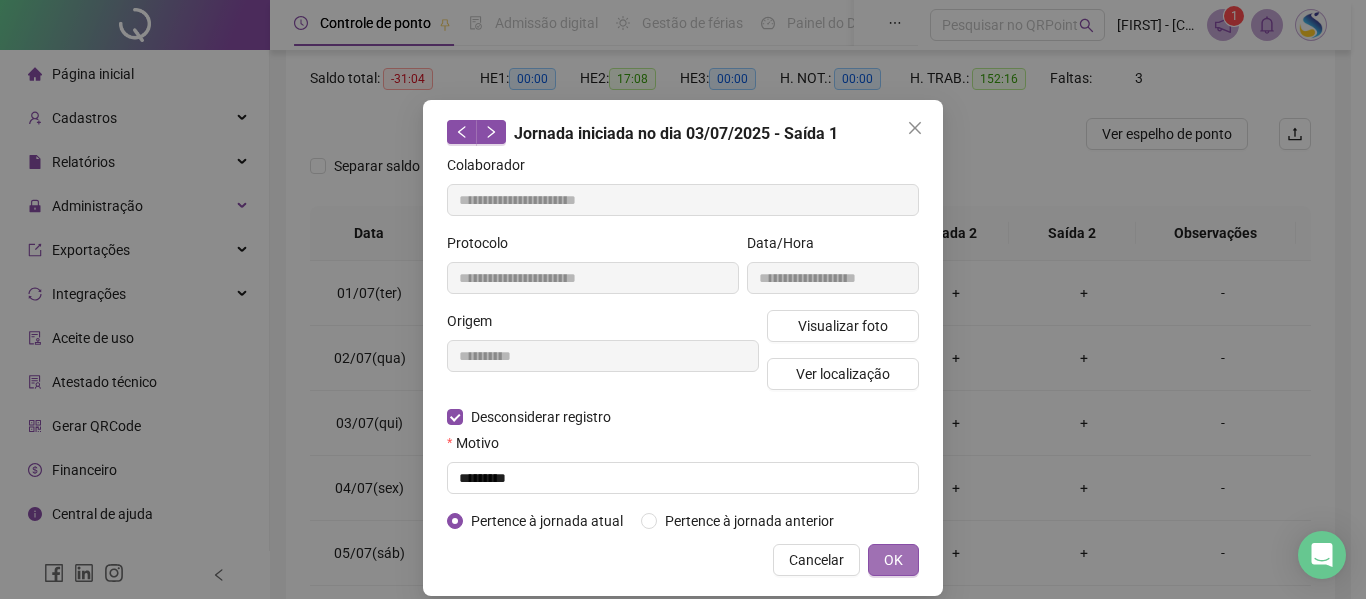 click on "OK" at bounding box center (893, 560) 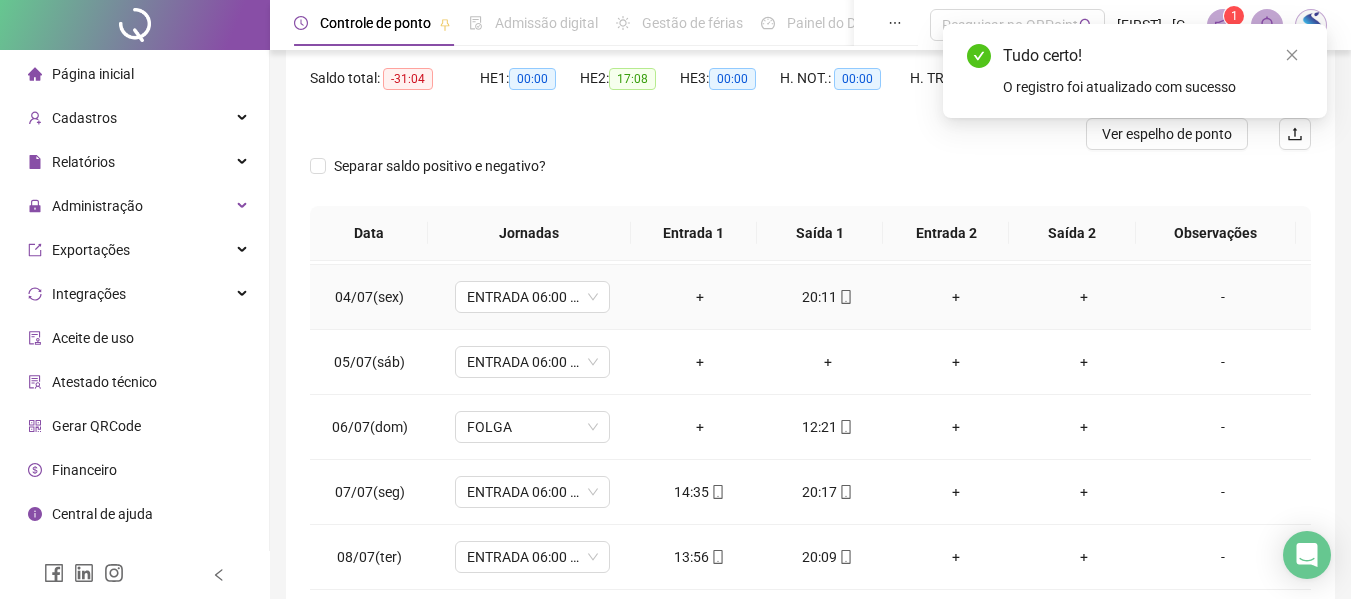 scroll, scrollTop: 200, scrollLeft: 0, axis: vertical 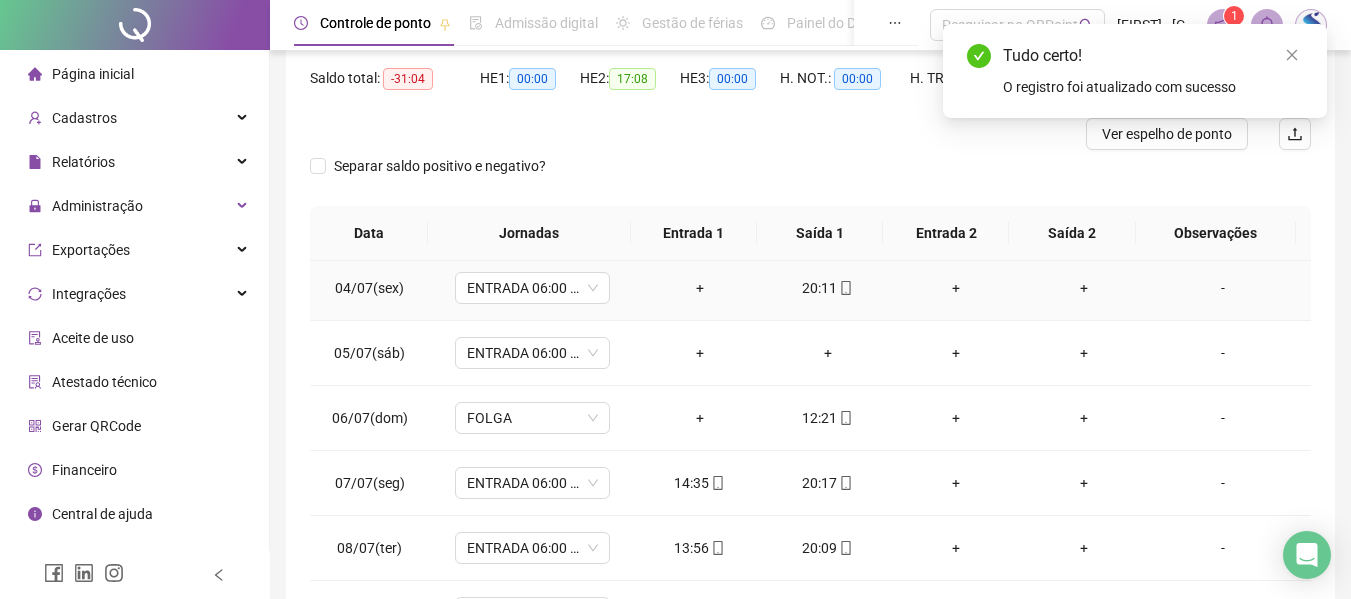 click on "20:11" at bounding box center [828, 288] 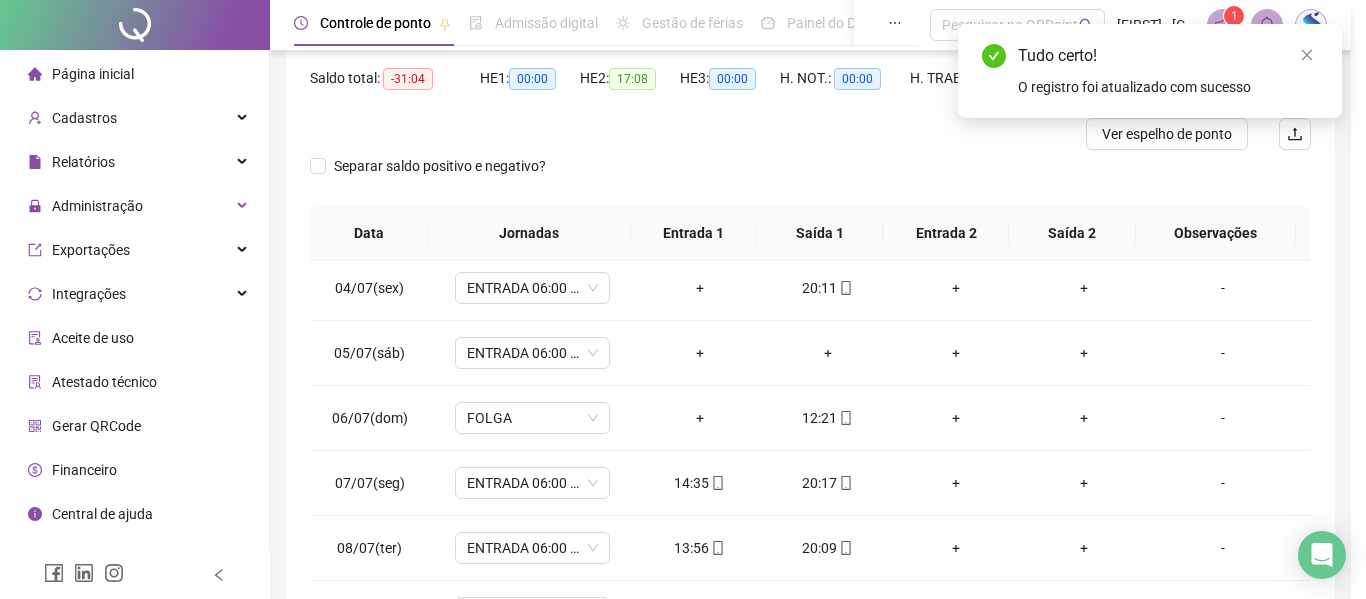 type on "**********" 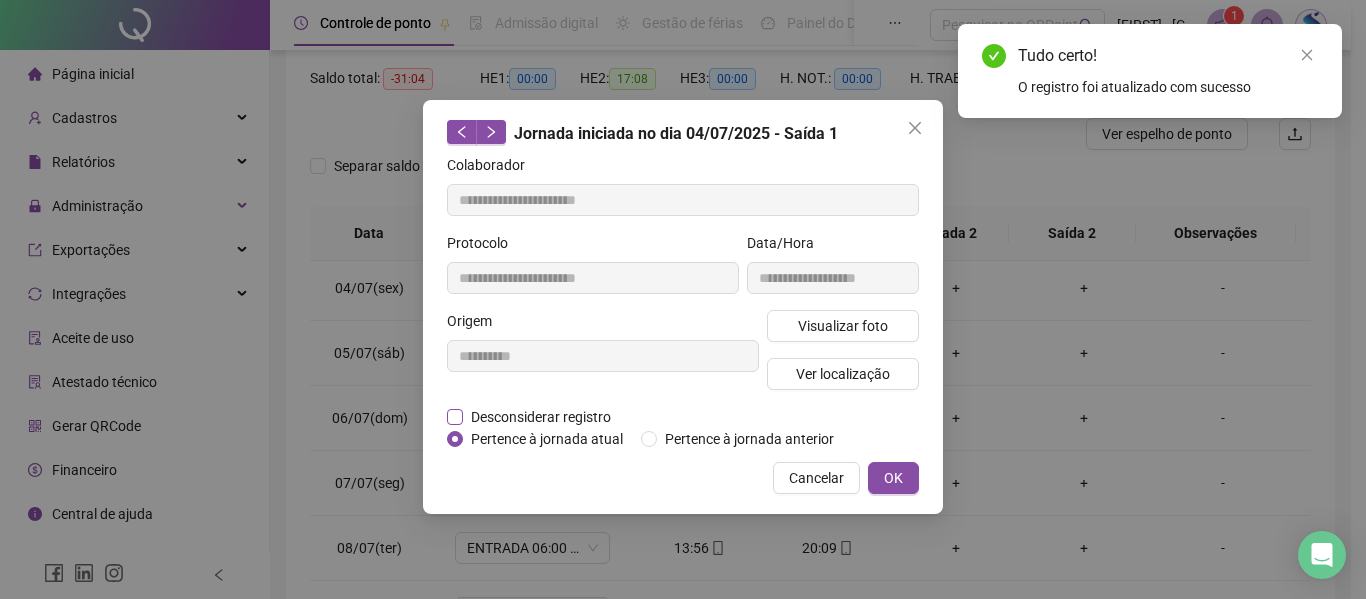 click on "Desconsiderar registro" at bounding box center (541, 417) 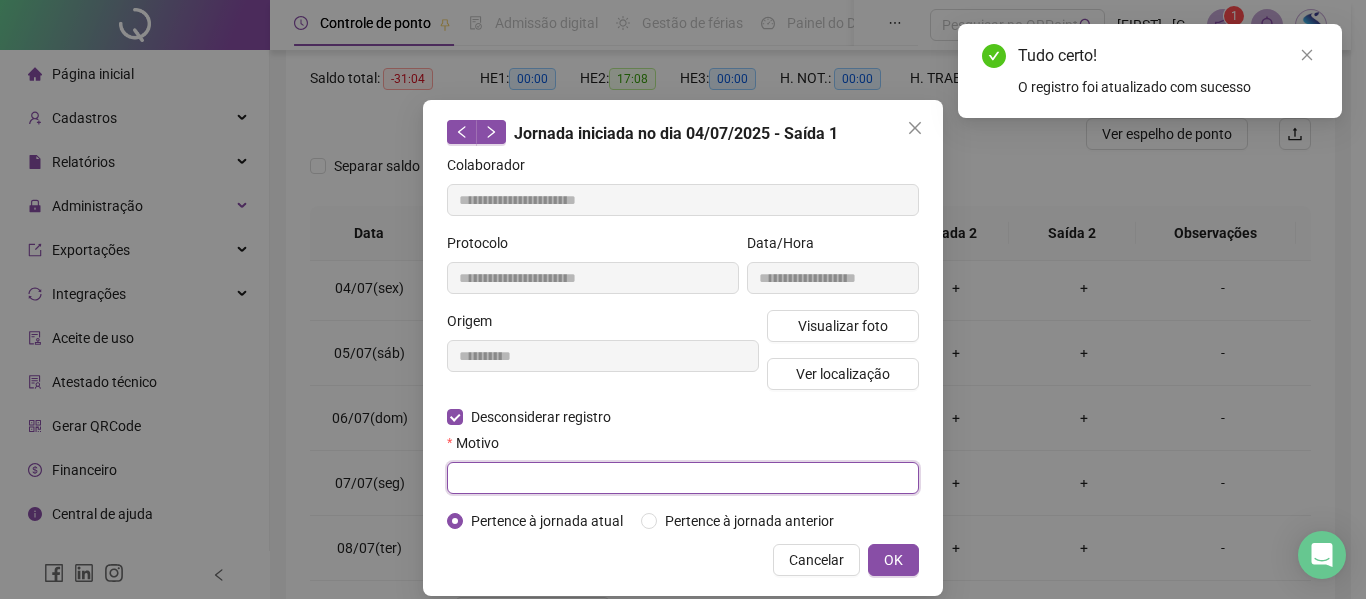 click at bounding box center (683, 478) 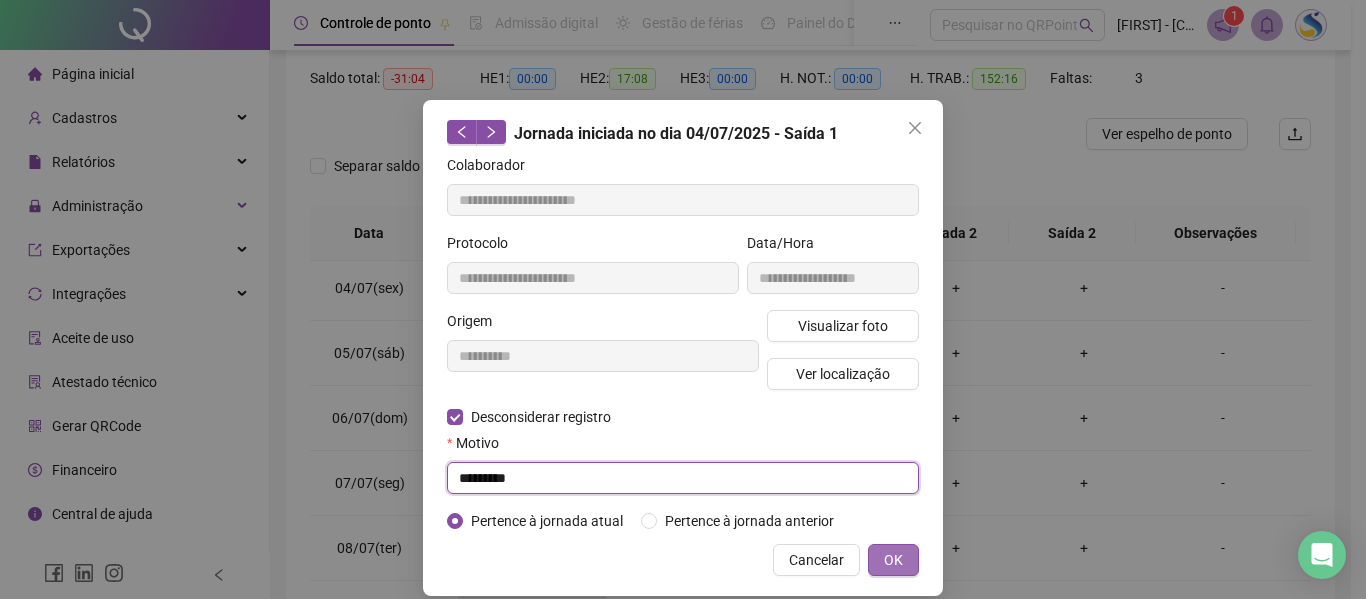type on "*********" 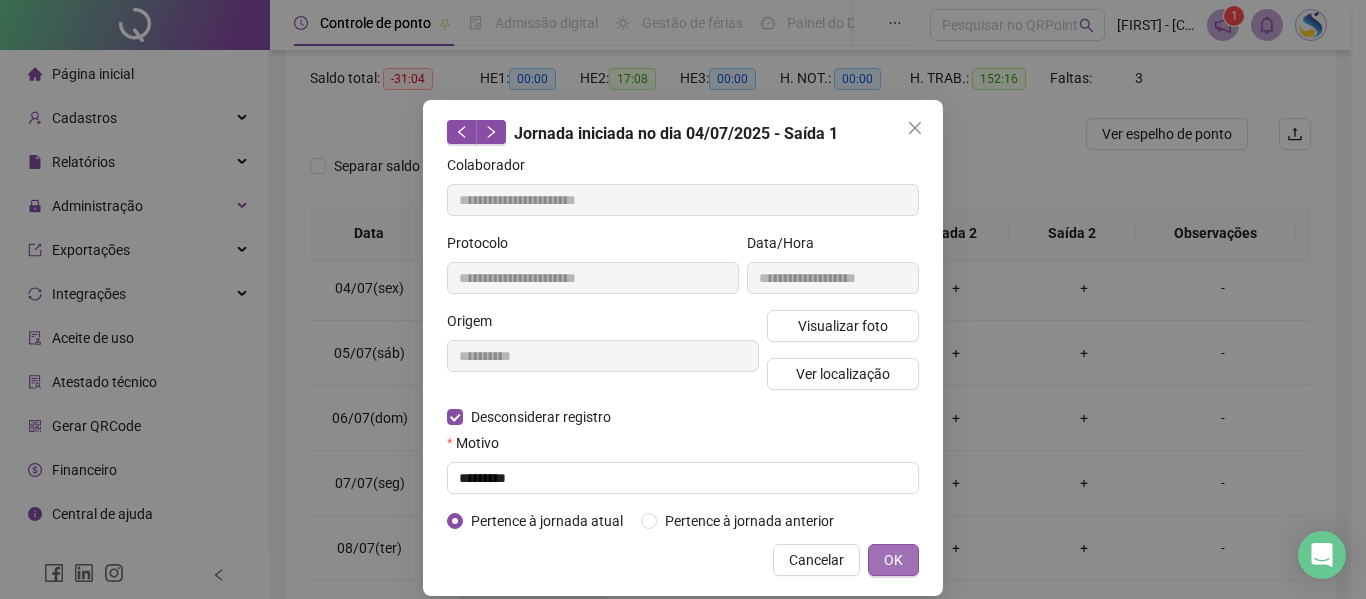 click on "OK" at bounding box center [893, 560] 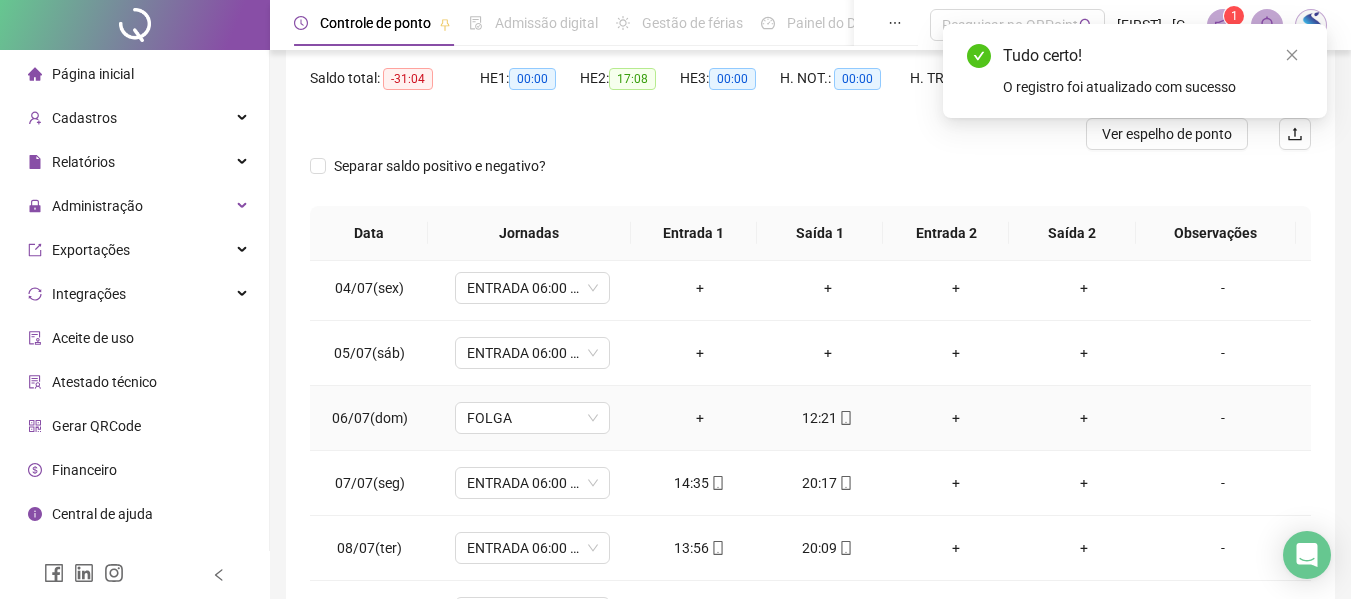 click on "12:21" at bounding box center (828, 418) 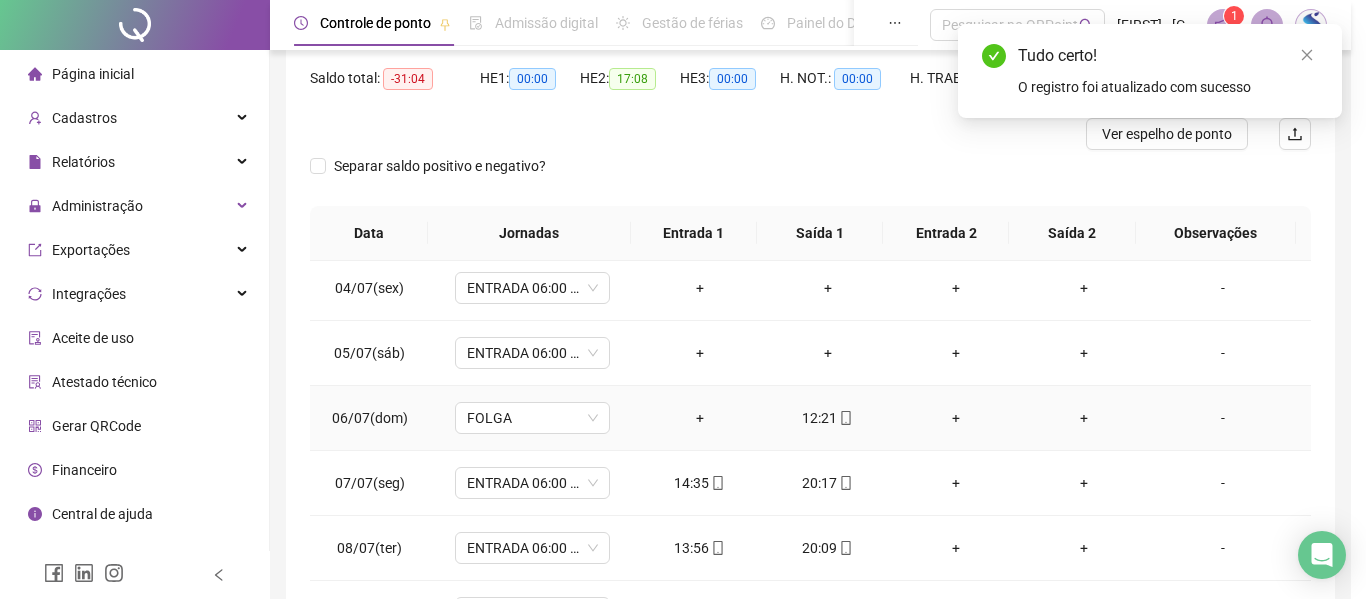 type on "**********" 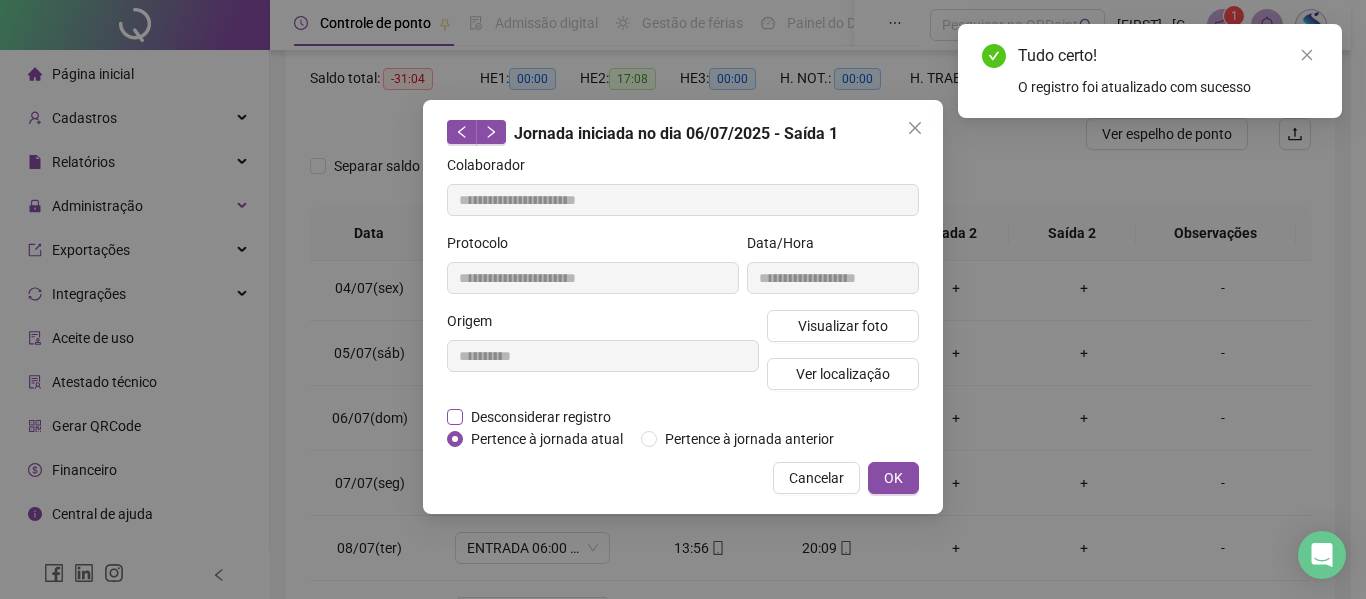 click on "Desconsiderar registro" at bounding box center [541, 417] 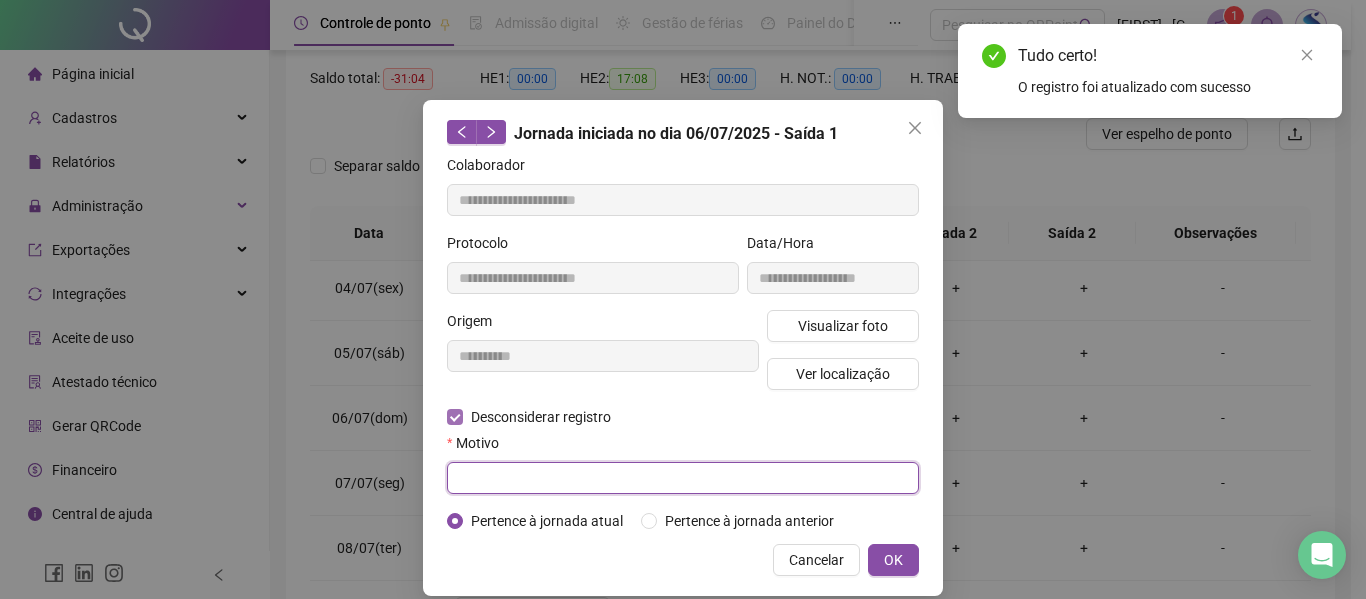 click at bounding box center [683, 478] 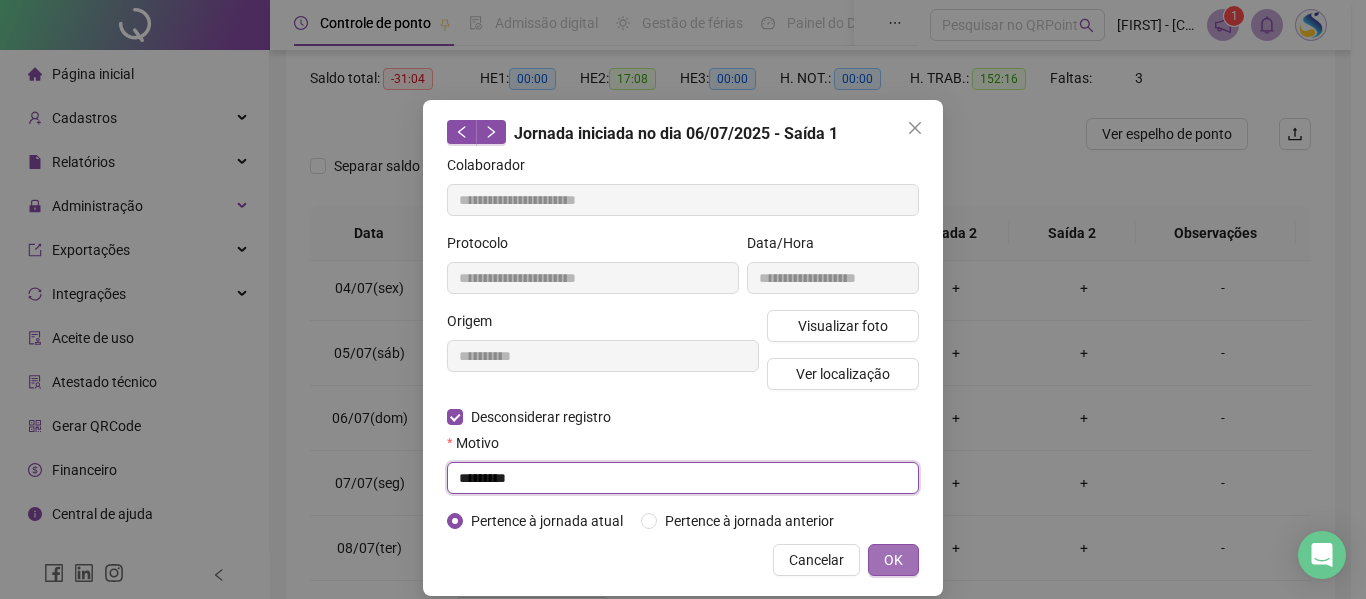 type on "*********" 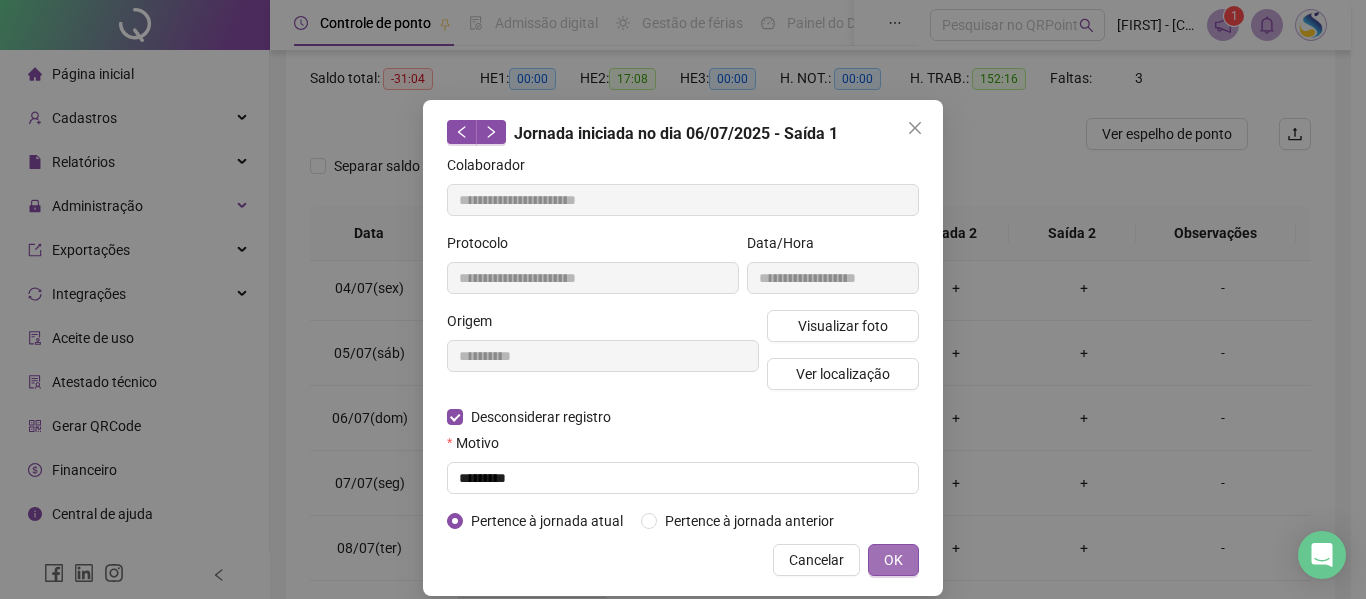click on "OK" at bounding box center (893, 560) 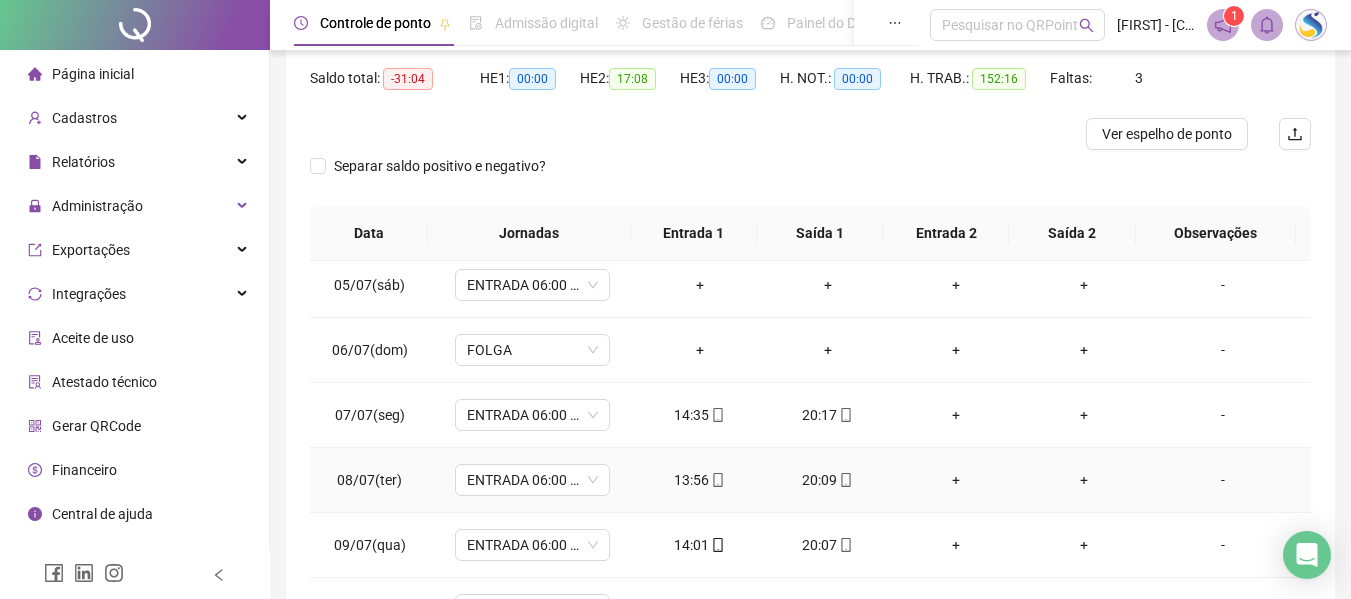 scroll, scrollTop: 300, scrollLeft: 0, axis: vertical 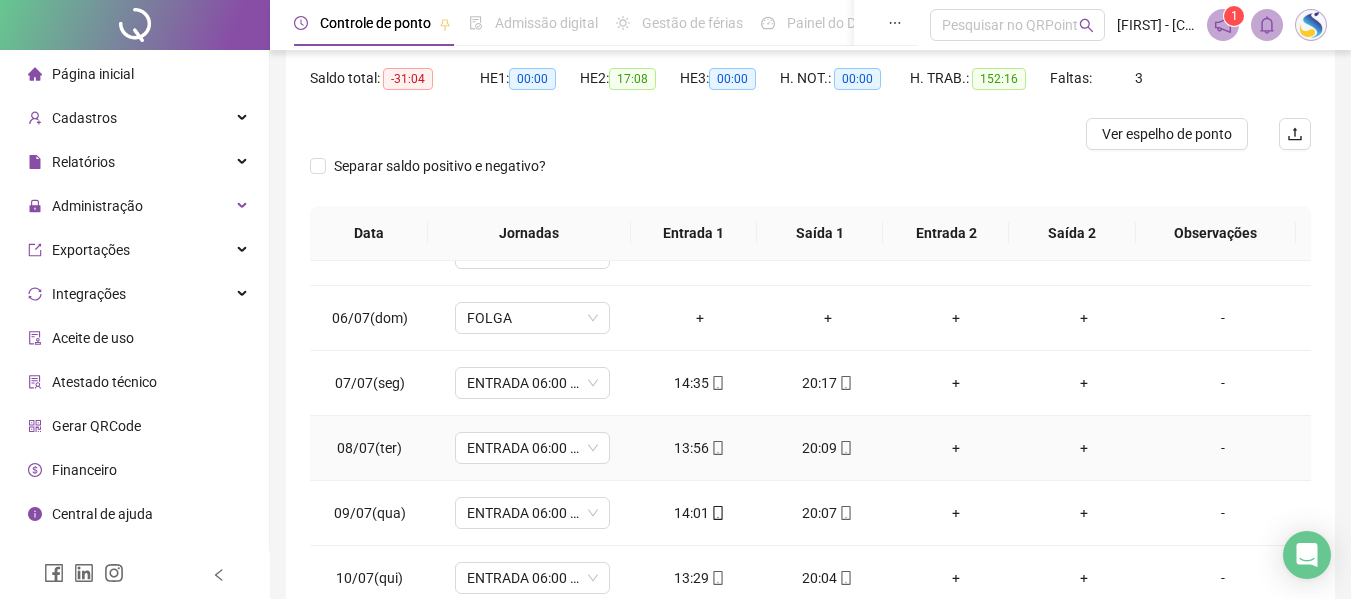 click on "13:56" at bounding box center (700, 448) 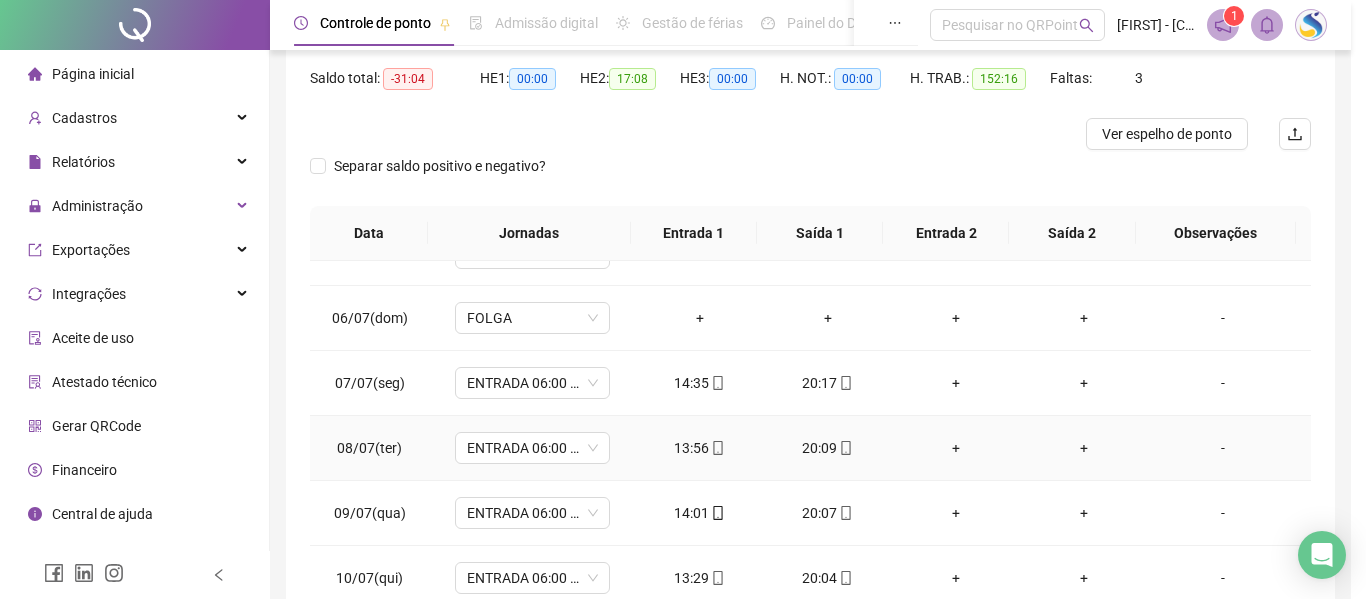 type on "**********" 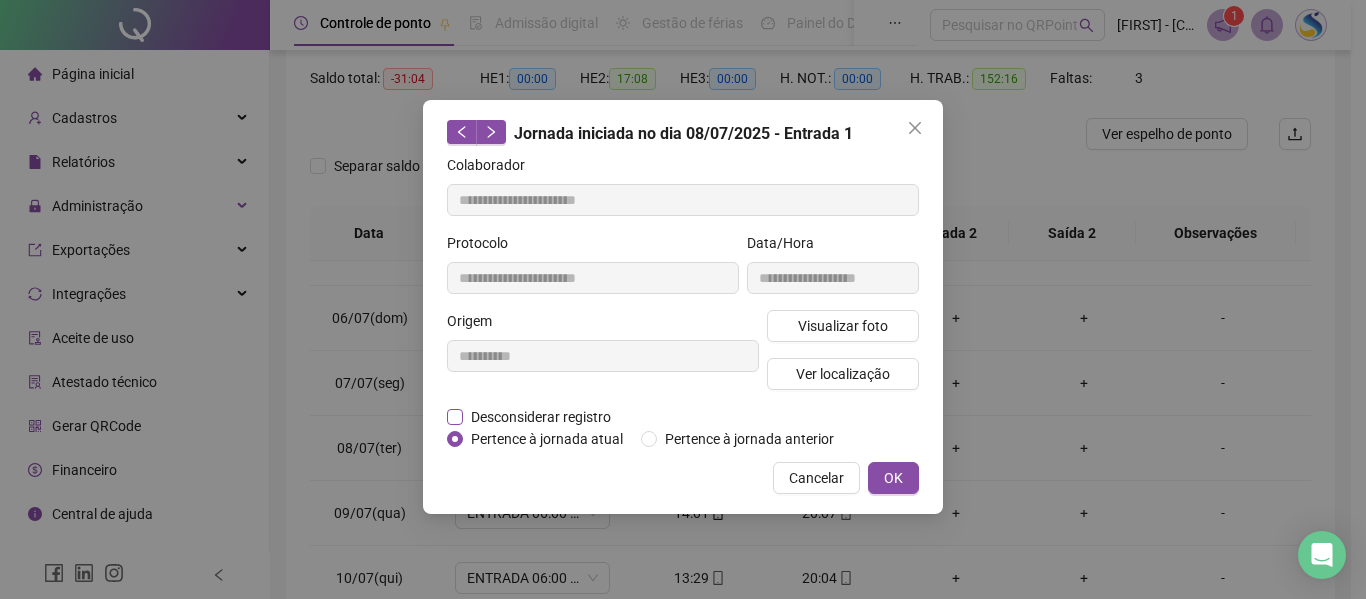 click on "Desconsiderar registro" at bounding box center (541, 417) 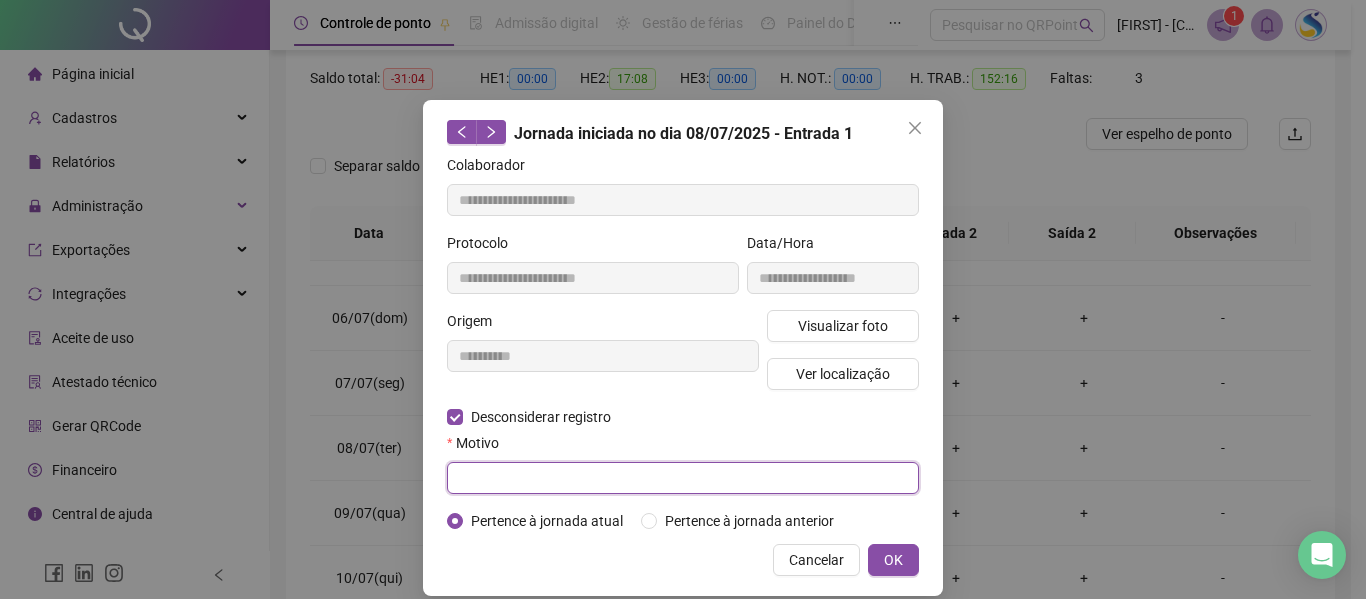 click at bounding box center [683, 478] 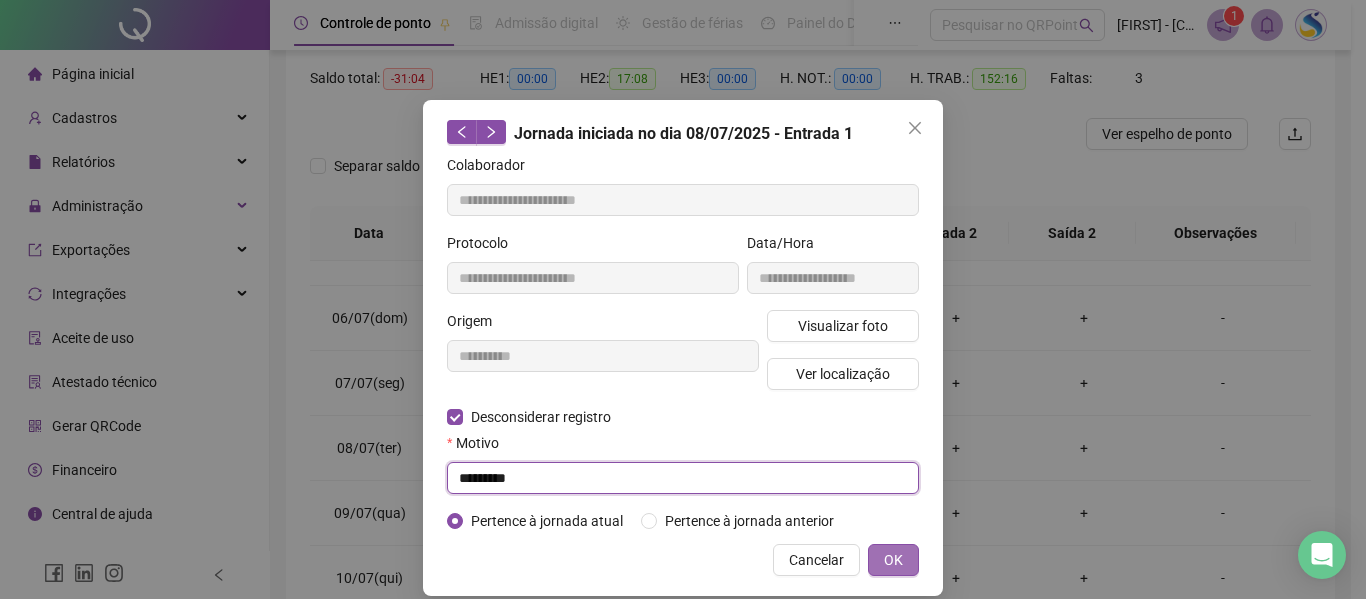 type on "*********" 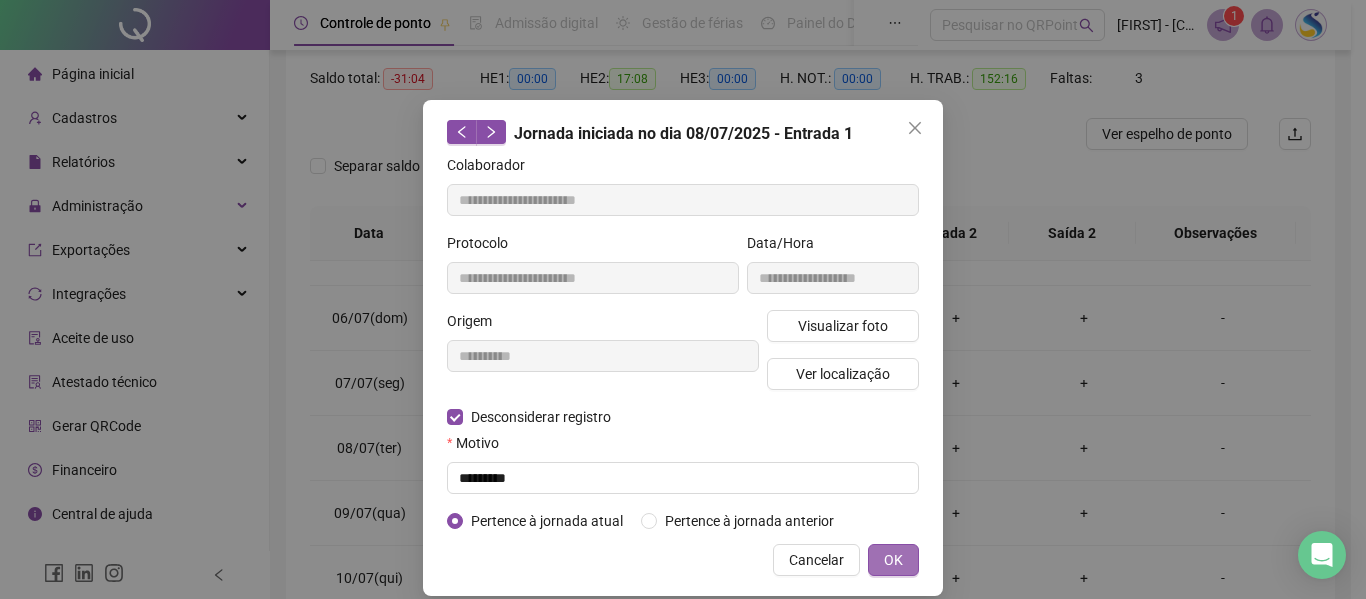 click on "OK" at bounding box center (893, 560) 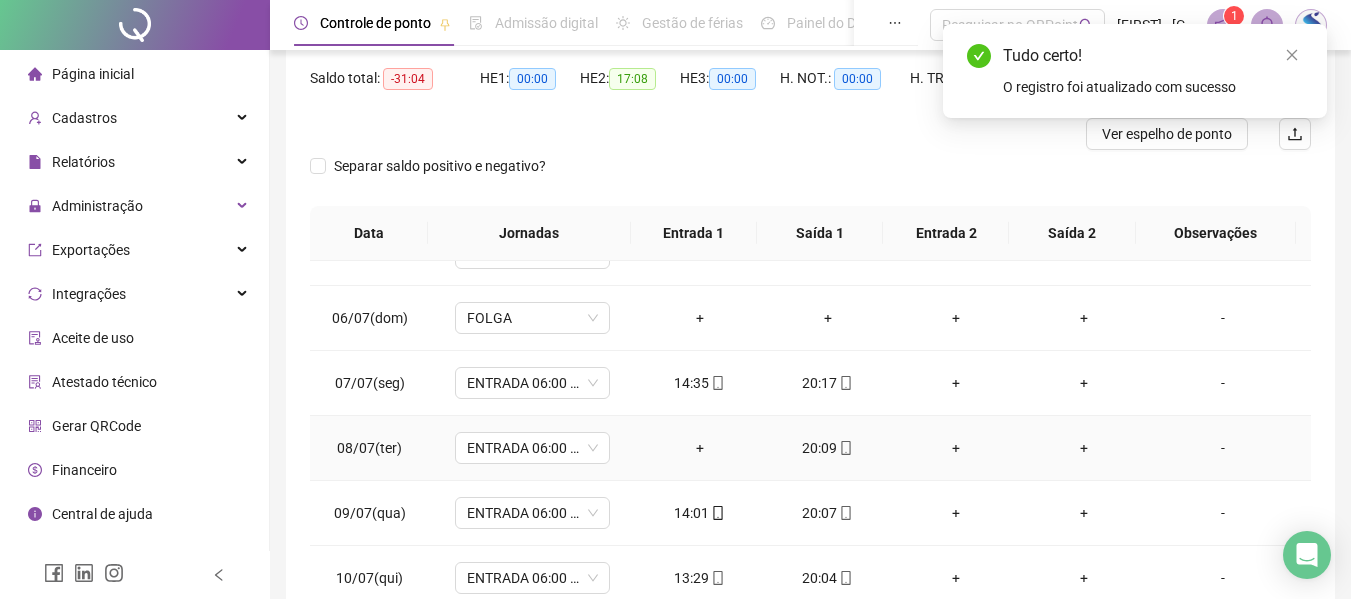 click on "20:09" at bounding box center [828, 448] 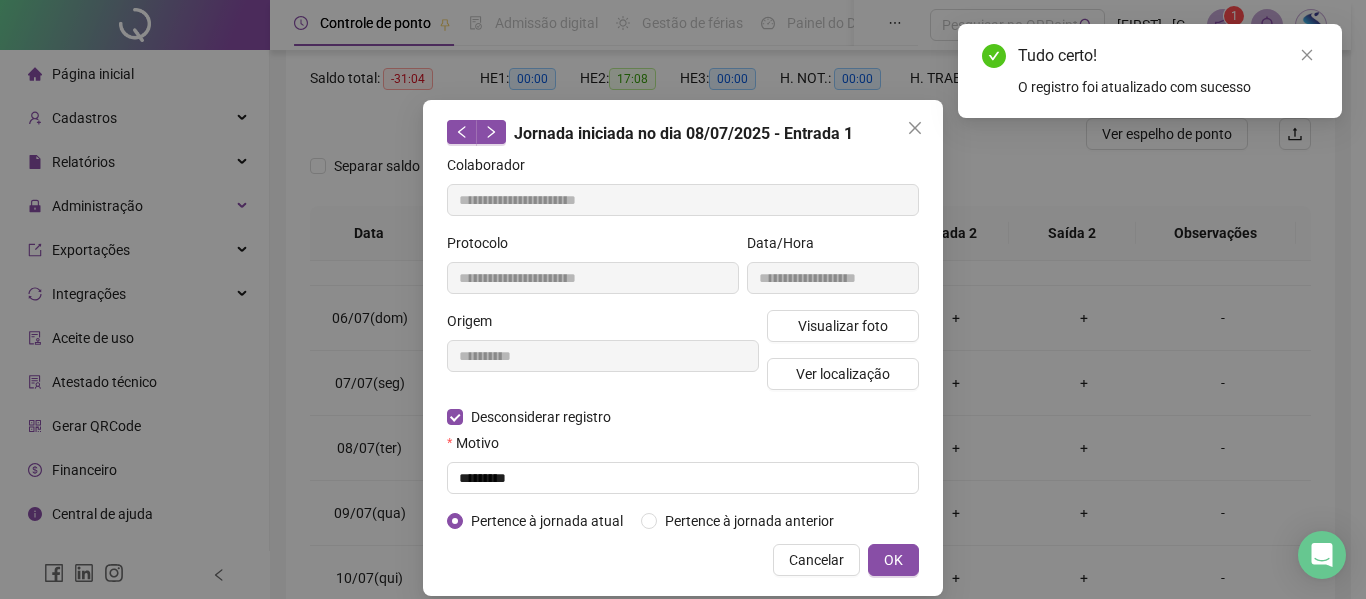 type on "**********" 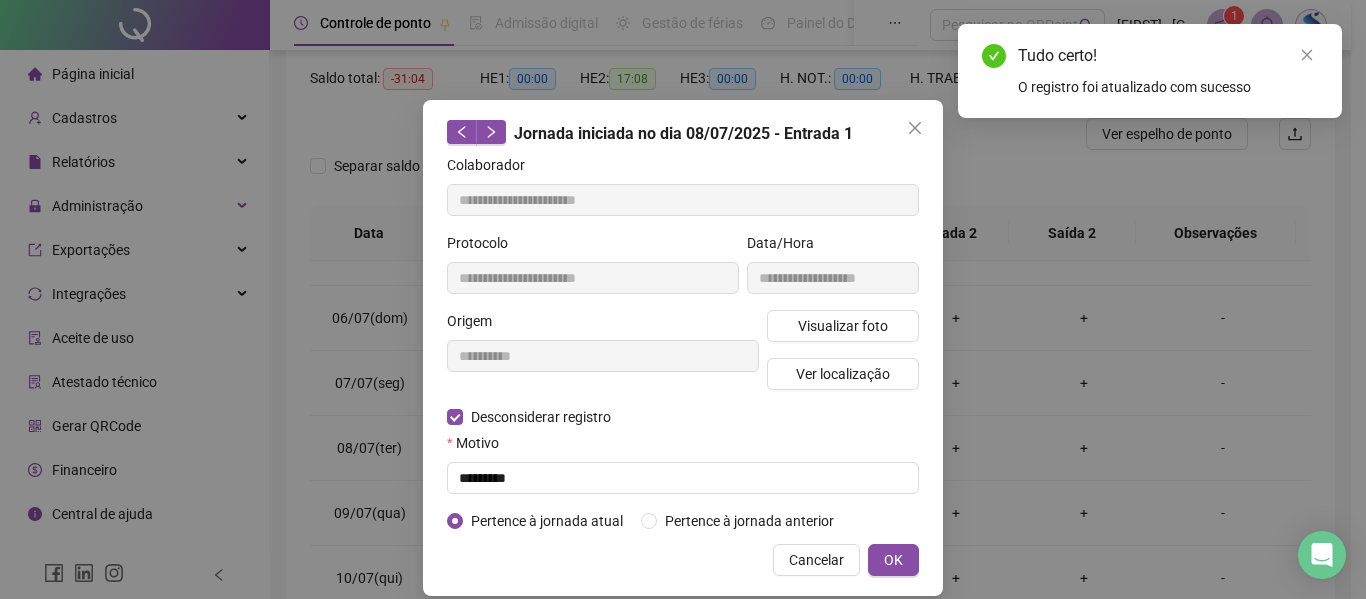 type on "**********" 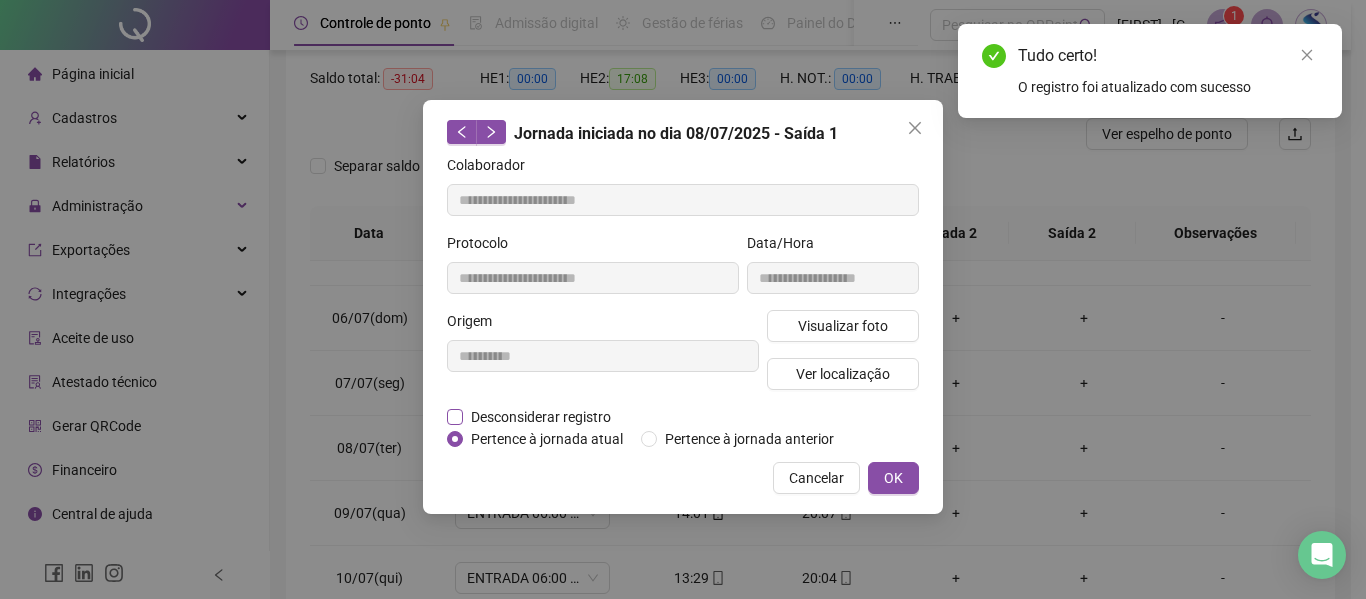 click on "Desconsiderar registro" at bounding box center (541, 417) 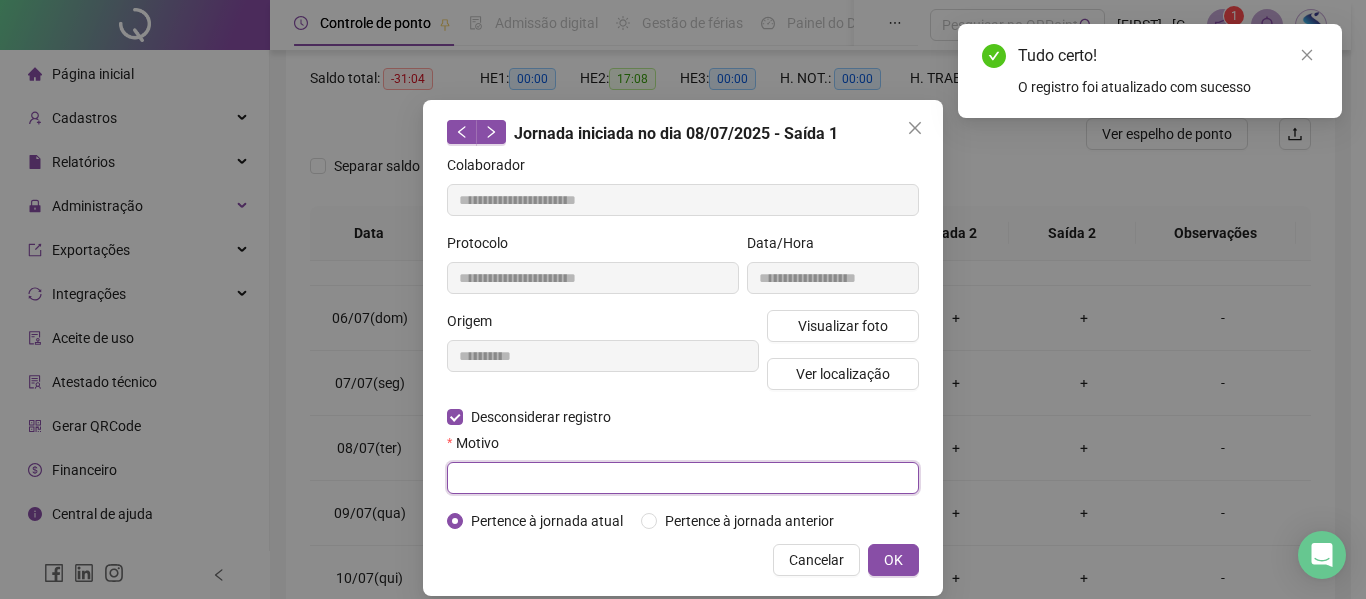 click at bounding box center [683, 478] 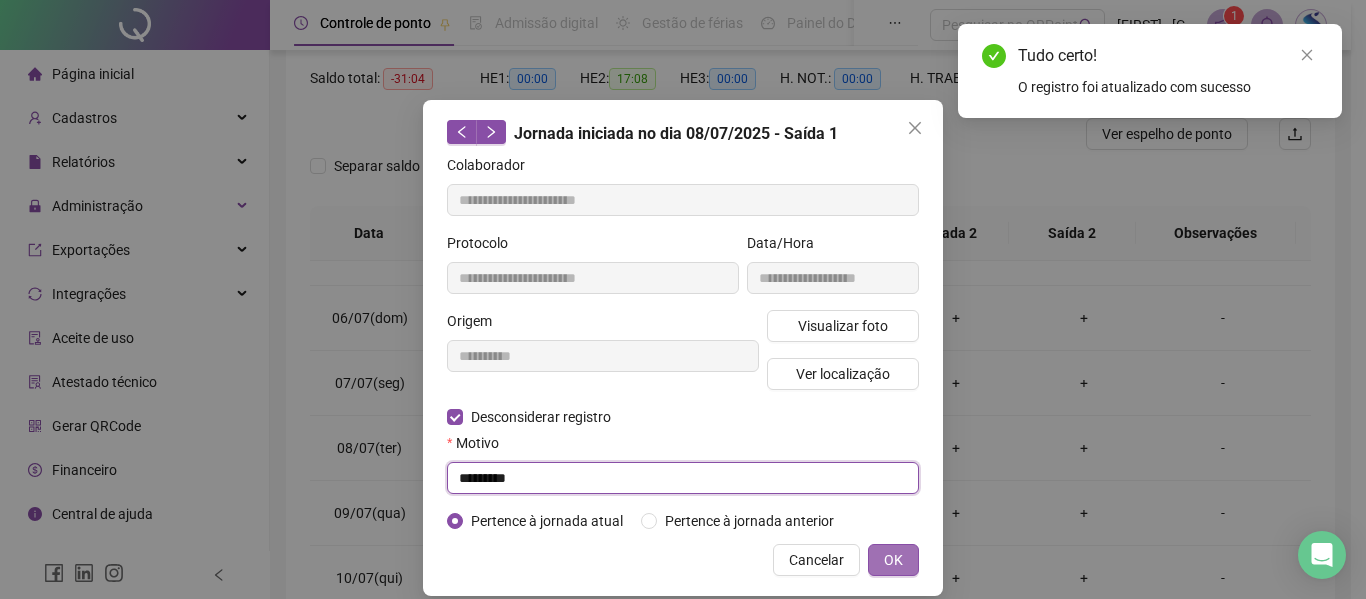 type on "*********" 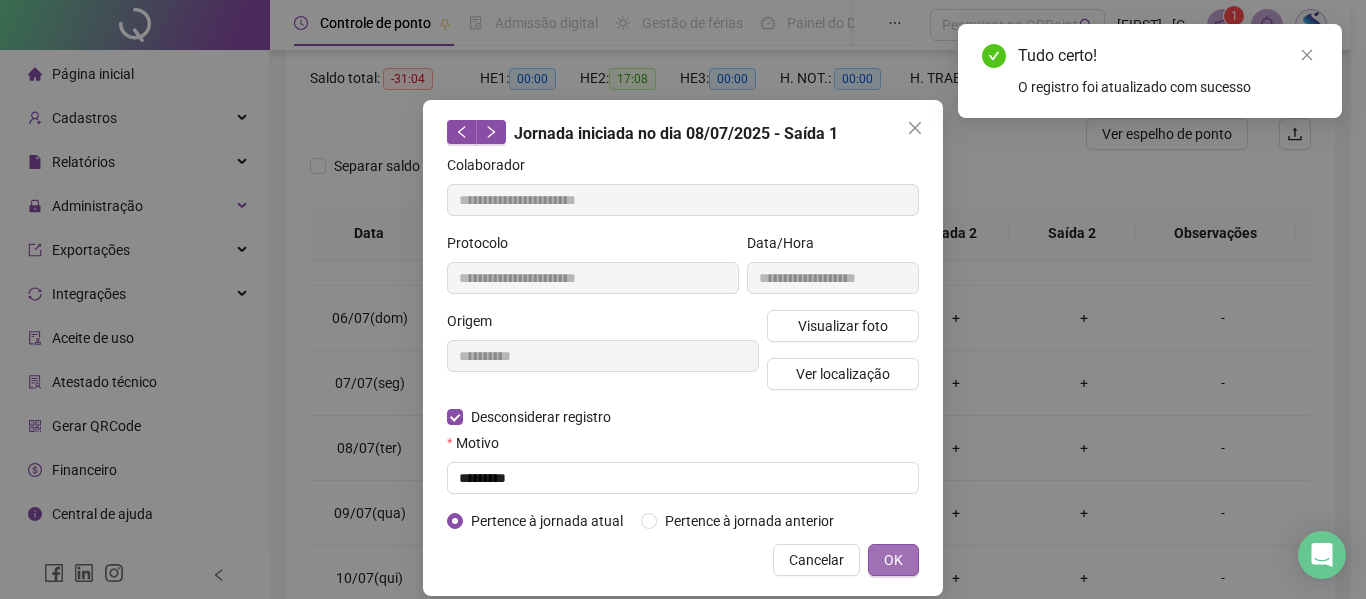 click on "OK" at bounding box center [893, 560] 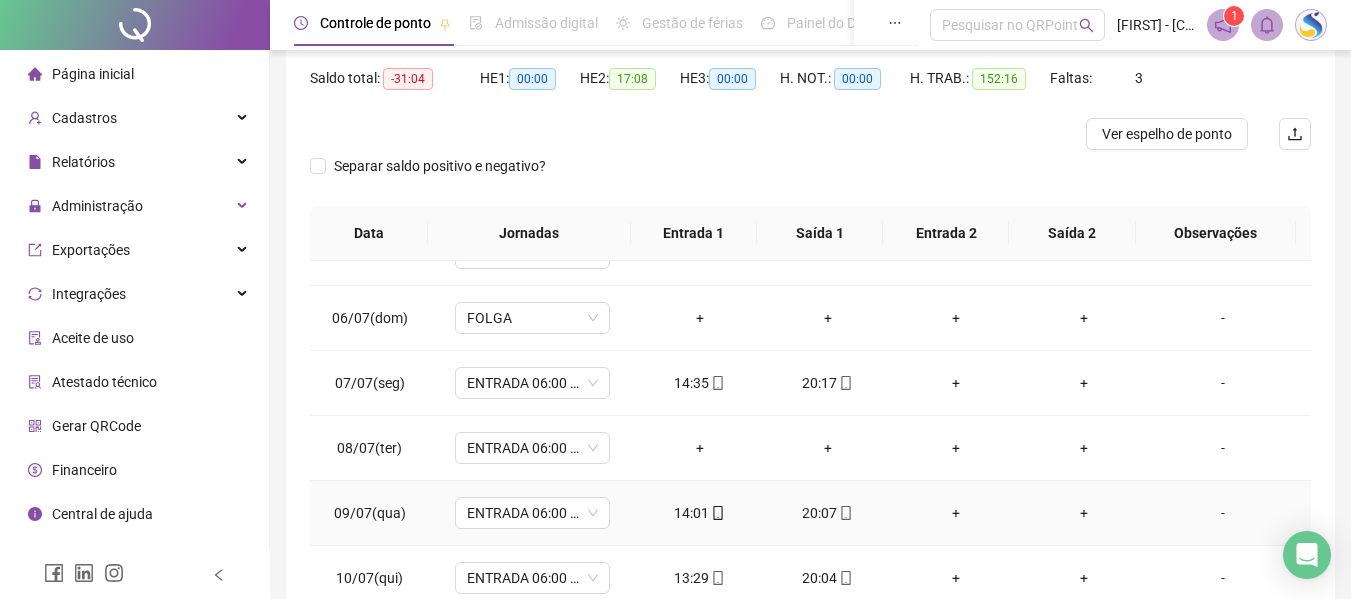 scroll, scrollTop: 400, scrollLeft: 0, axis: vertical 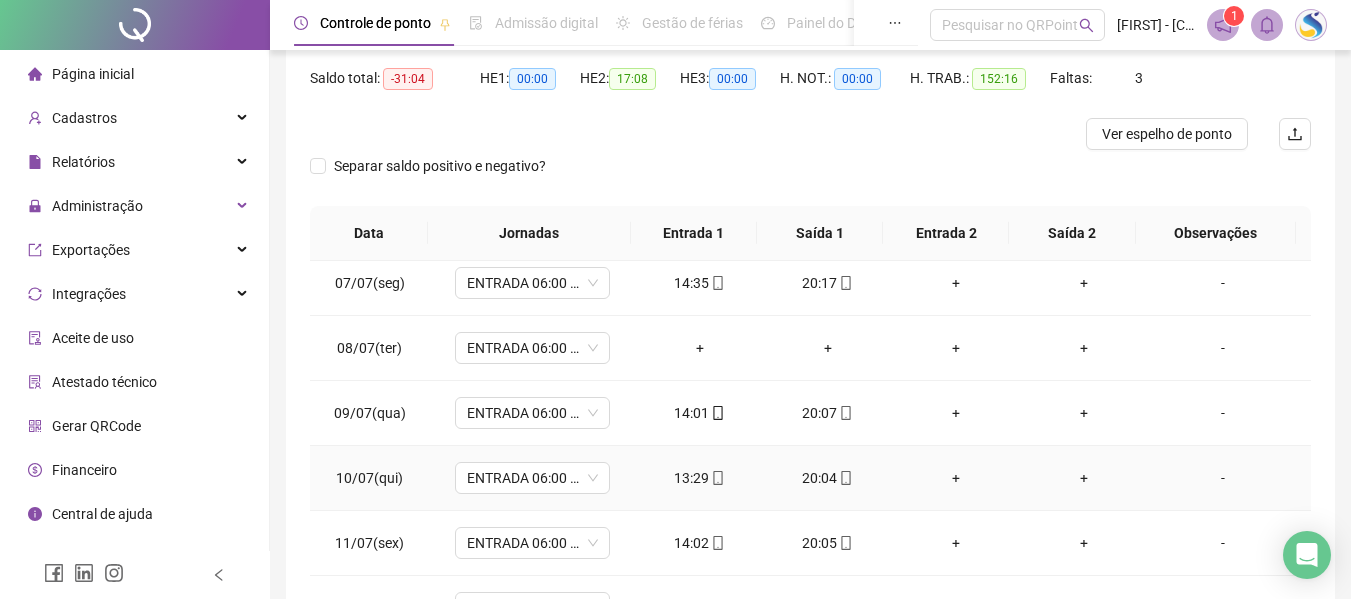 click on "13:29" at bounding box center [700, 478] 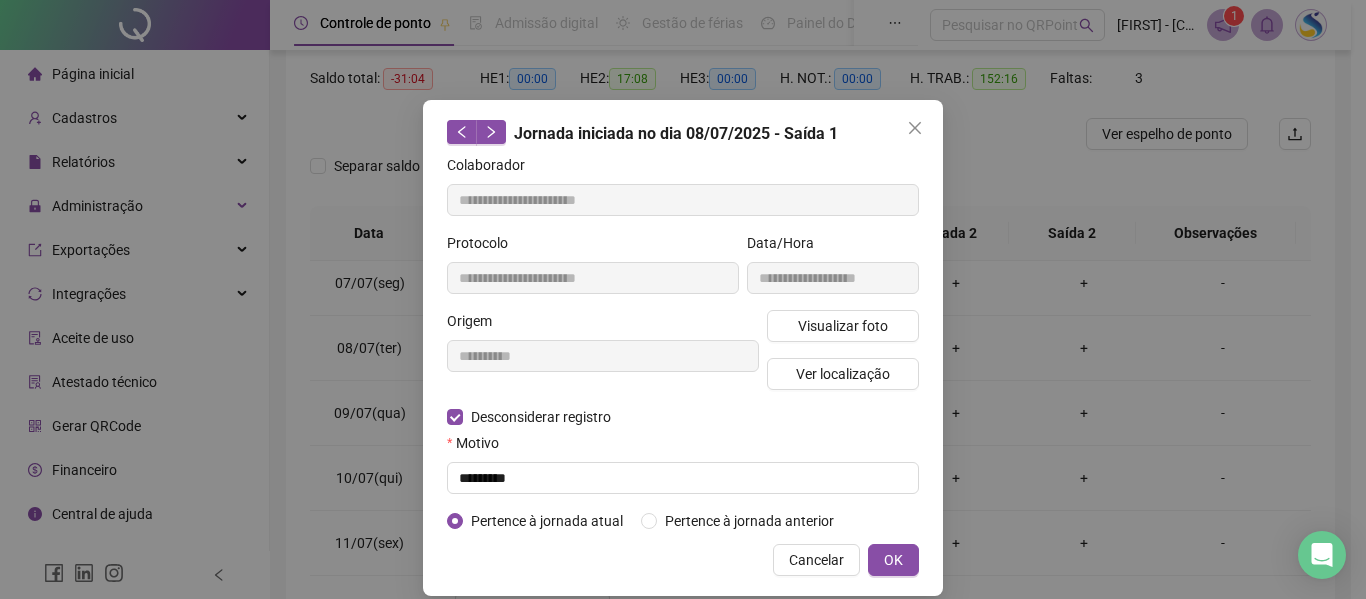 type on "**********" 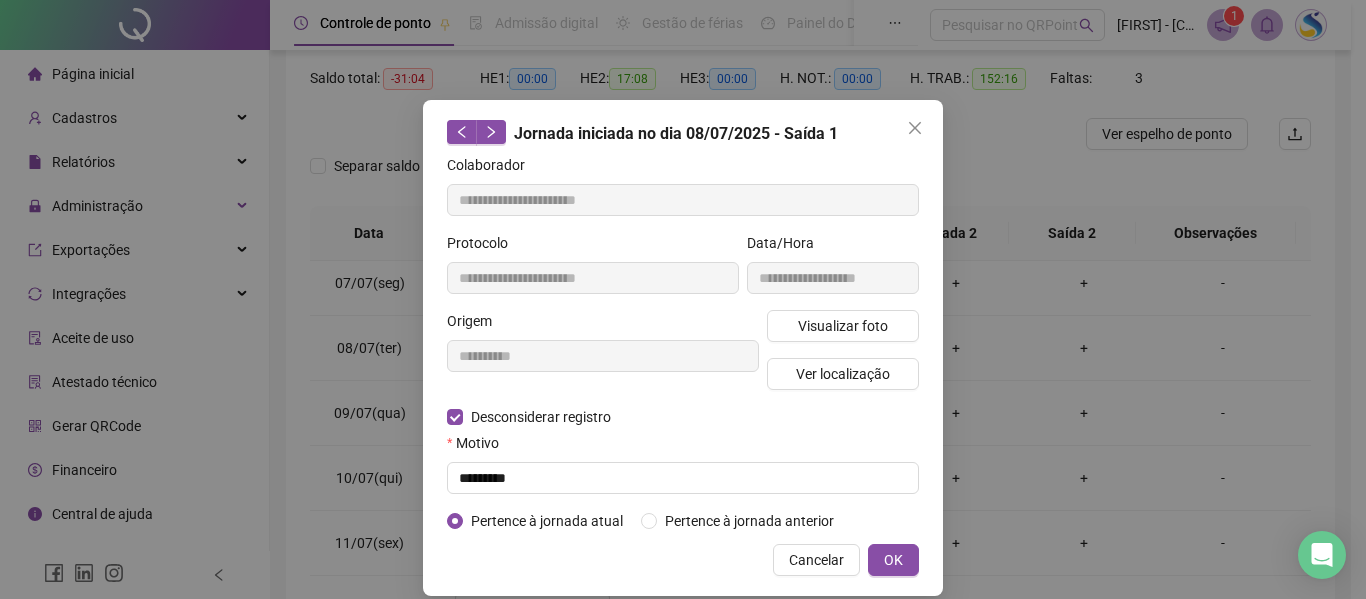 type on "**********" 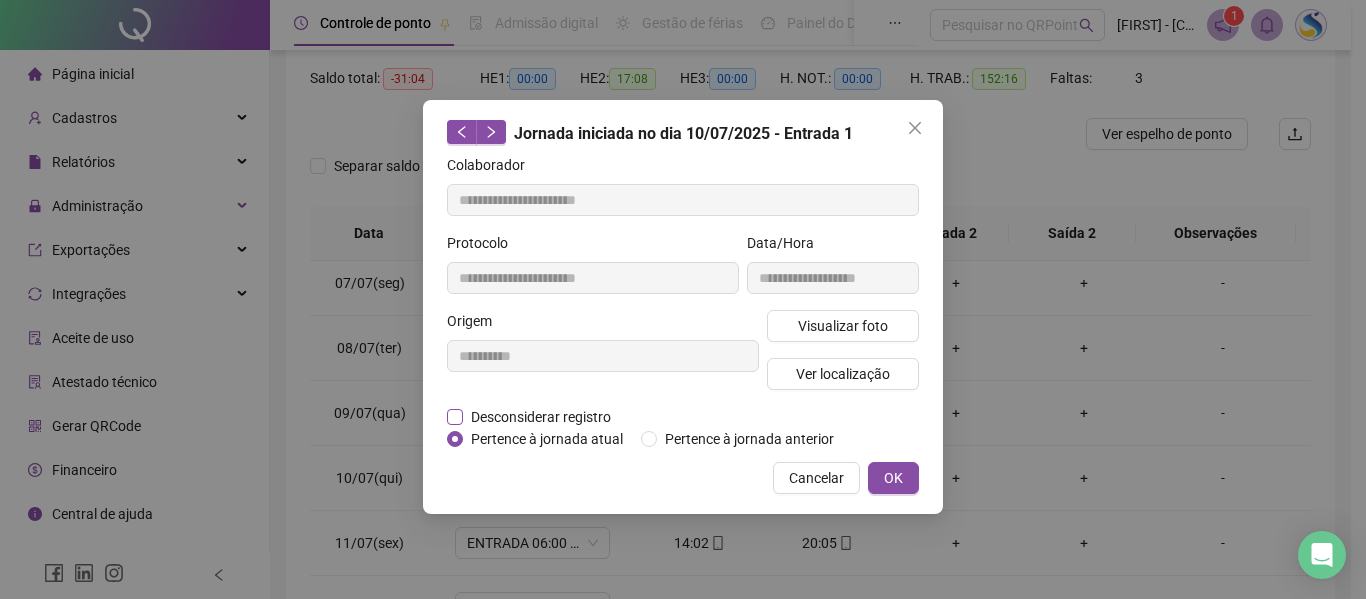 click on "Desconsiderar registro" at bounding box center (541, 417) 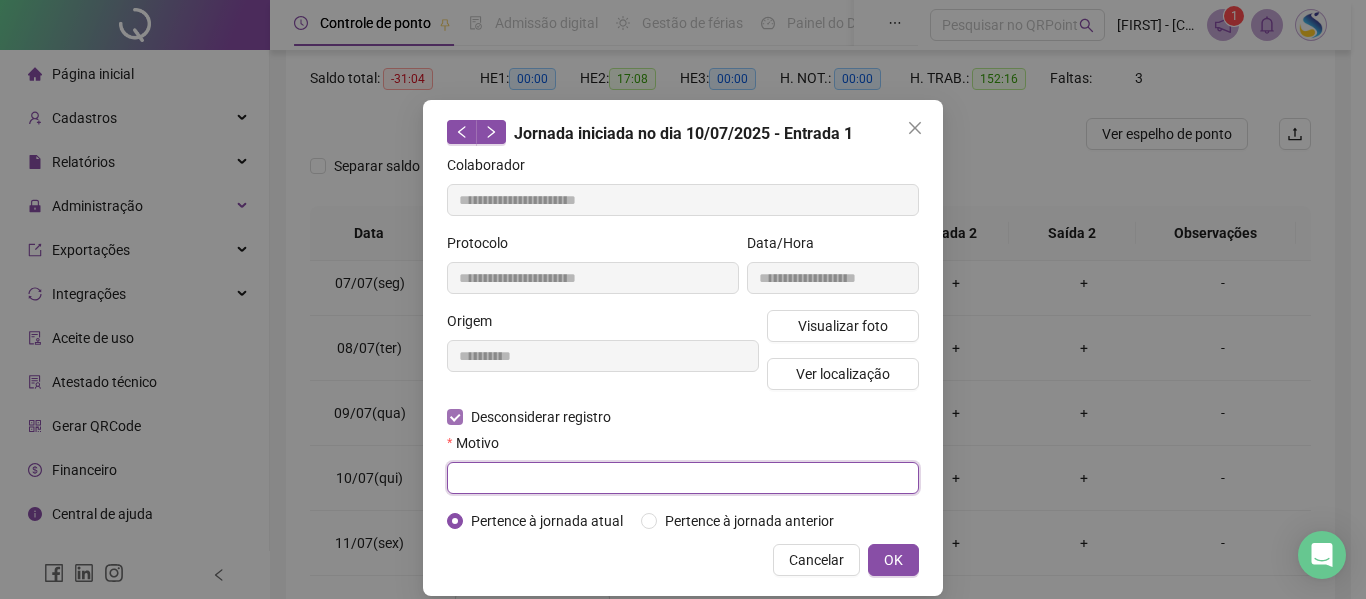 click at bounding box center [683, 478] 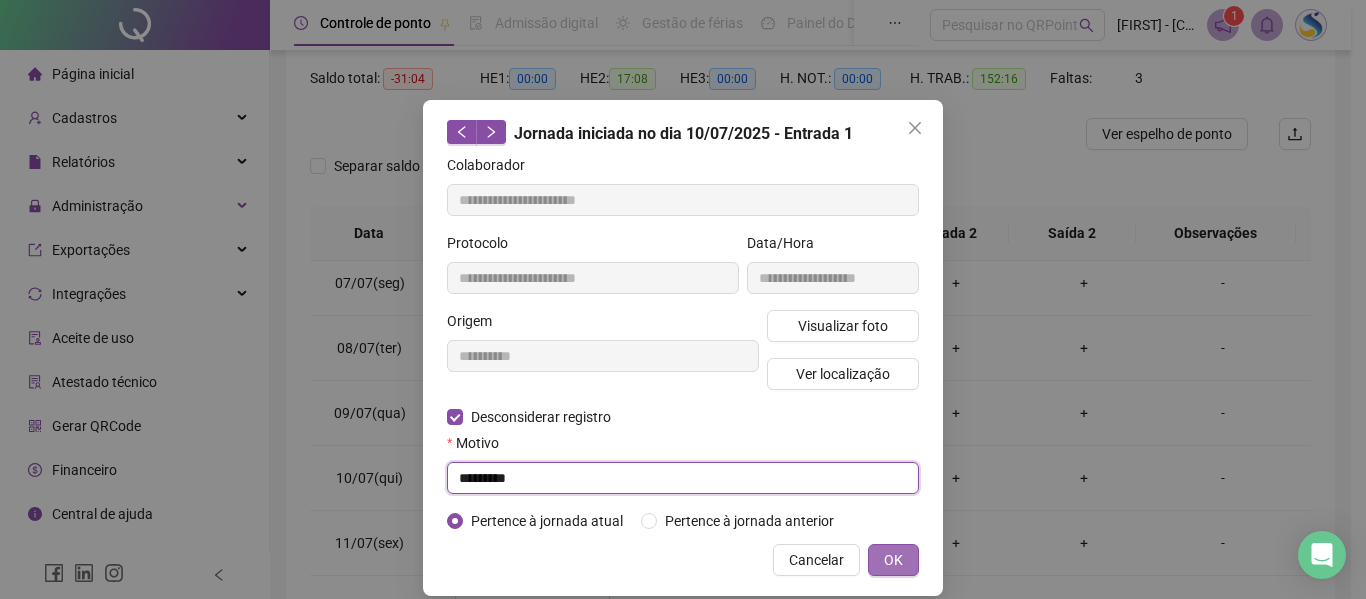 type on "*********" 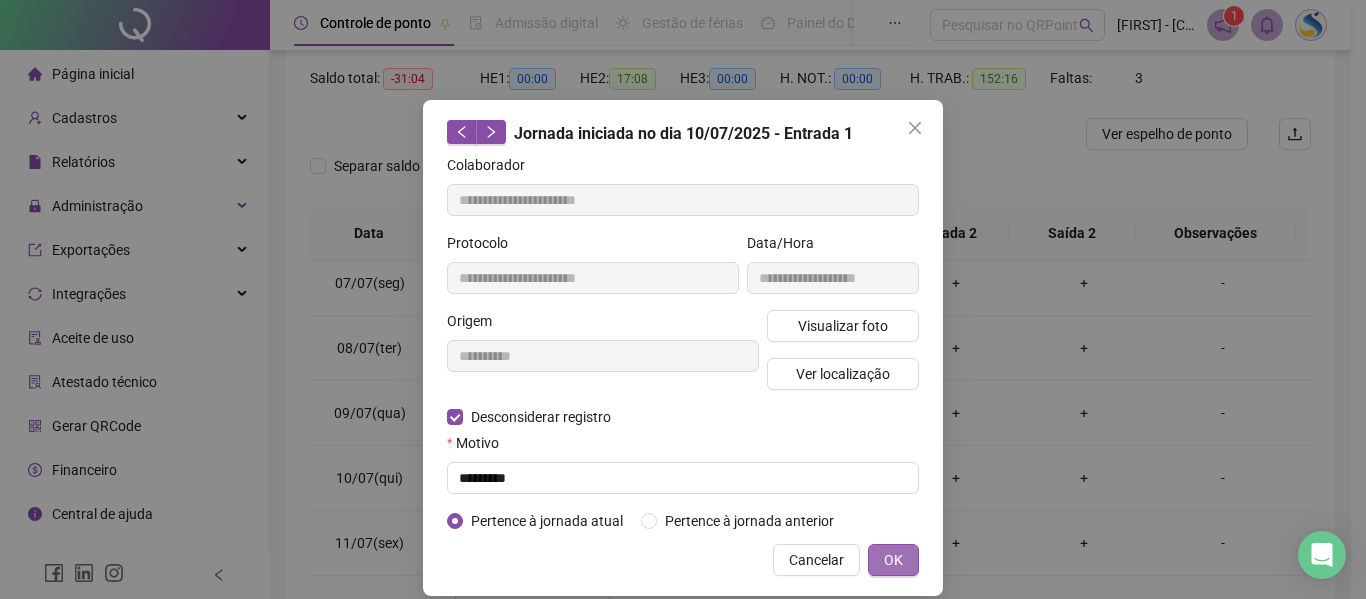click on "OK" at bounding box center [893, 560] 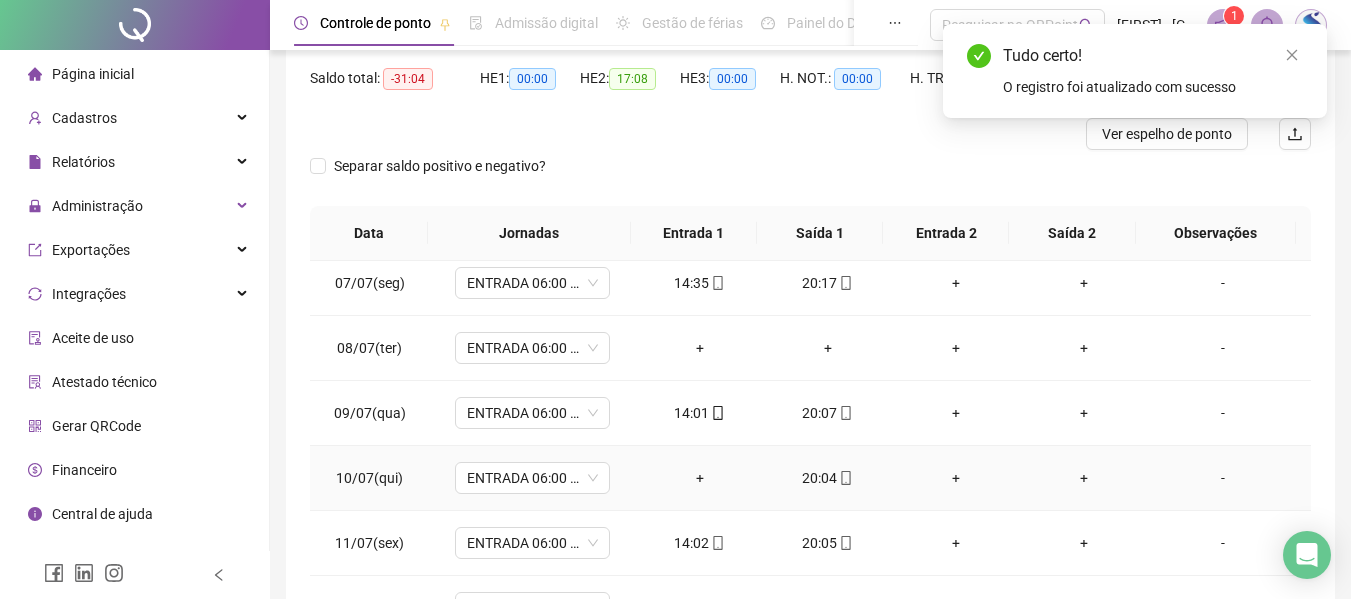 click on "20:04" at bounding box center [828, 478] 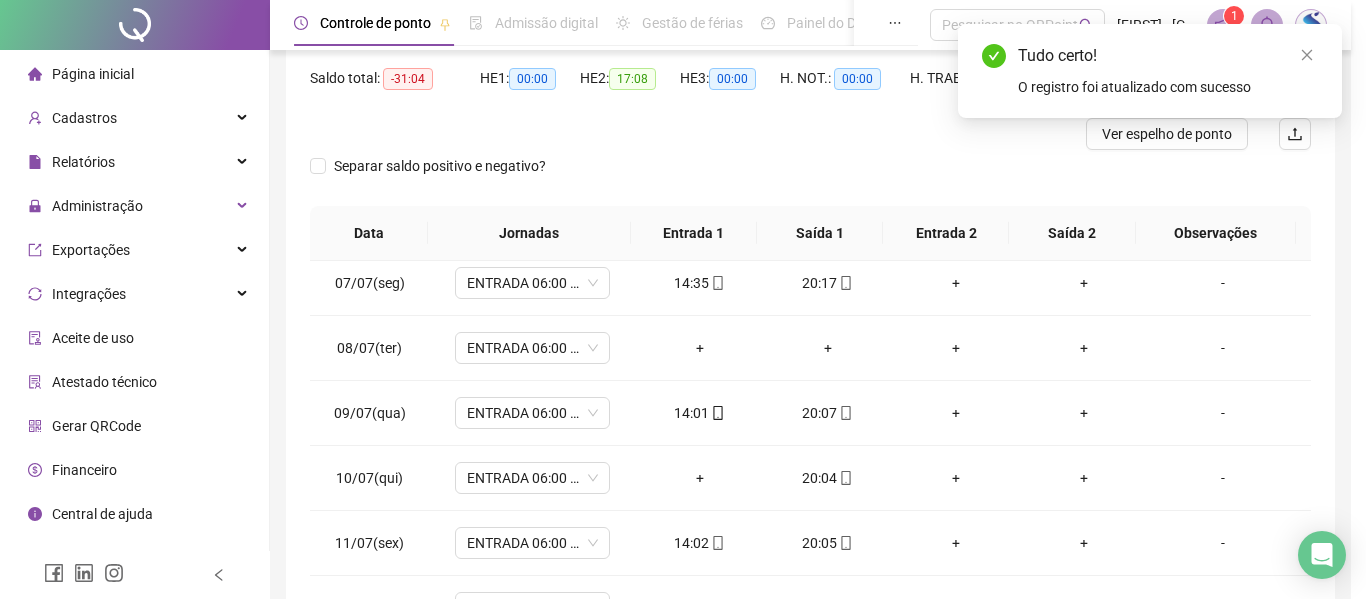 type on "**********" 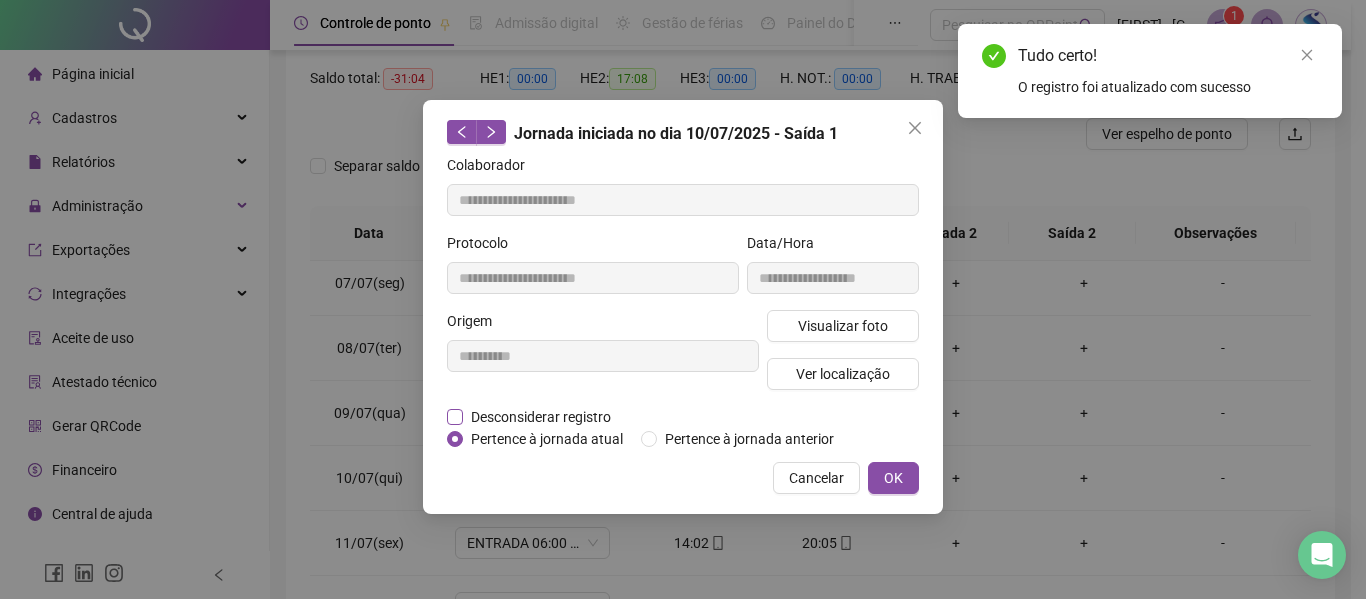 click on "Desconsiderar registro" at bounding box center [541, 417] 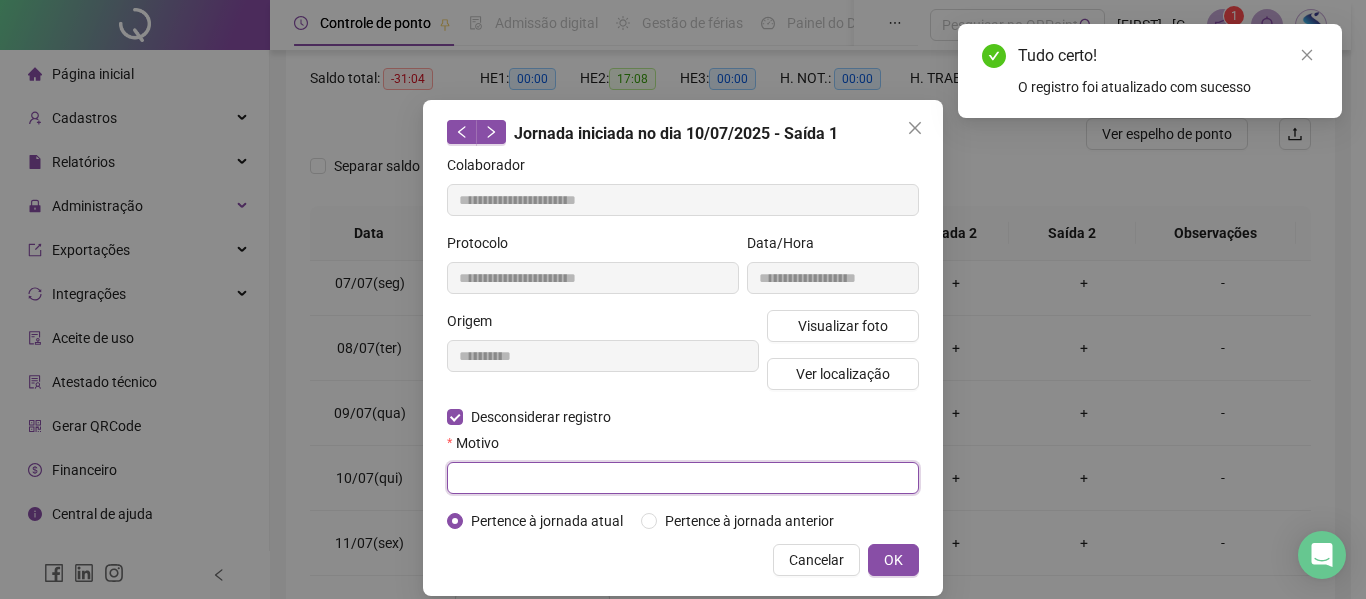 click at bounding box center [683, 478] 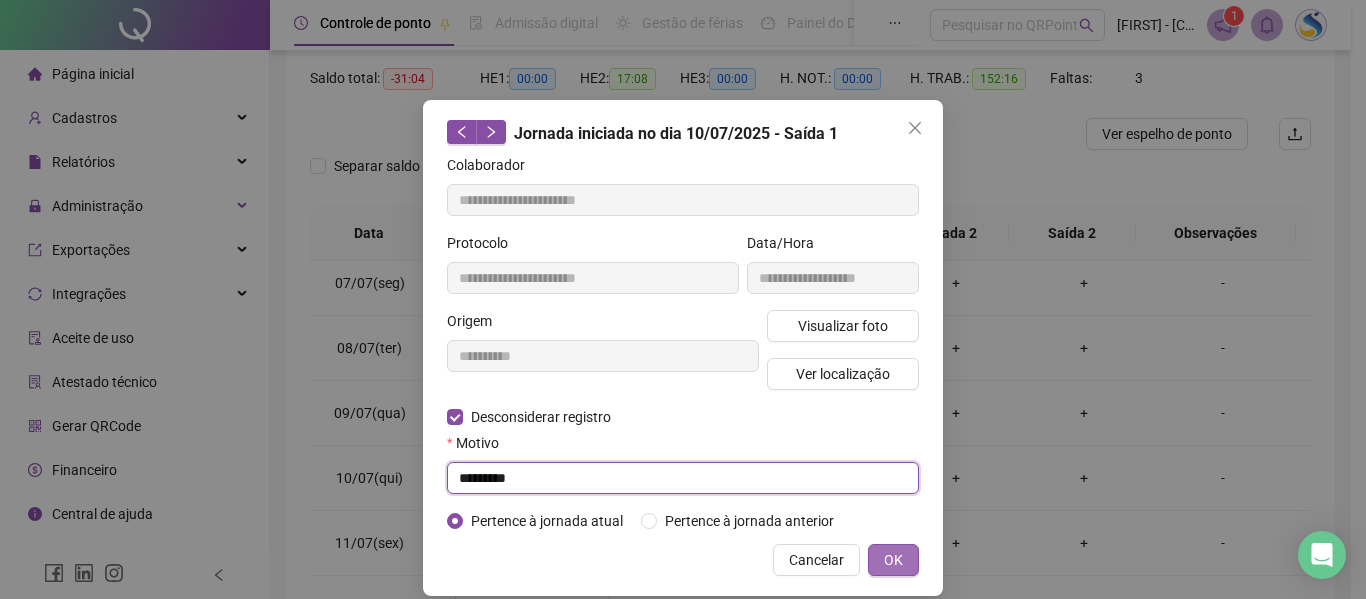 type on "*********" 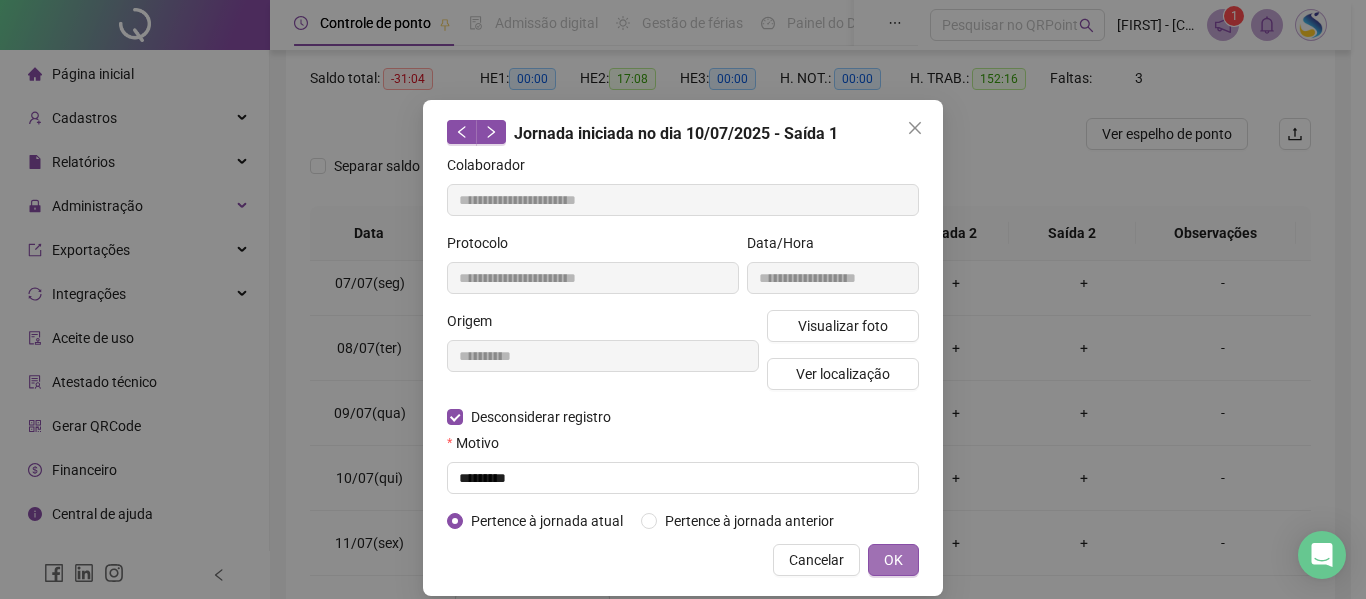 click on "OK" at bounding box center (893, 560) 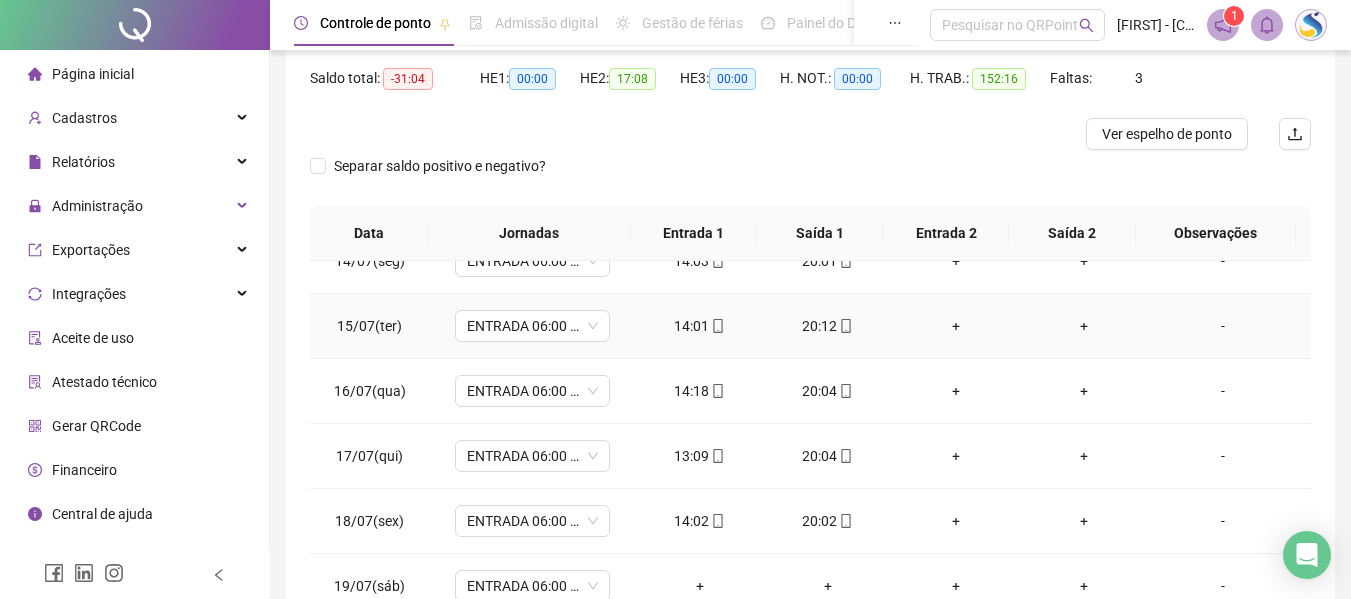scroll, scrollTop: 900, scrollLeft: 0, axis: vertical 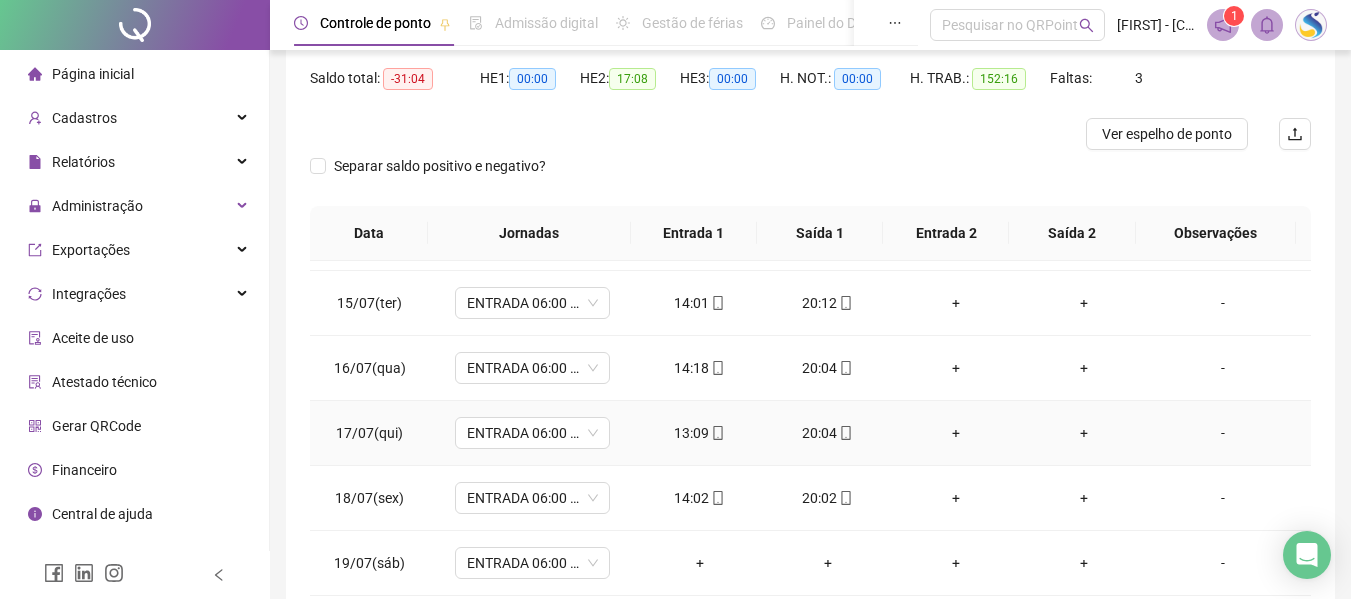 click on "13:09" at bounding box center (700, 433) 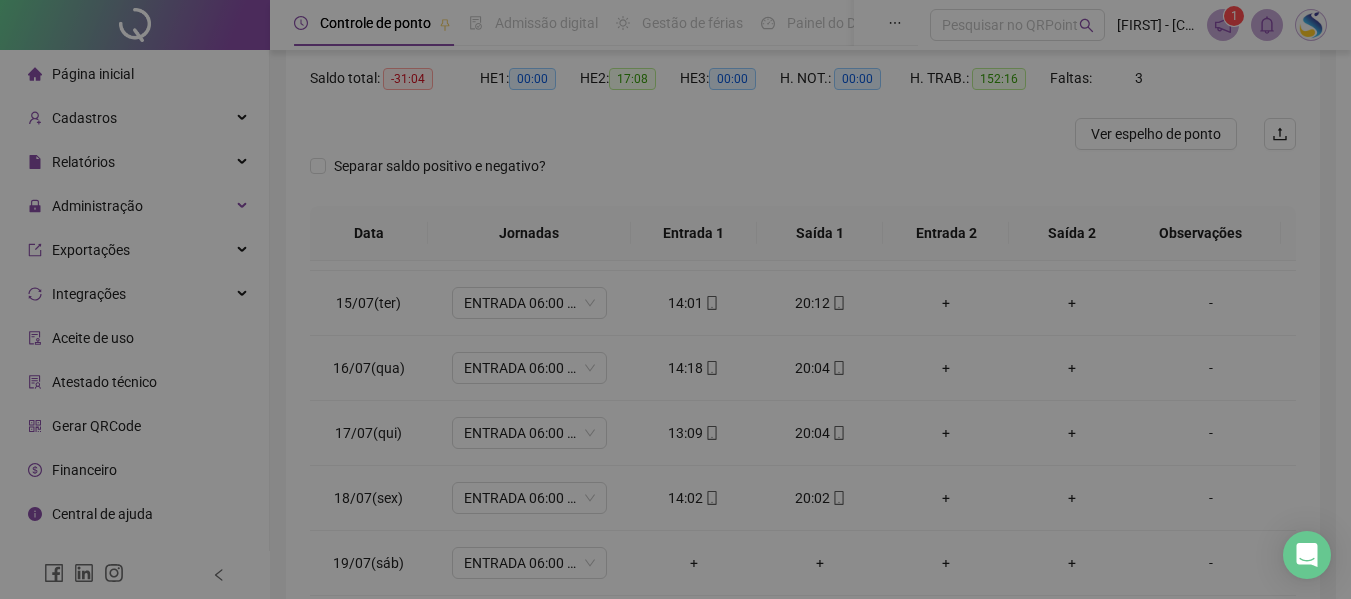 type on "**********" 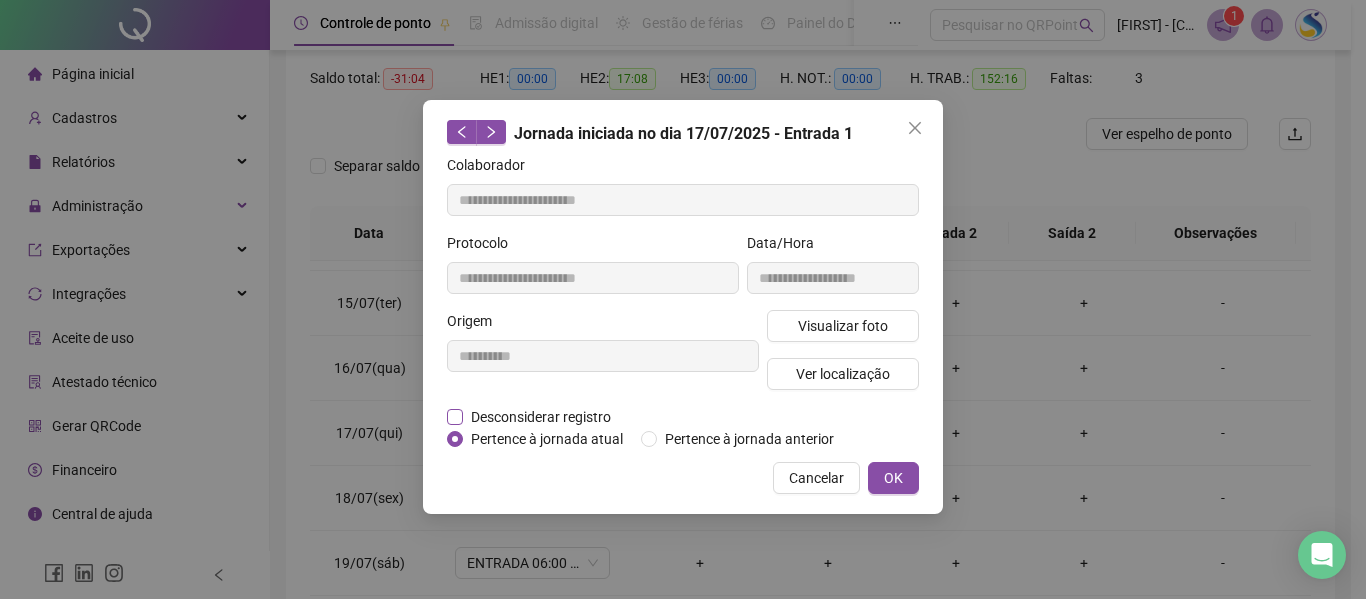 click on "Desconsiderar registro" at bounding box center (541, 417) 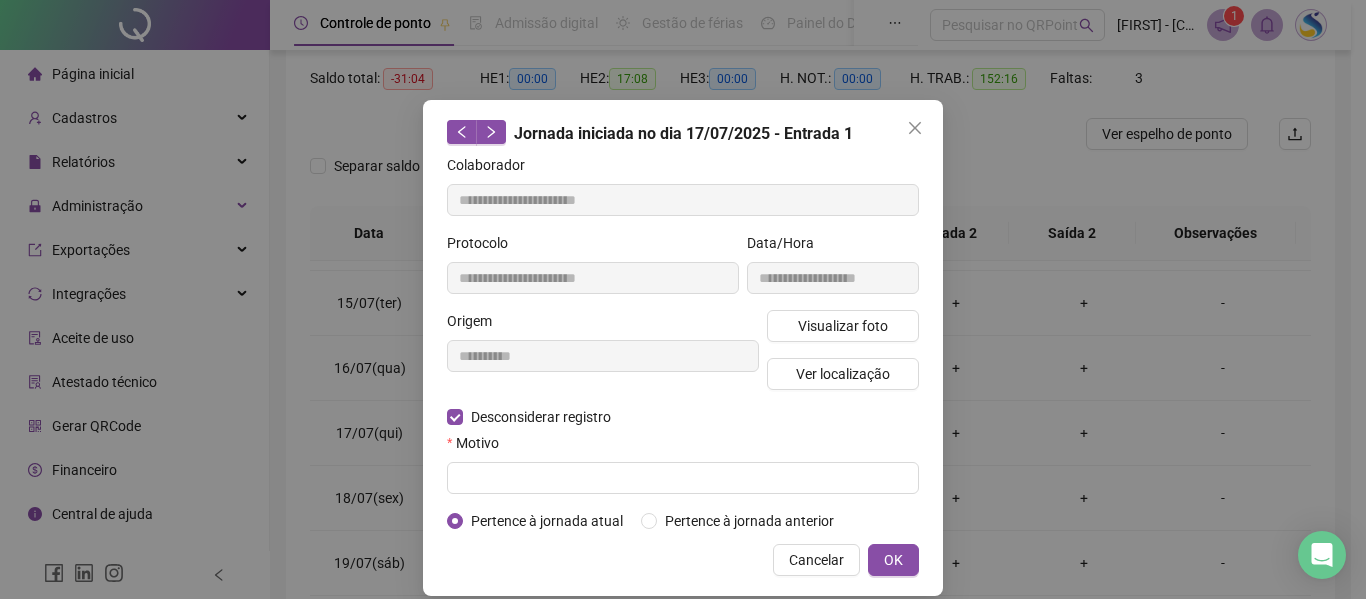 click on "Motivo" at bounding box center [683, 447] 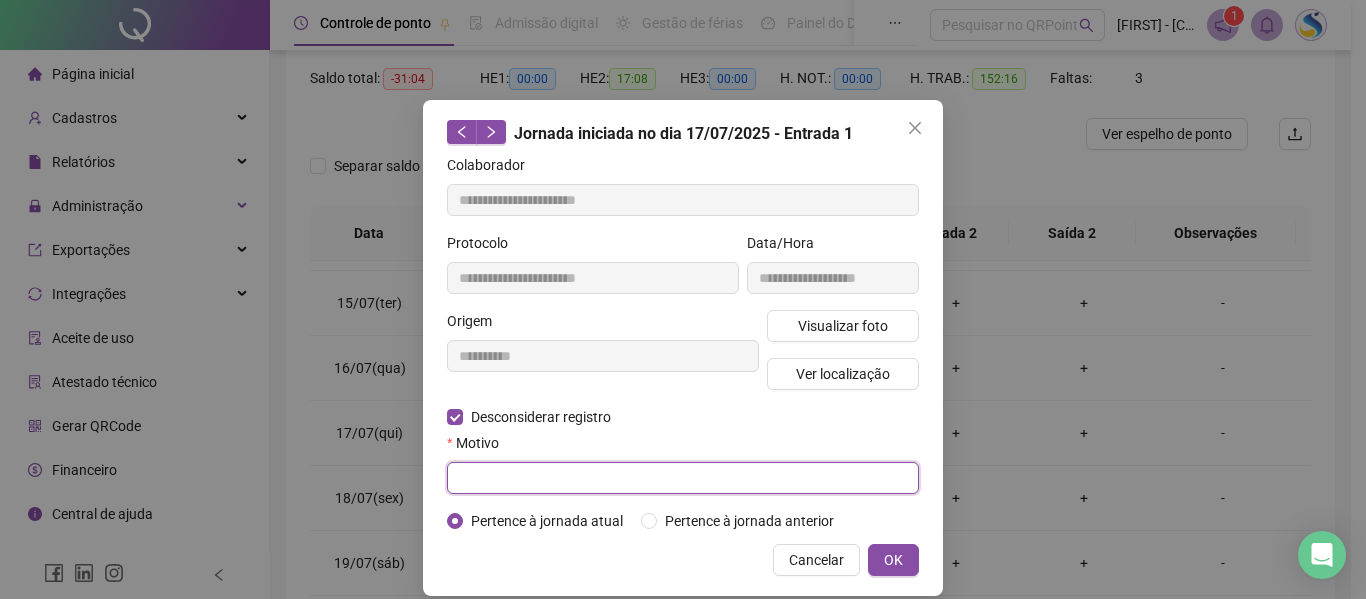 click at bounding box center (683, 478) 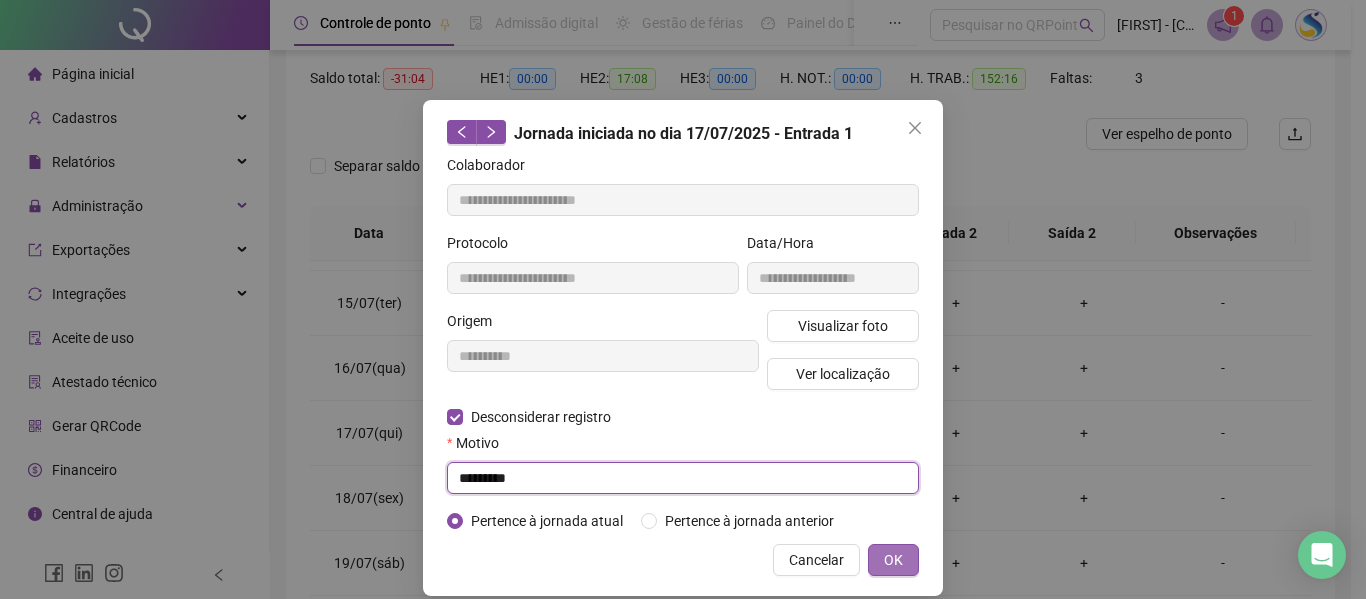 type on "*********" 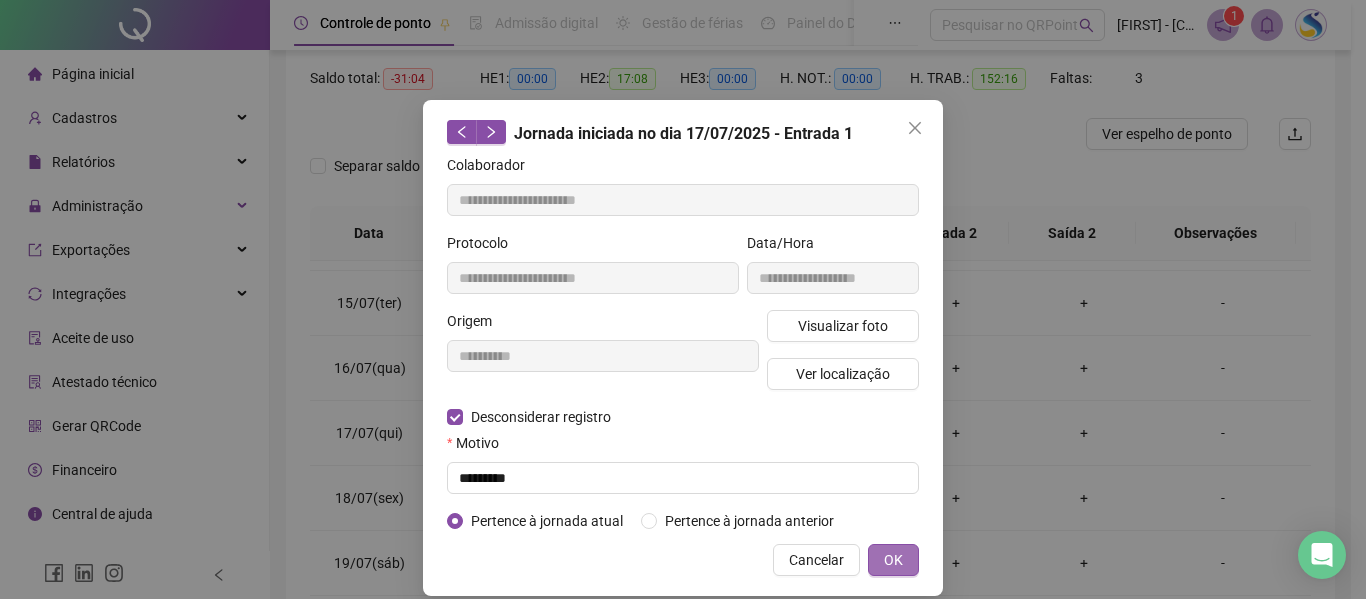 click on "OK" at bounding box center [893, 560] 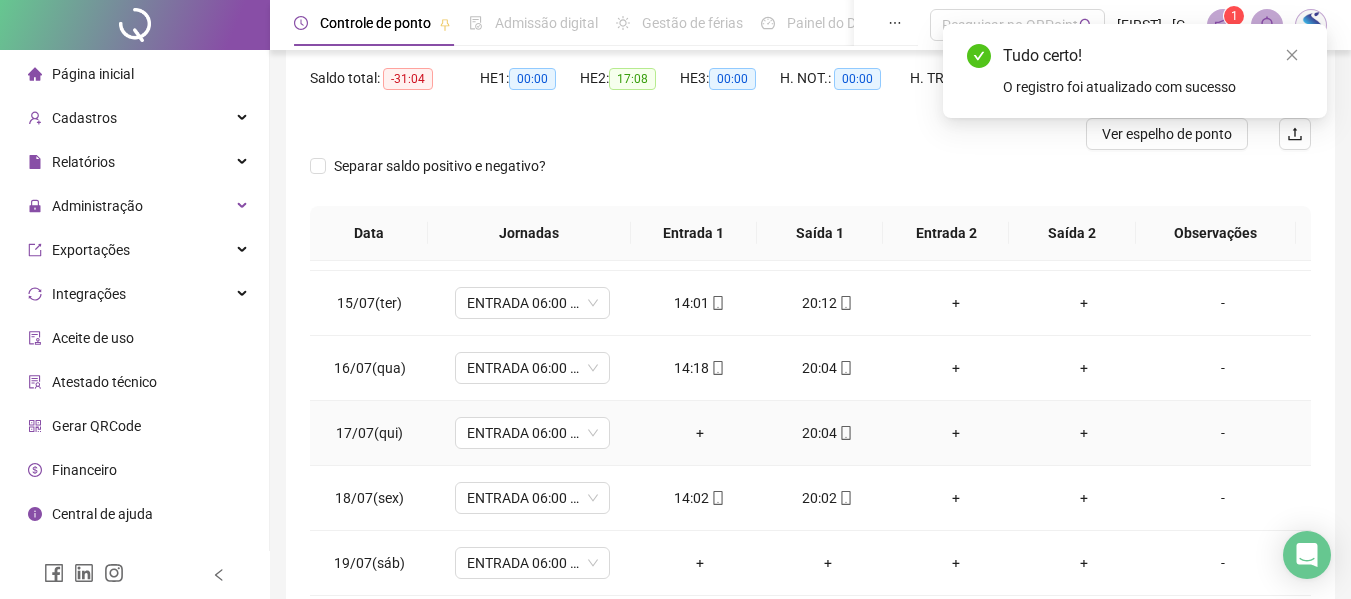 click on "20:04" at bounding box center [828, 433] 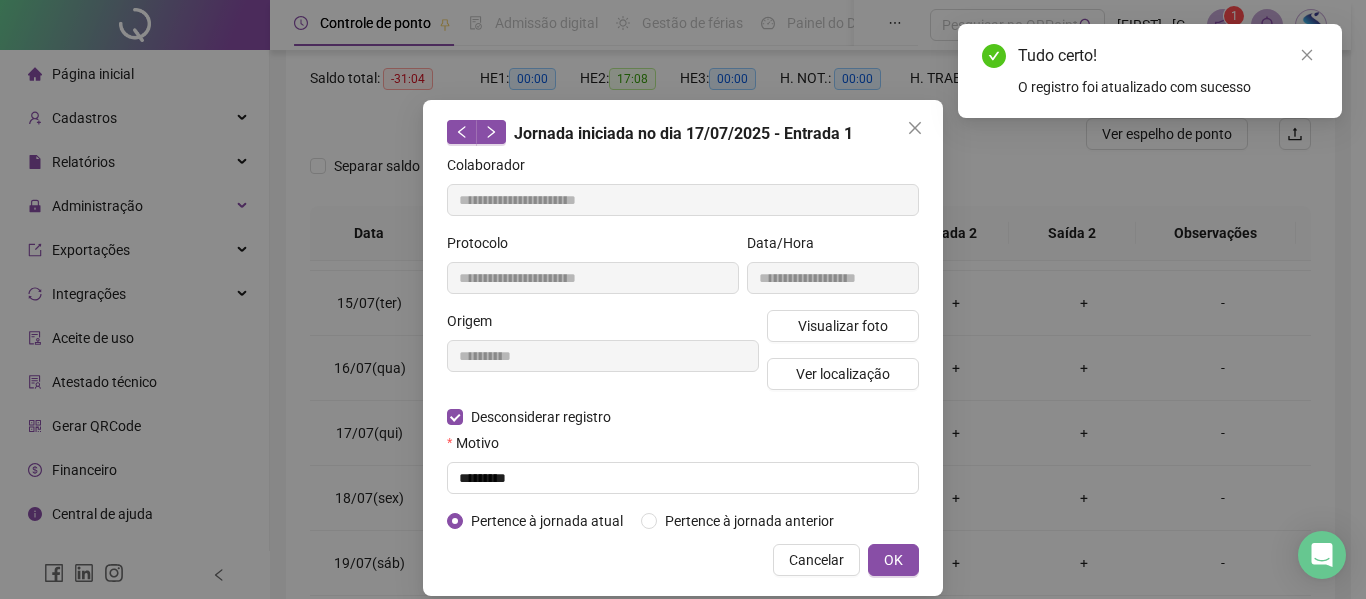 type on "**********" 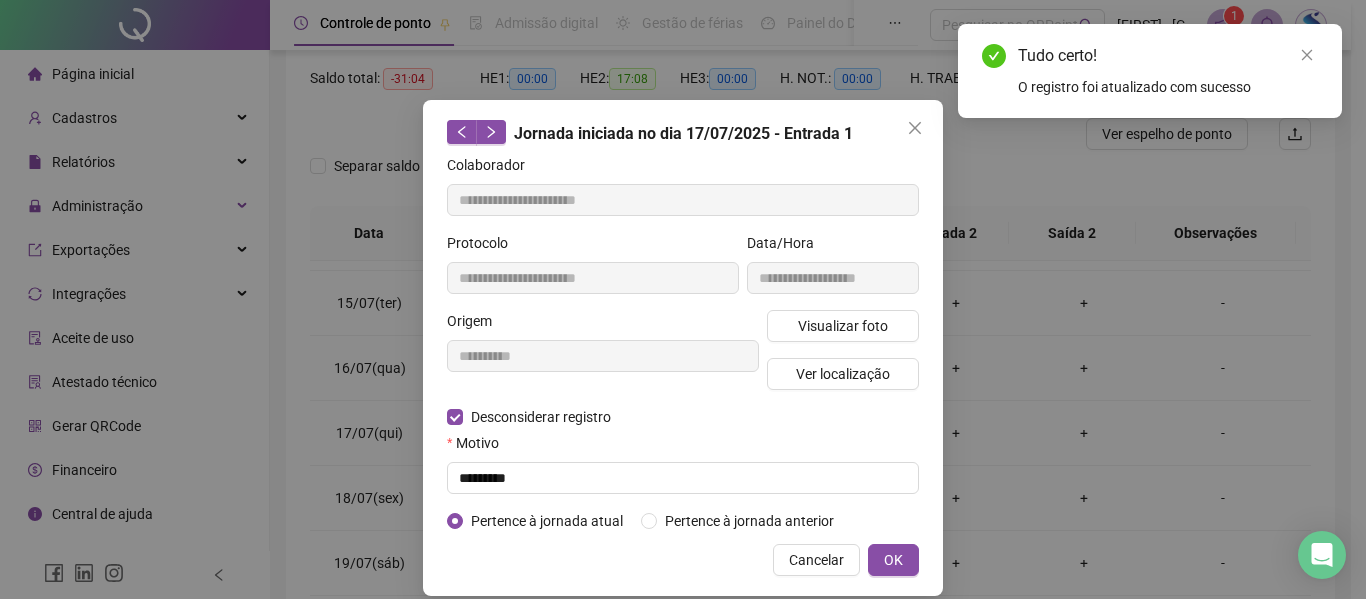 type on "**********" 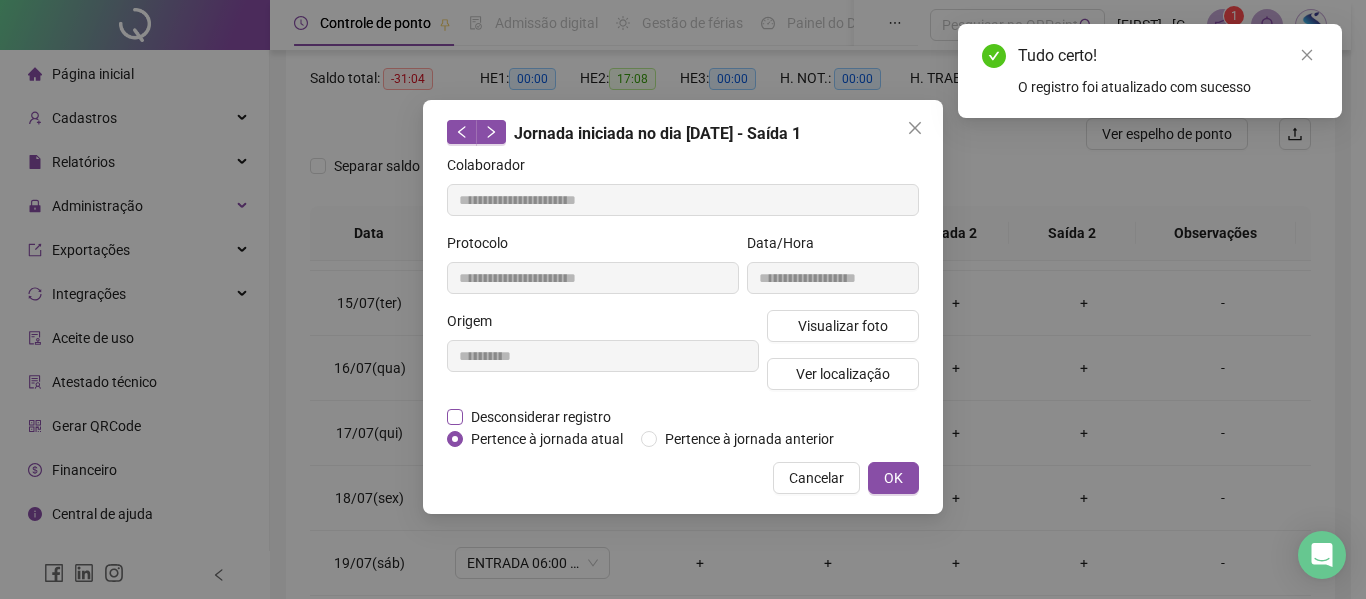 click on "Desconsiderar registro" at bounding box center [541, 417] 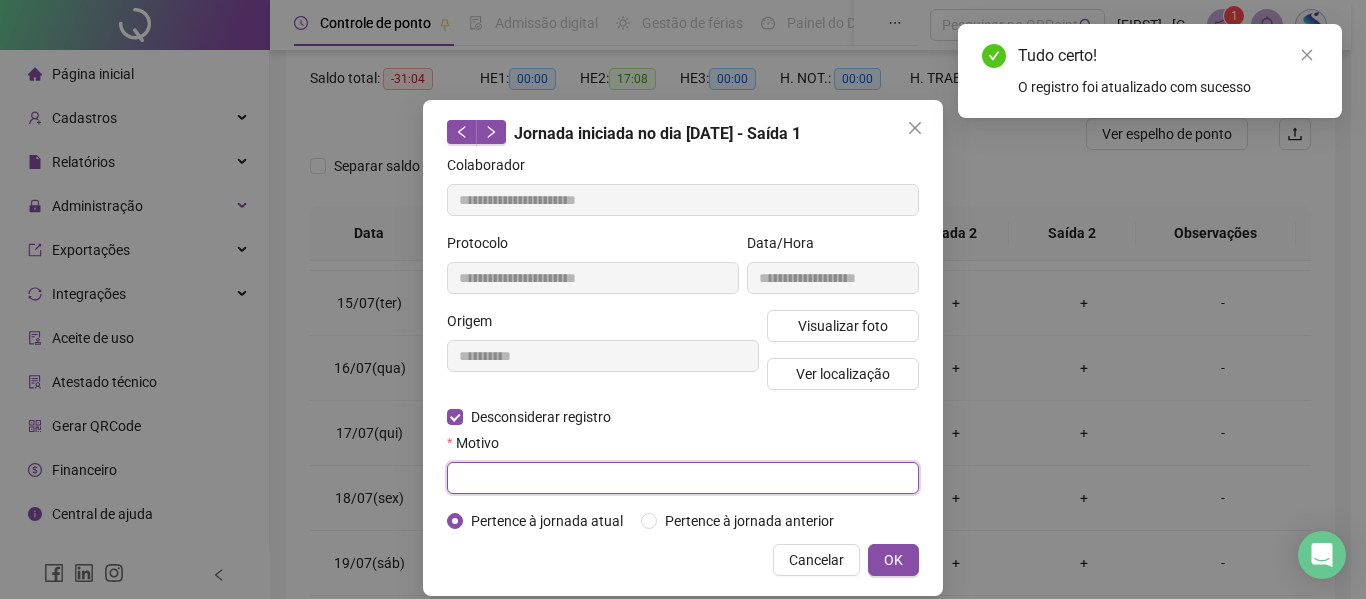 click at bounding box center (683, 478) 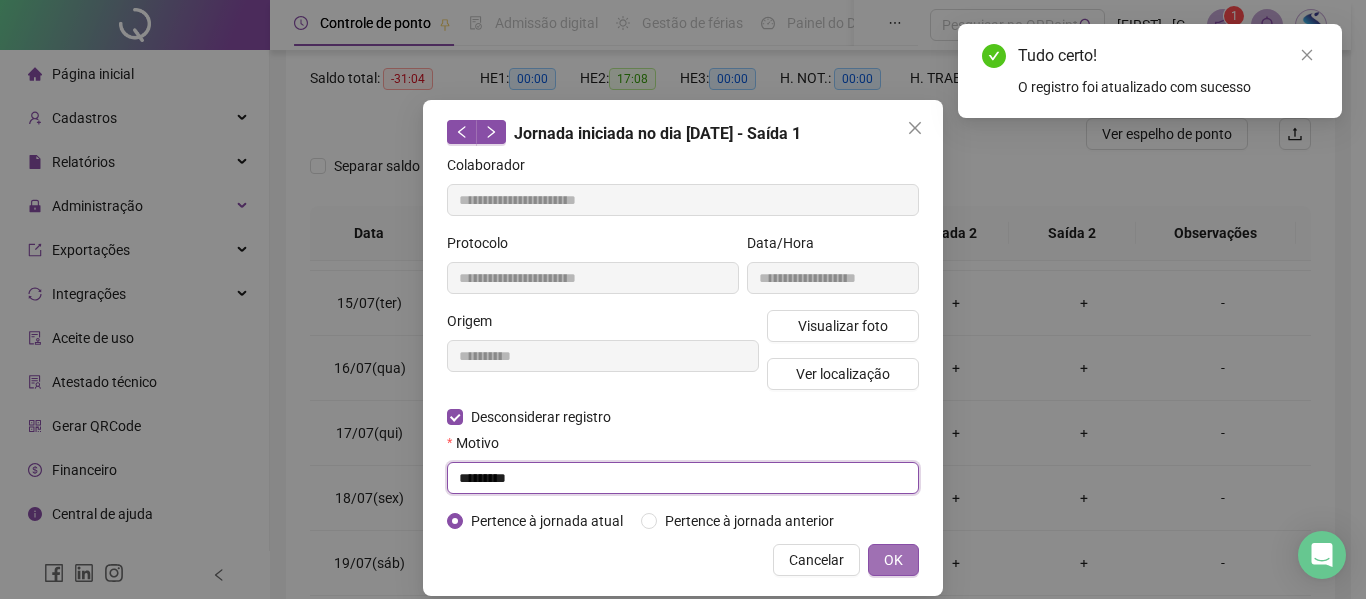 type on "*********" 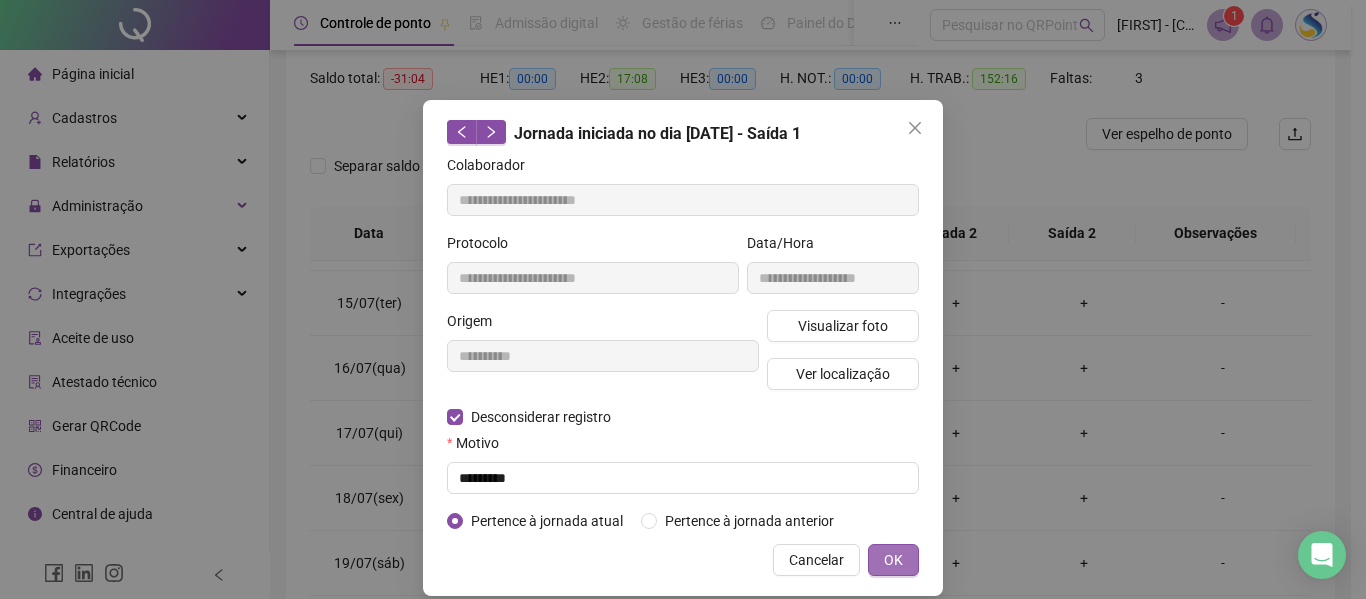 click on "OK" at bounding box center [893, 560] 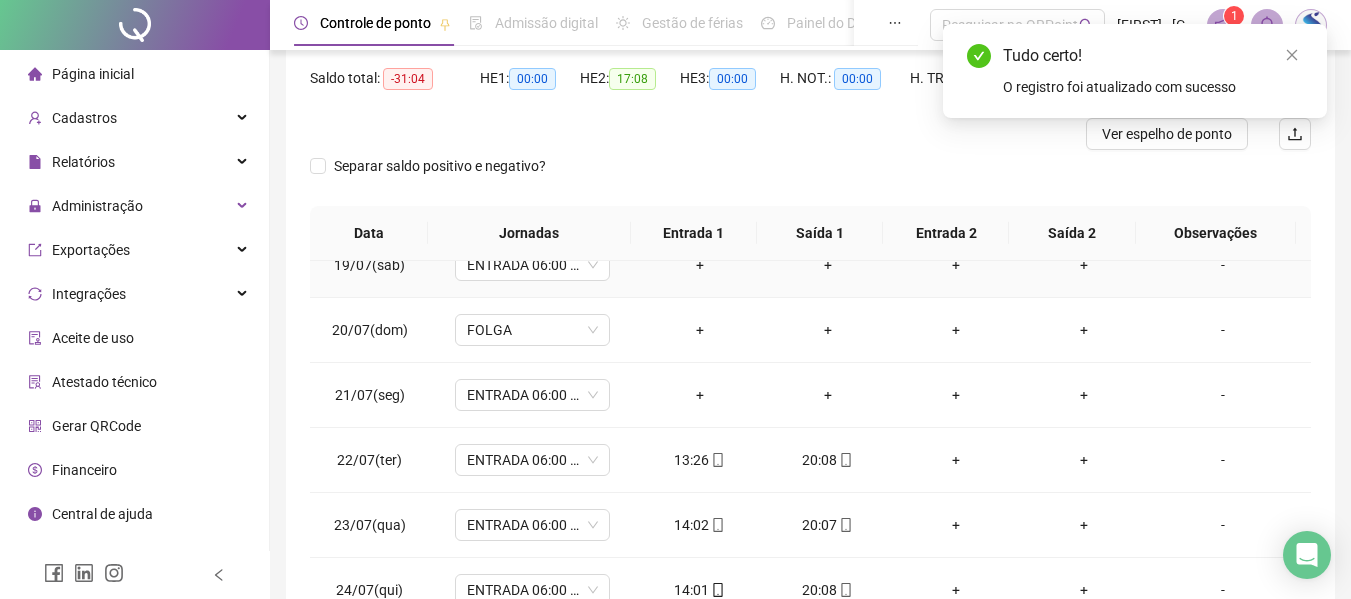 scroll, scrollTop: 1200, scrollLeft: 0, axis: vertical 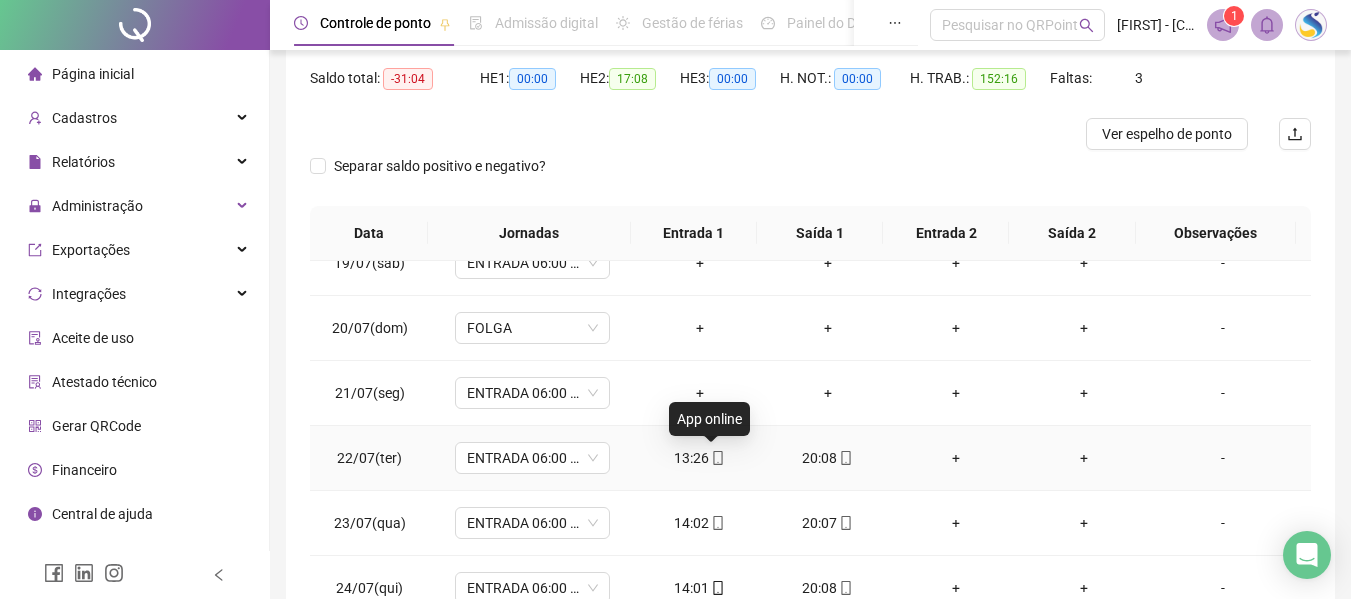 click on "13:26" at bounding box center [700, 458] 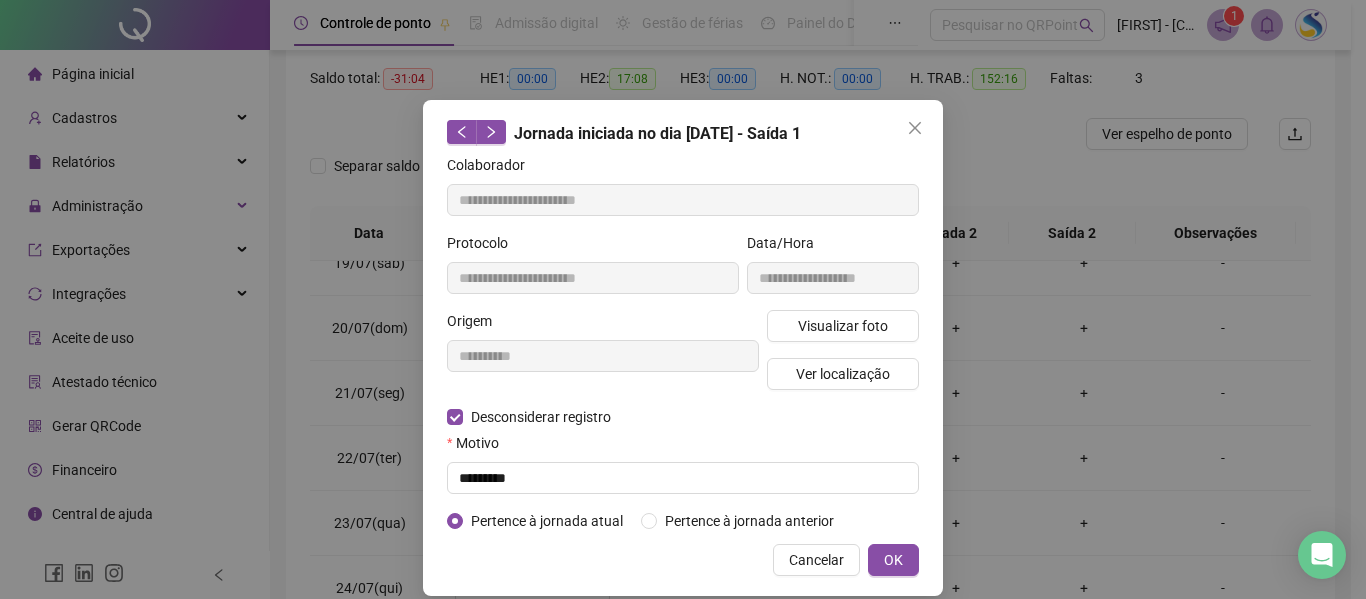 type on "**********" 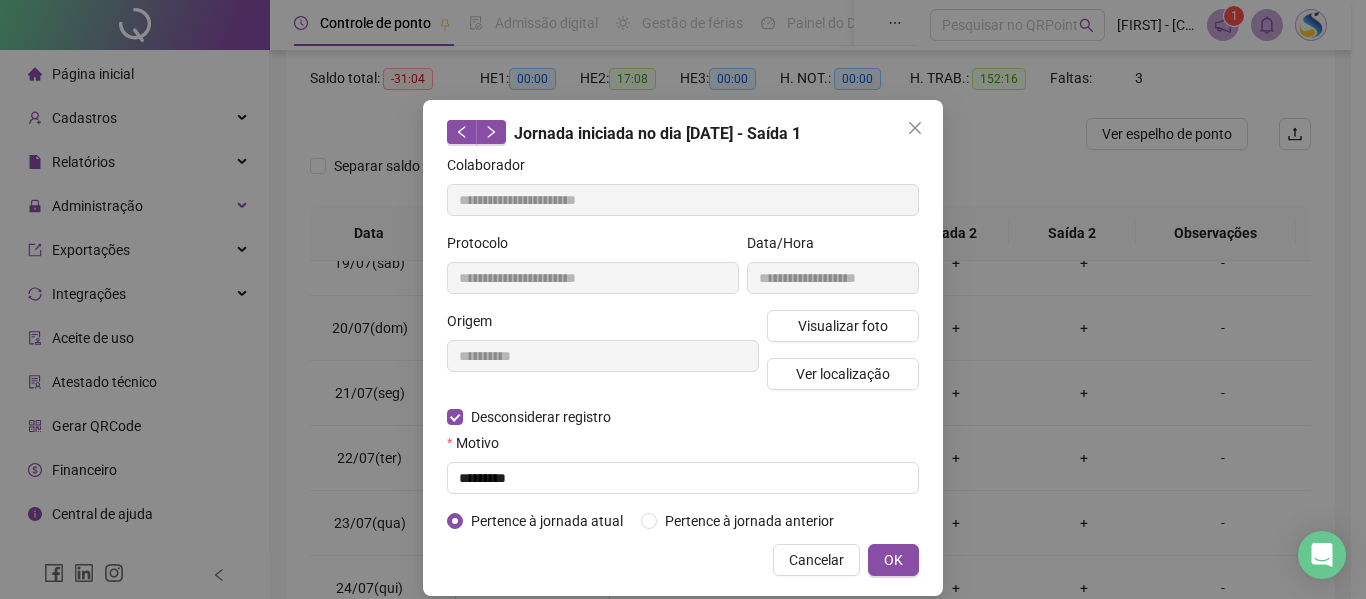 type on "**********" 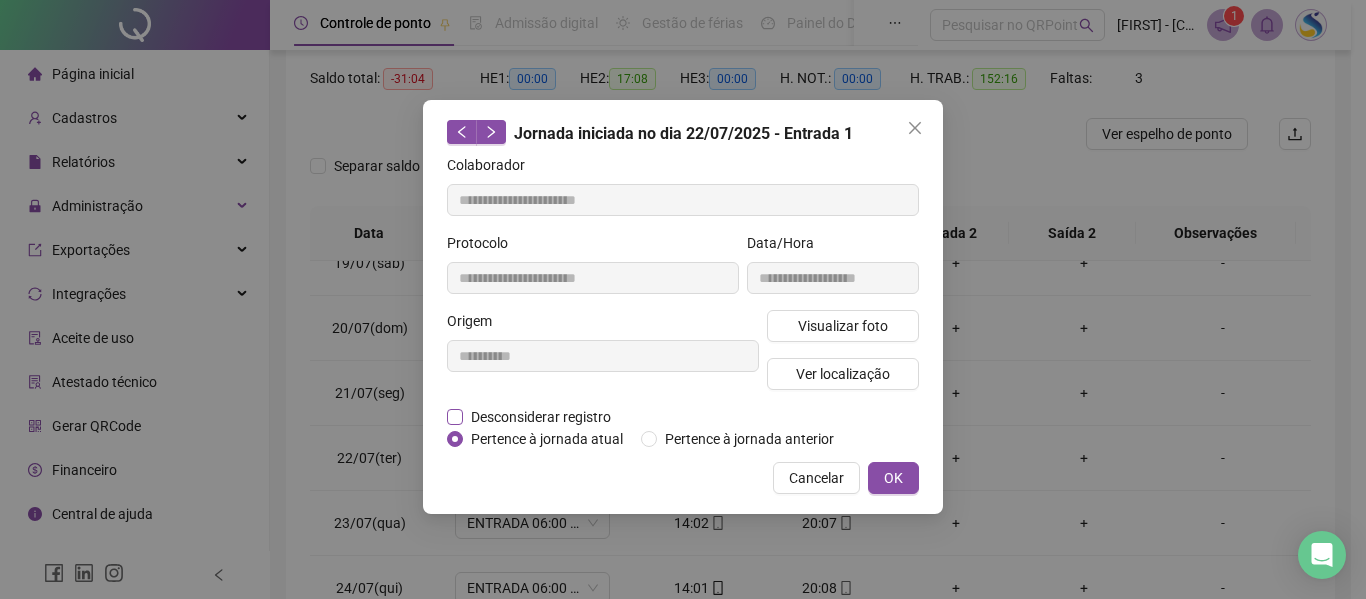click on "Desconsiderar registro" at bounding box center (541, 417) 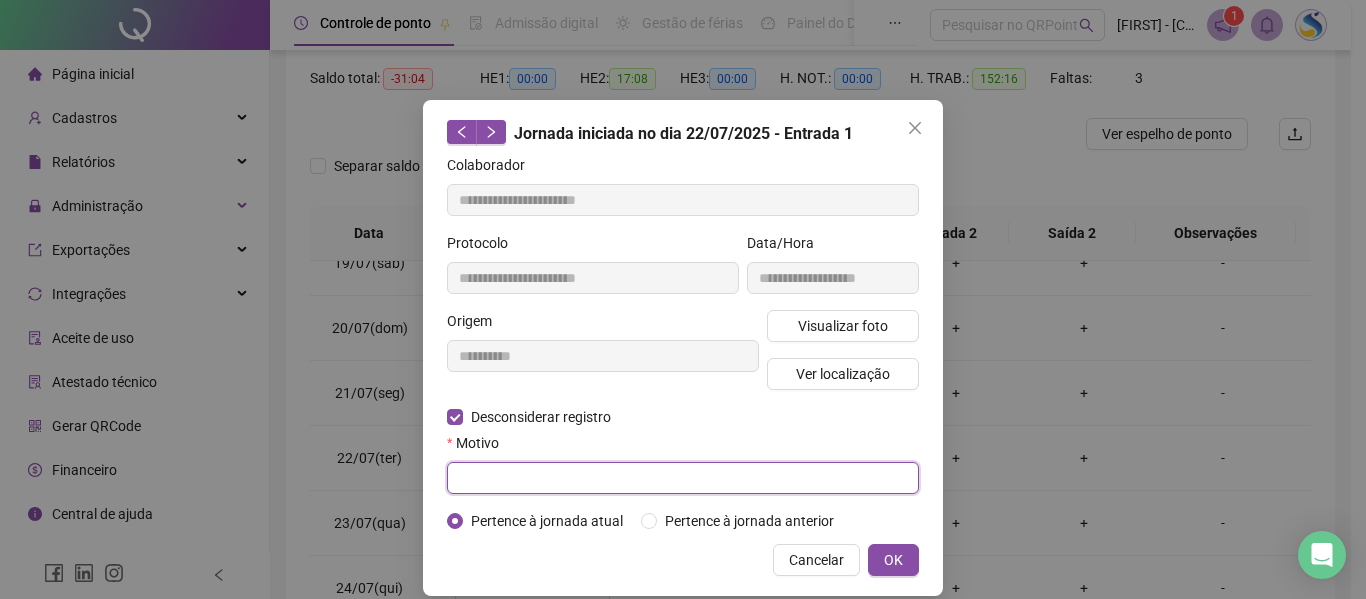 click at bounding box center (683, 478) 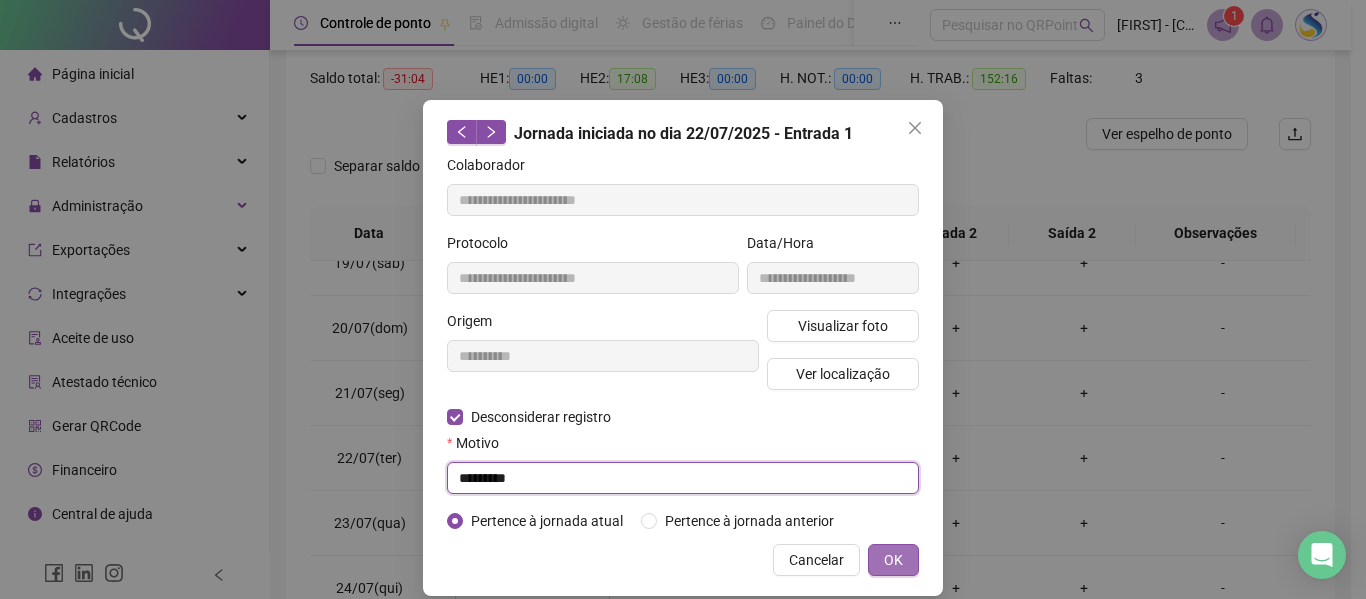 type on "*********" 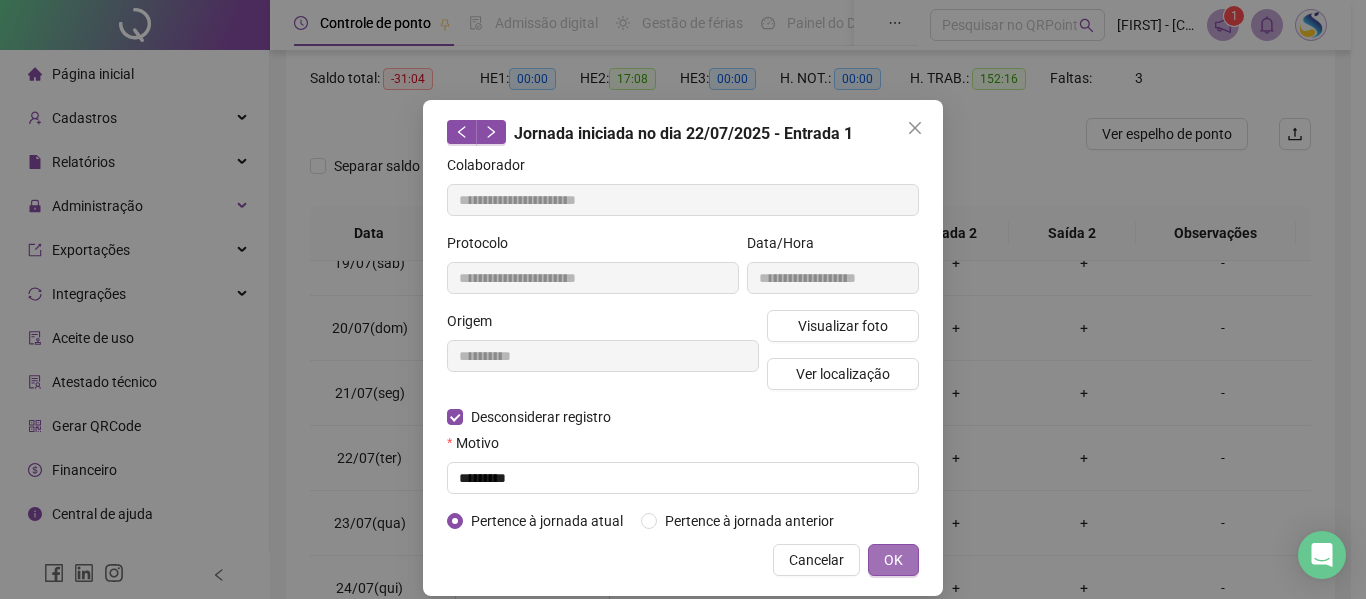 click on "OK" at bounding box center [893, 560] 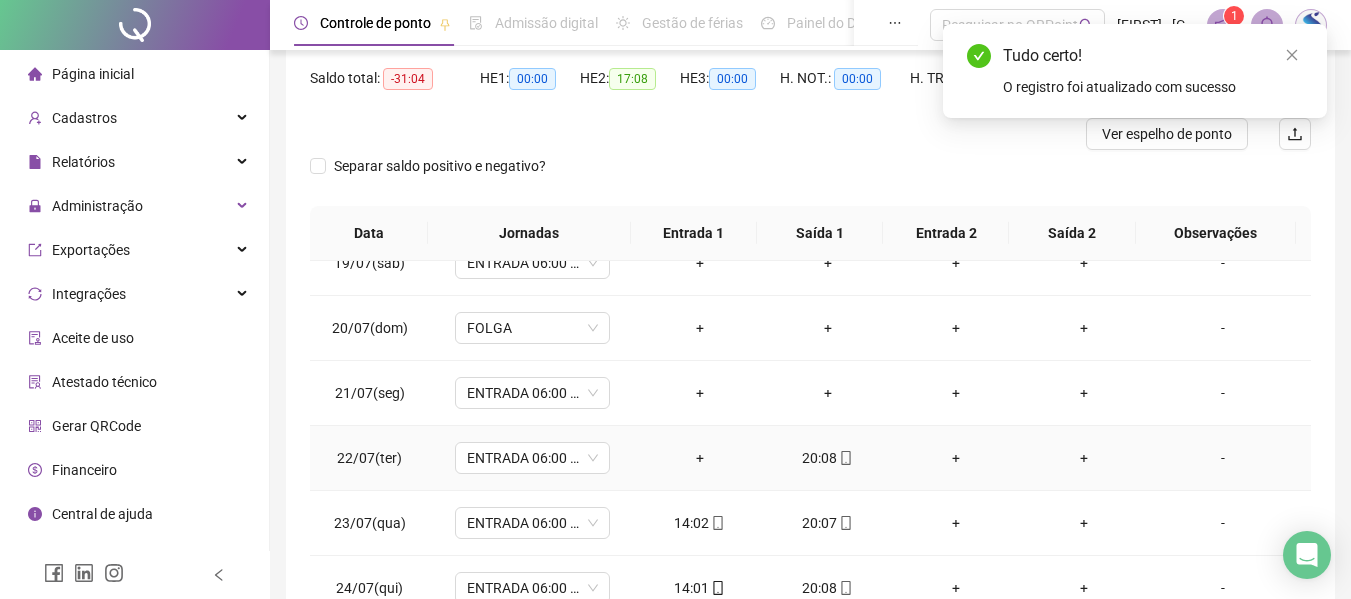click on "20:08" at bounding box center (828, 458) 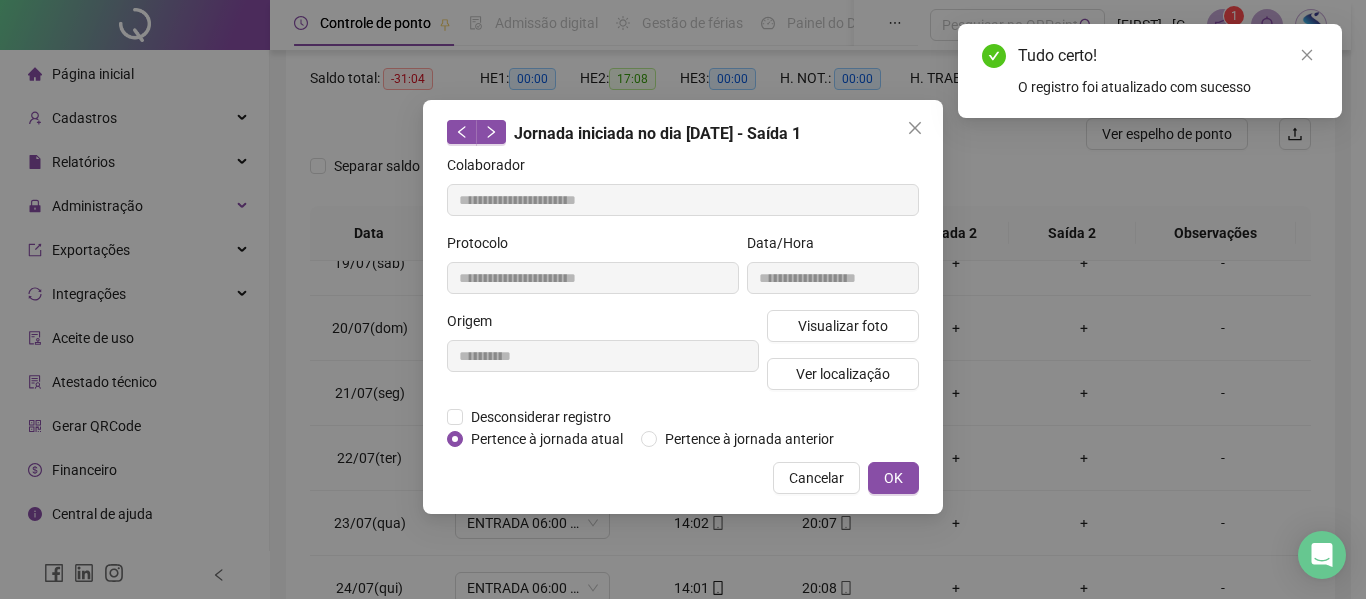 type on "**********" 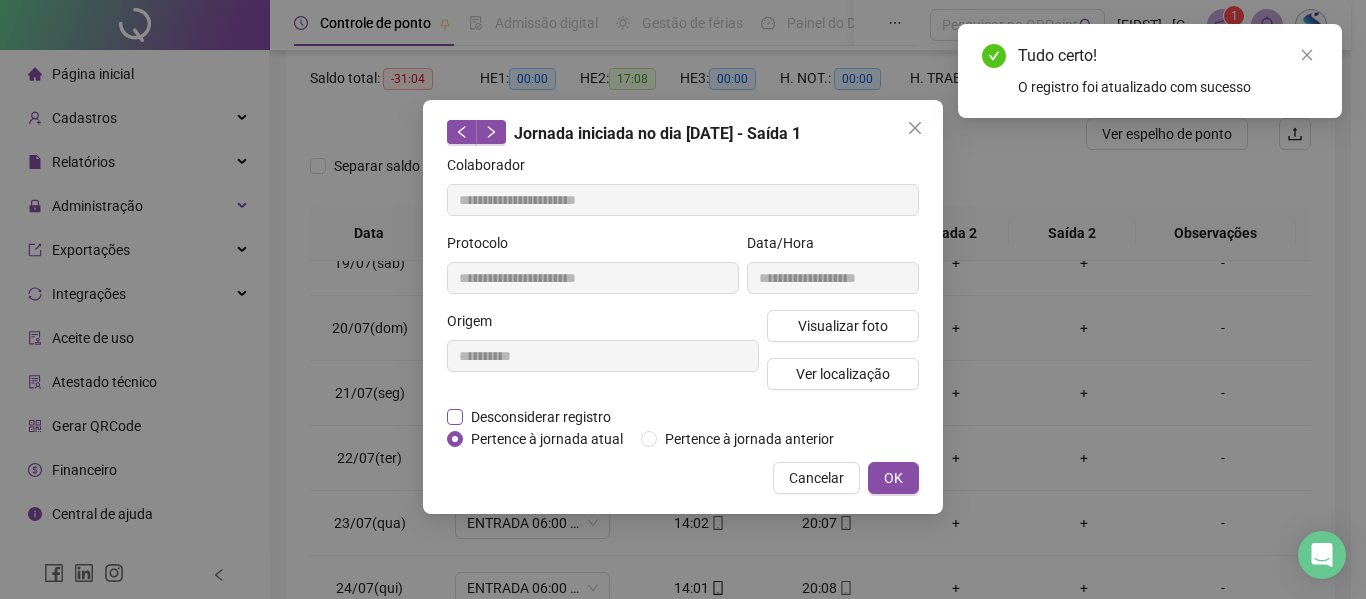 click on "Desconsiderar registro" at bounding box center [541, 417] 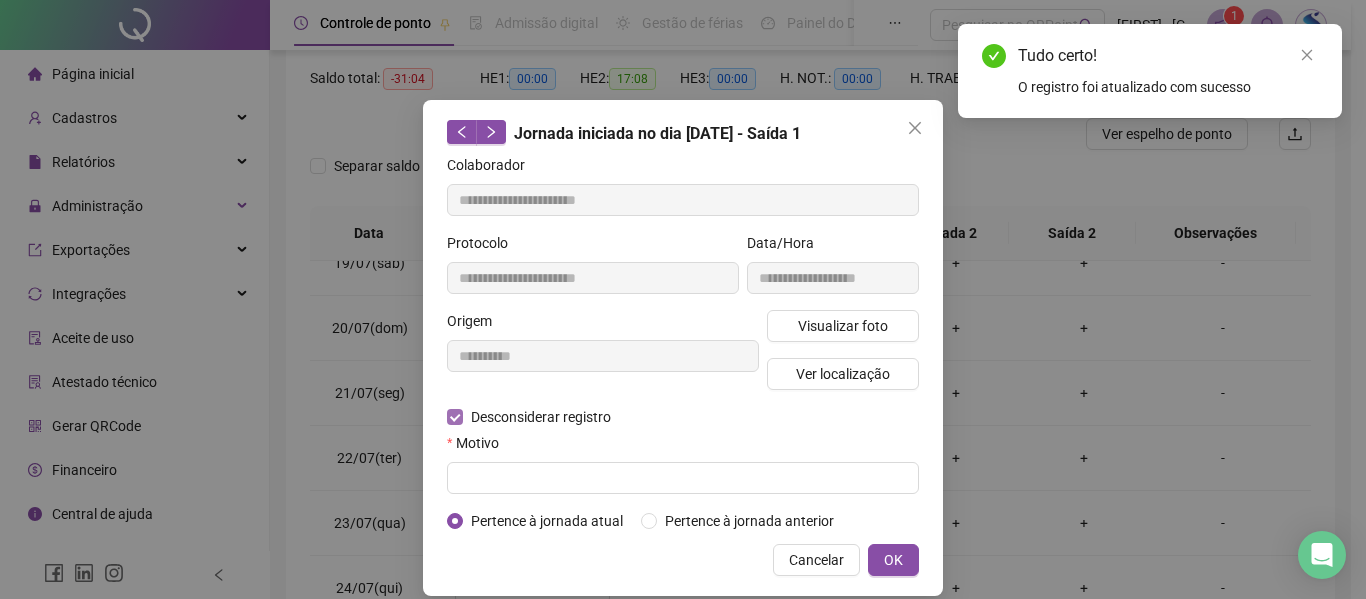 click at bounding box center (683, 478) 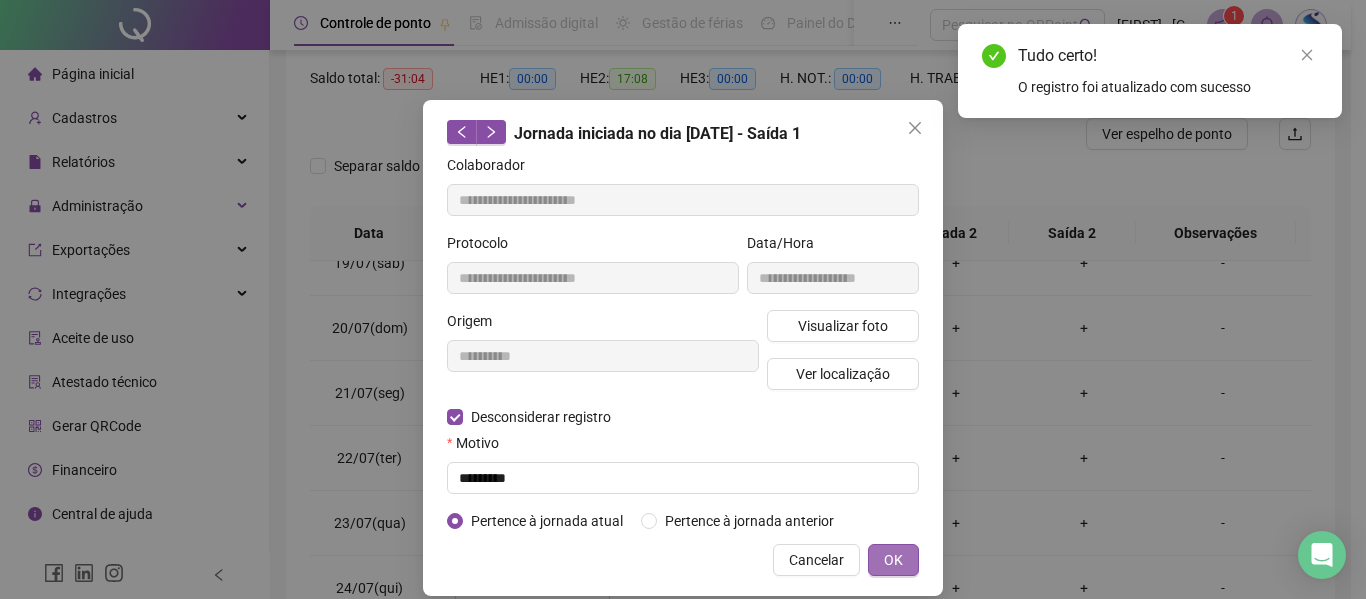 type on "*********" 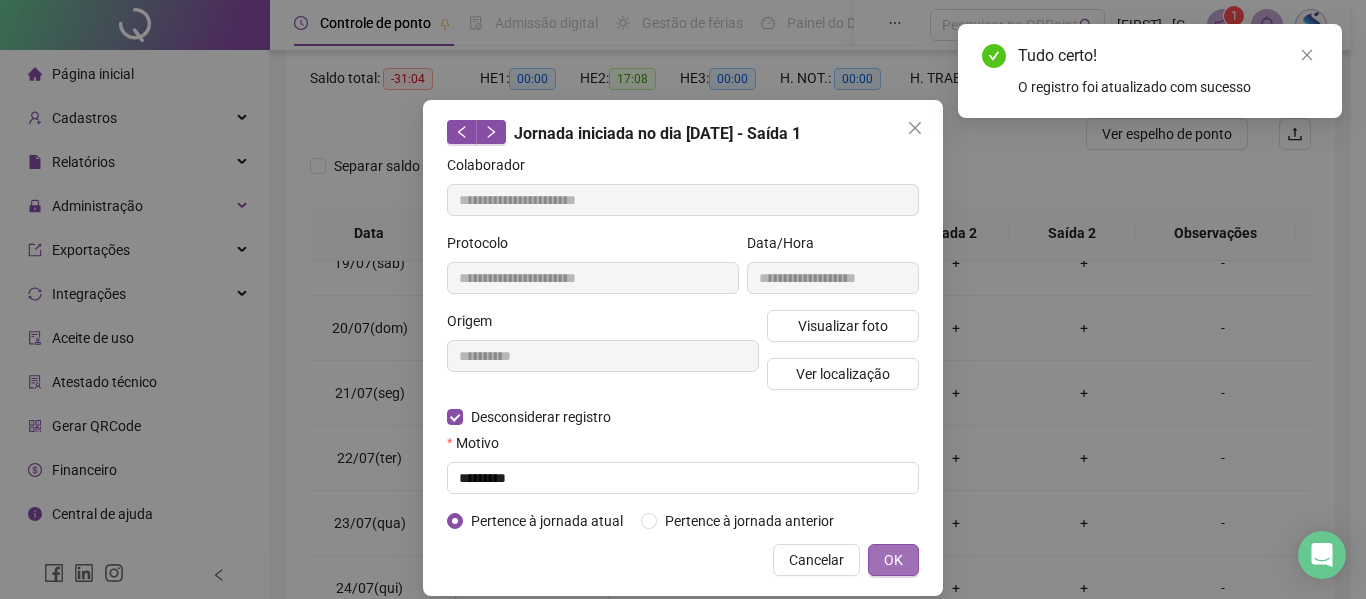 click on "OK" at bounding box center [893, 560] 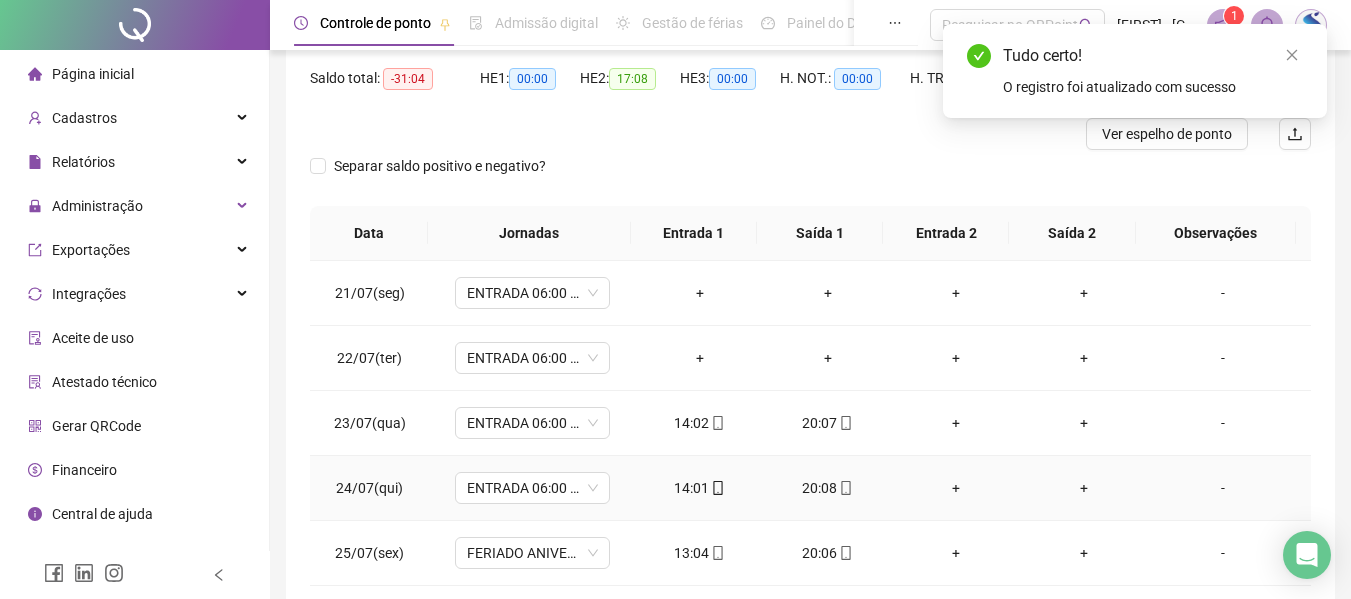 scroll, scrollTop: 1400, scrollLeft: 0, axis: vertical 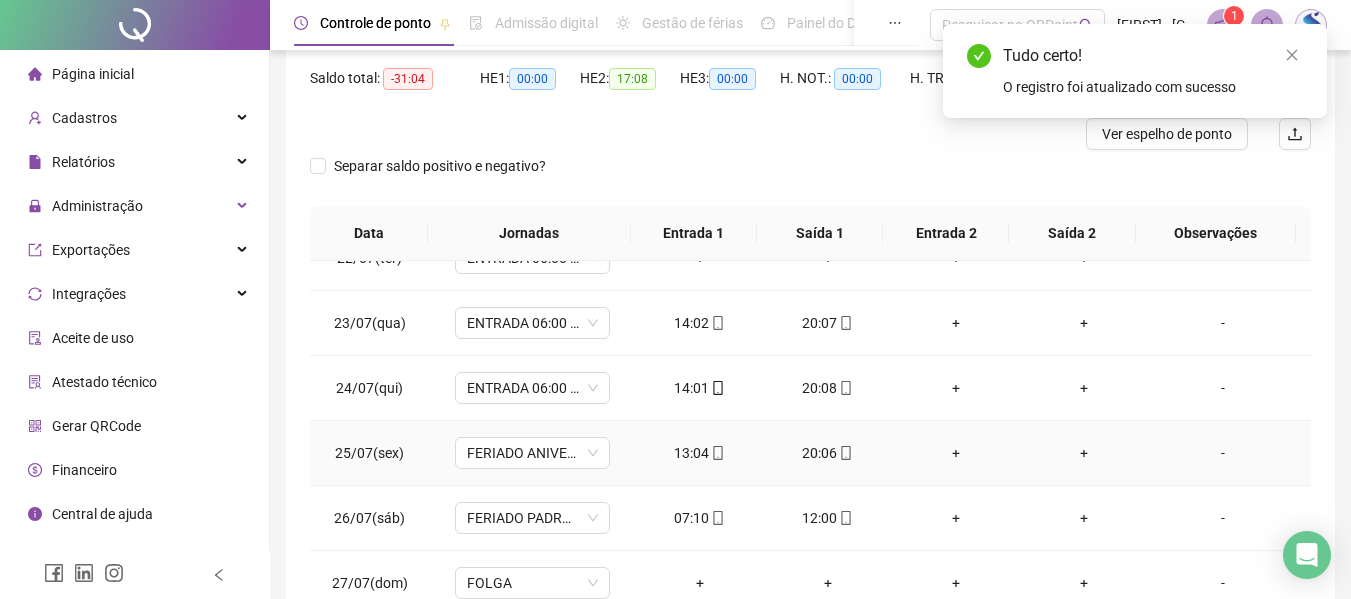 click on "13:04" at bounding box center (700, 453) 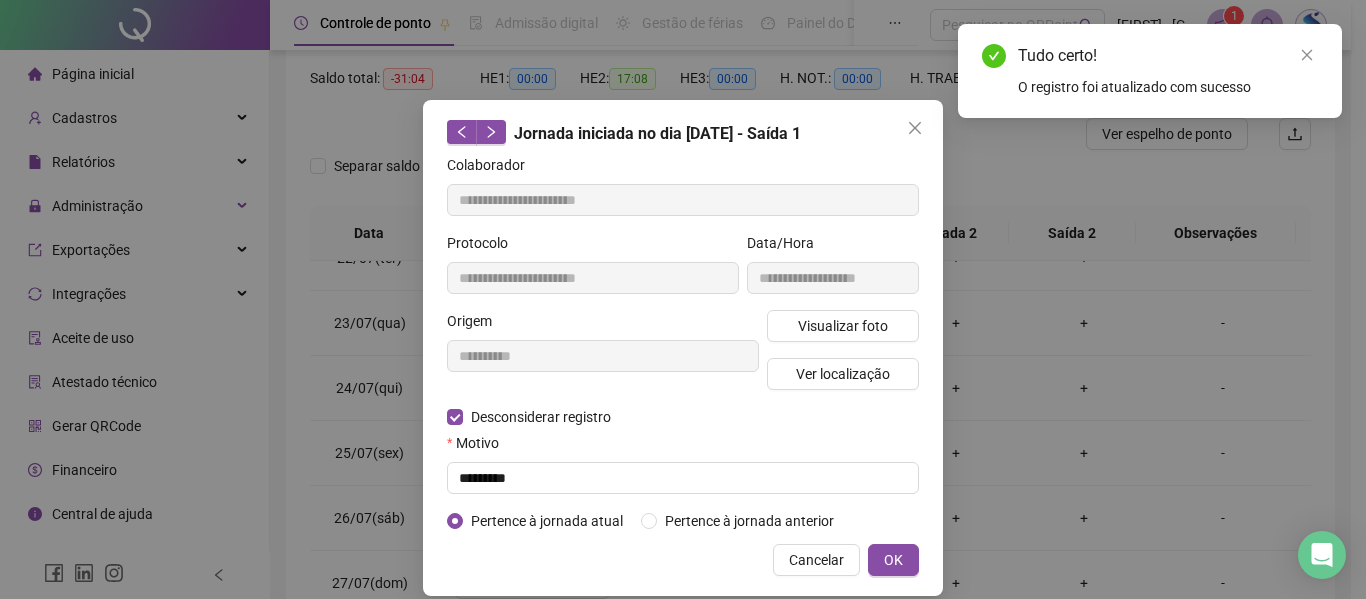 type on "**********" 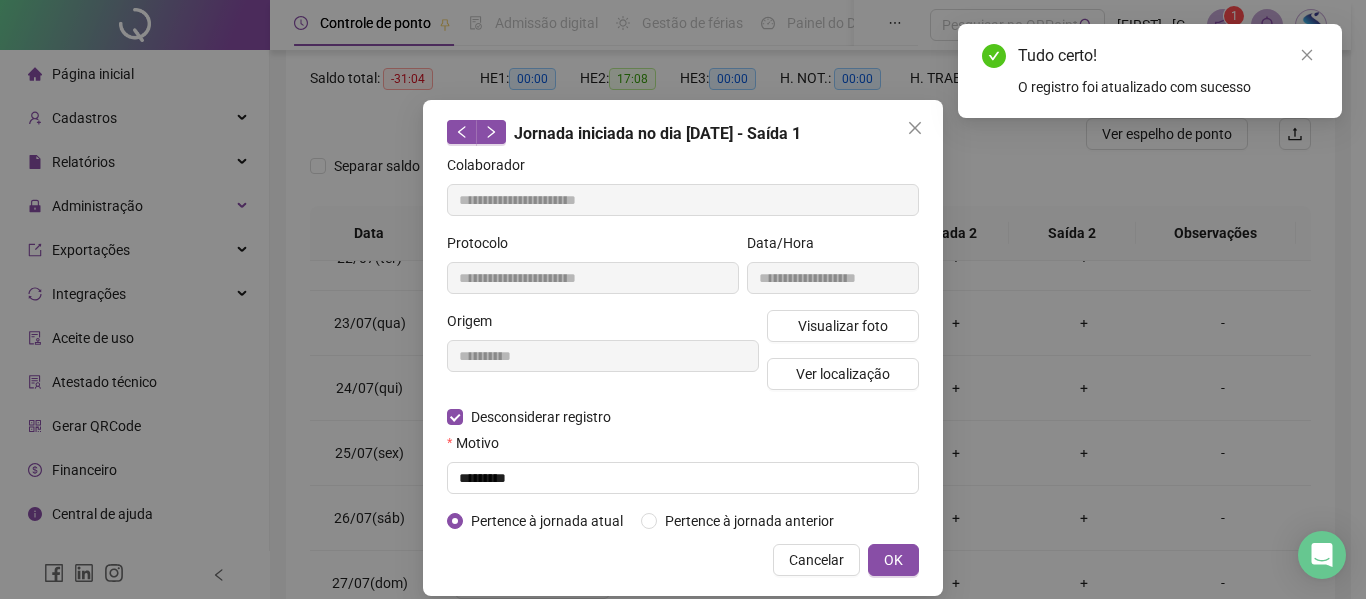 type on "**********" 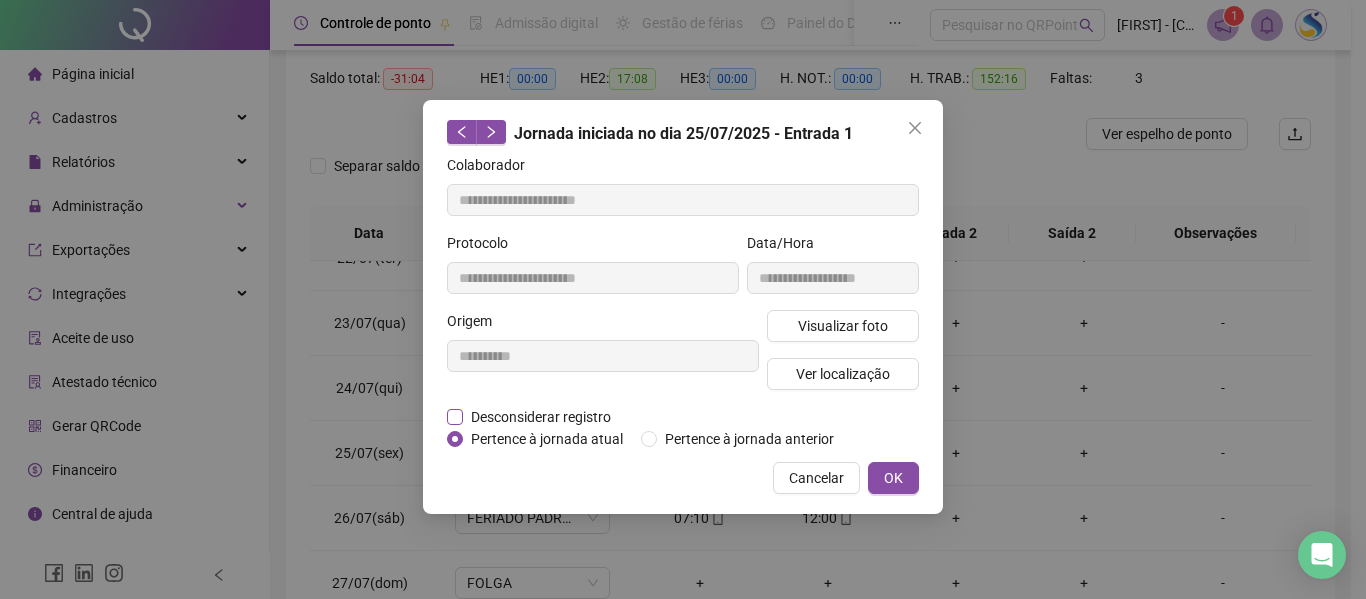 click on "Desconsiderar registro" at bounding box center [541, 417] 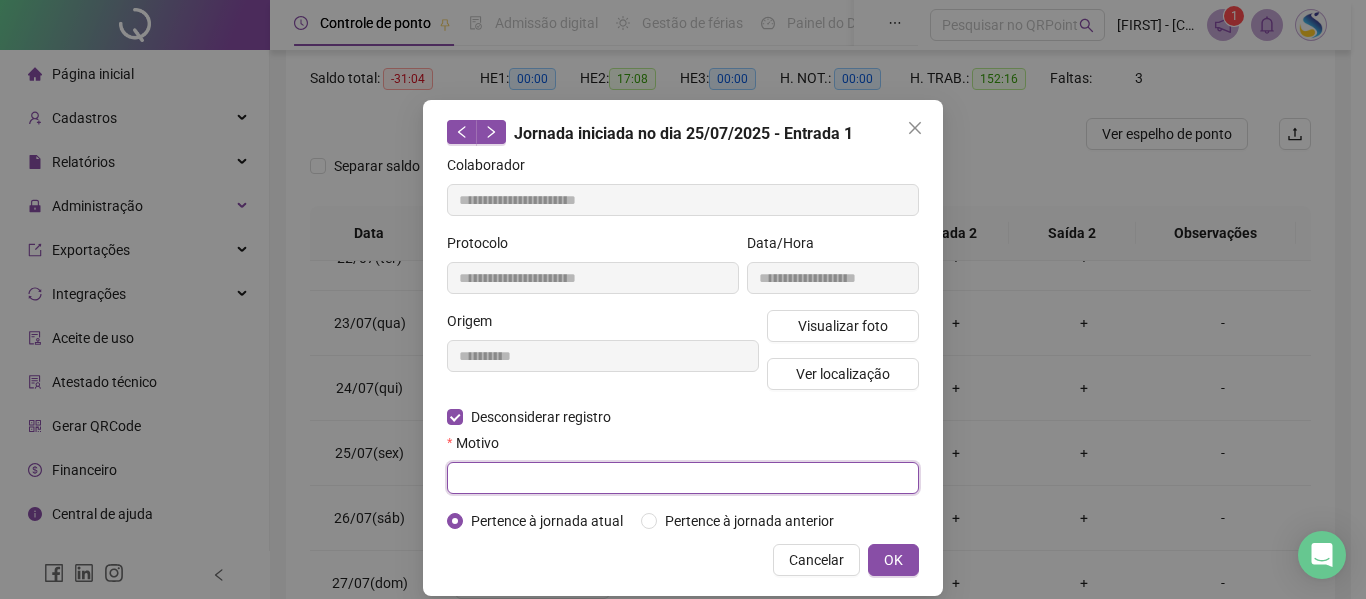 click at bounding box center (683, 478) 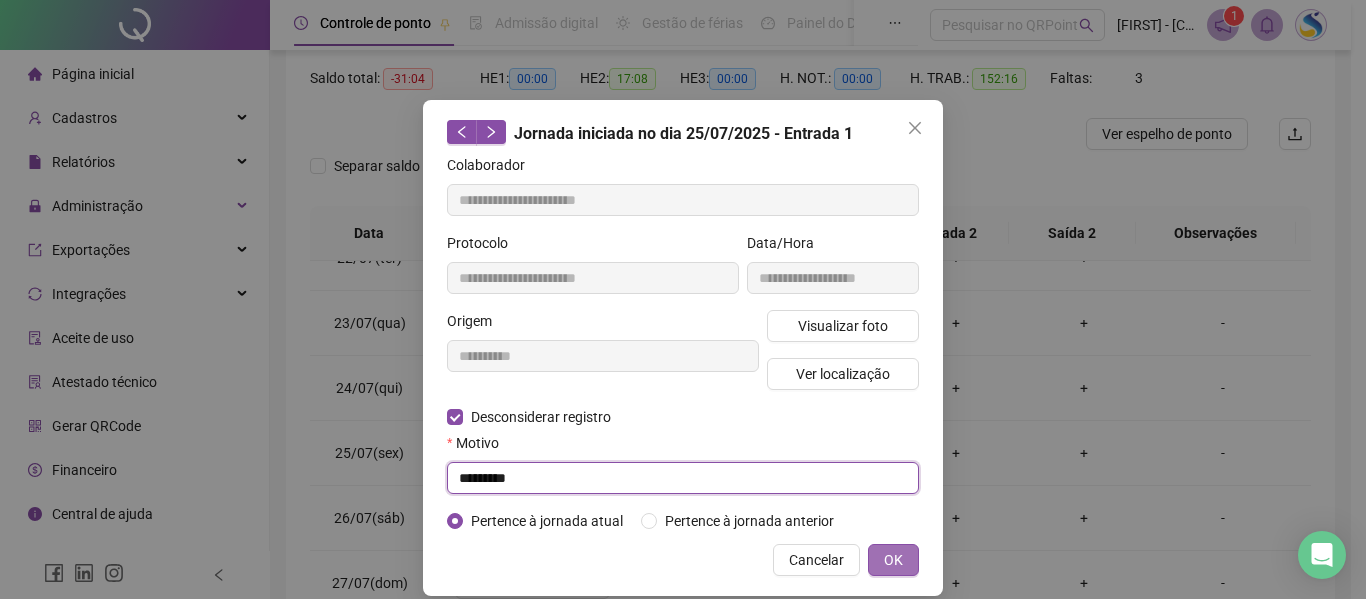 type on "*********" 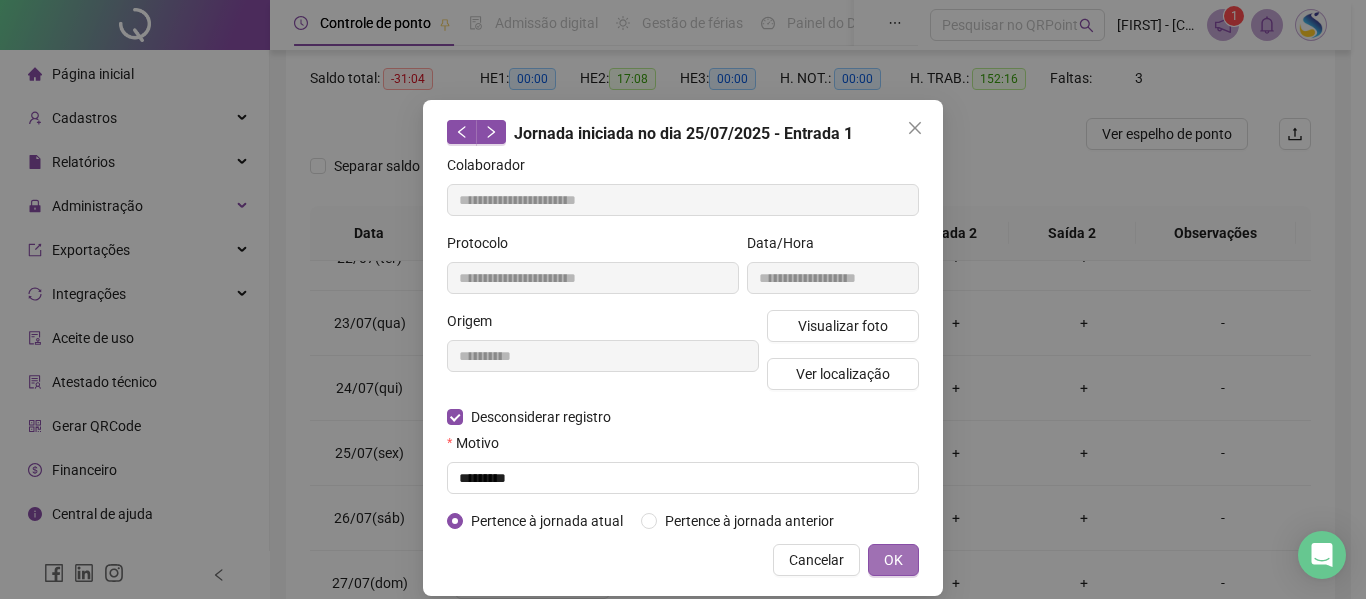 click on "OK" at bounding box center (893, 560) 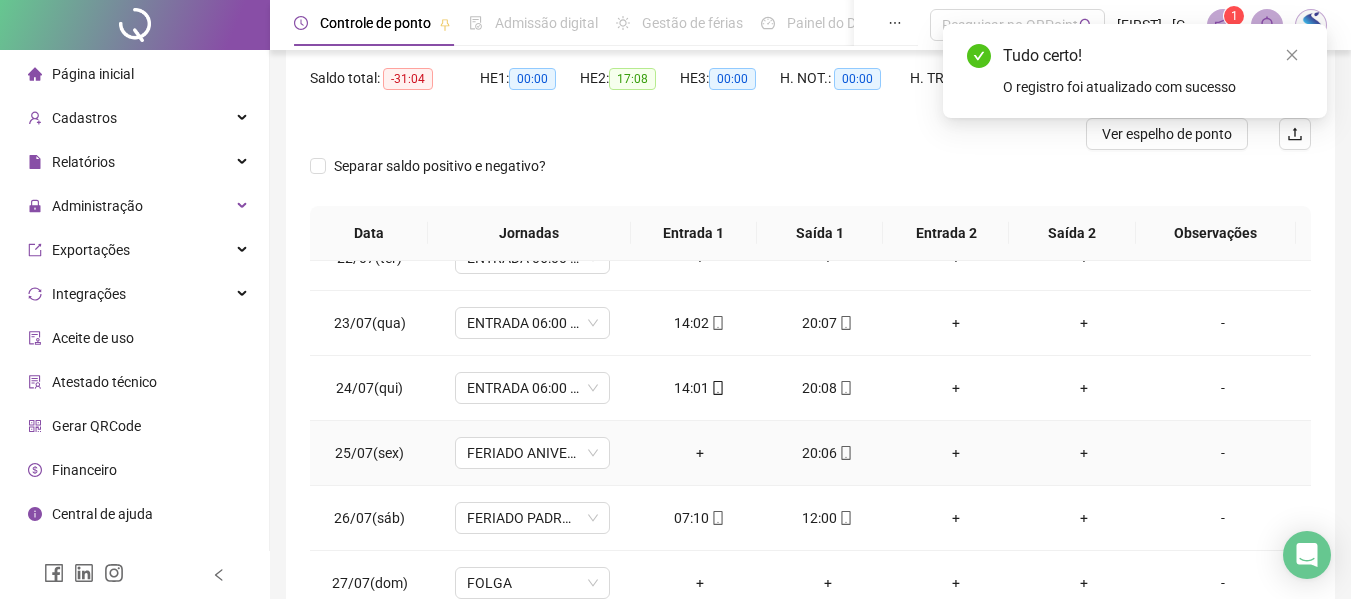 click on "20:06" at bounding box center [828, 453] 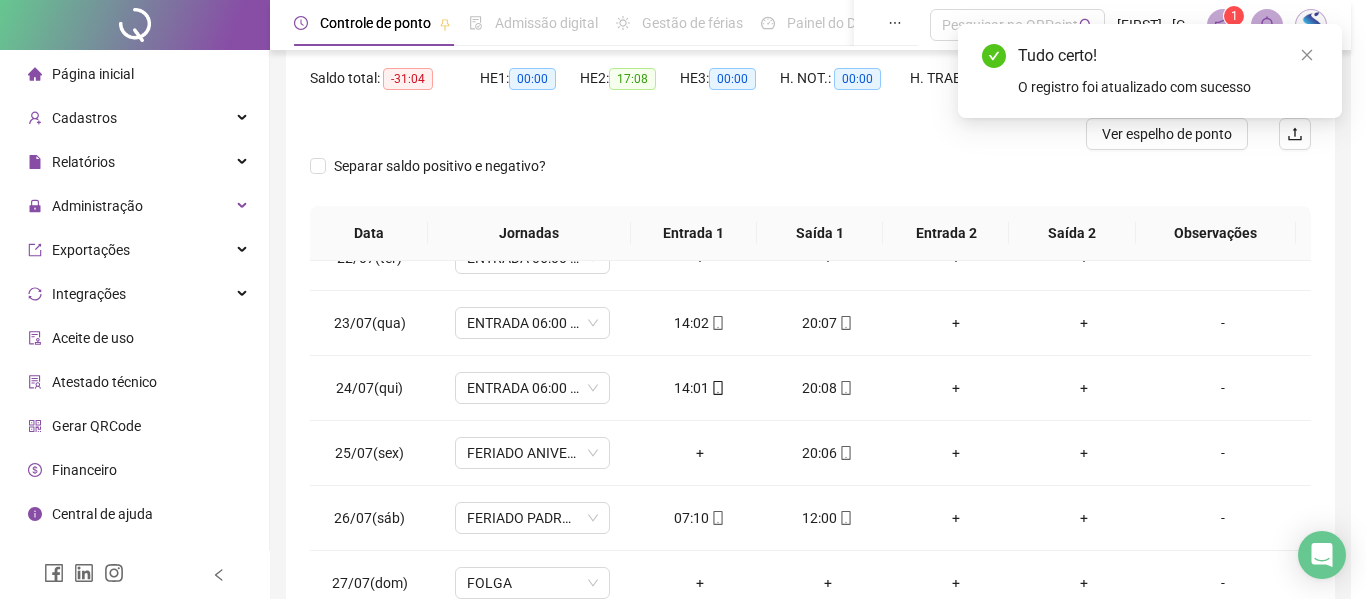 type on "**********" 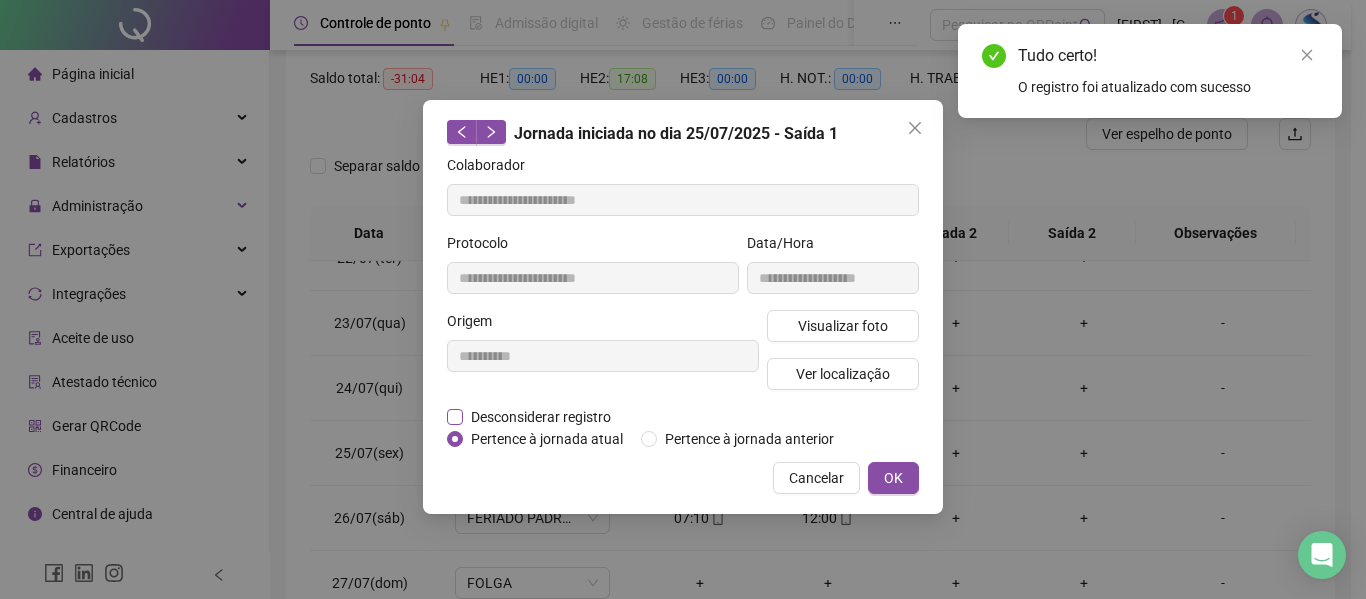 click on "Desconsiderar registro" at bounding box center (541, 417) 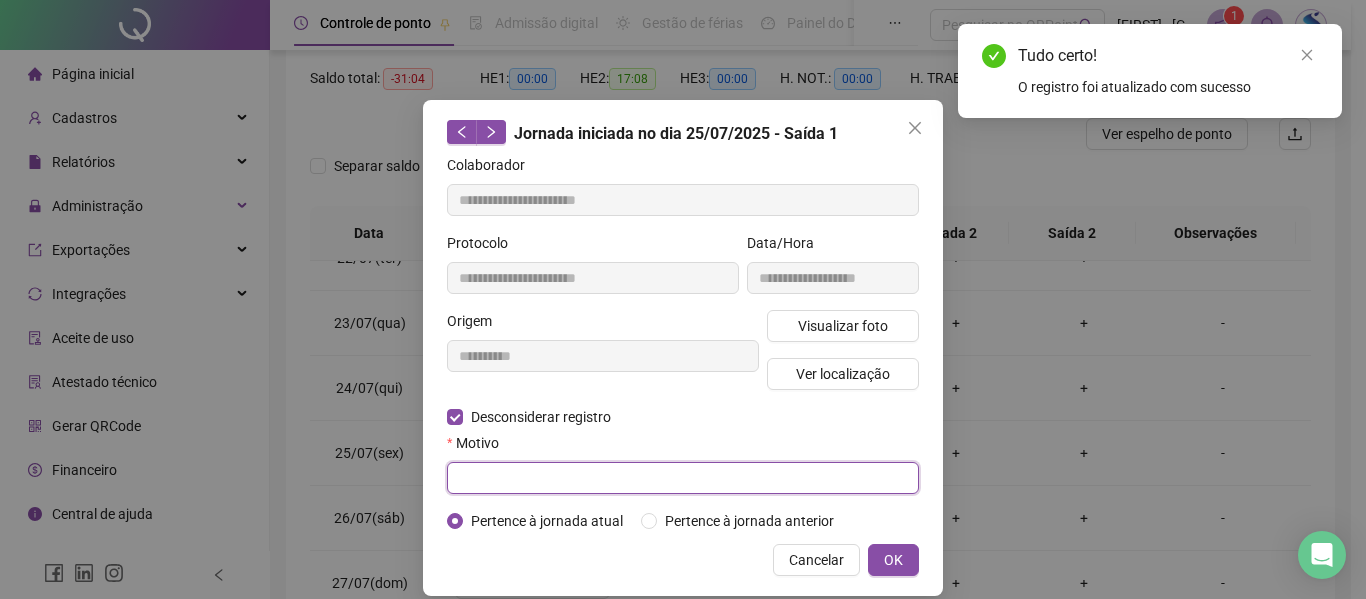 click at bounding box center [683, 478] 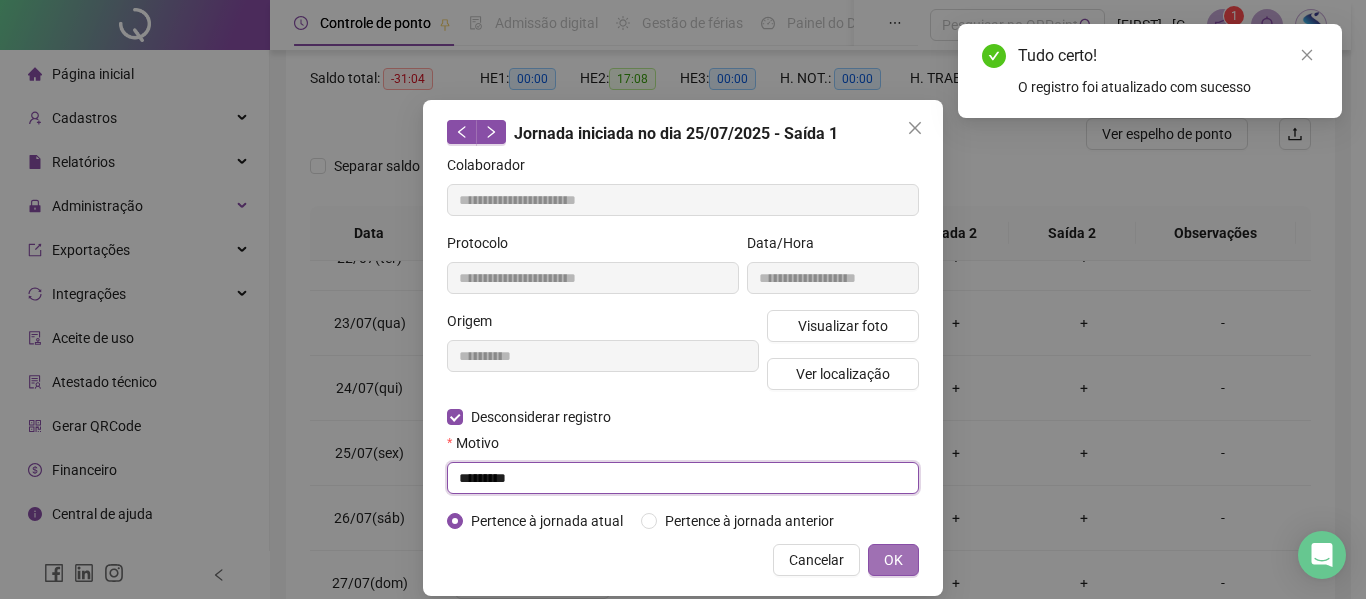 type on "*********" 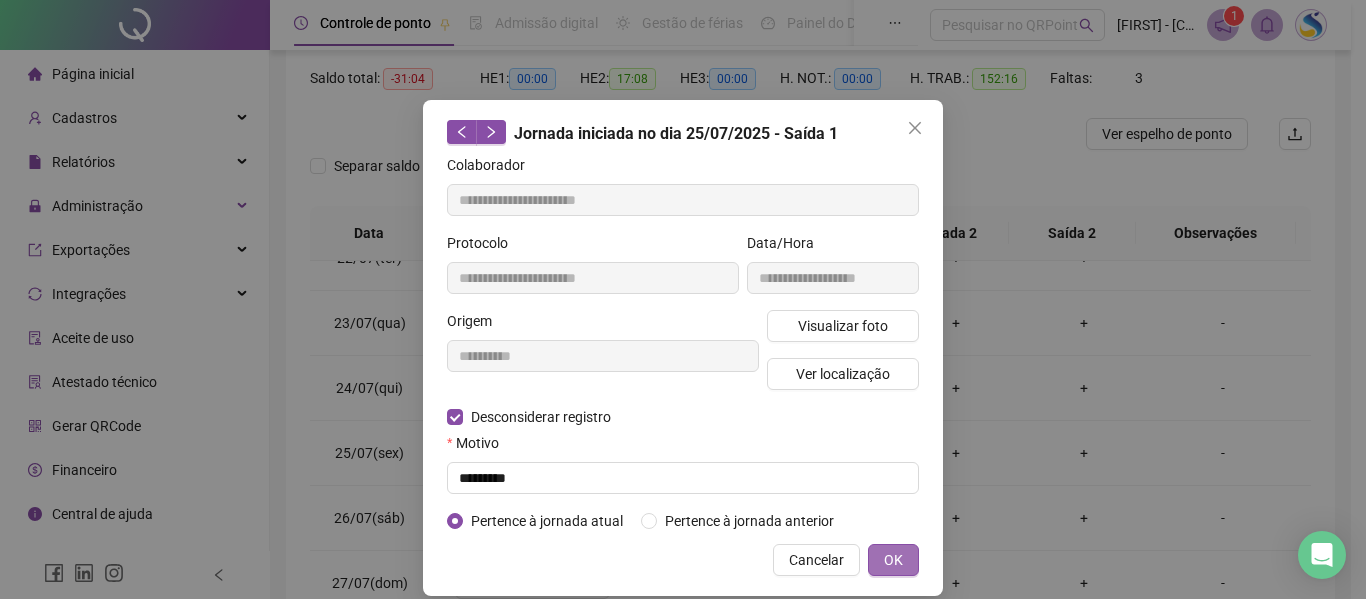 click on "OK" at bounding box center [893, 560] 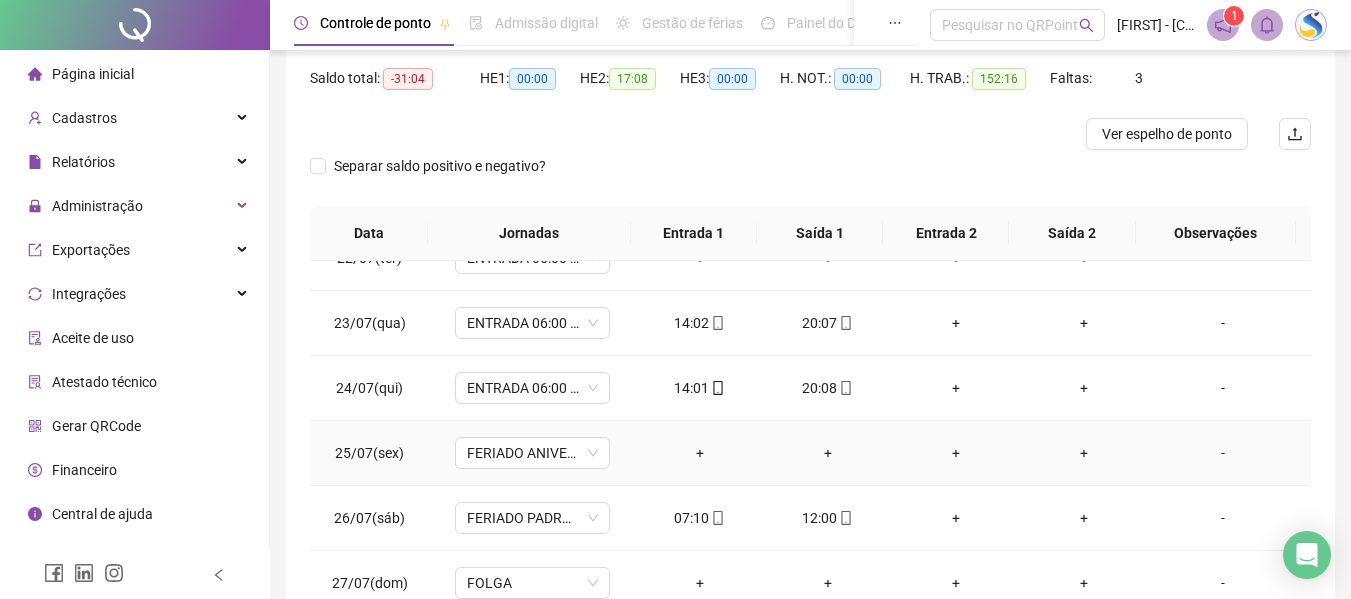 scroll, scrollTop: 1500, scrollLeft: 0, axis: vertical 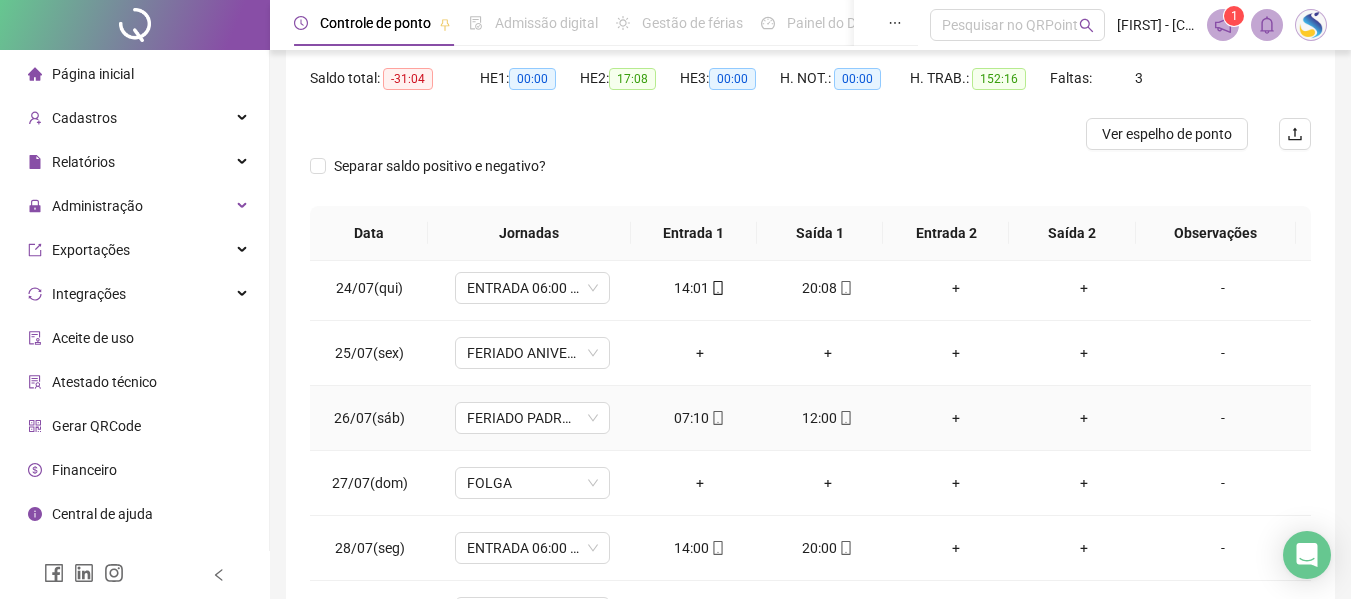 click on "07:10" at bounding box center [700, 418] 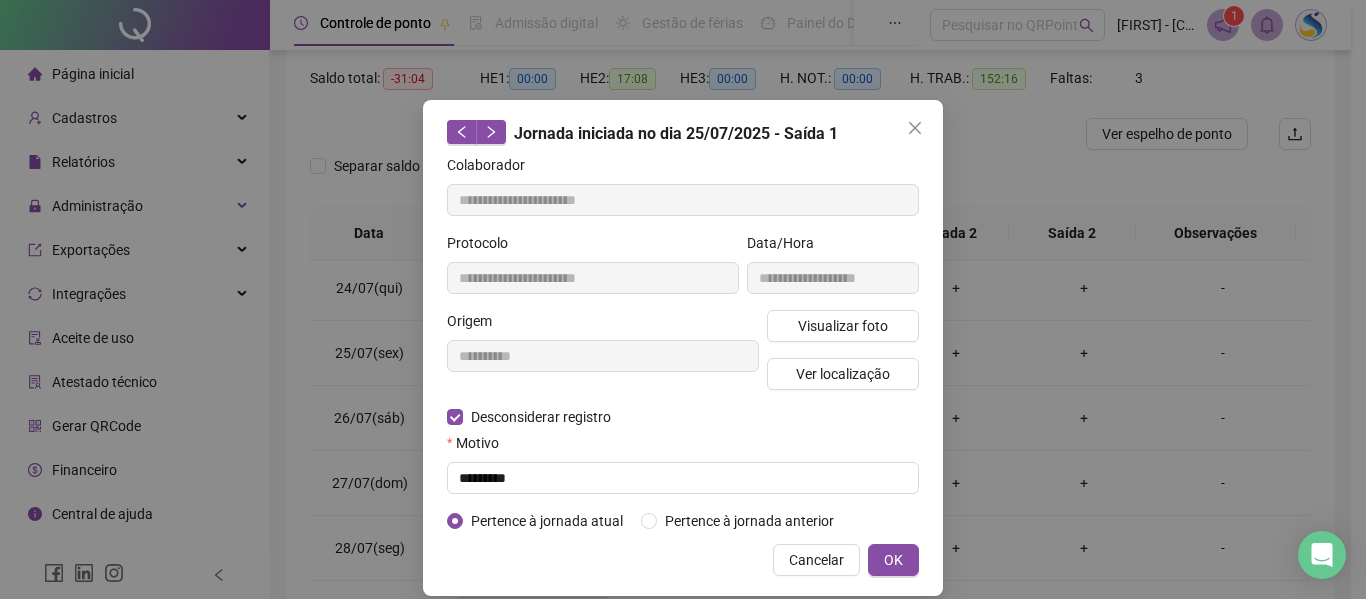 type on "**********" 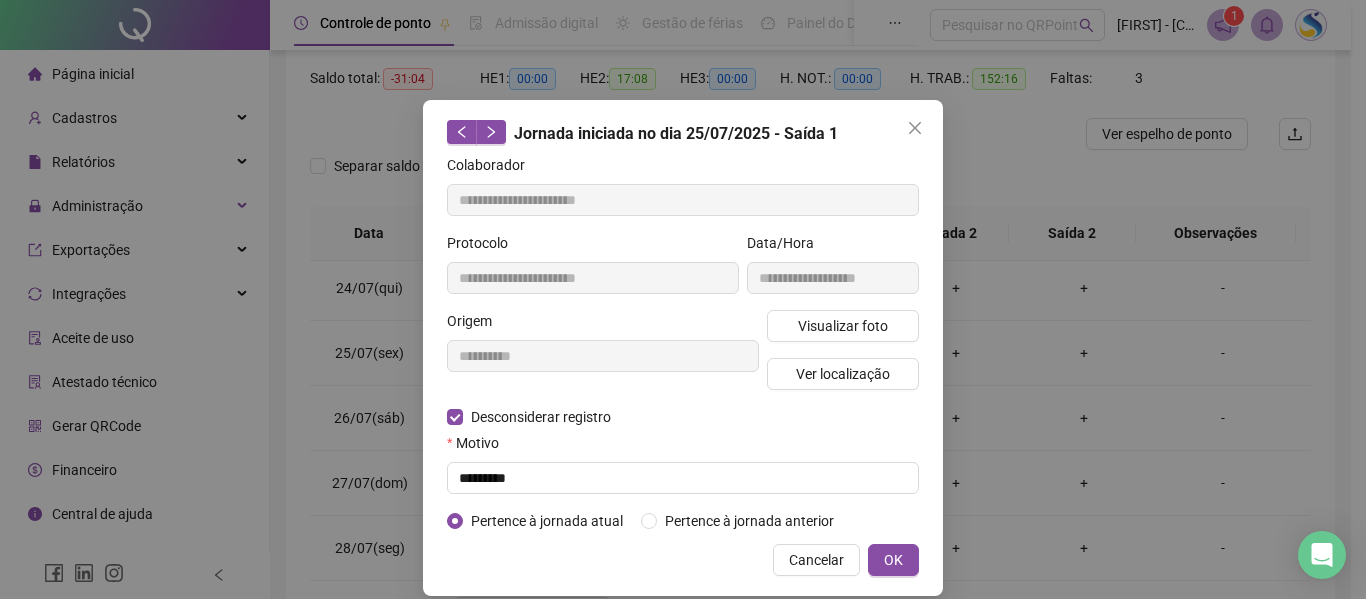 type on "**********" 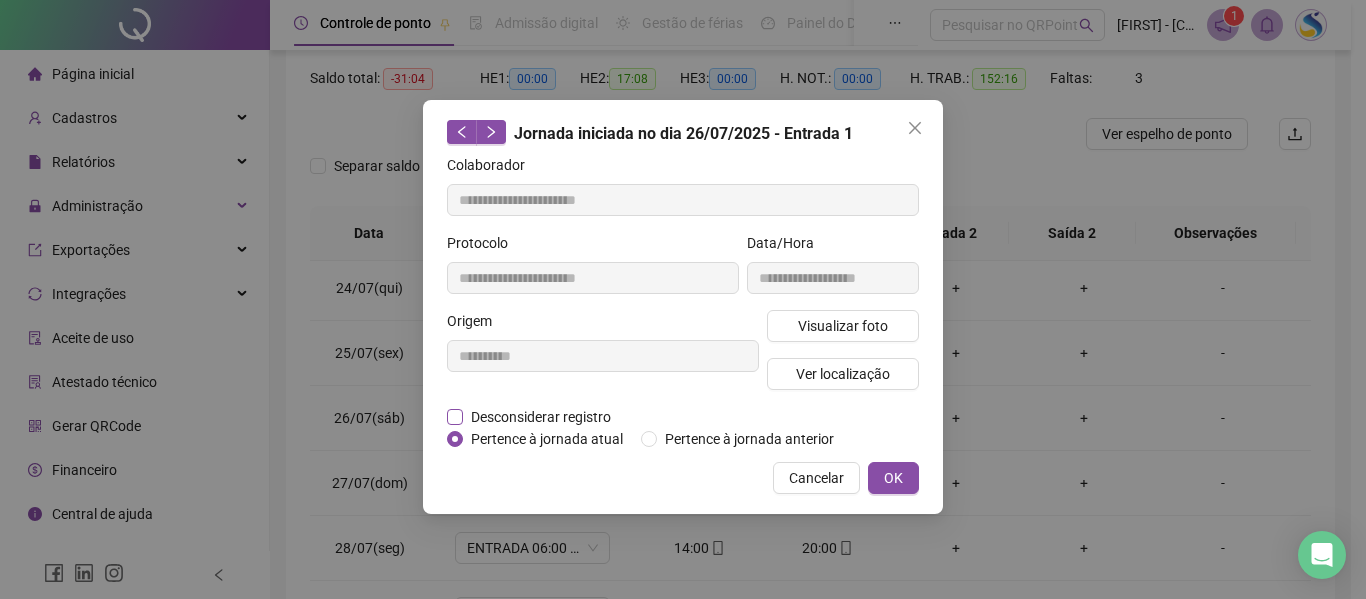 click on "Desconsiderar registro" at bounding box center [541, 417] 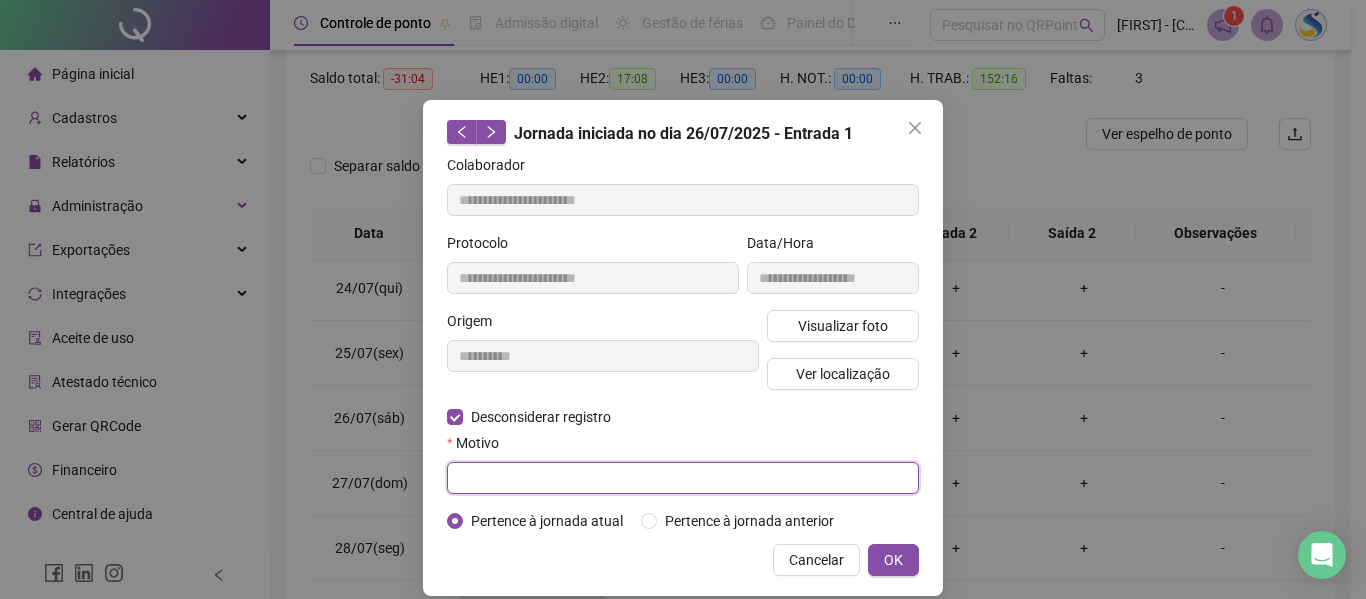 click at bounding box center [683, 478] 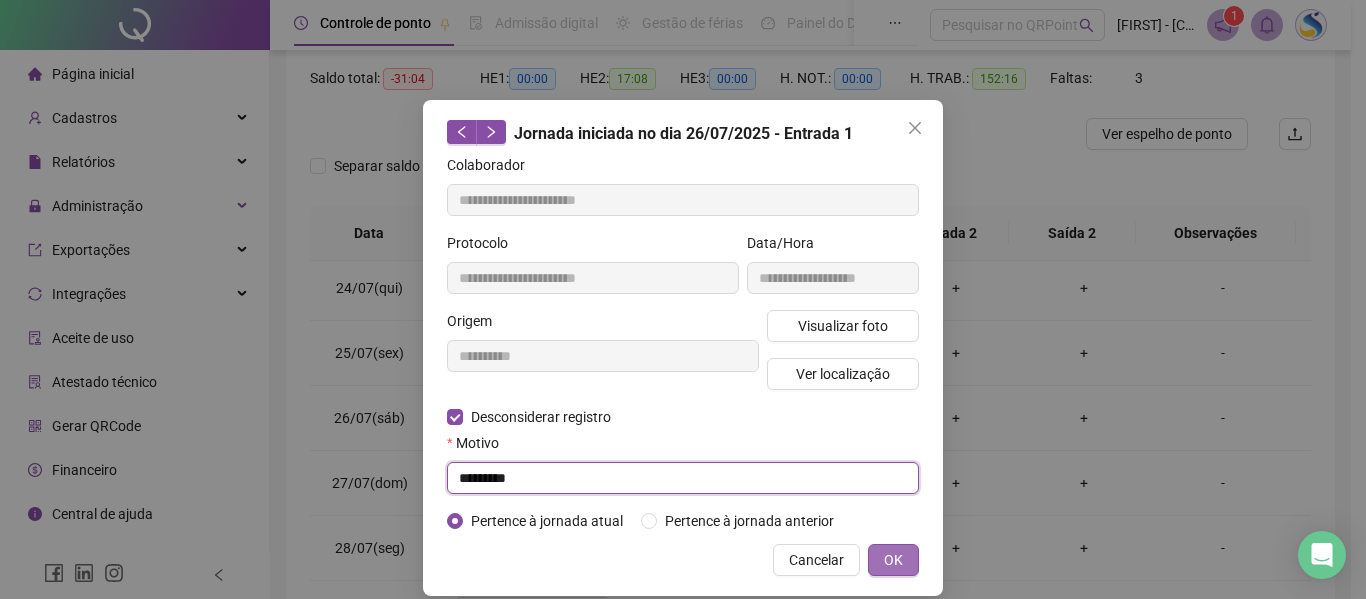 type on "*********" 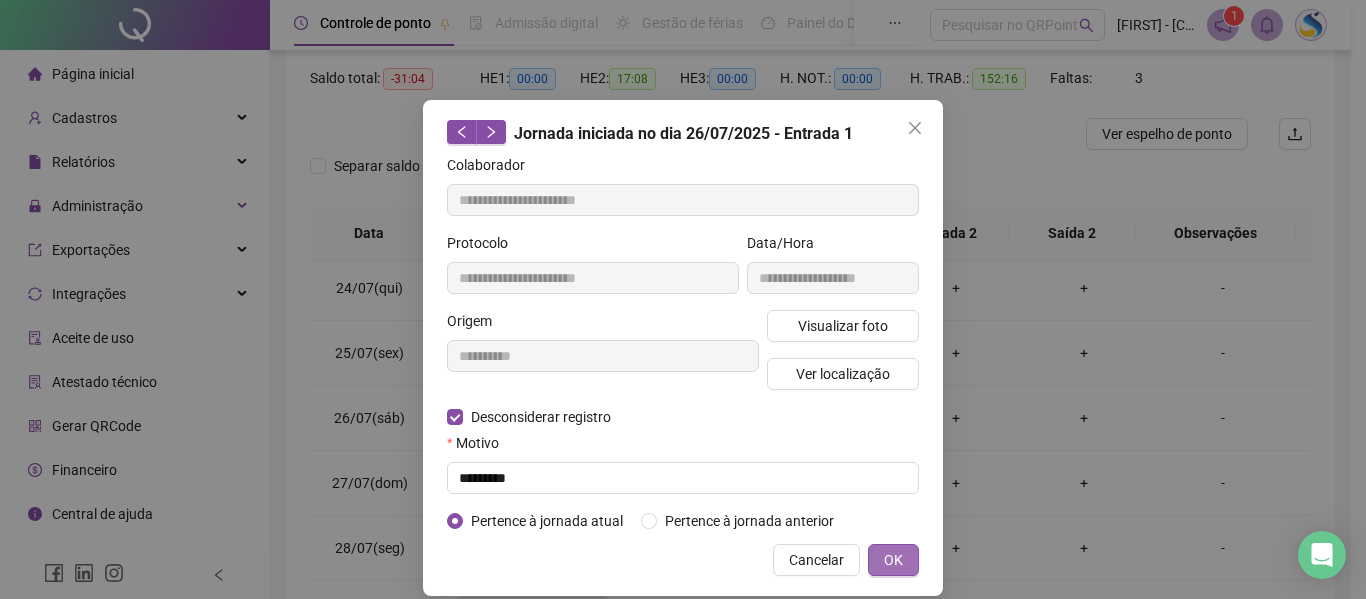 click on "OK" at bounding box center [893, 560] 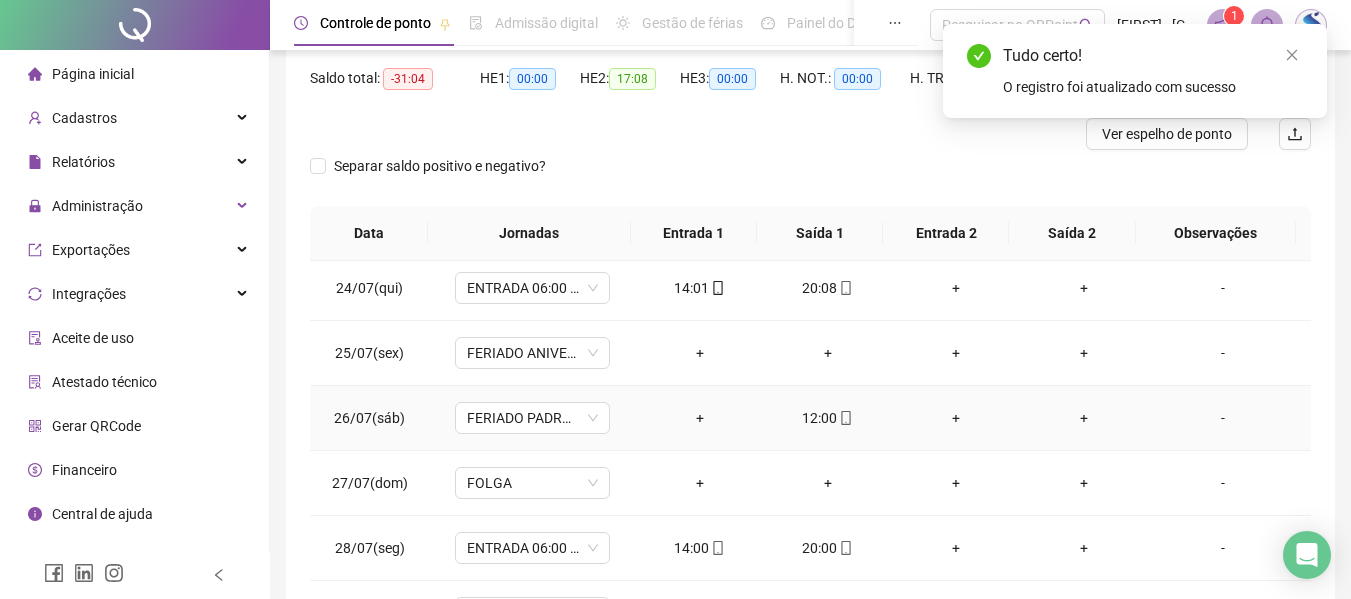 click on "12:00" at bounding box center [828, 418] 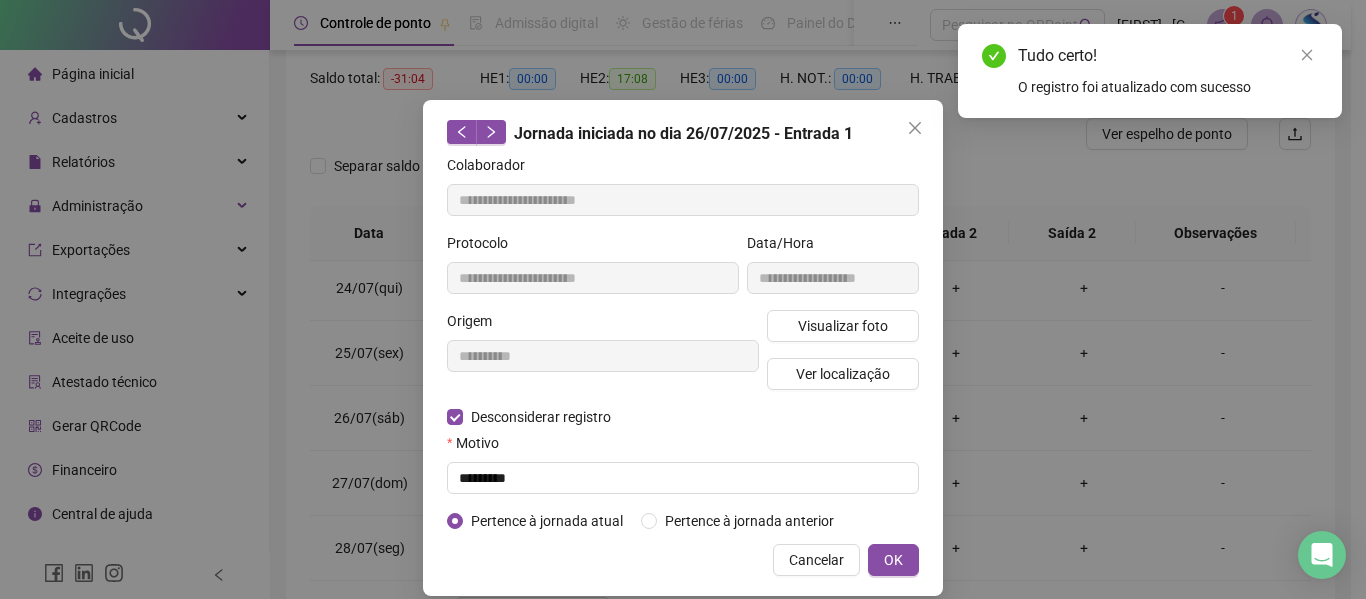 type on "**********" 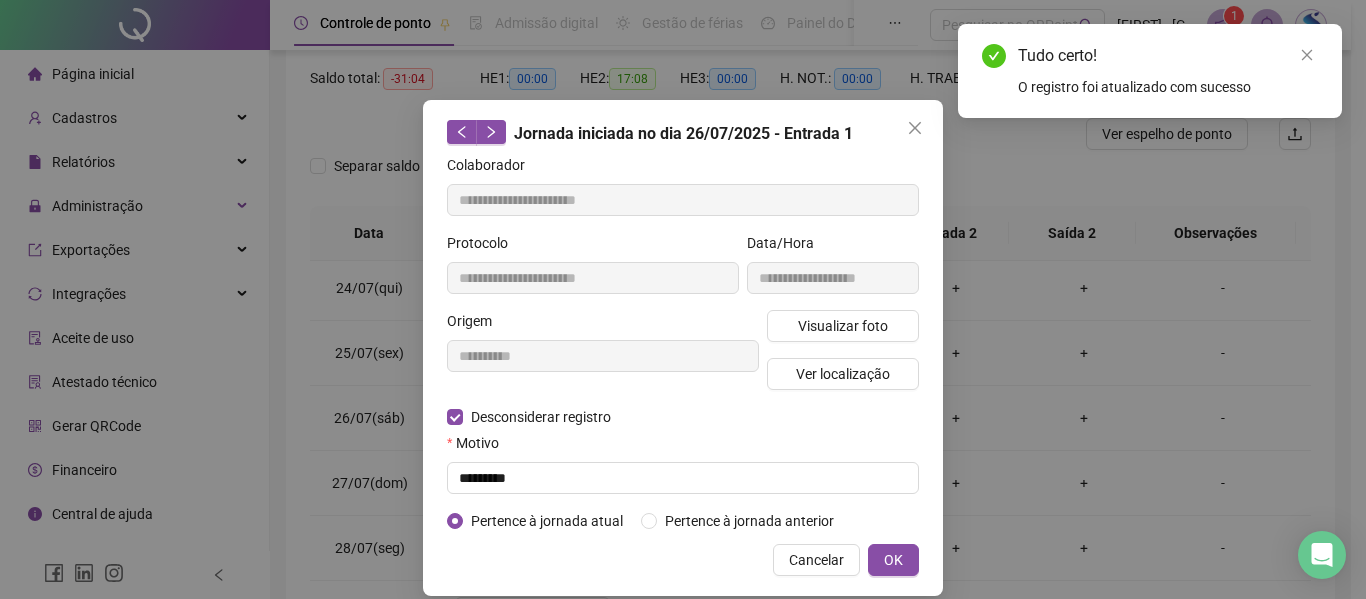 type on "**********" 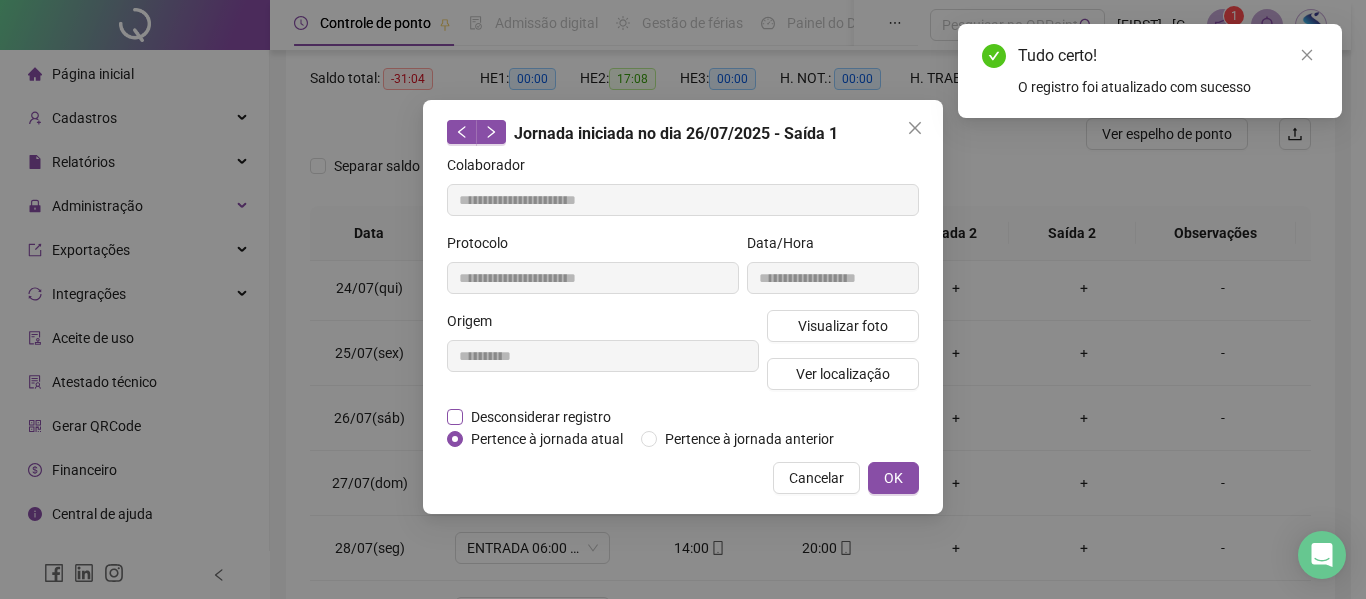 click on "Desconsiderar registro" at bounding box center (541, 417) 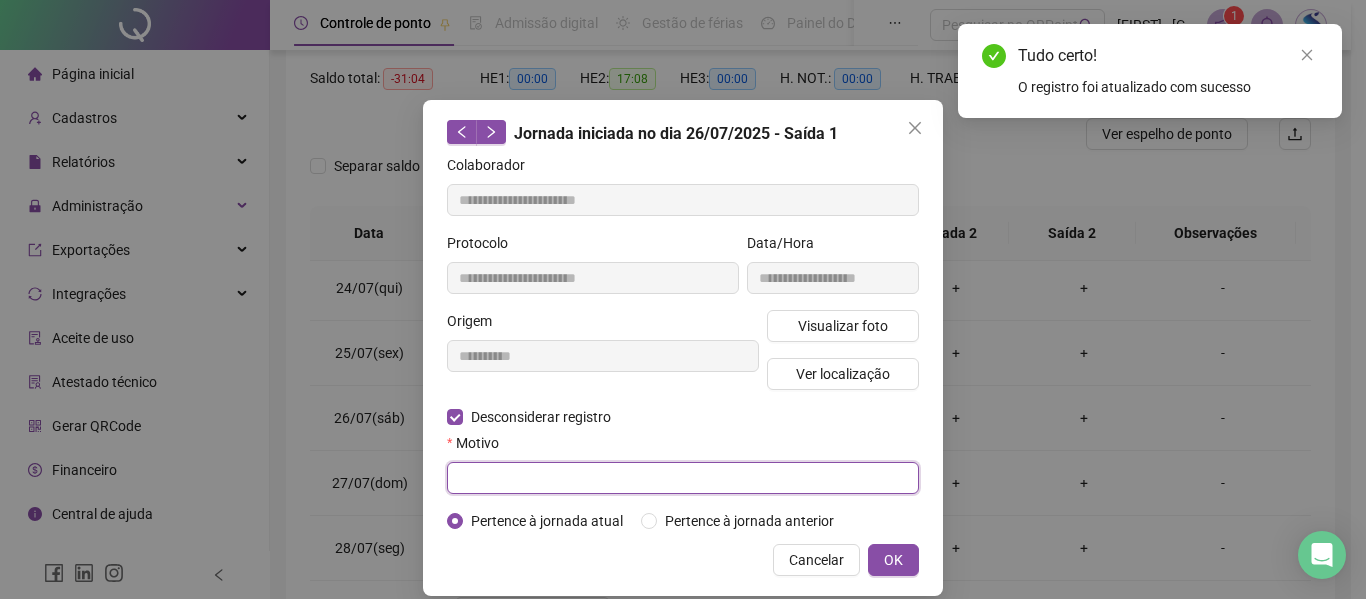 click at bounding box center [683, 478] 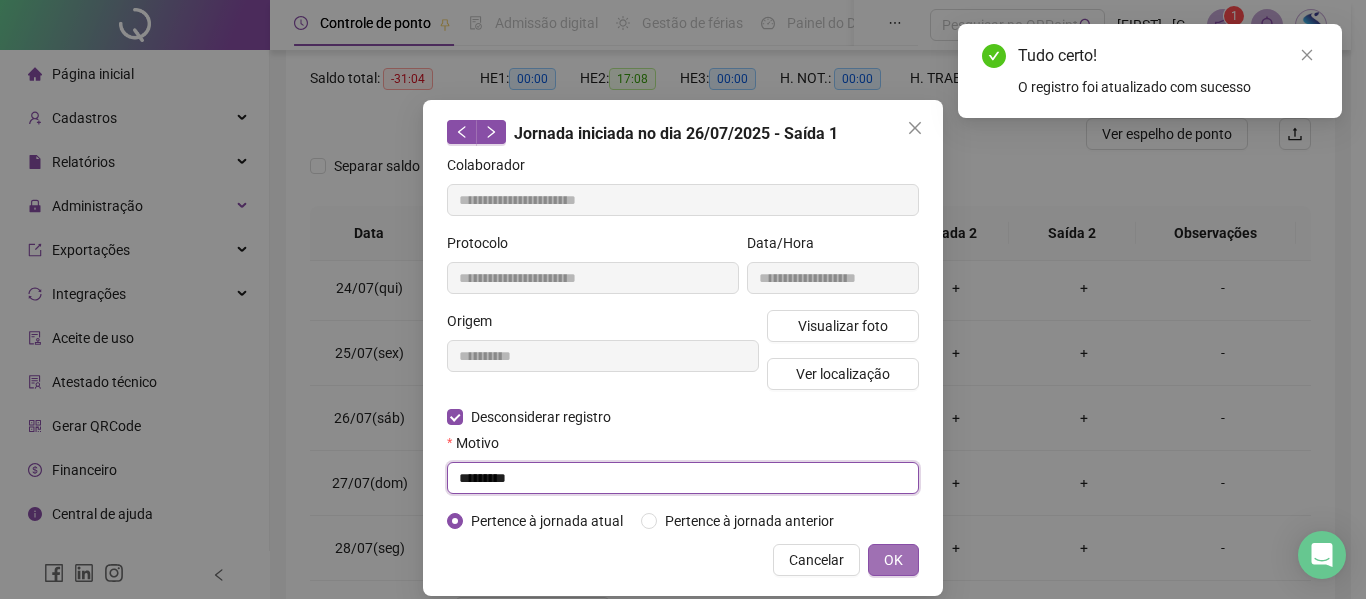 type on "*********" 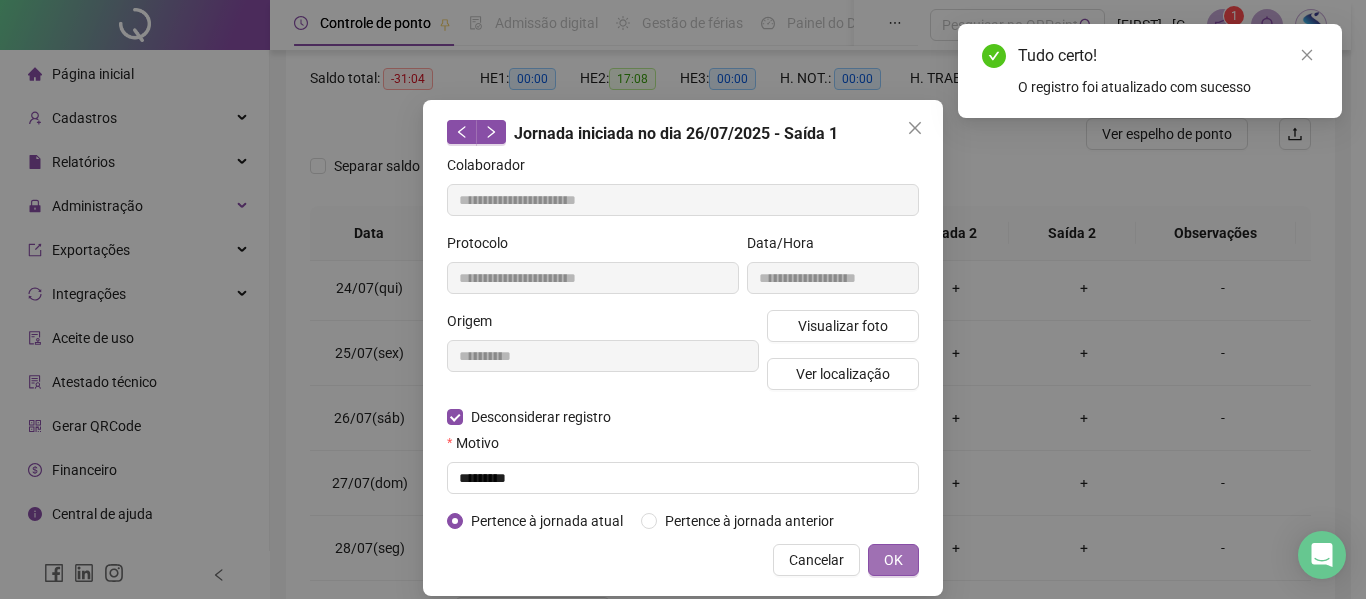 click on "OK" at bounding box center (893, 560) 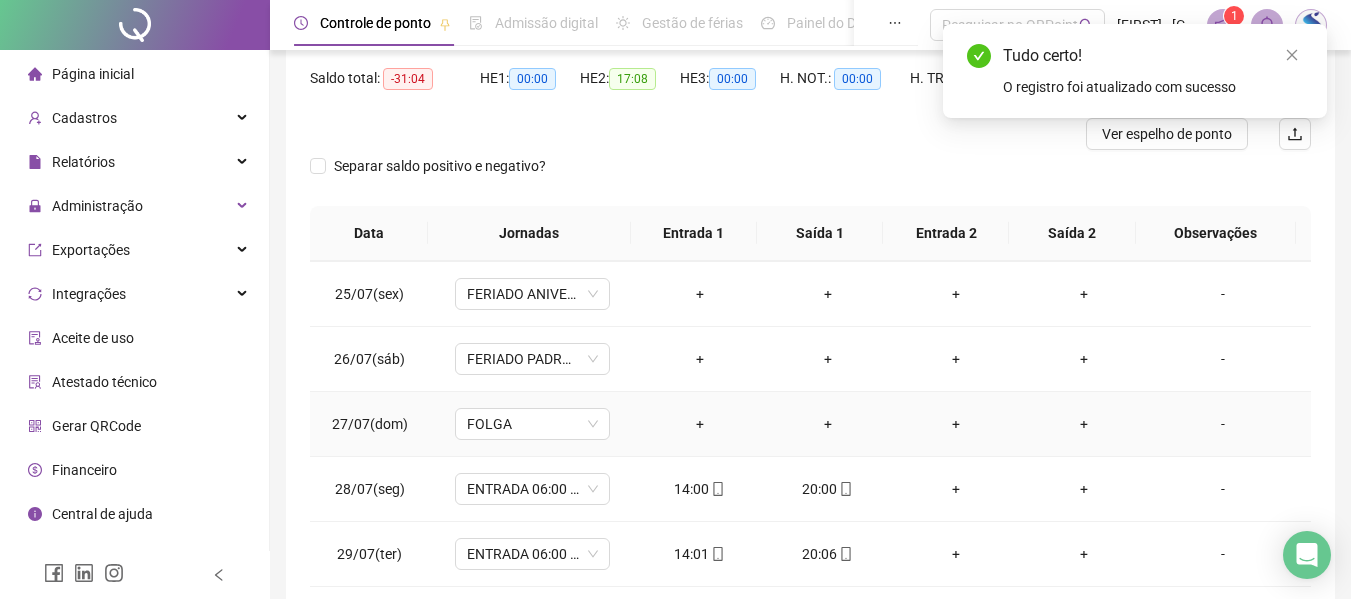 scroll, scrollTop: 1588, scrollLeft: 0, axis: vertical 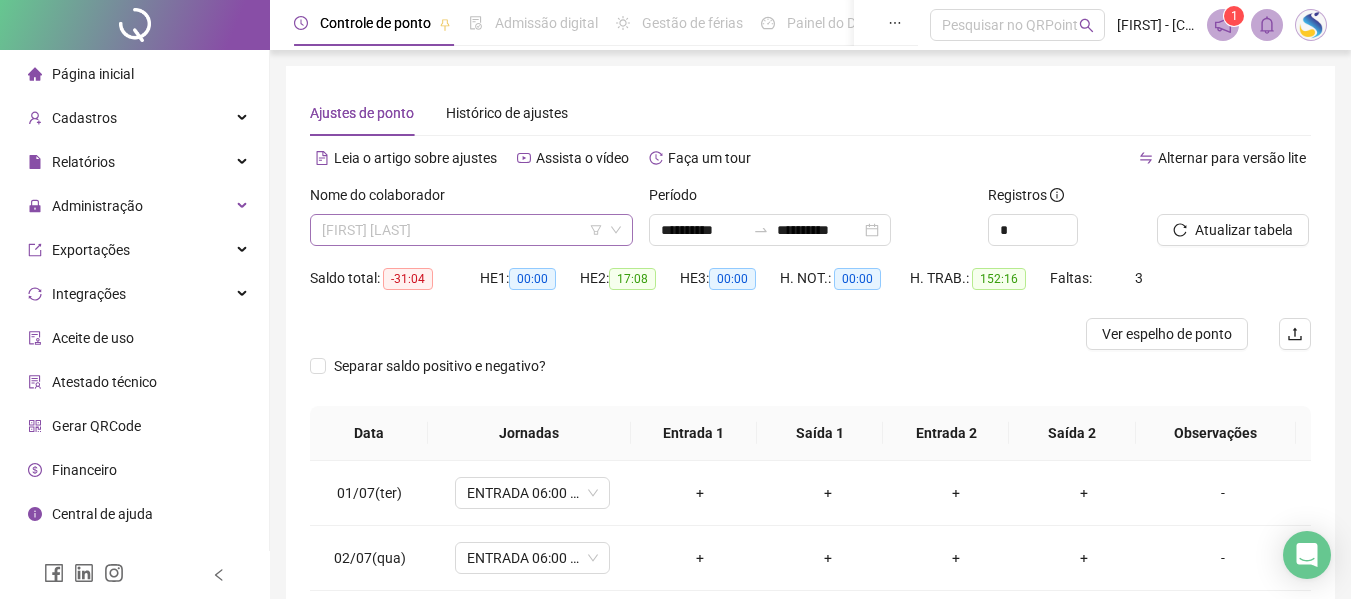 click on "[FIRST] [LAST]" at bounding box center (471, 230) 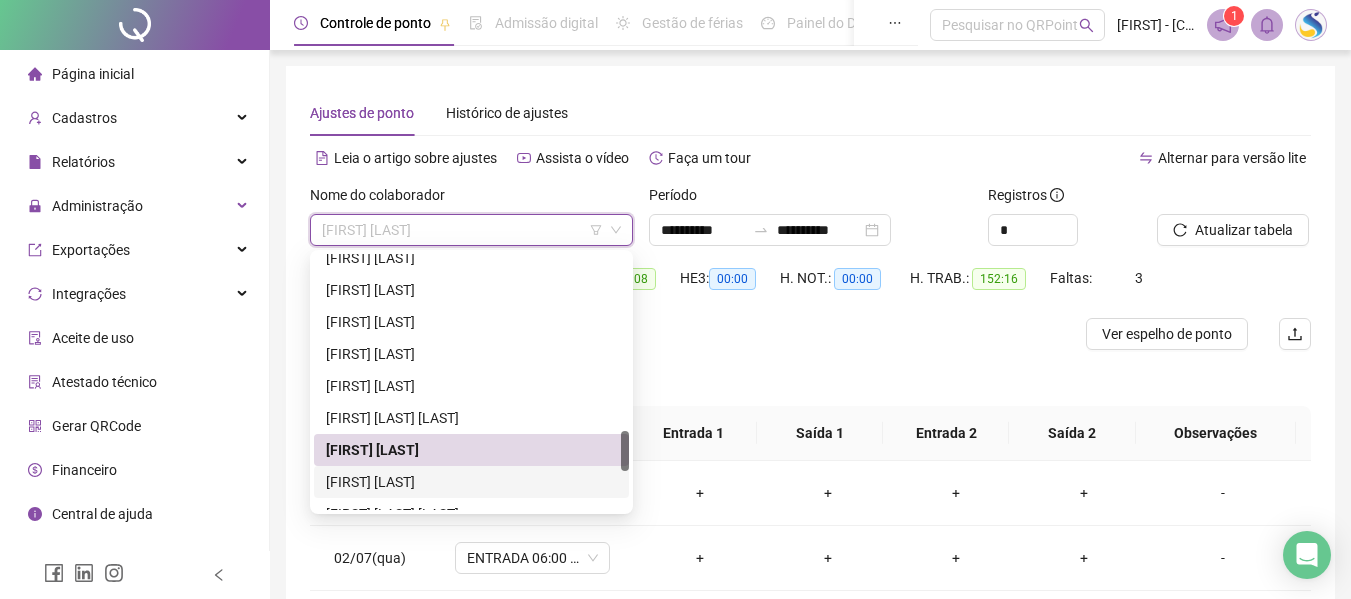 click on "[FIRST] [LAST]" at bounding box center [471, 482] 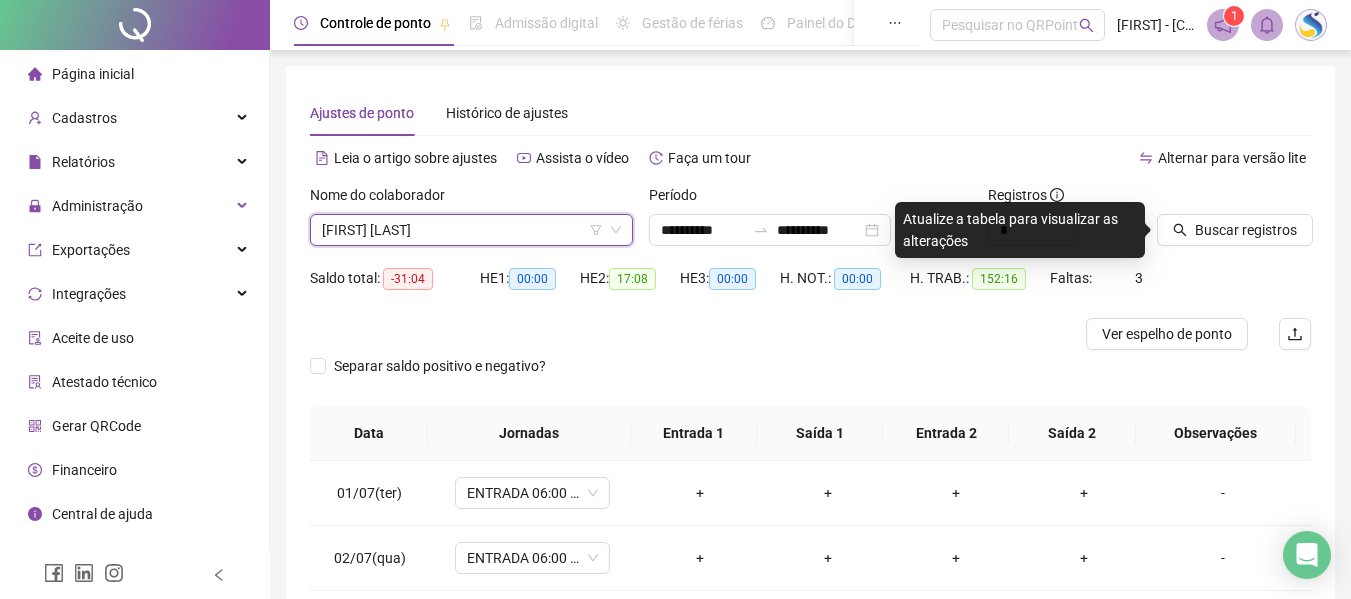 click on "Buscar registros" at bounding box center (1246, 230) 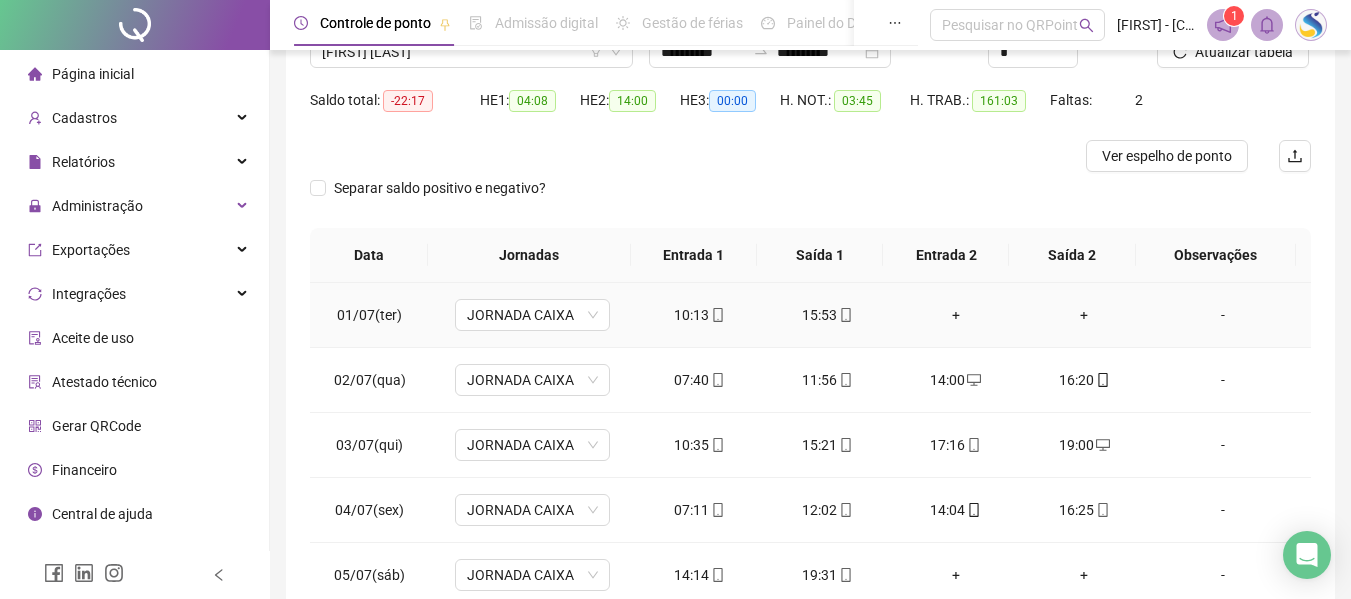 scroll, scrollTop: 200, scrollLeft: 0, axis: vertical 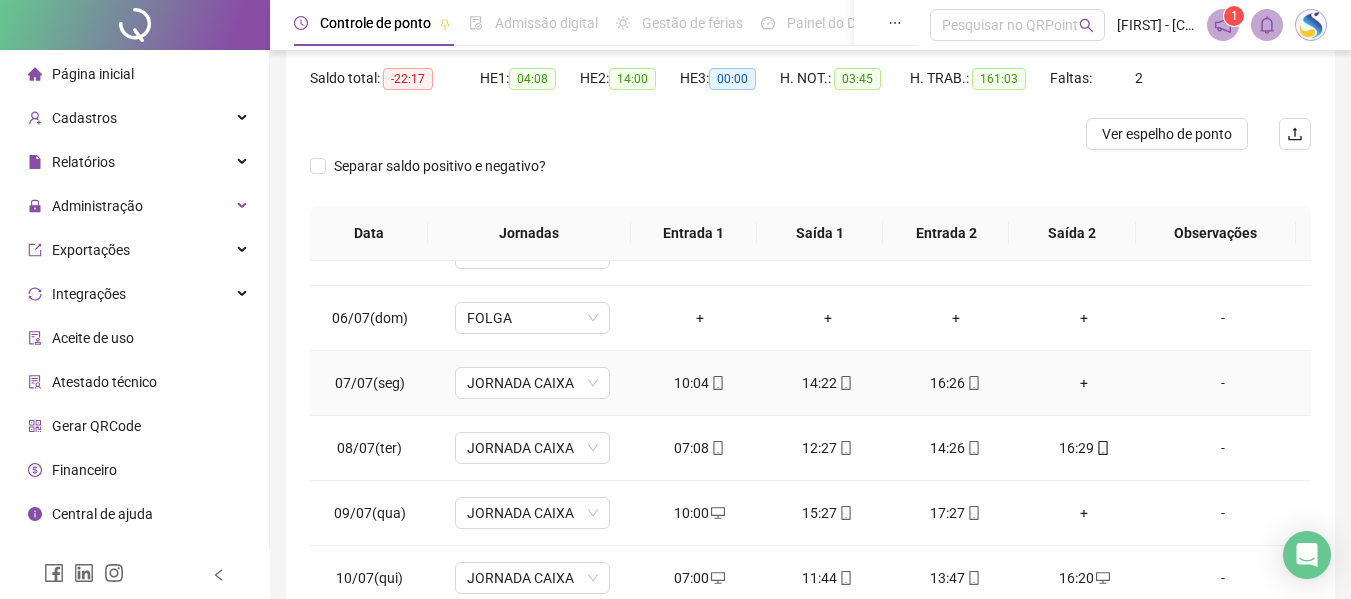 click on "16:26" at bounding box center (956, 383) 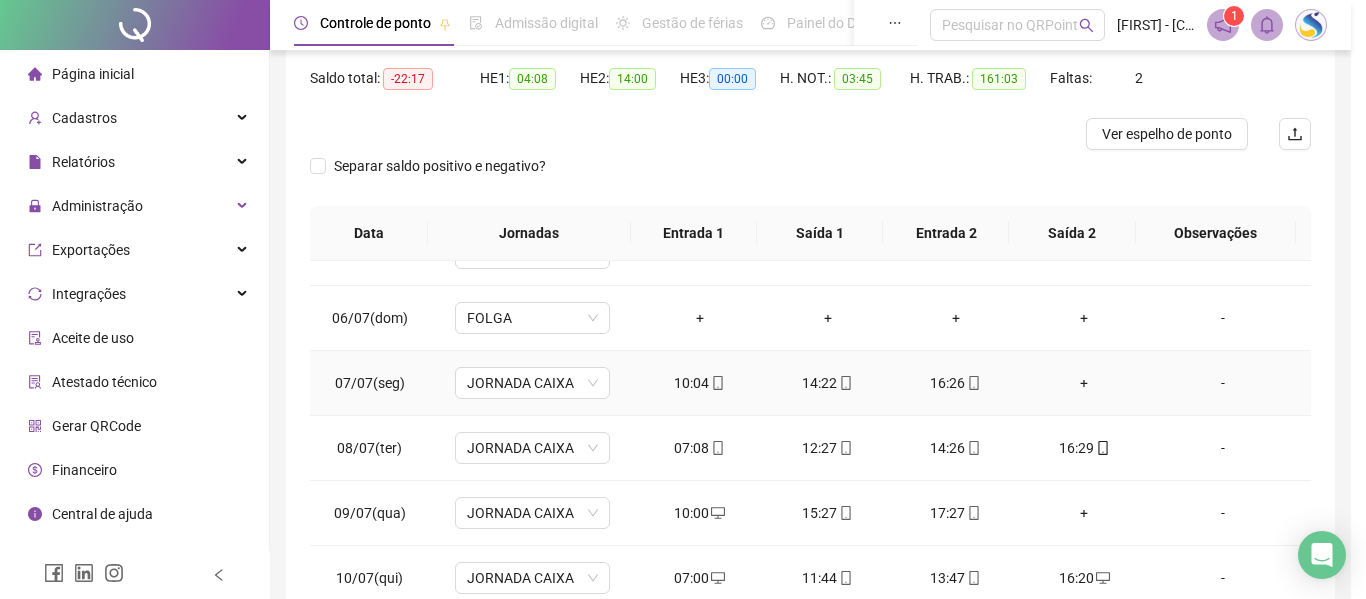 type on "**********" 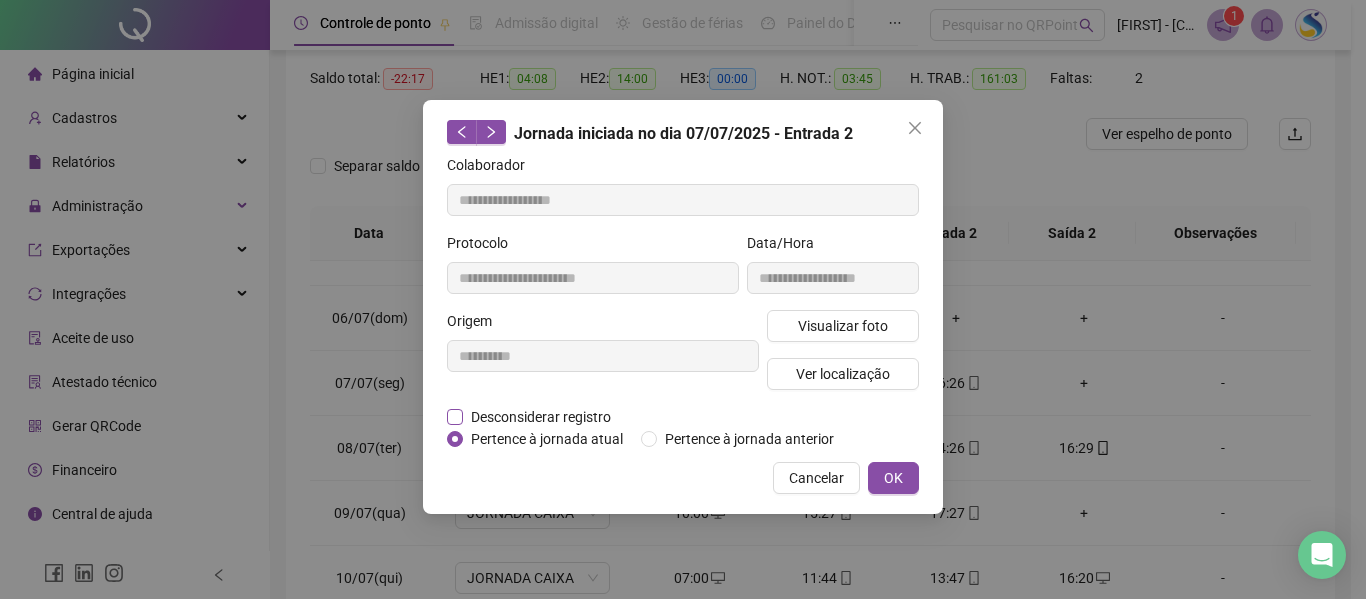 click on "Desconsiderar registro" at bounding box center (541, 417) 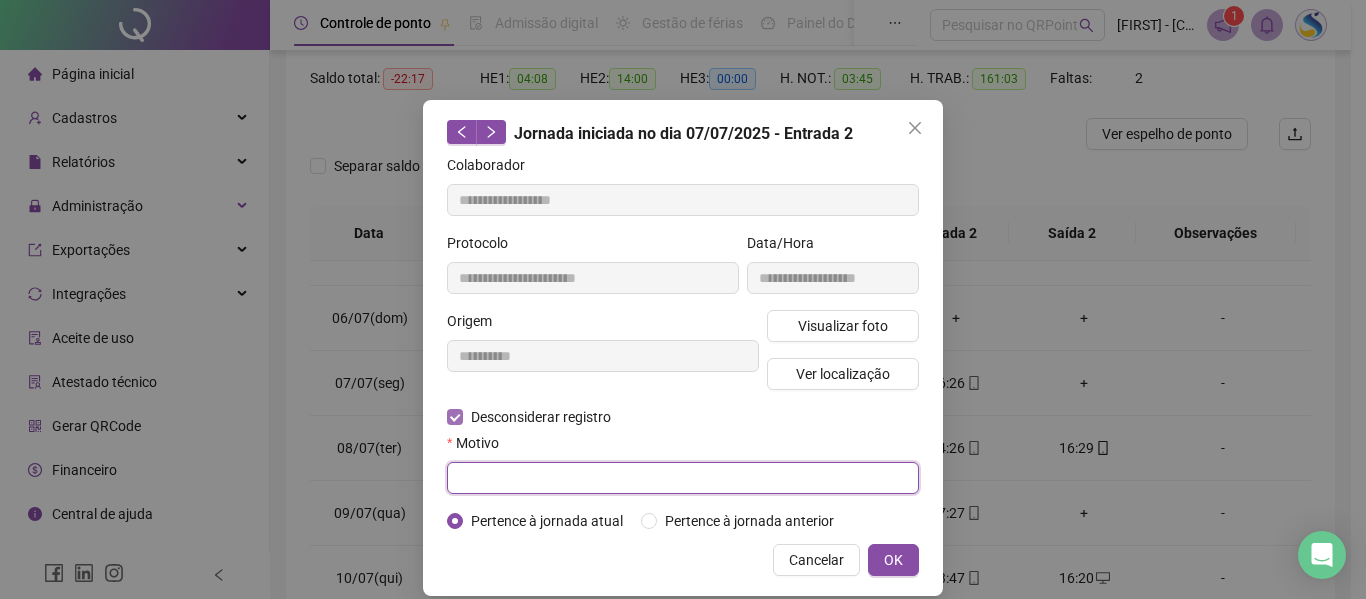 click at bounding box center [683, 478] 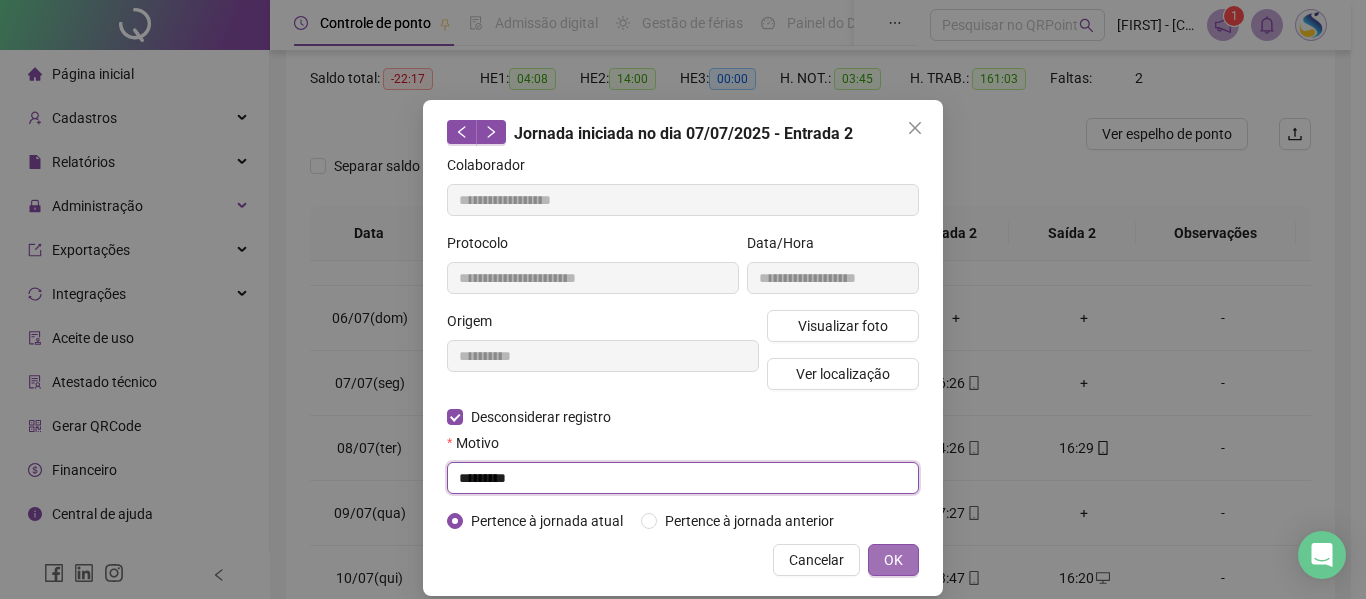 type on "*********" 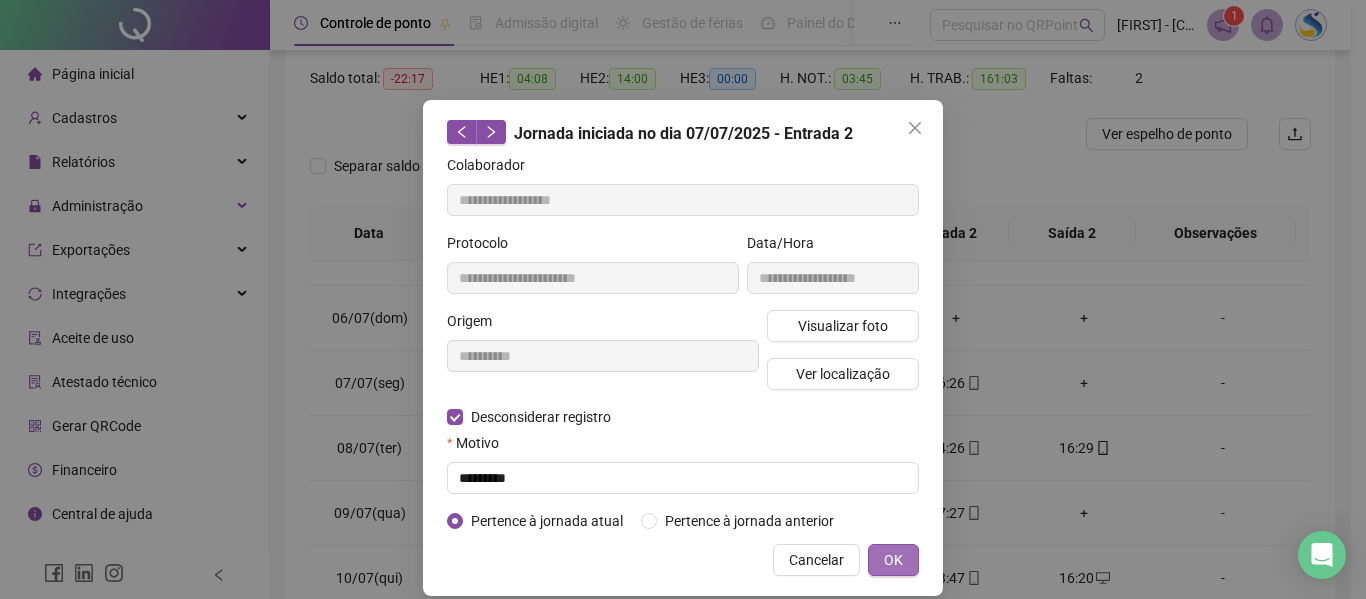 click on "OK" at bounding box center (893, 560) 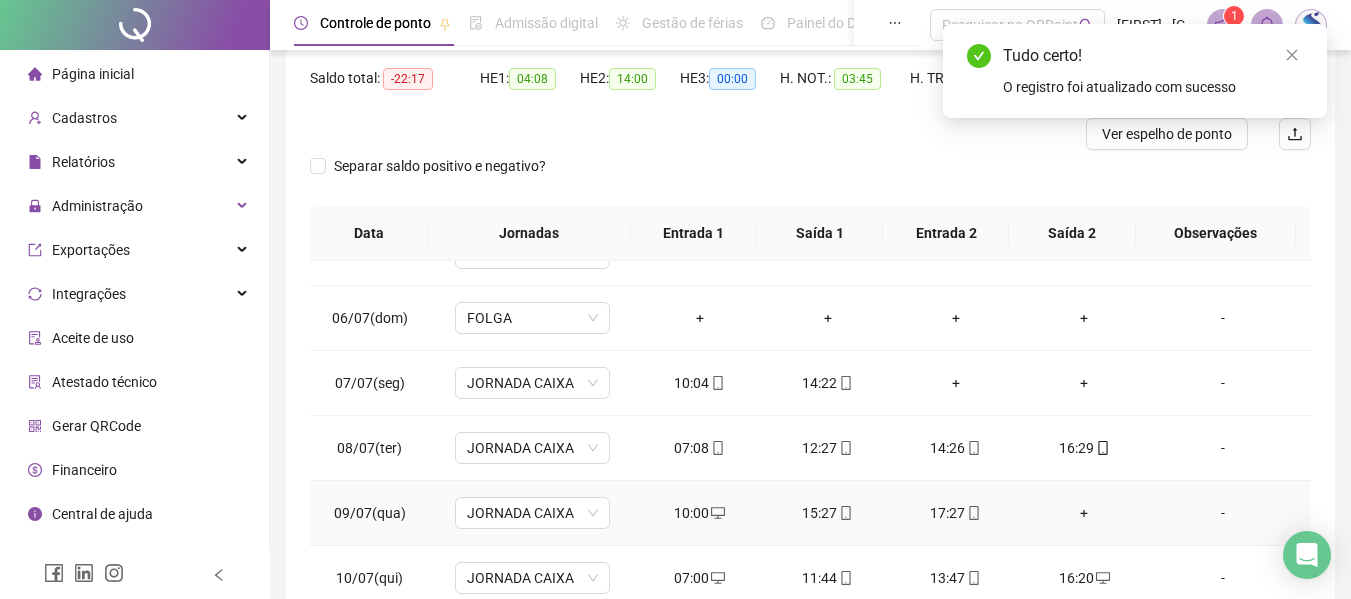 click on "17:27" at bounding box center (956, 513) 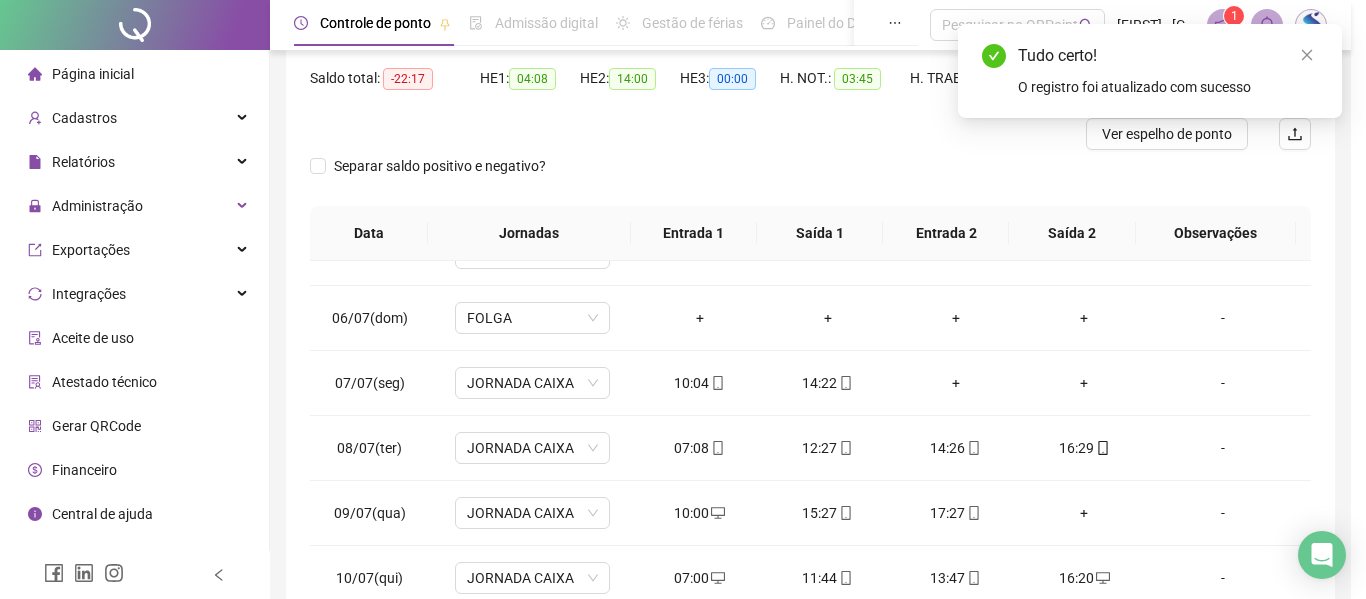 type on "**********" 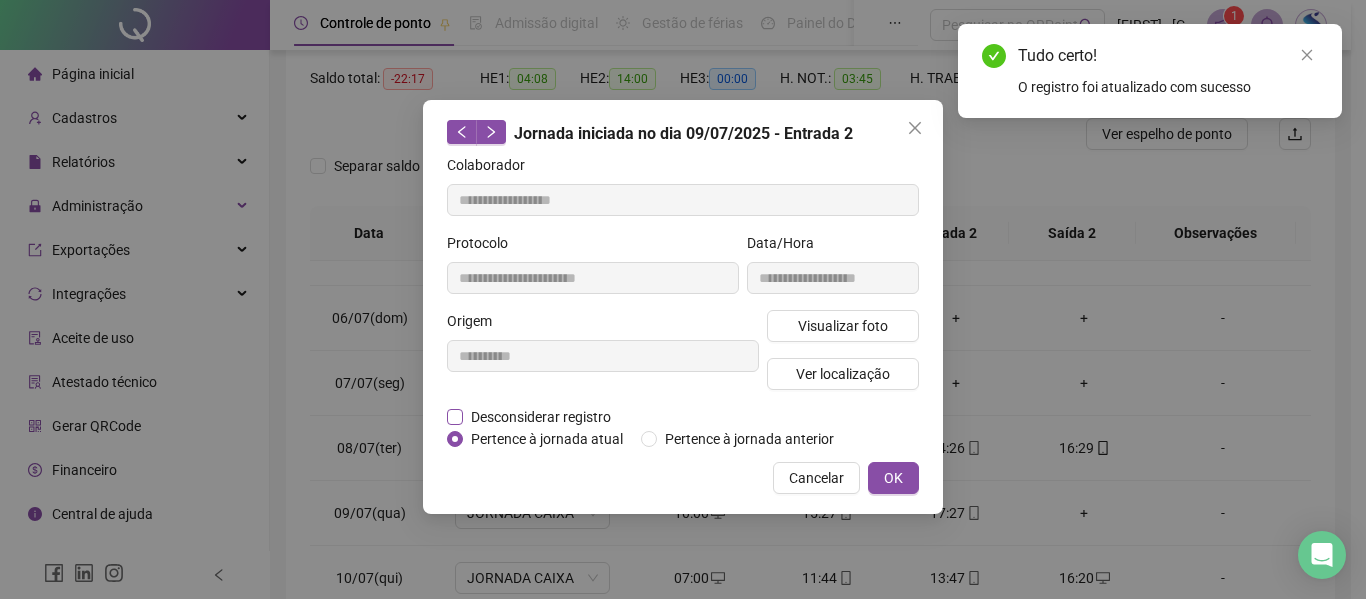 click on "Desconsiderar registro" at bounding box center (541, 417) 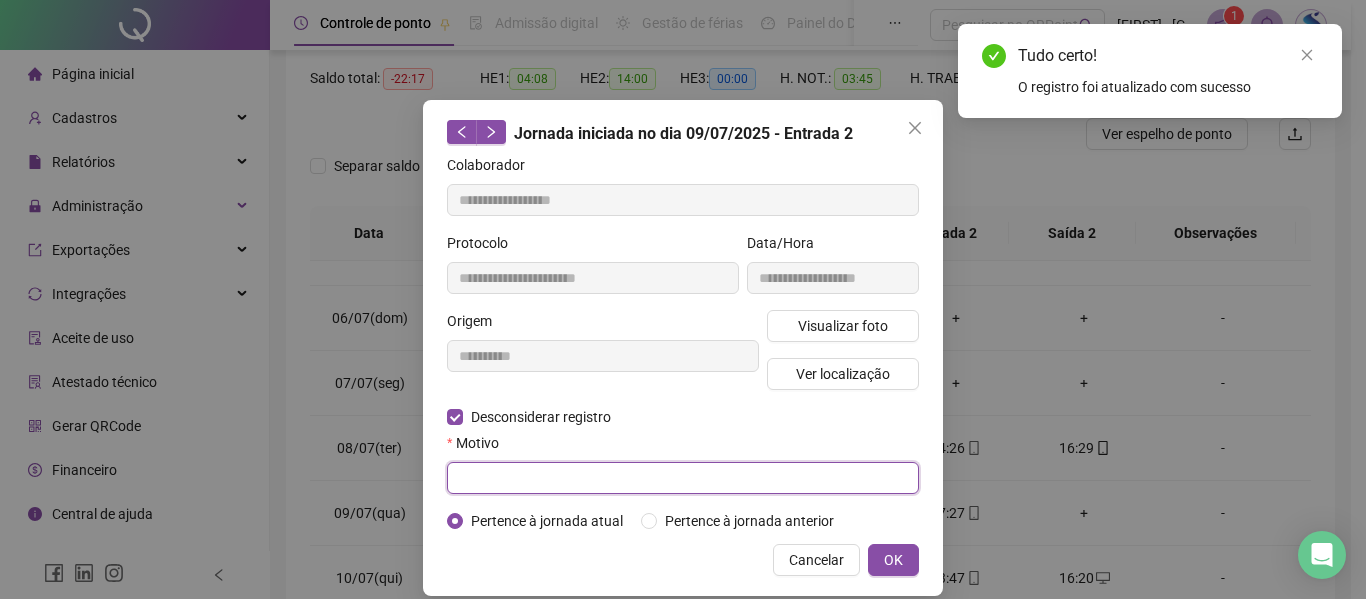 click at bounding box center (683, 478) 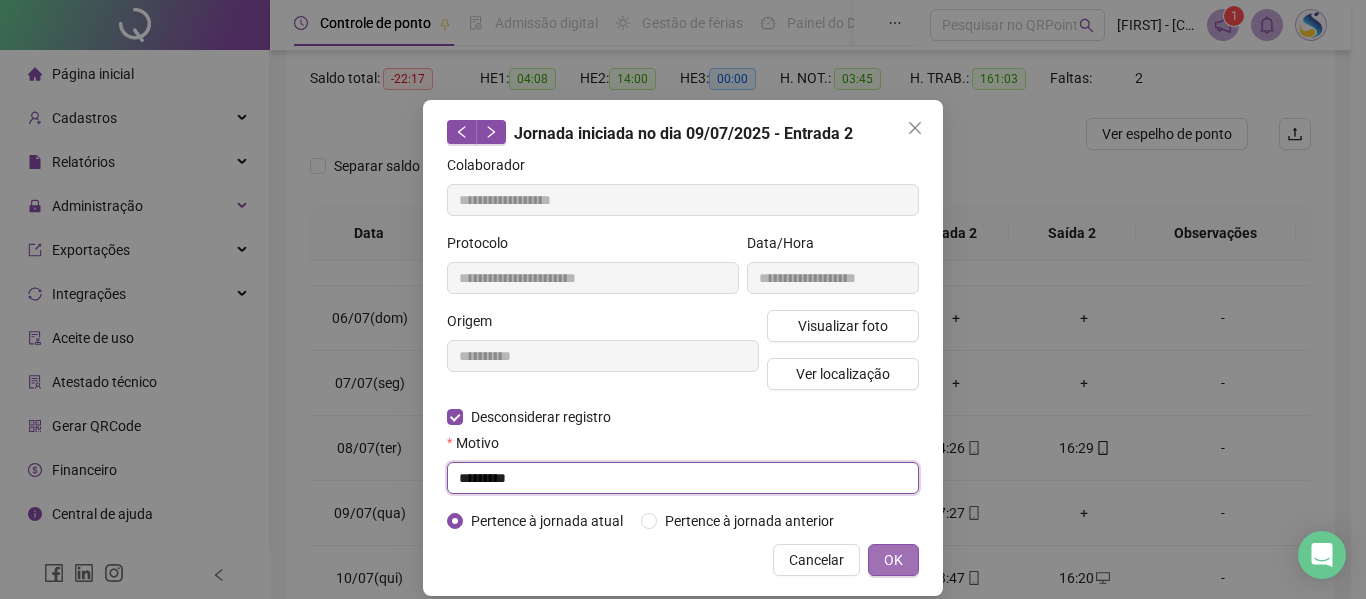 type on "*********" 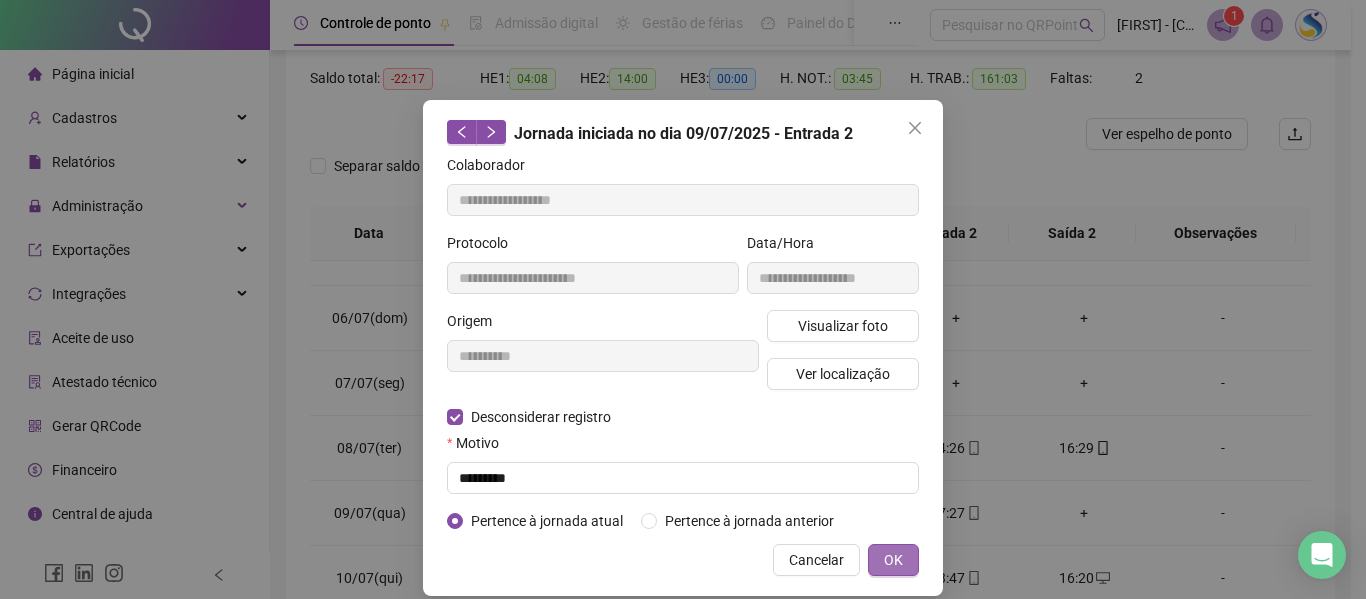 click on "OK" at bounding box center (893, 560) 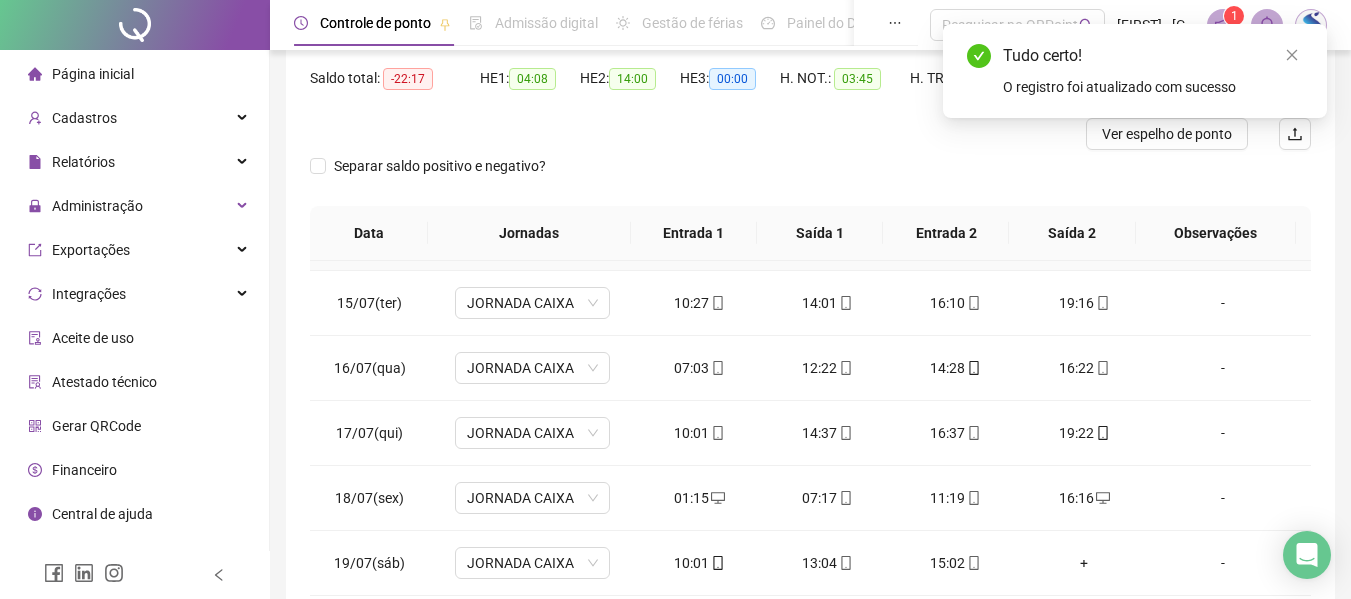 scroll, scrollTop: 1000, scrollLeft: 0, axis: vertical 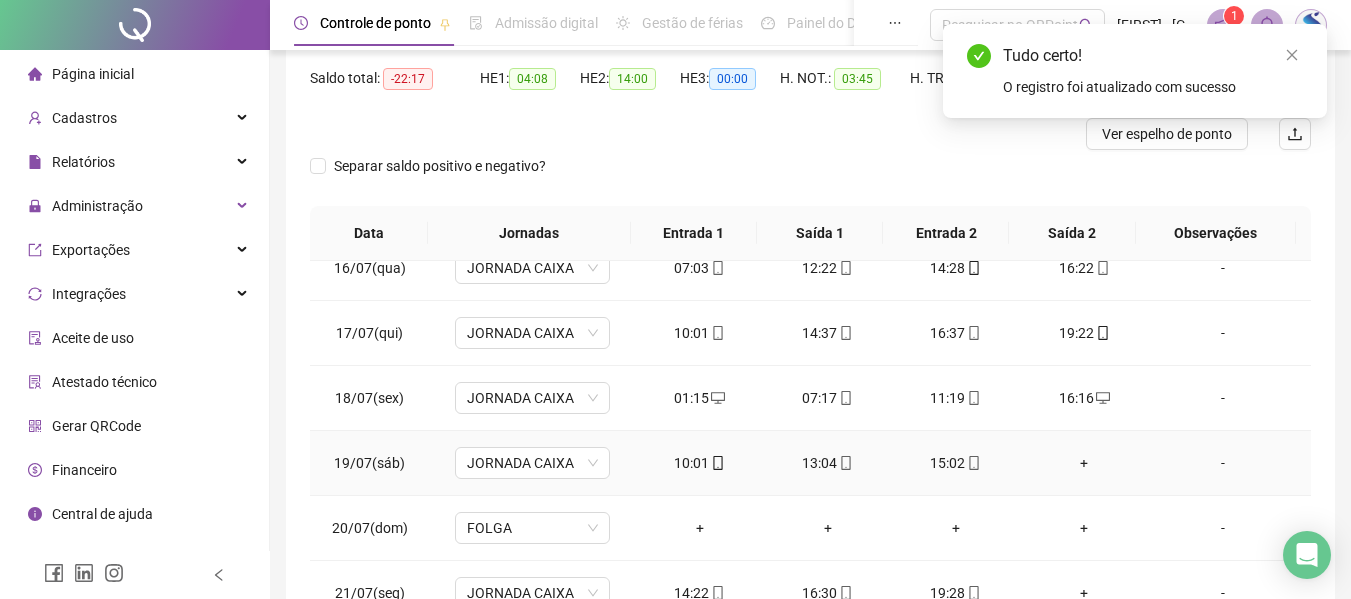 click on "15:02" at bounding box center (956, 463) 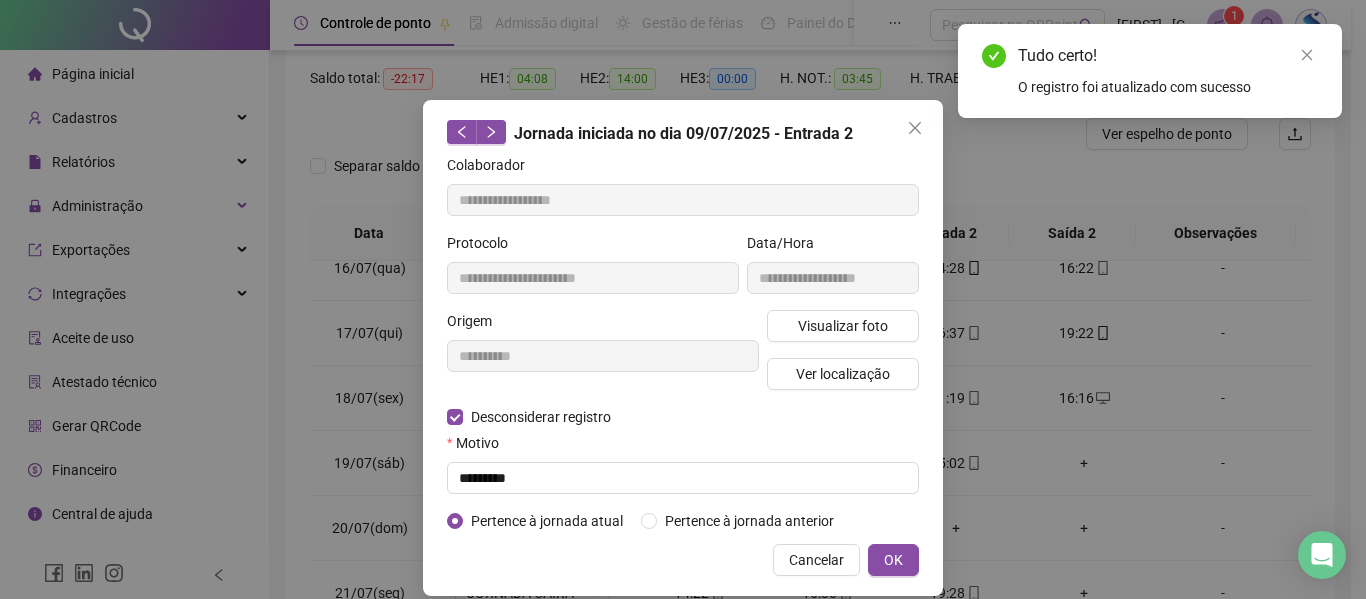 type on "**********" 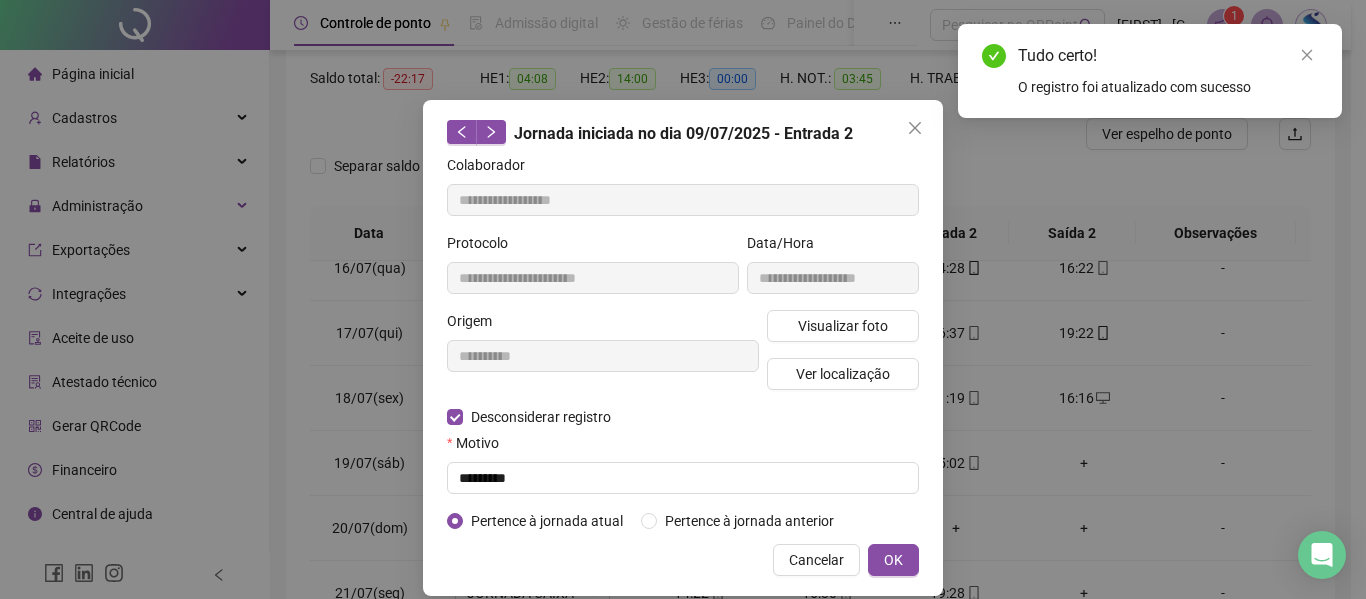 type on "**********" 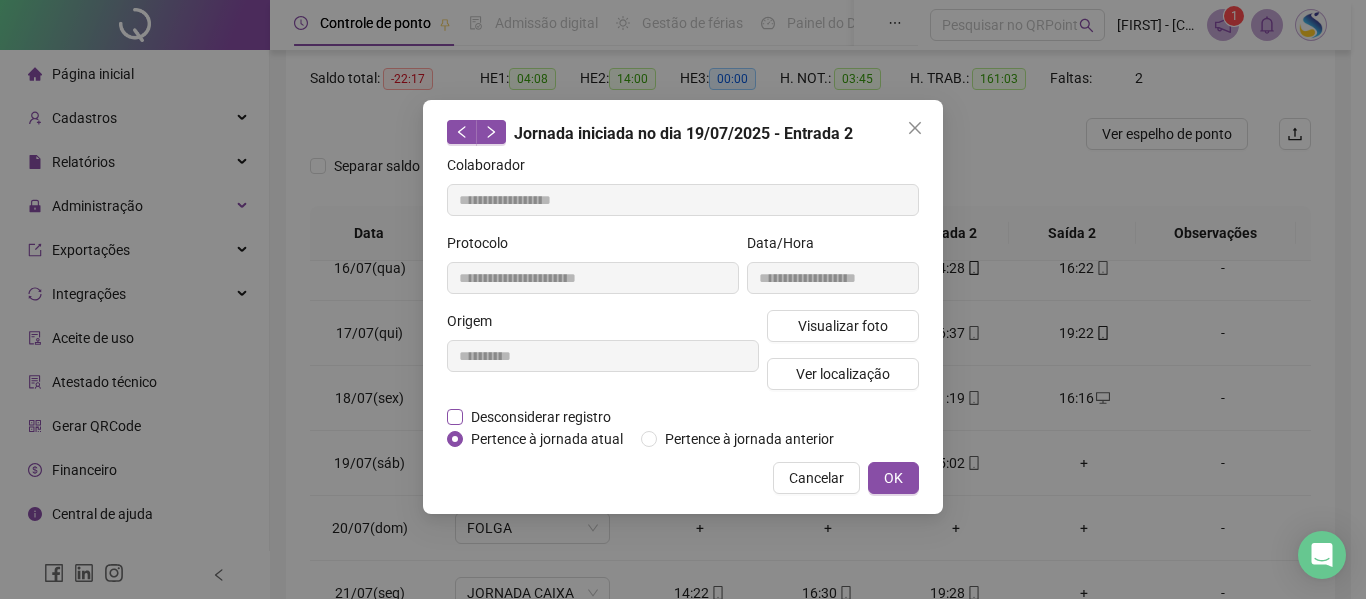 click on "Desconsiderar registro" at bounding box center (541, 417) 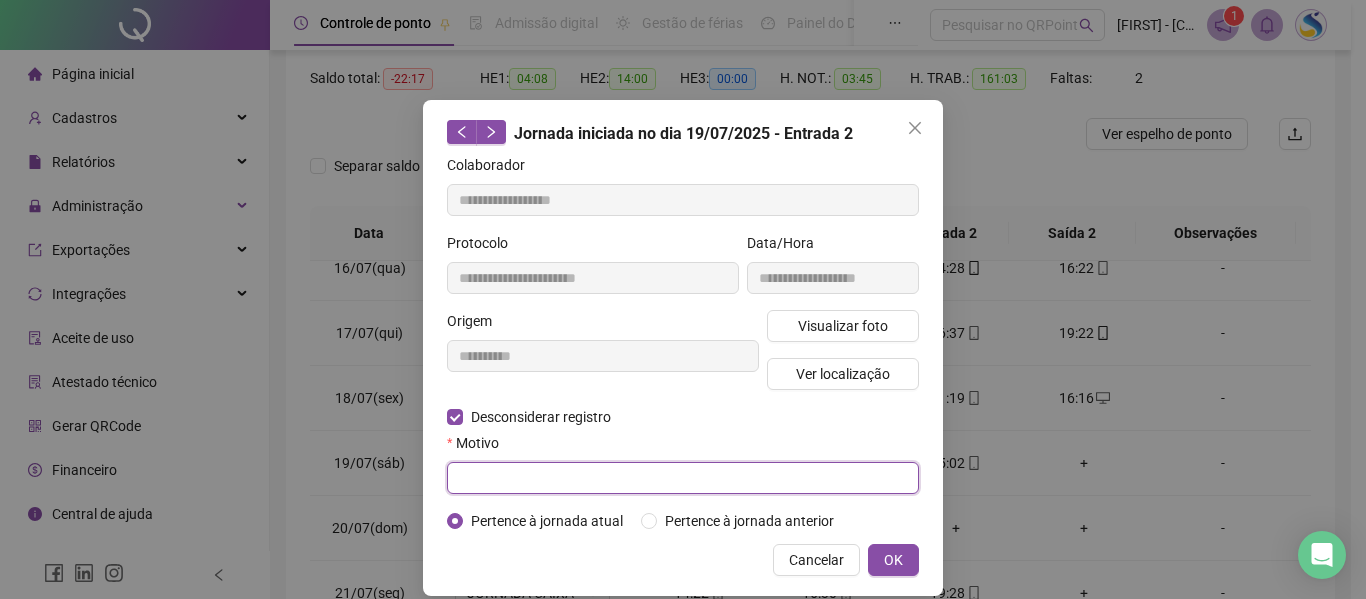 click at bounding box center (683, 478) 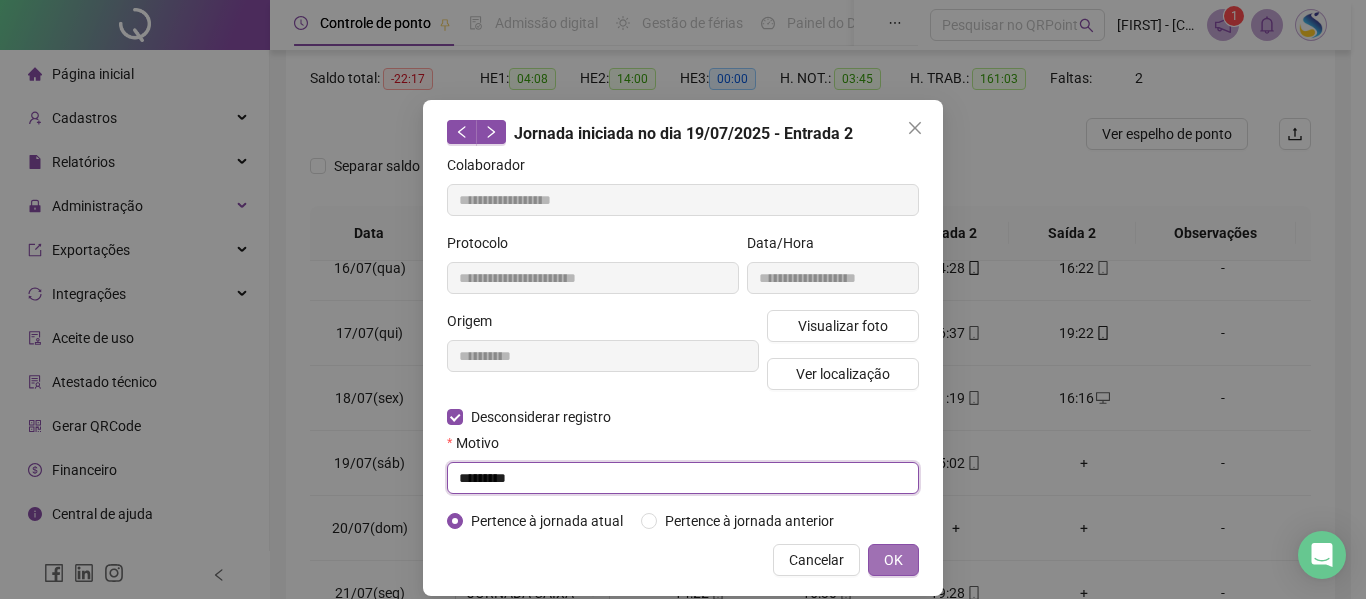 type on "*********" 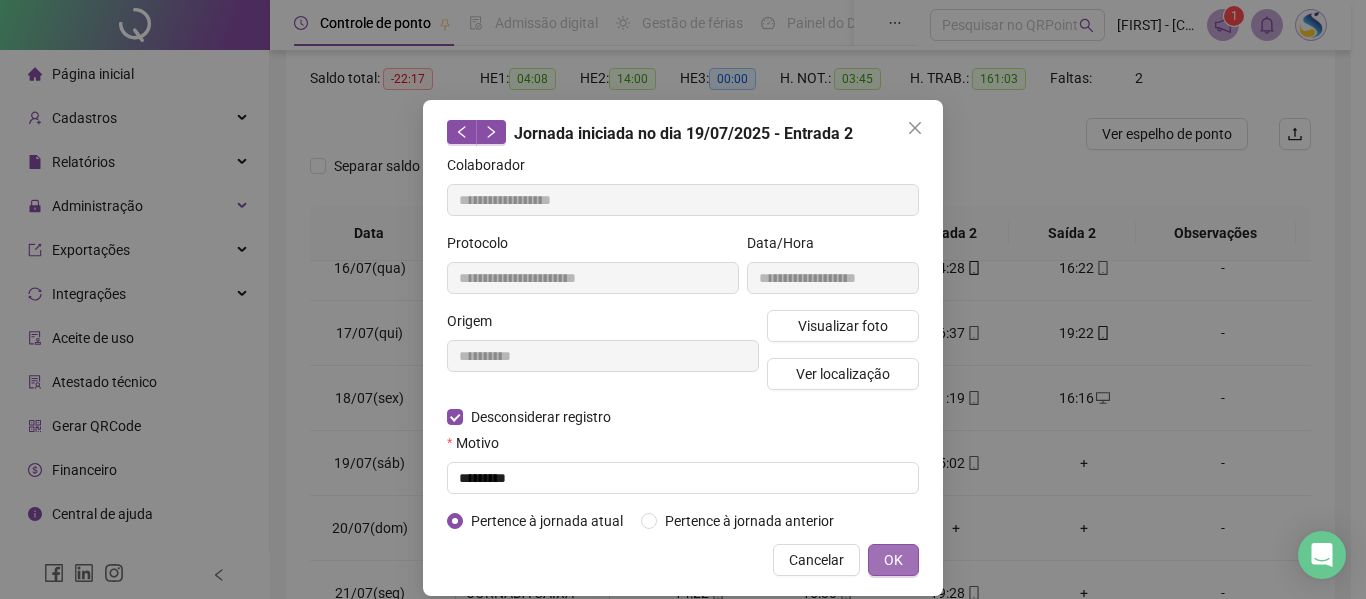 click on "OK" at bounding box center [893, 560] 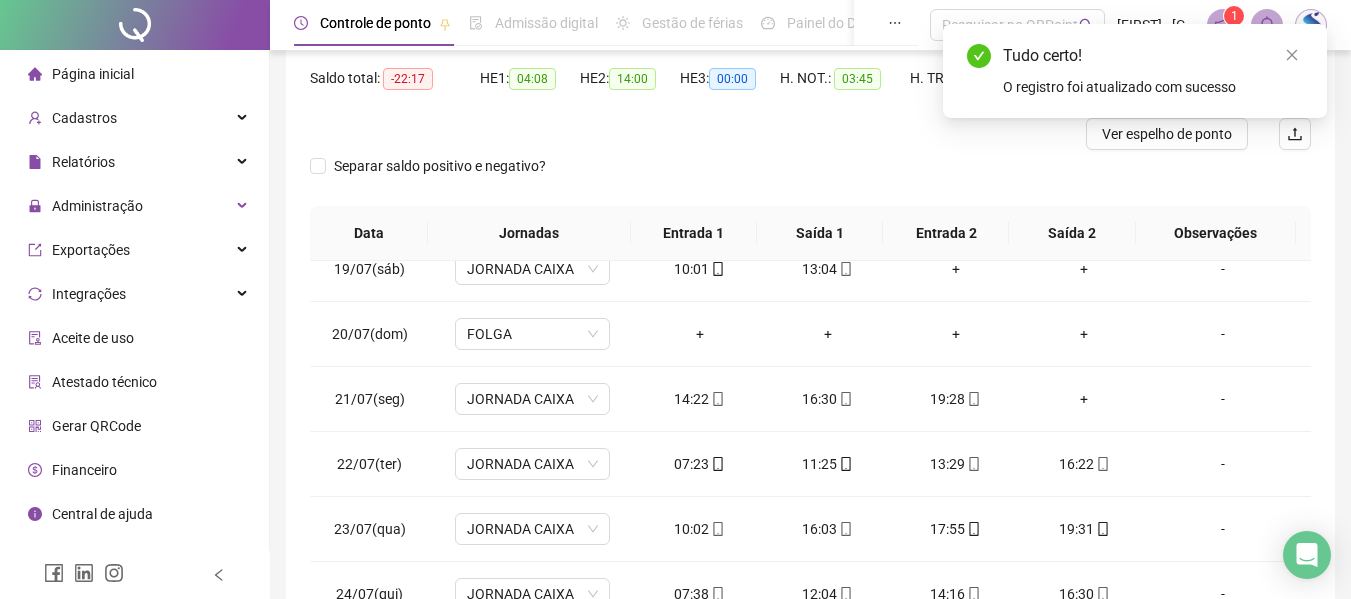 scroll, scrollTop: 1200, scrollLeft: 0, axis: vertical 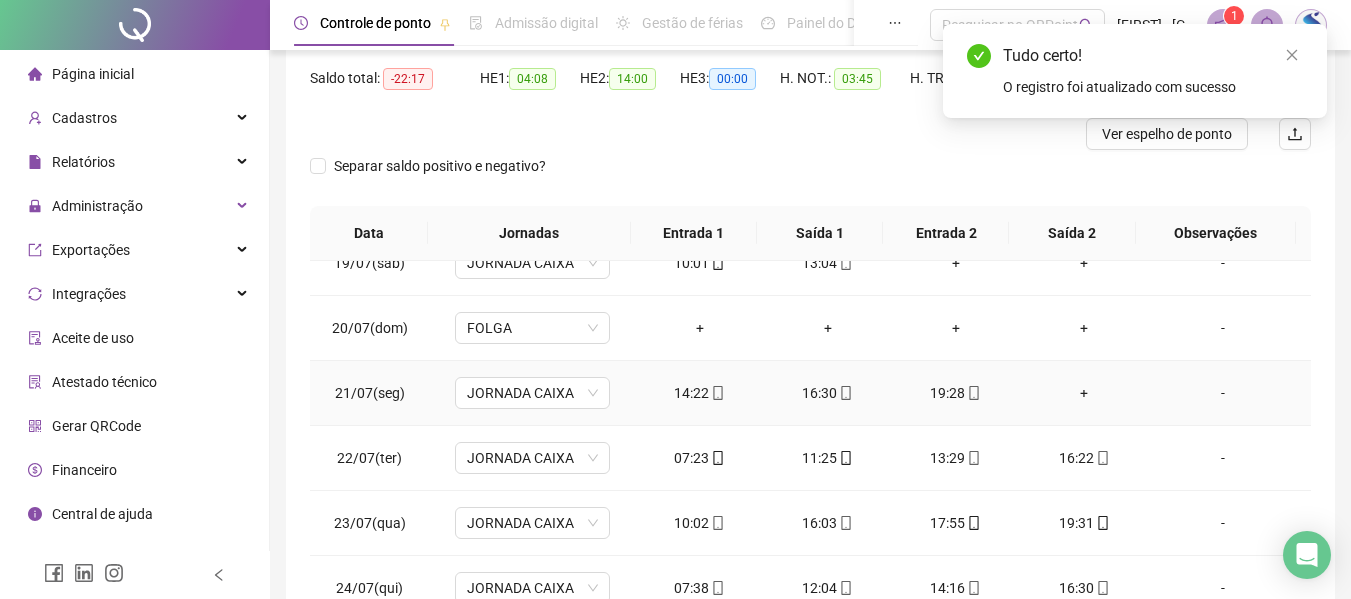 click on "19:28" at bounding box center [956, 393] 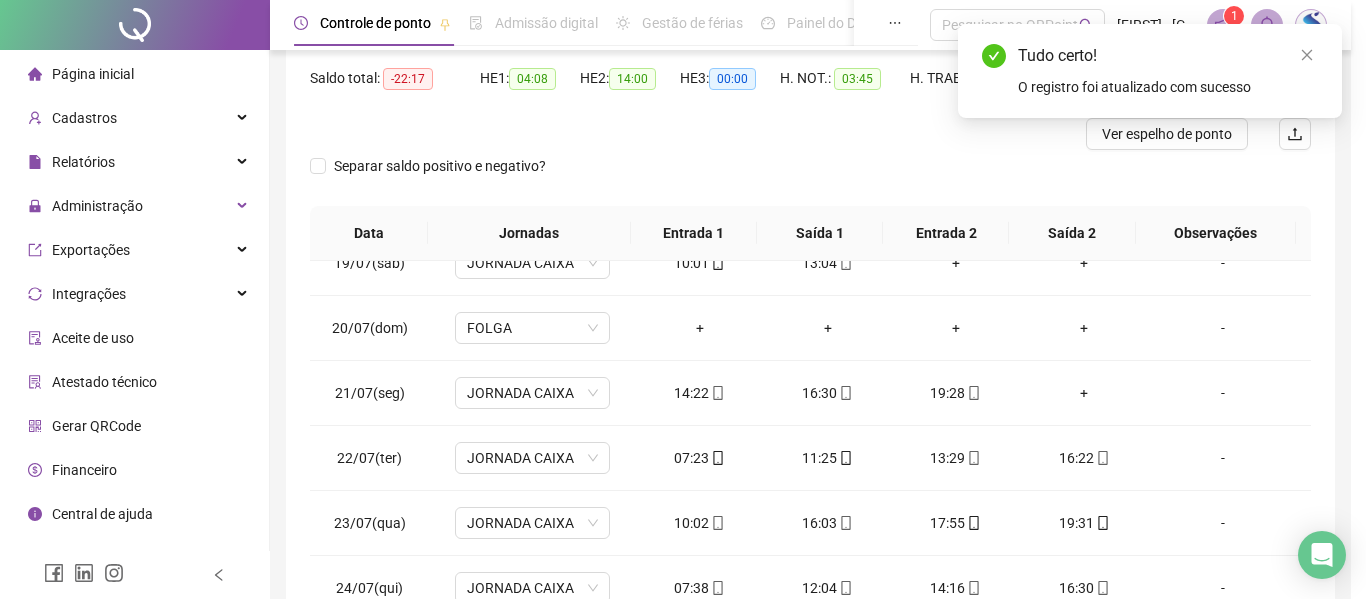type on "**********" 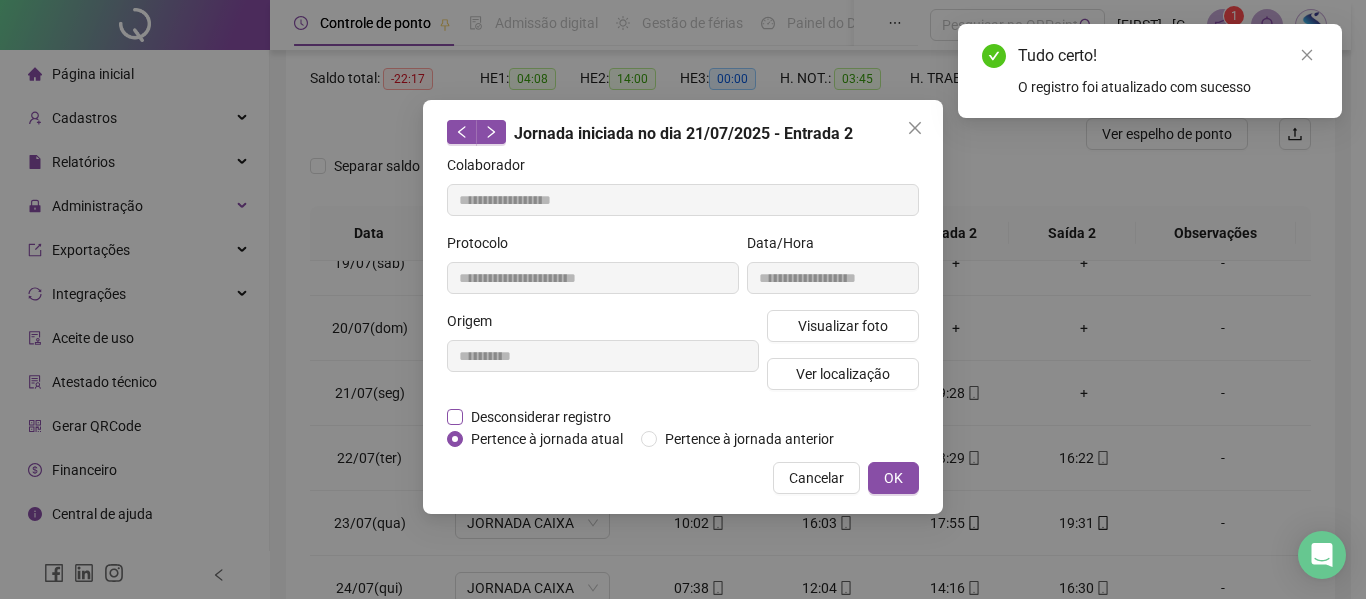 click on "Desconsiderar registro" at bounding box center [541, 417] 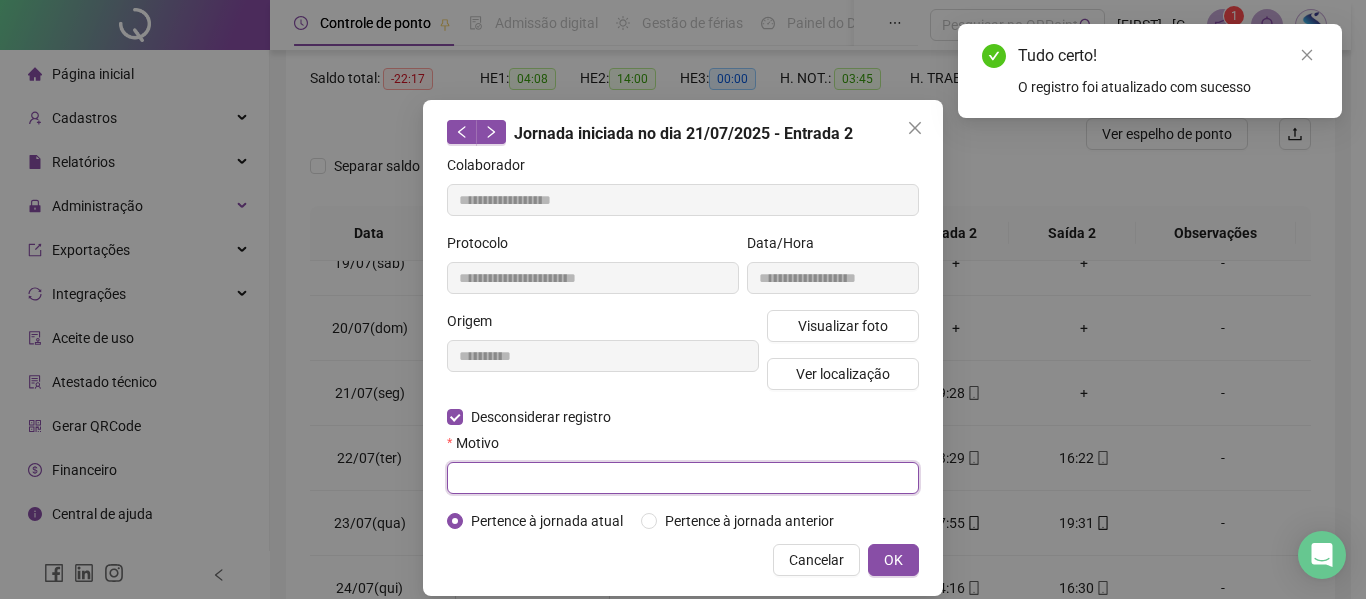 click at bounding box center (683, 478) 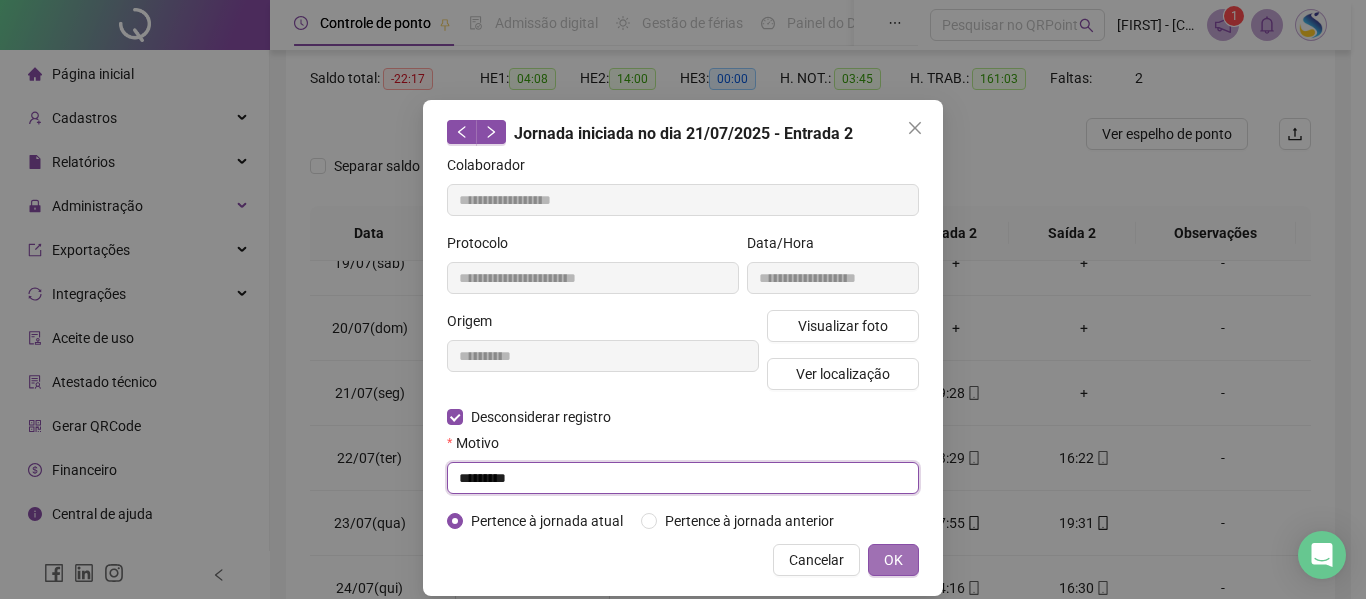 type on "*********" 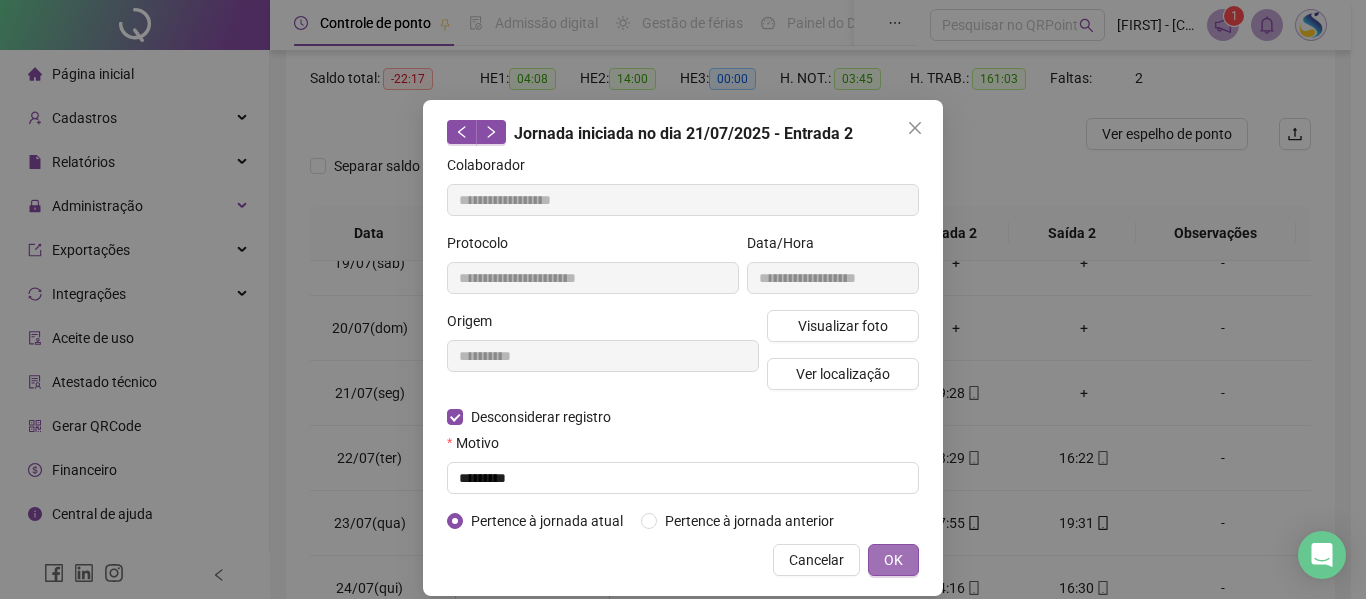 click on "OK" at bounding box center [893, 560] 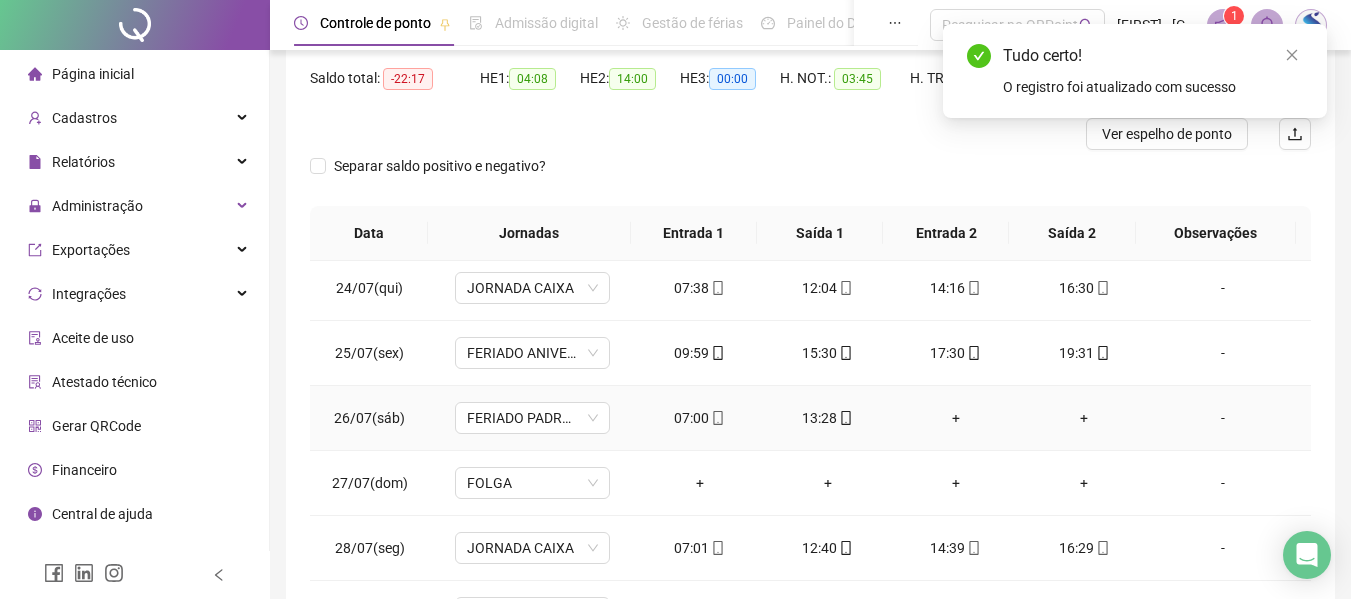 scroll, scrollTop: 1588, scrollLeft: 0, axis: vertical 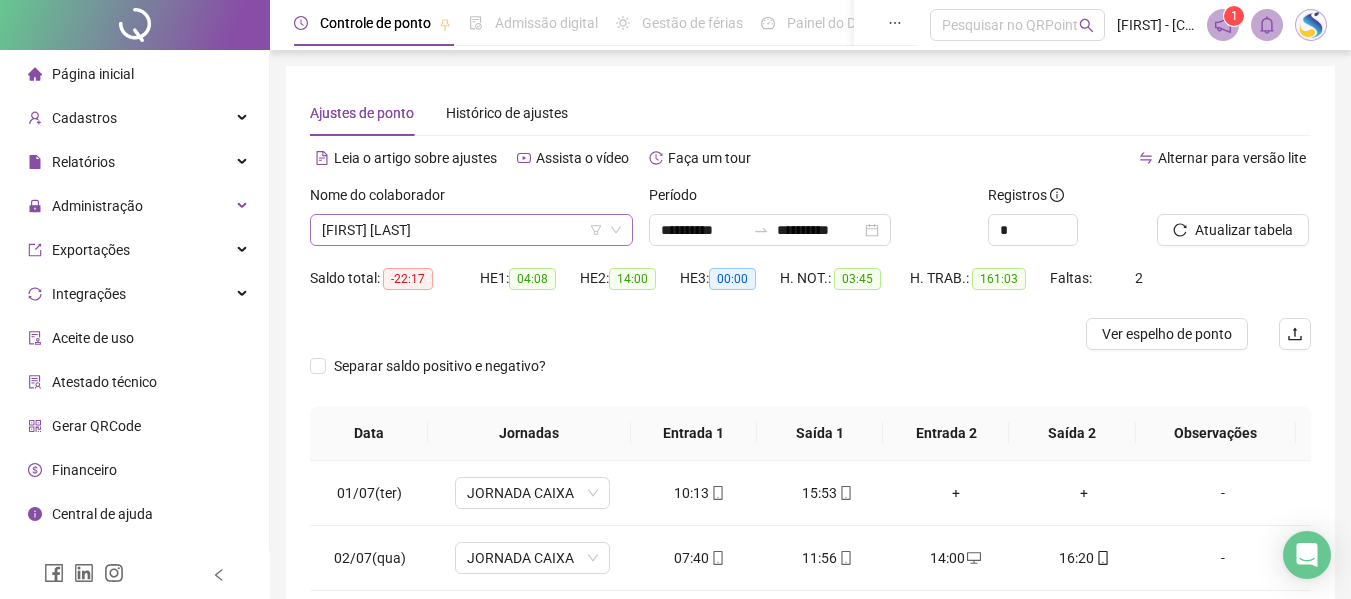 click on "[FIRST] [LAST]" at bounding box center [471, 230] 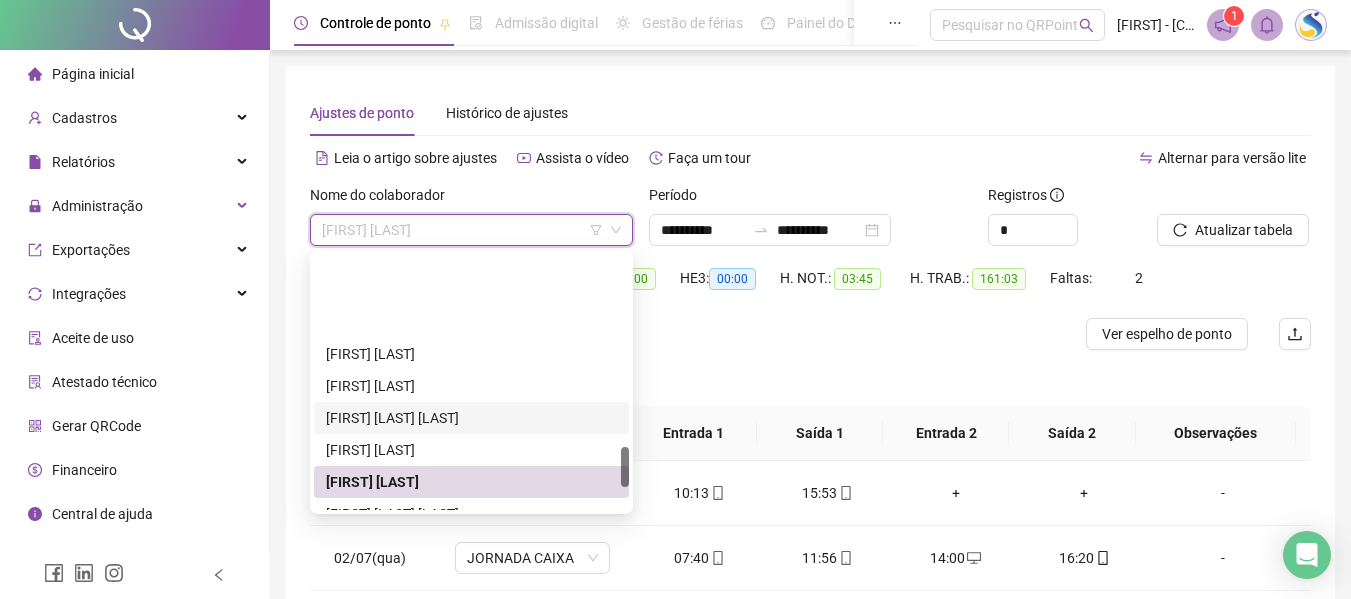 scroll, scrollTop: 1200, scrollLeft: 0, axis: vertical 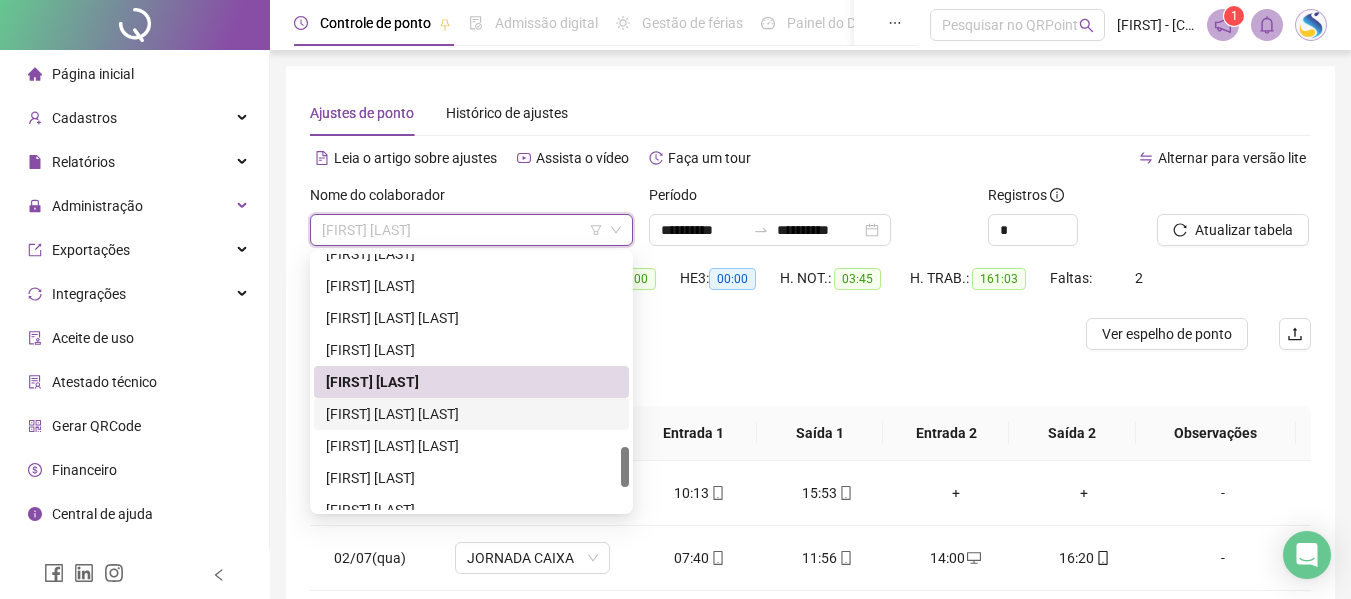 click on "[FIRST] [LAST] [LAST]" at bounding box center (471, 414) 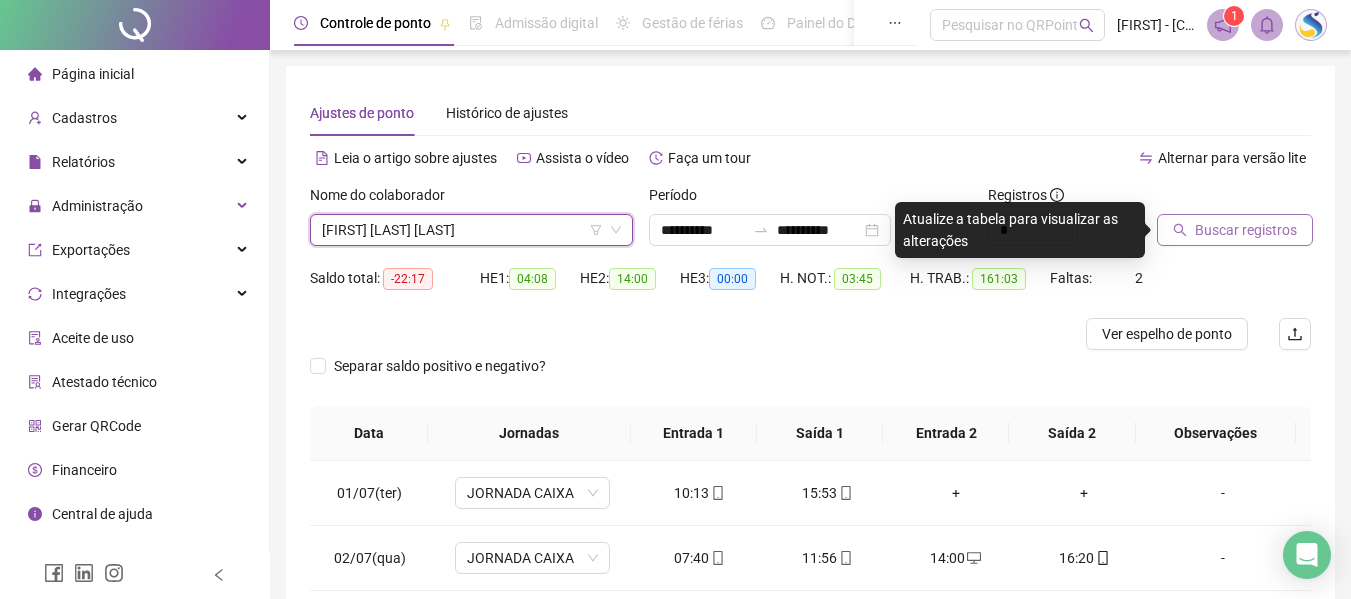 click on "Buscar registros" at bounding box center [1246, 230] 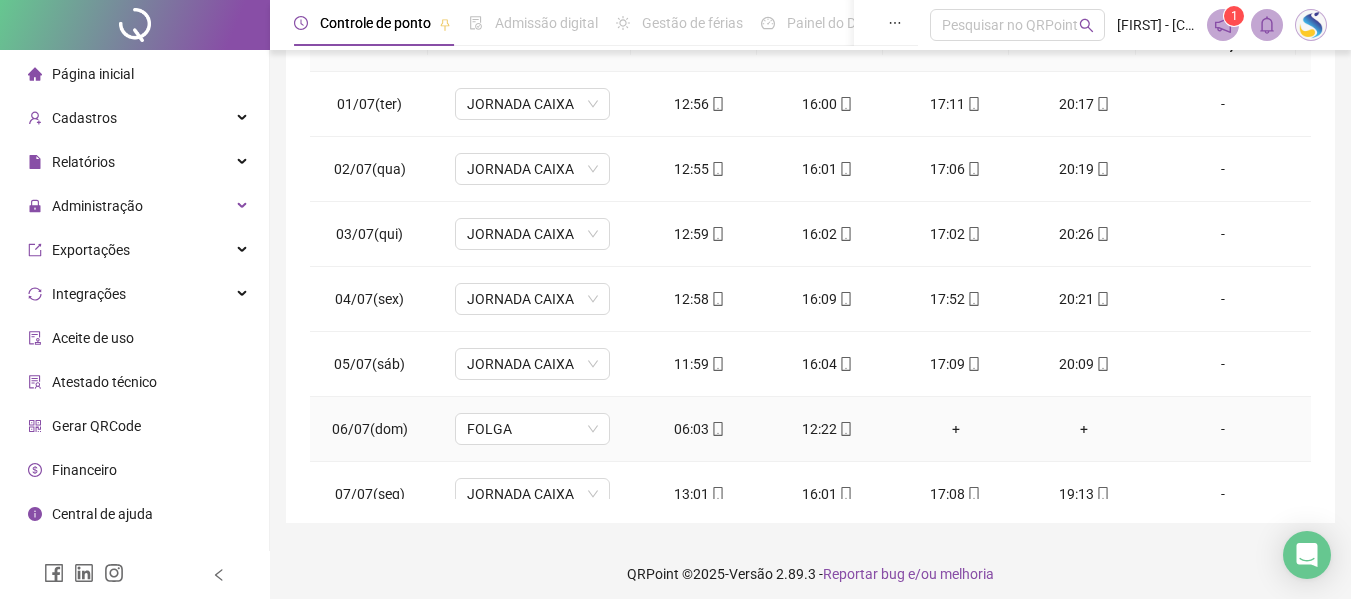 scroll, scrollTop: 399, scrollLeft: 0, axis: vertical 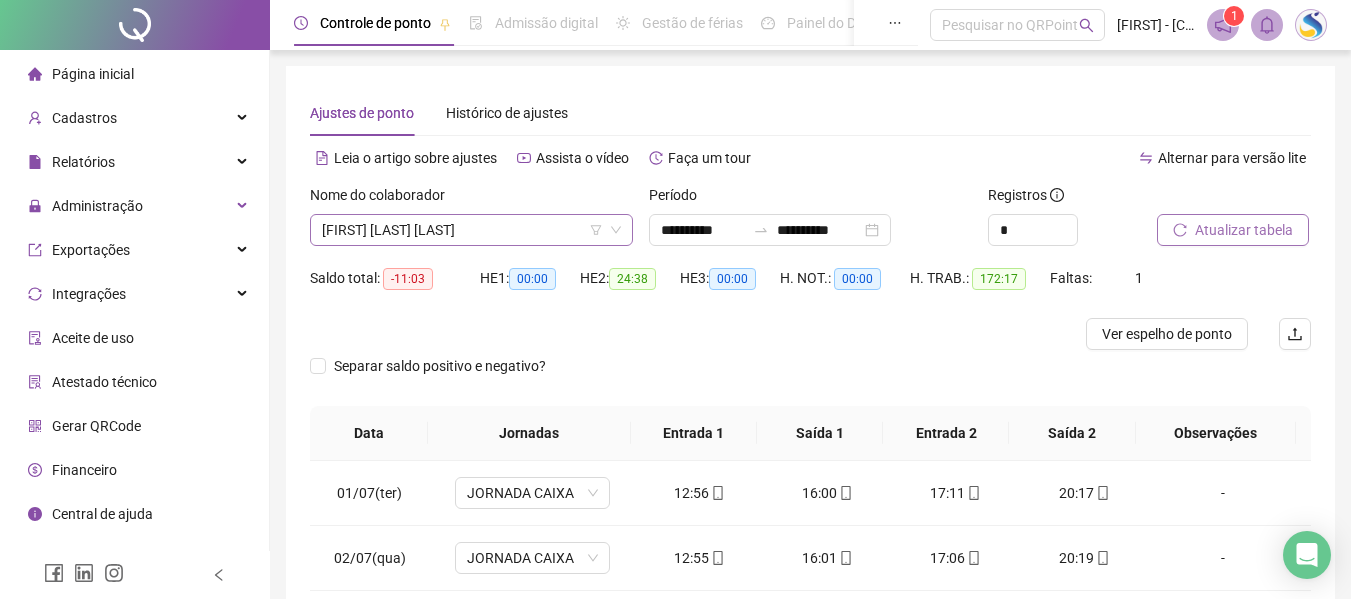 click on "[FIRST] [LAST] [LAST]" at bounding box center (471, 230) 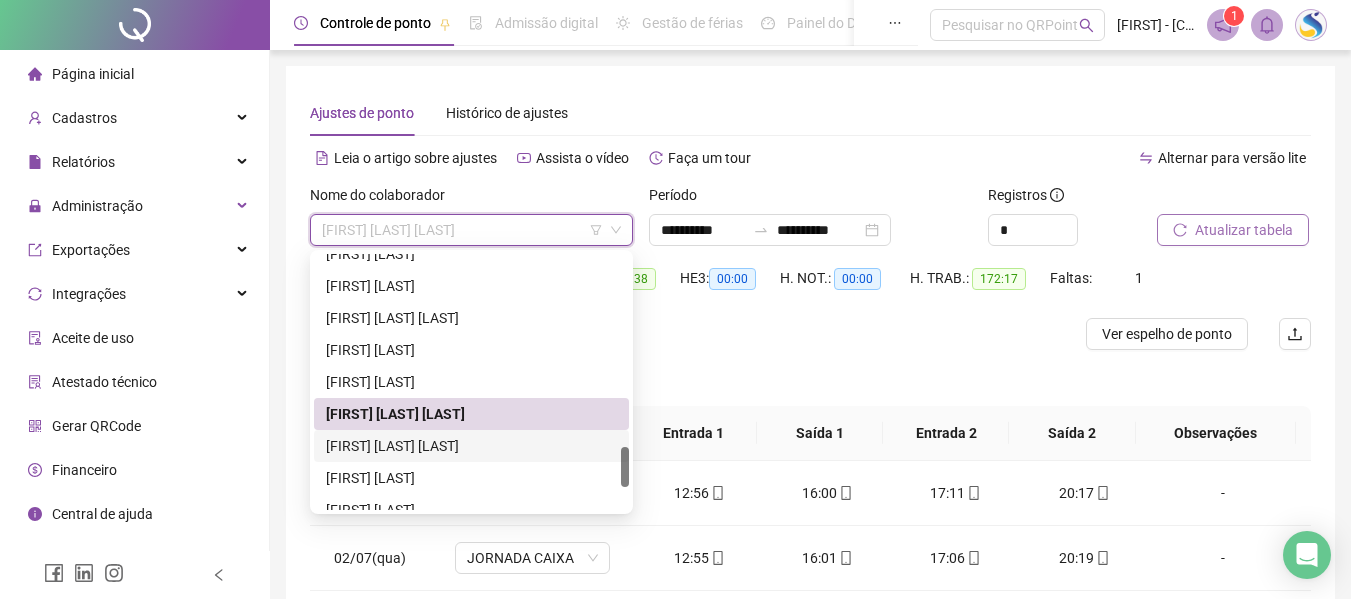 click on "[FIRST] [LAST] [LAST]" at bounding box center [471, 446] 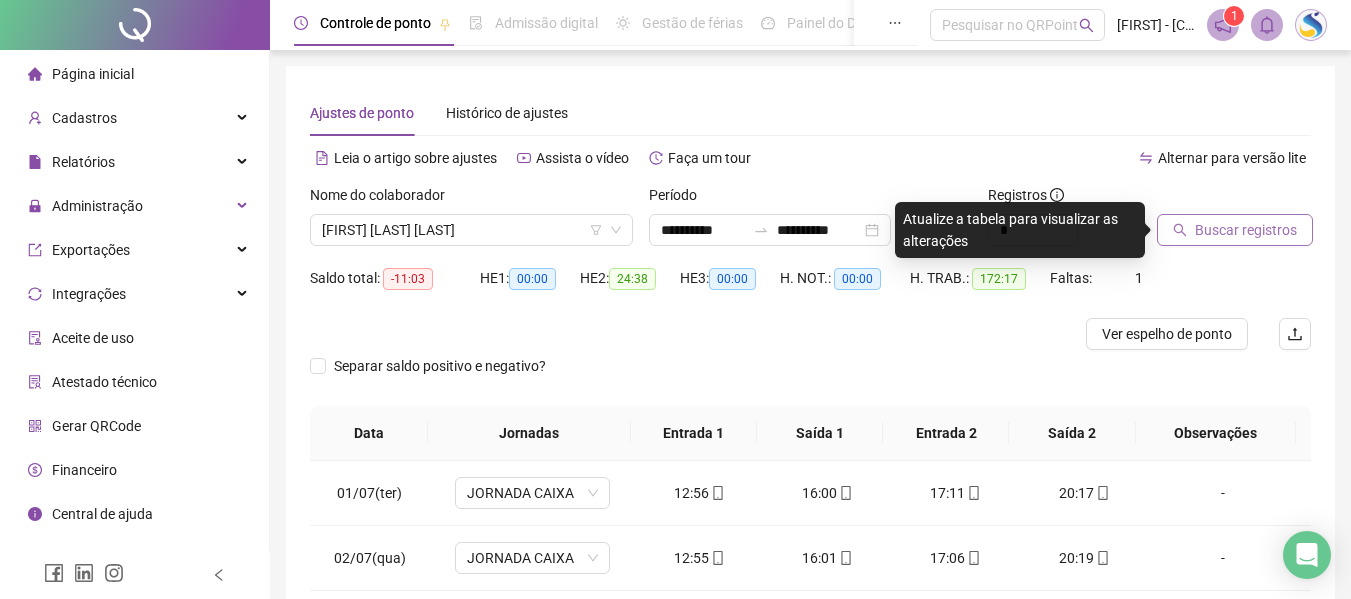 click on "Buscar registros" at bounding box center (1246, 230) 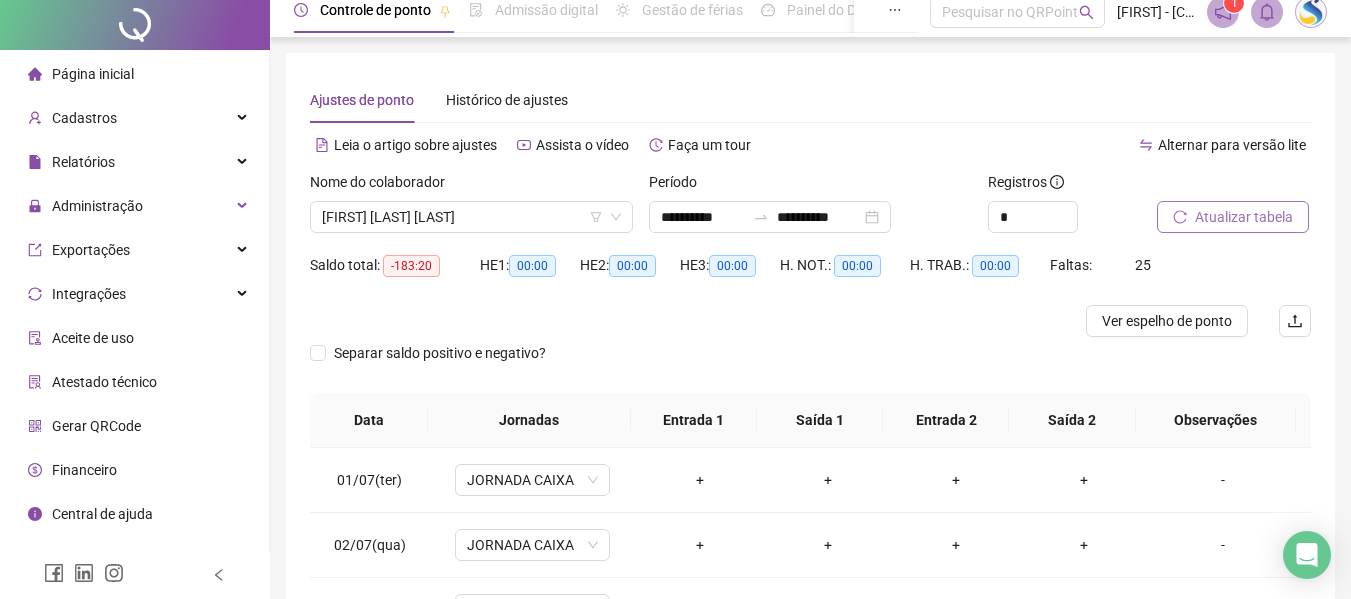 scroll, scrollTop: 399, scrollLeft: 0, axis: vertical 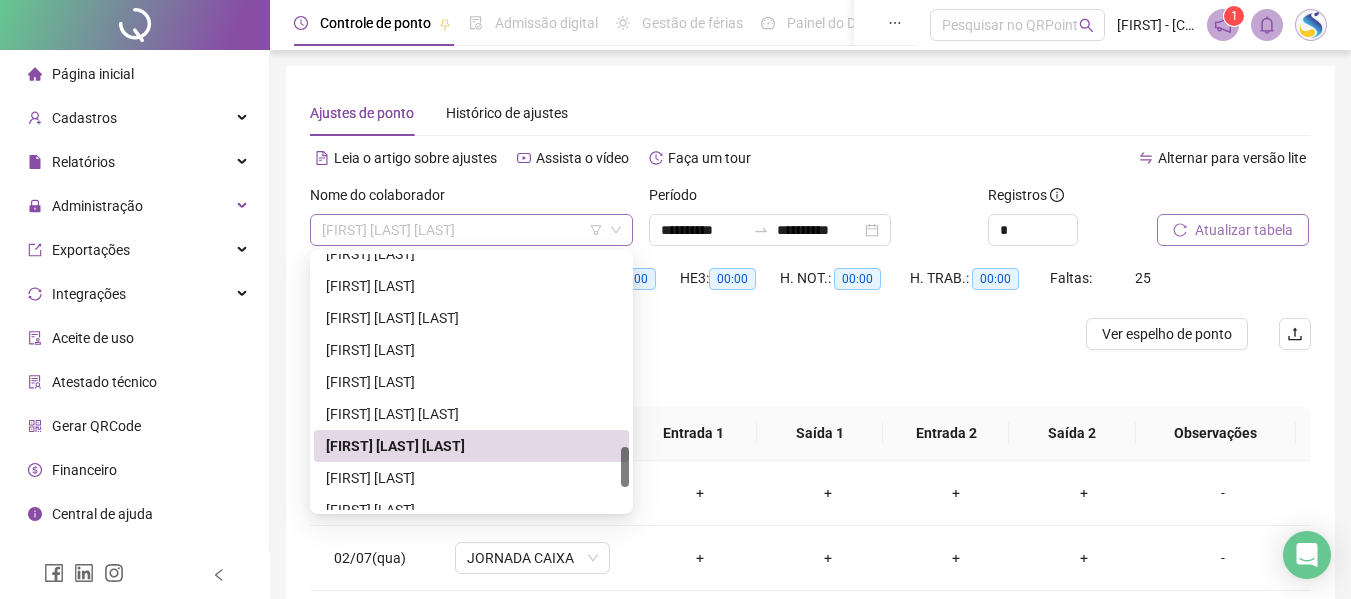 click on "[FIRST] [LAST] [LAST]" at bounding box center (471, 230) 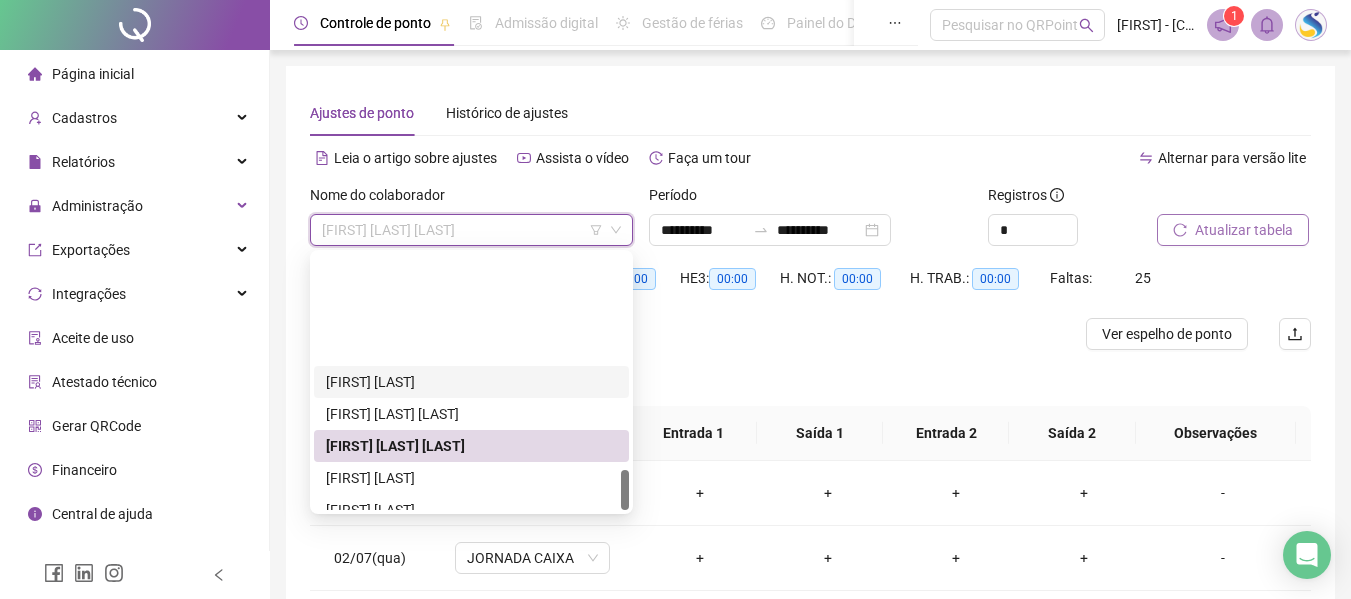 scroll, scrollTop: 1344, scrollLeft: 0, axis: vertical 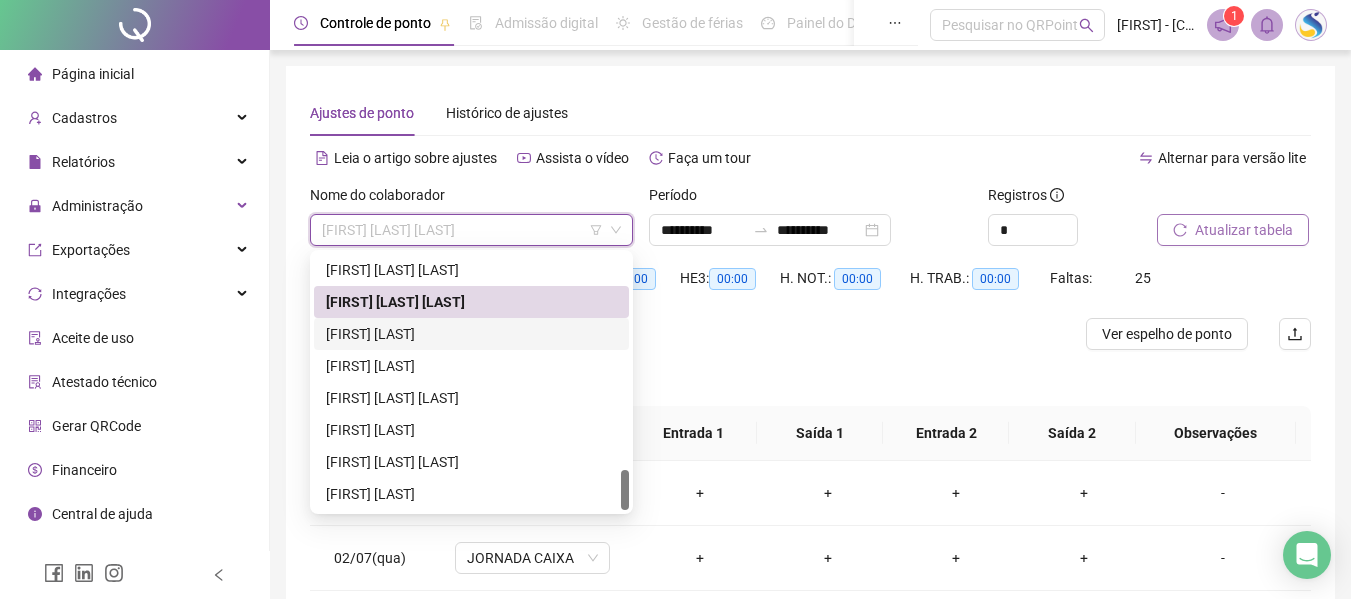 click on "[FIRST] [LAST]" at bounding box center (471, 334) 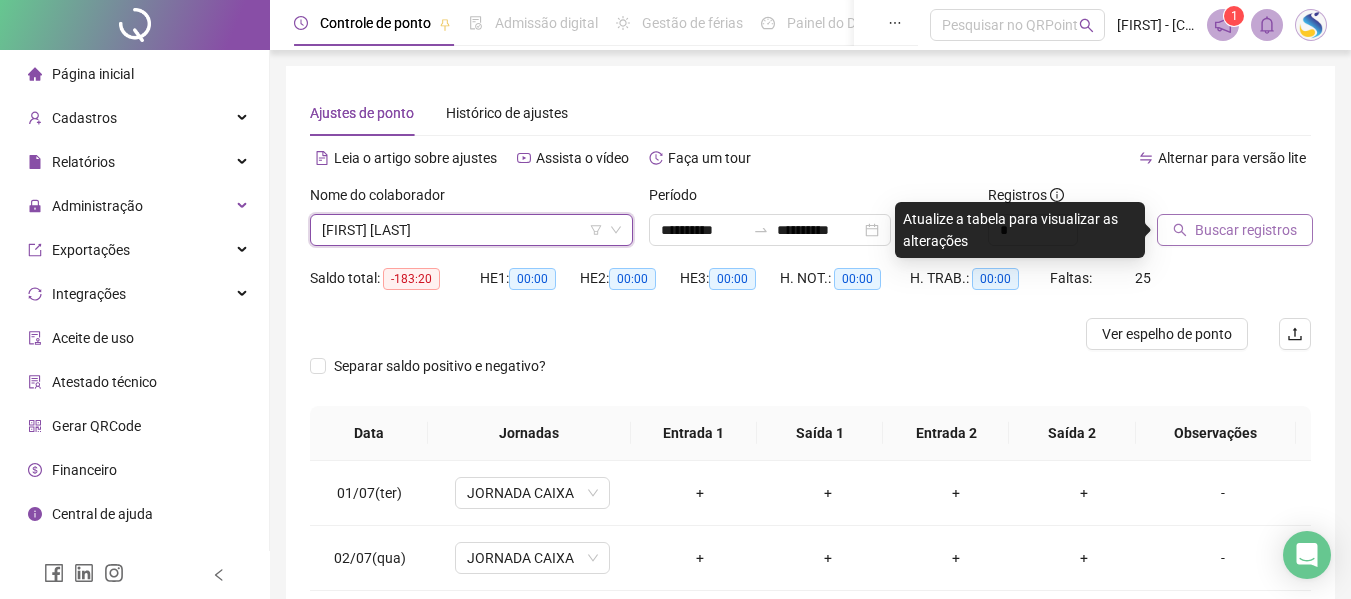 click on "Buscar registros" at bounding box center [1246, 230] 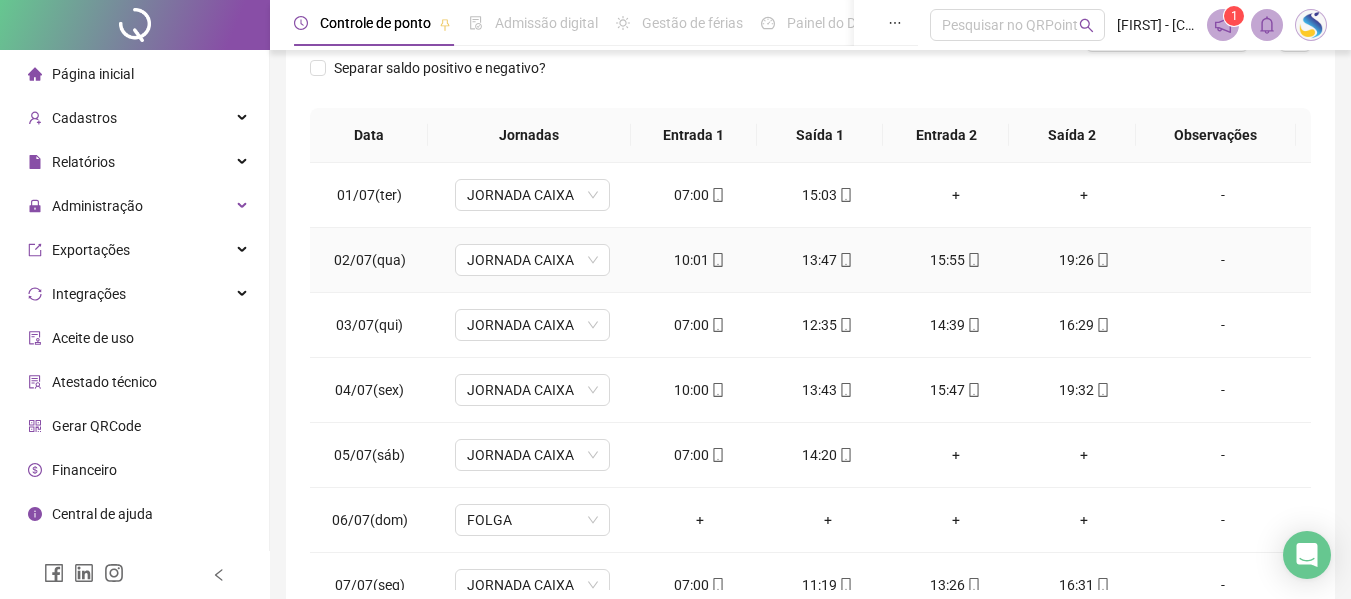 scroll, scrollTop: 300, scrollLeft: 0, axis: vertical 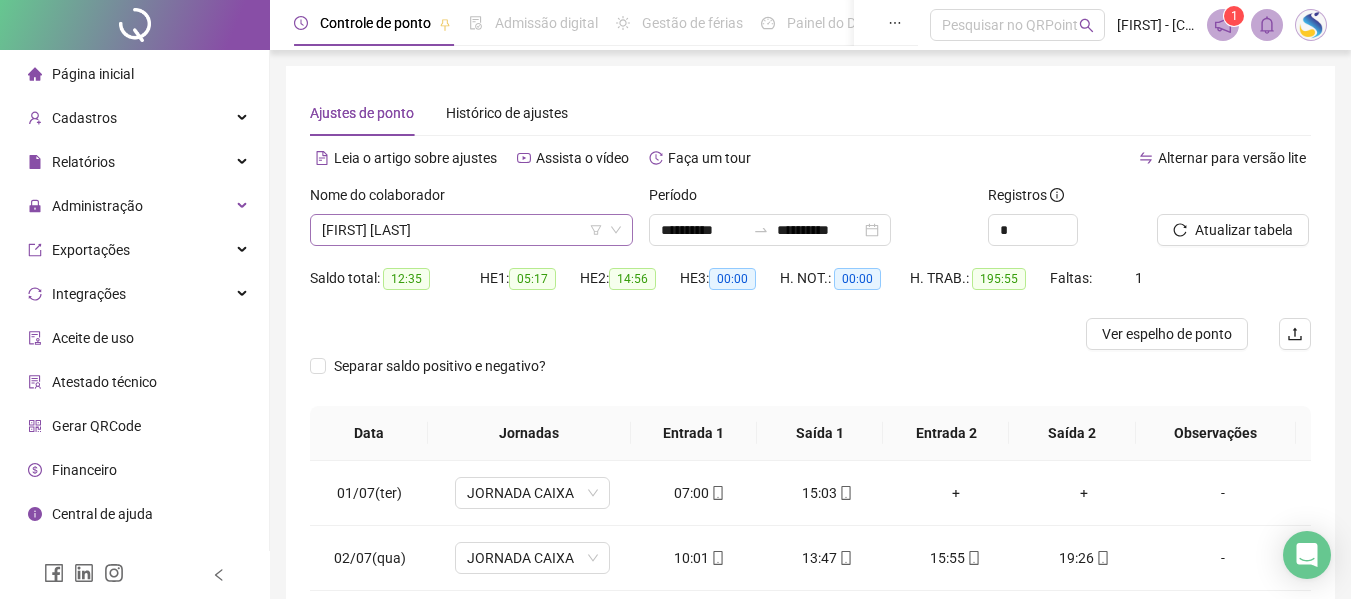click on "[FIRST] [LAST]" at bounding box center [471, 230] 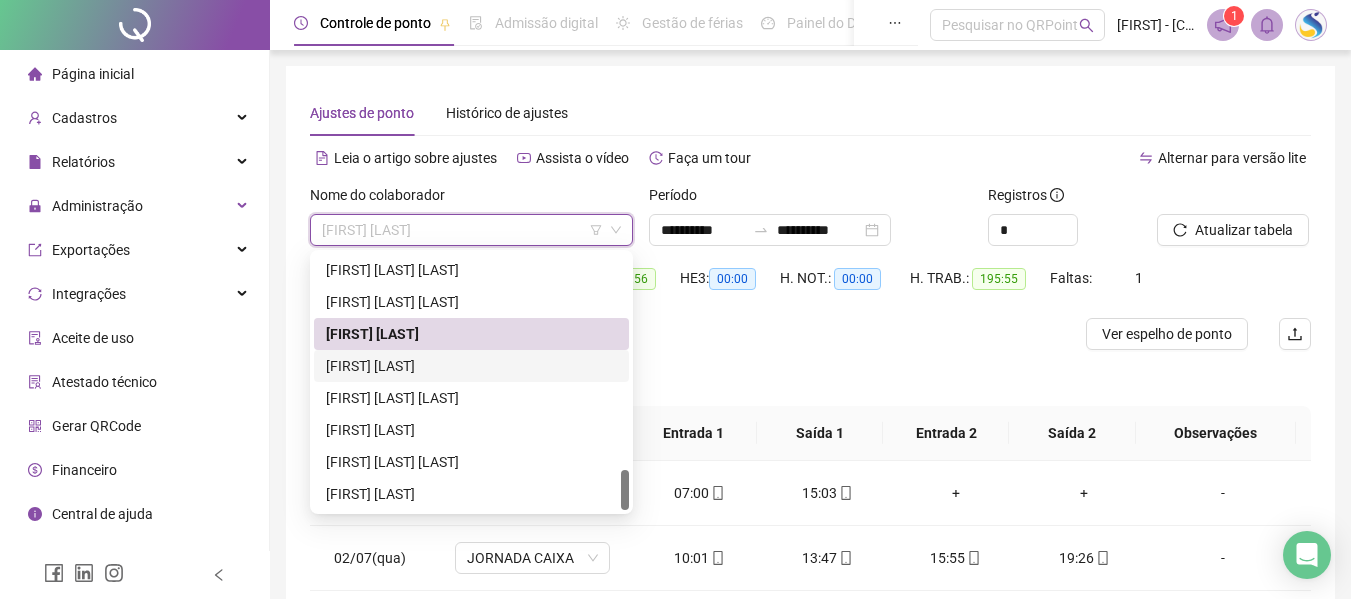 click on "[FIRST] [LAST]" at bounding box center [471, 366] 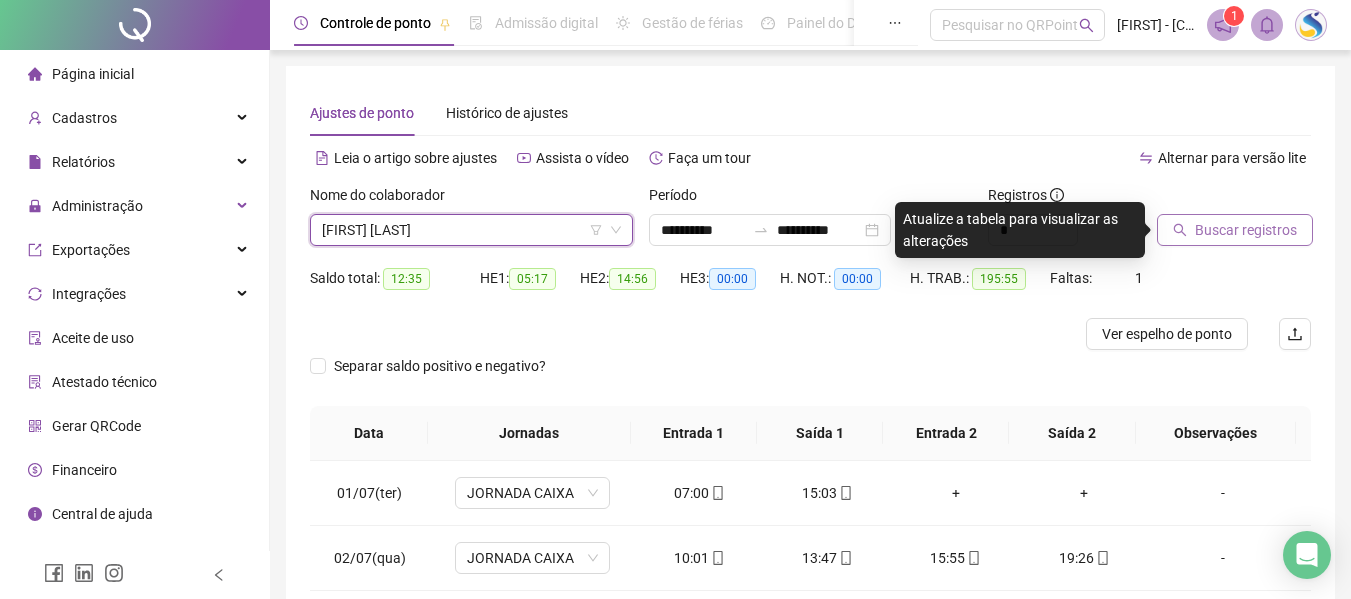 click on "Buscar registros" at bounding box center [1246, 230] 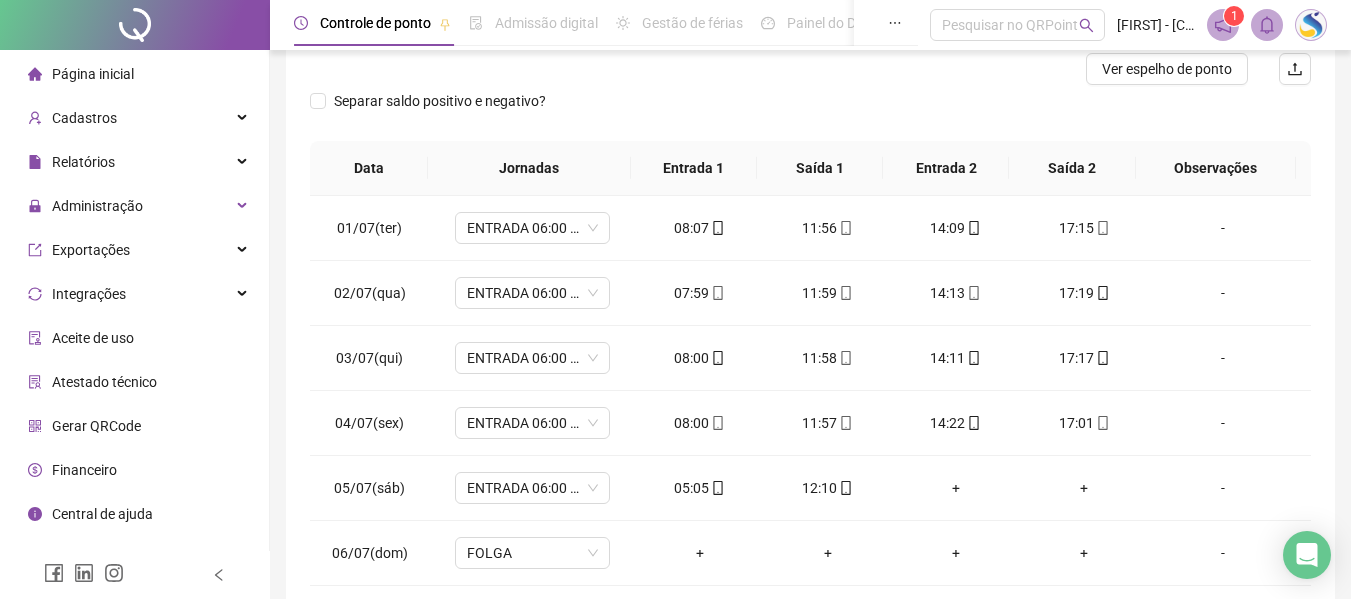 scroll, scrollTop: 300, scrollLeft: 0, axis: vertical 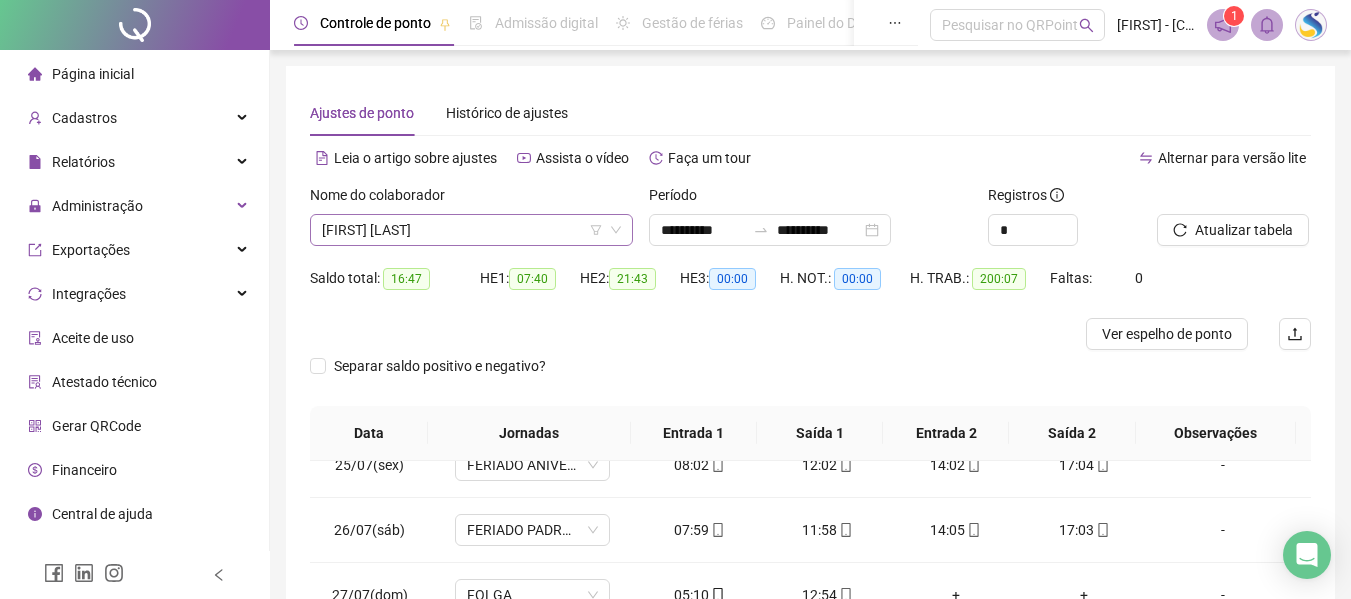 click on "[FIRST] [LAST]" at bounding box center (471, 230) 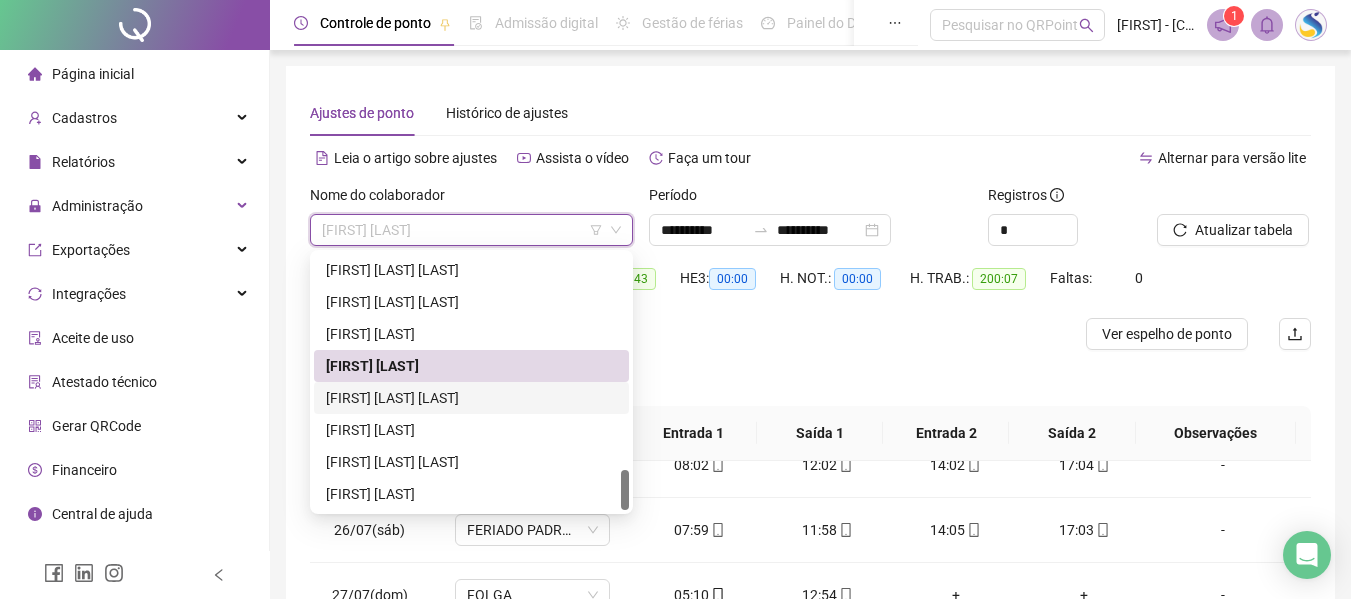click on "[FIRST] [LAST] [LAST]" at bounding box center (471, 398) 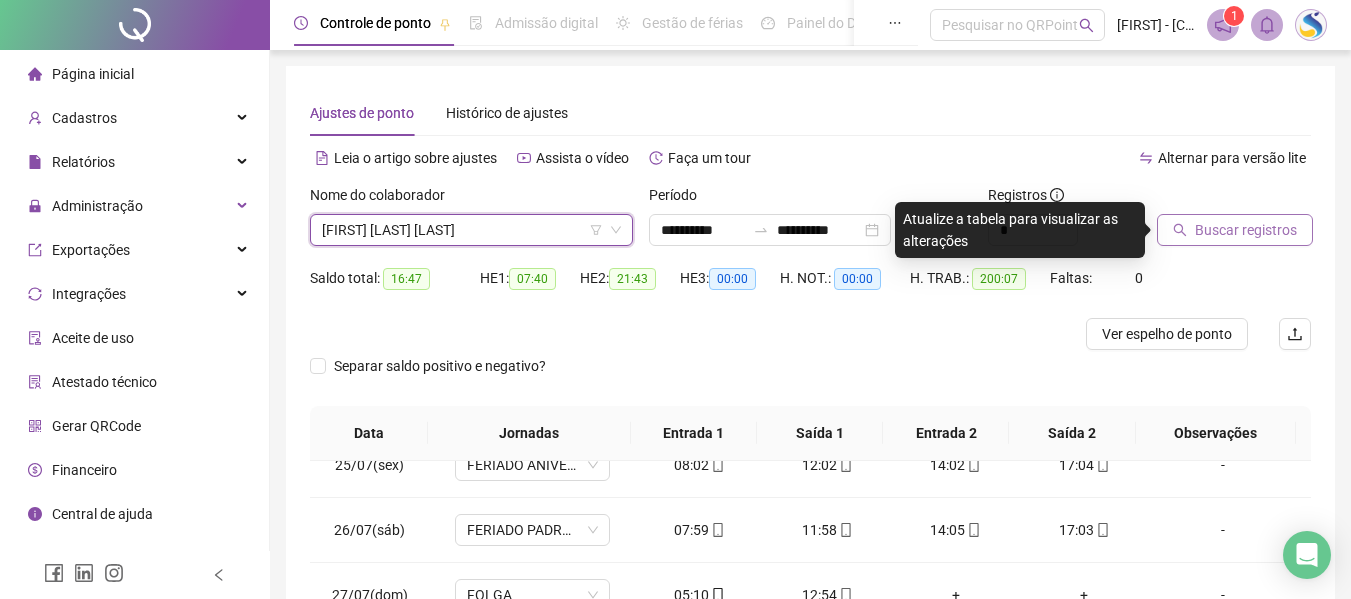 click on "Buscar registros" at bounding box center (1246, 230) 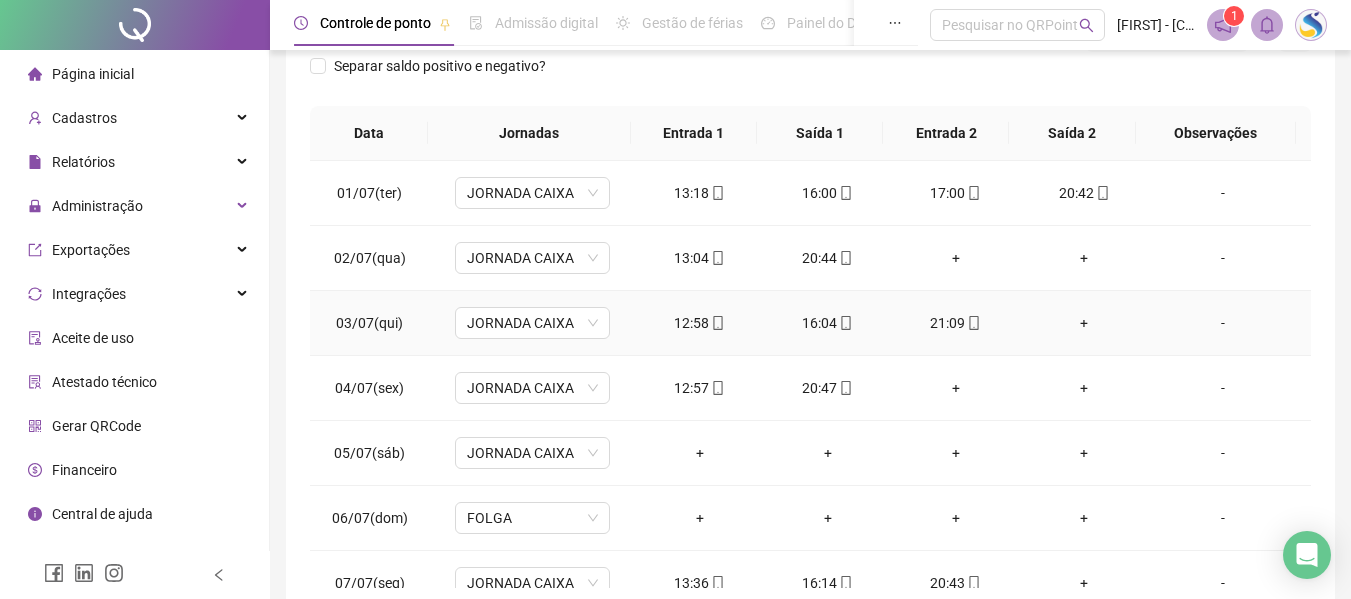 click 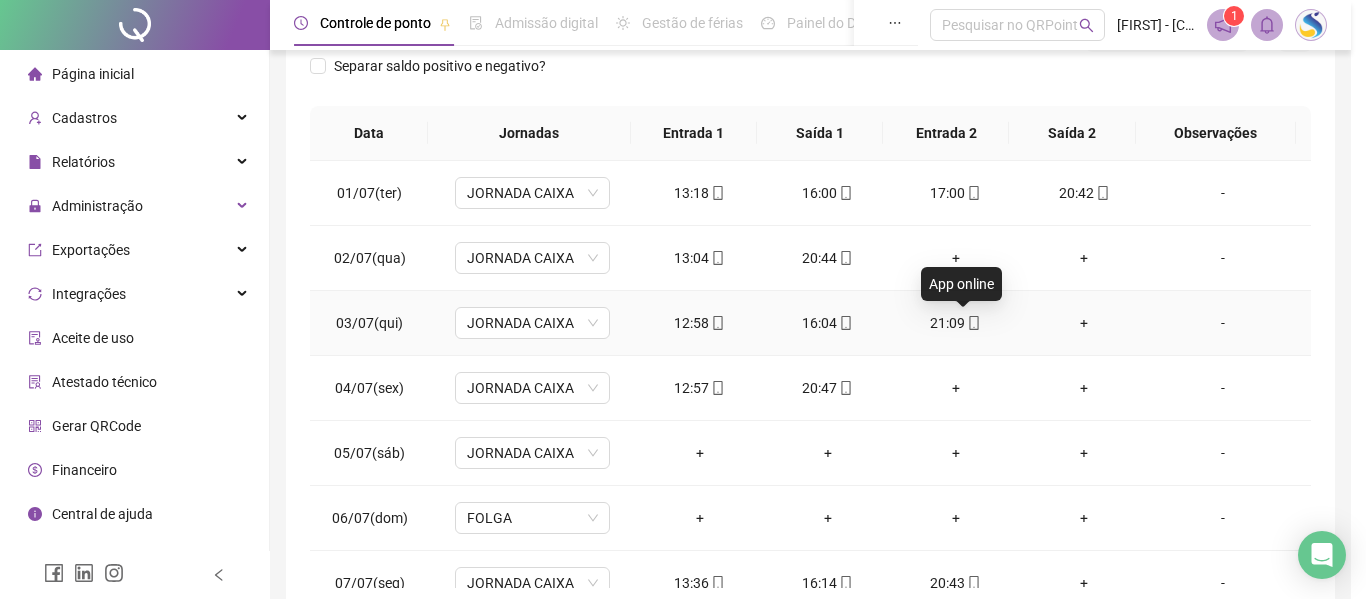 type on "**********" 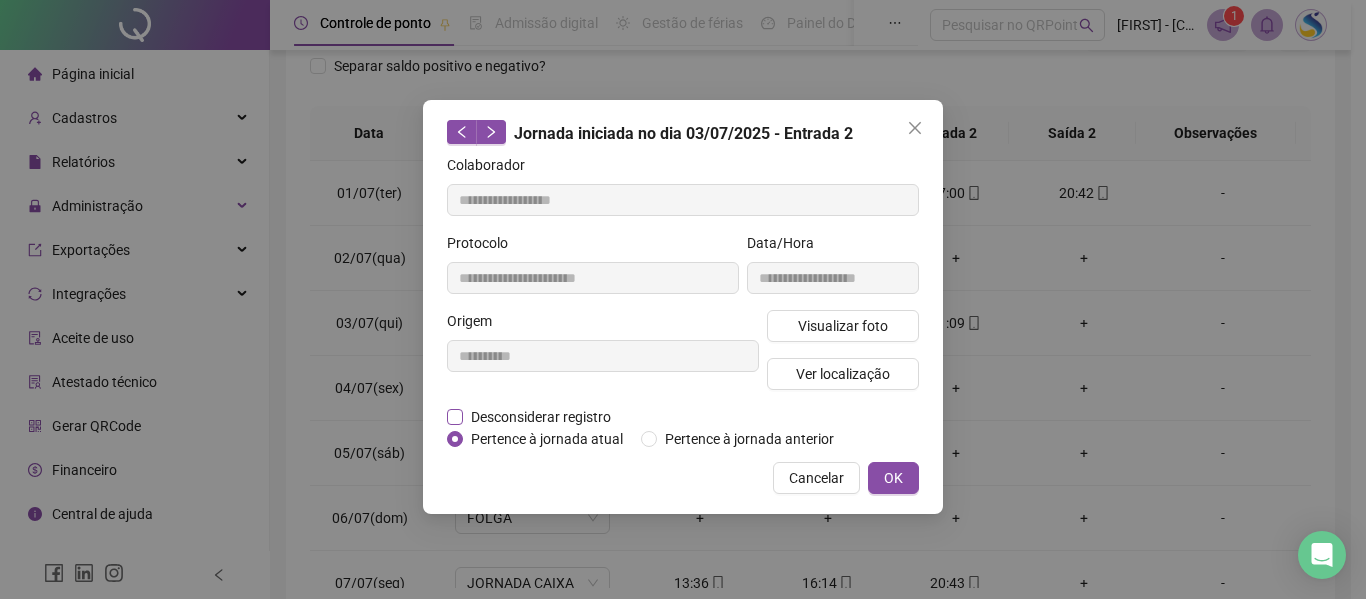 click on "Desconsiderar registro" at bounding box center [541, 417] 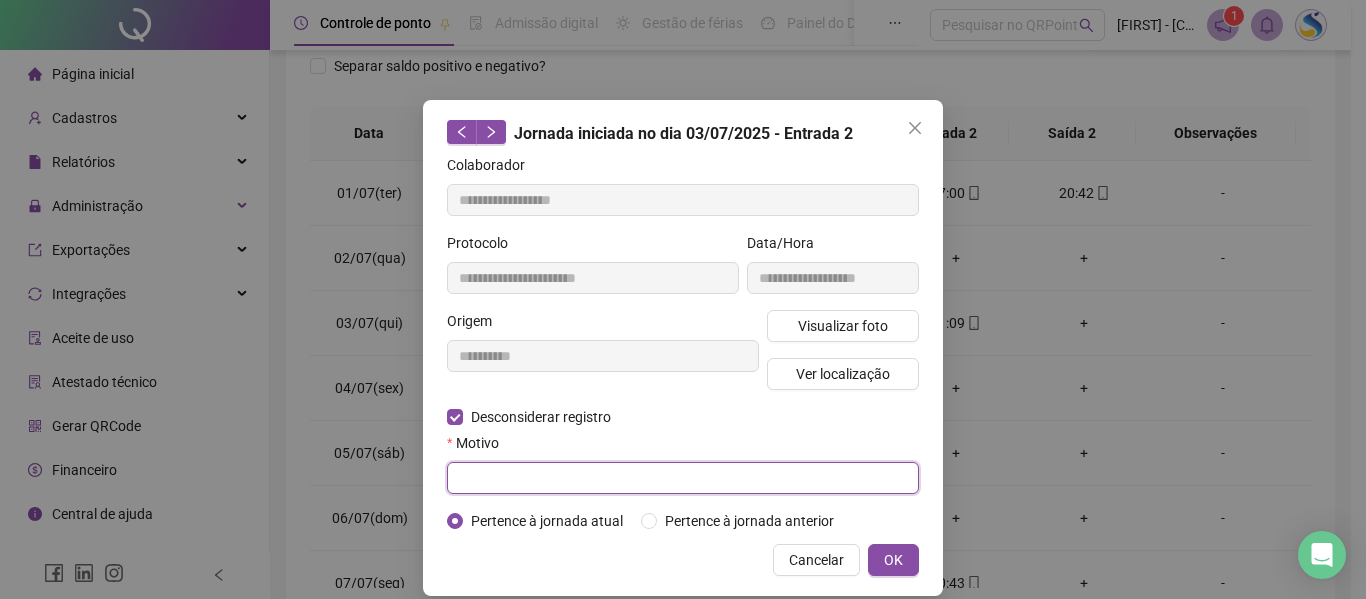 click at bounding box center [683, 478] 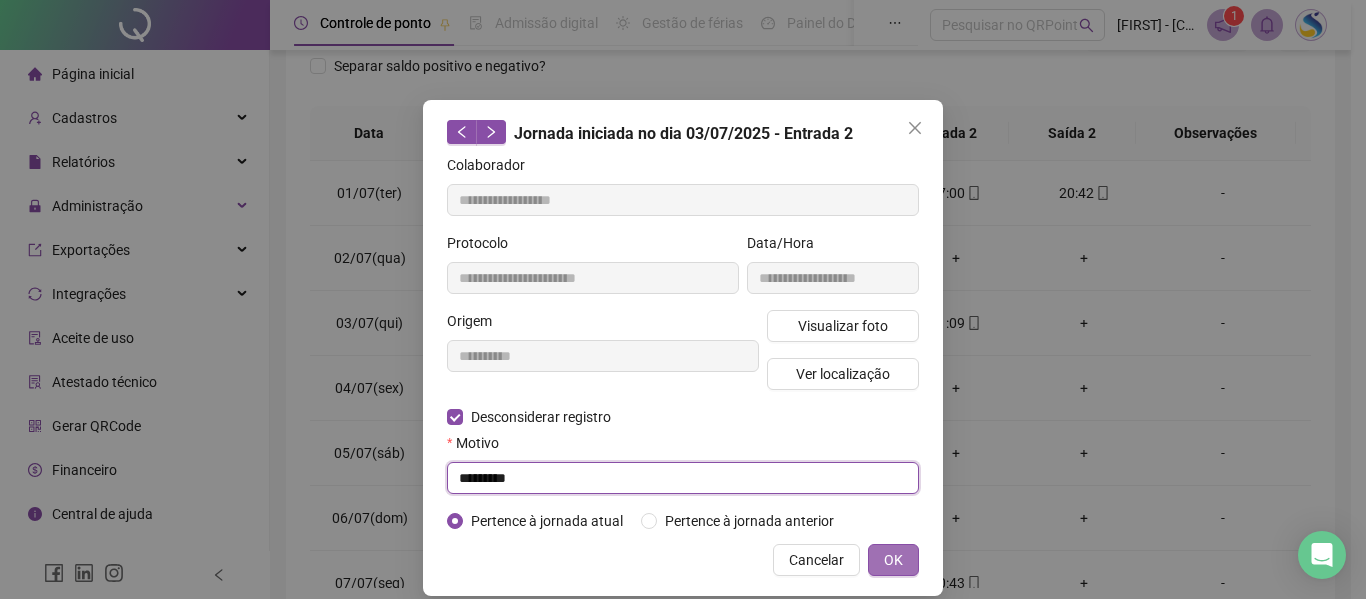 type on "*********" 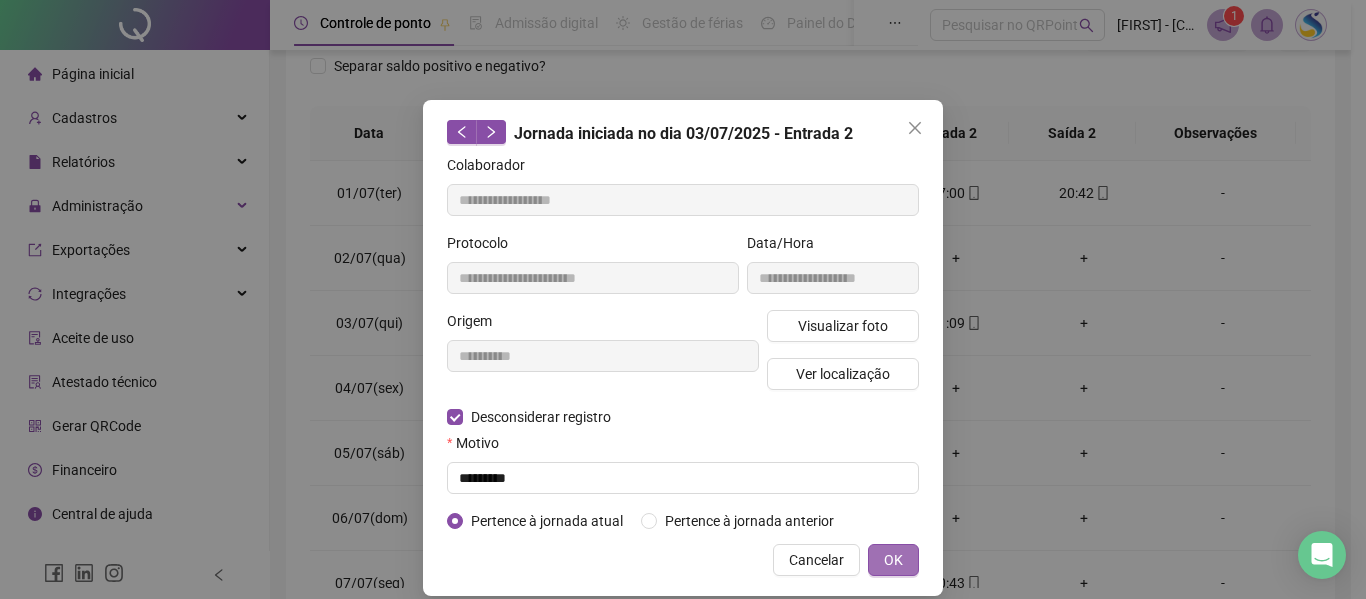 click on "OK" at bounding box center [893, 560] 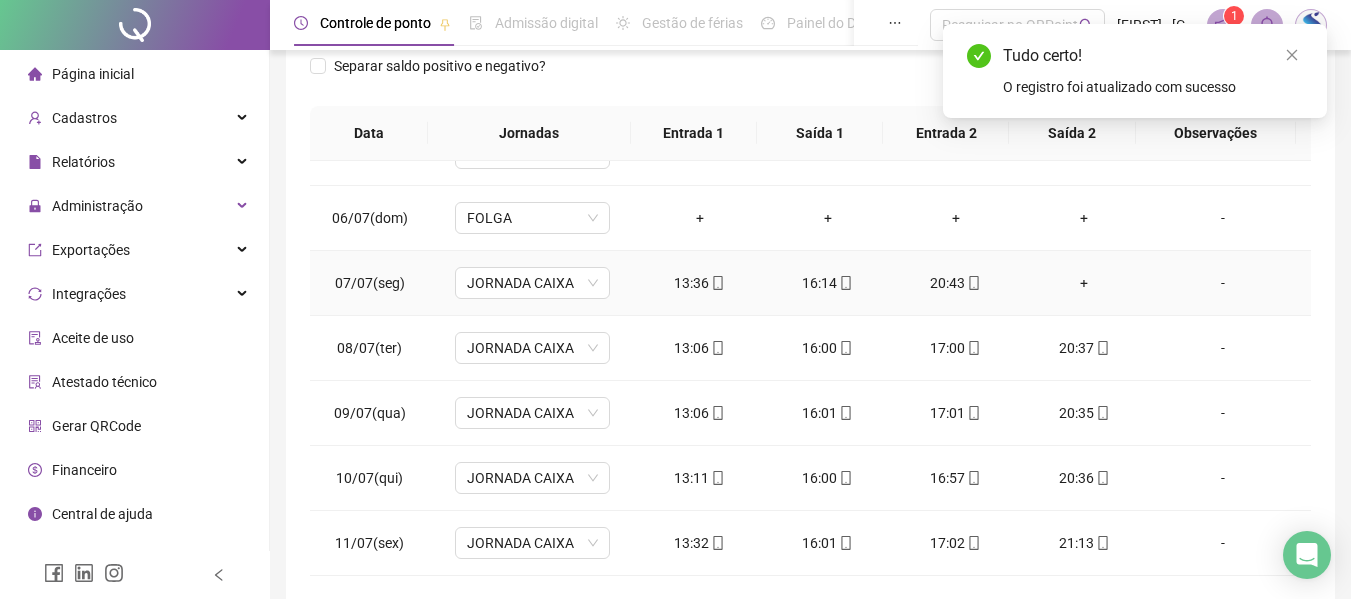 click on "20:43" at bounding box center [956, 283] 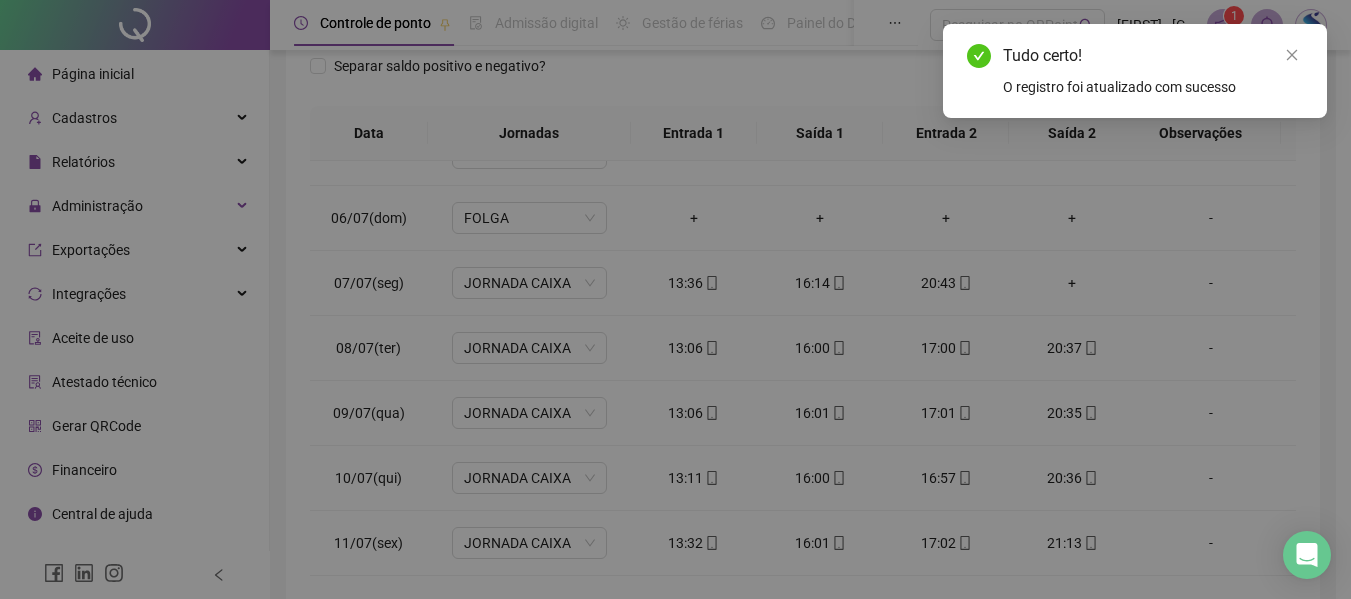 type on "**********" 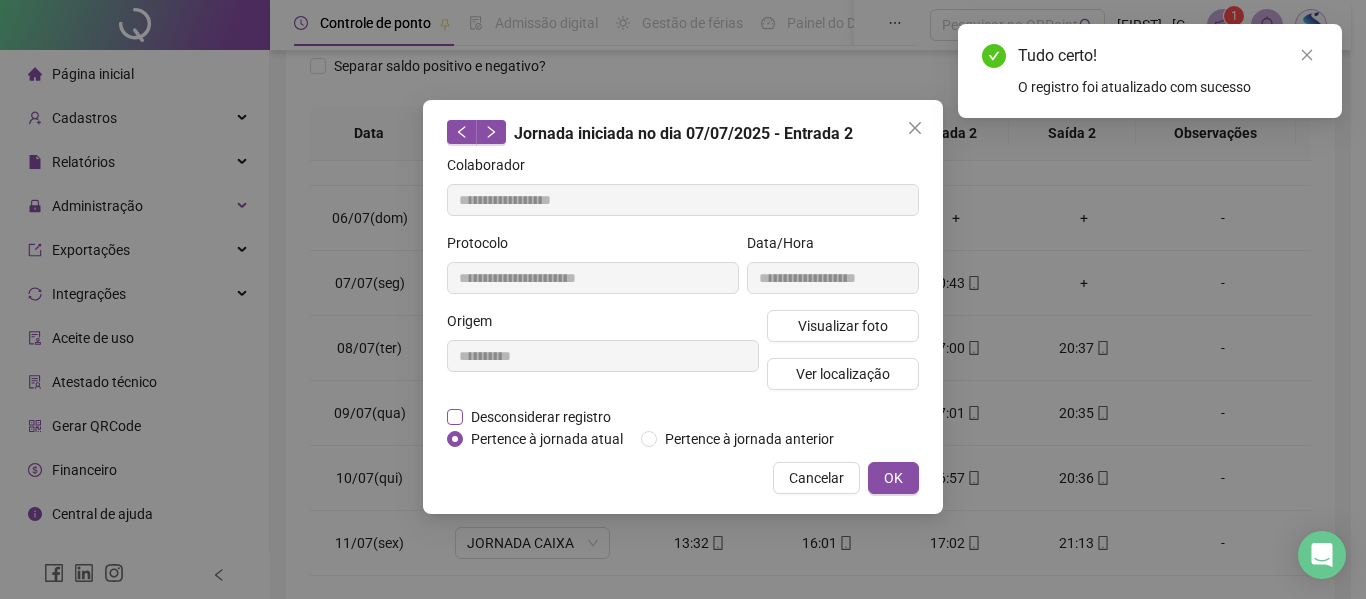 click on "Desconsiderar registro" at bounding box center (541, 417) 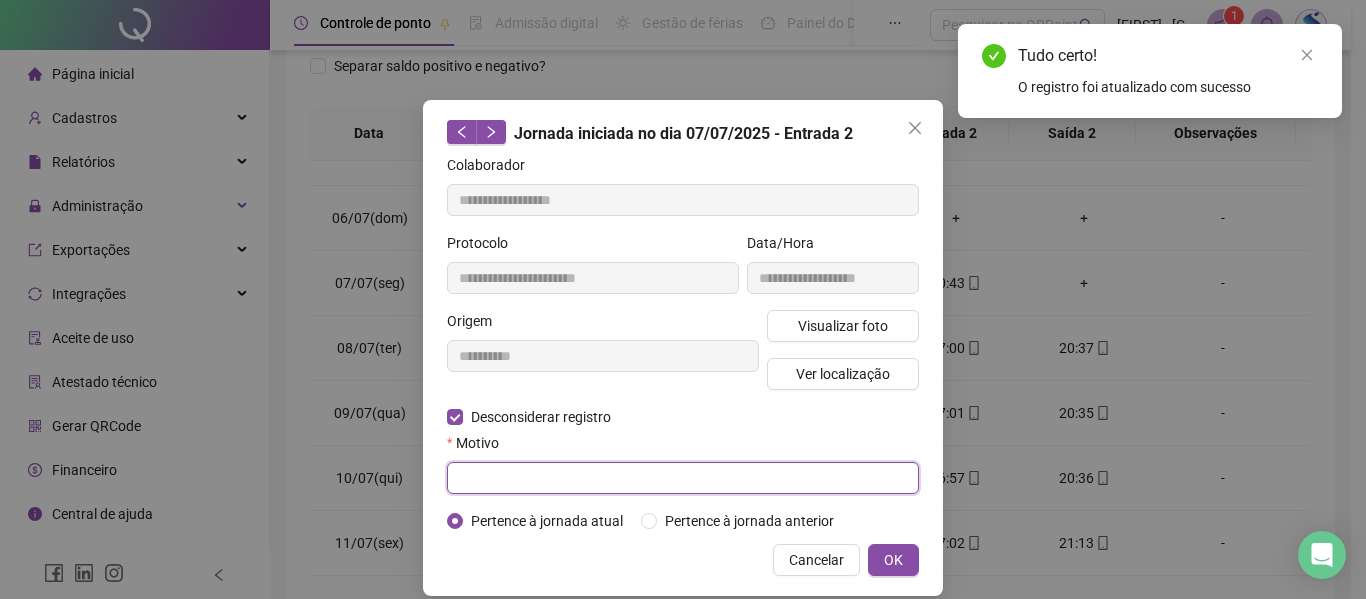 click at bounding box center [683, 478] 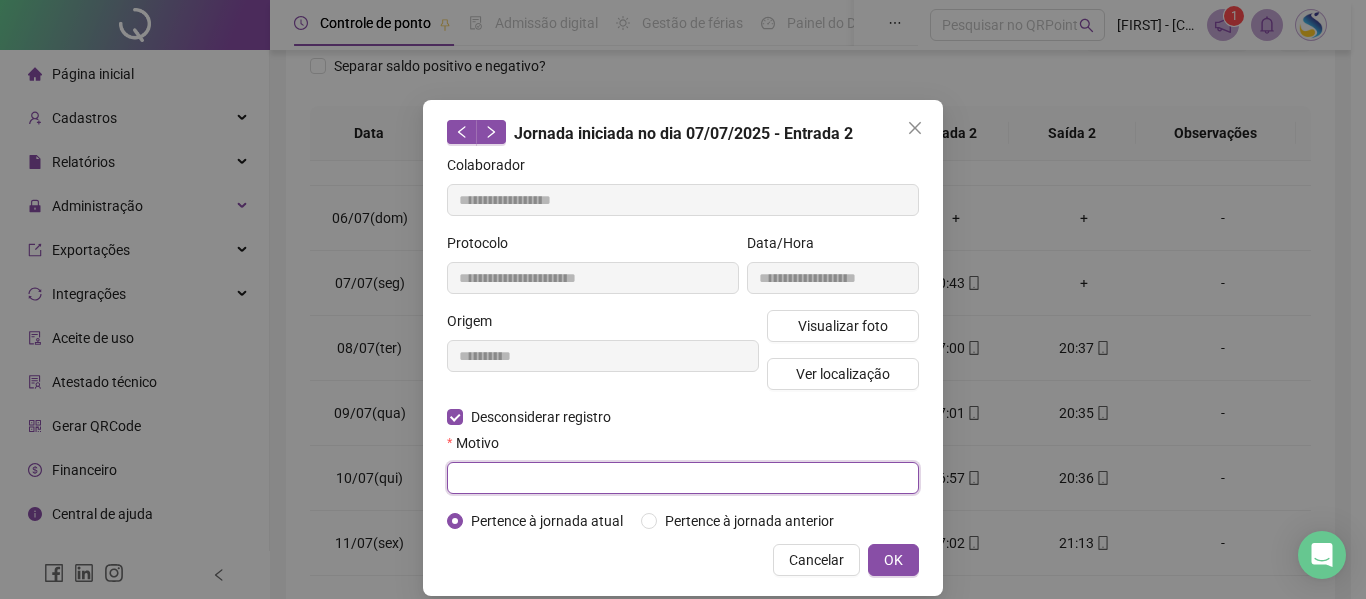paste on "*********" 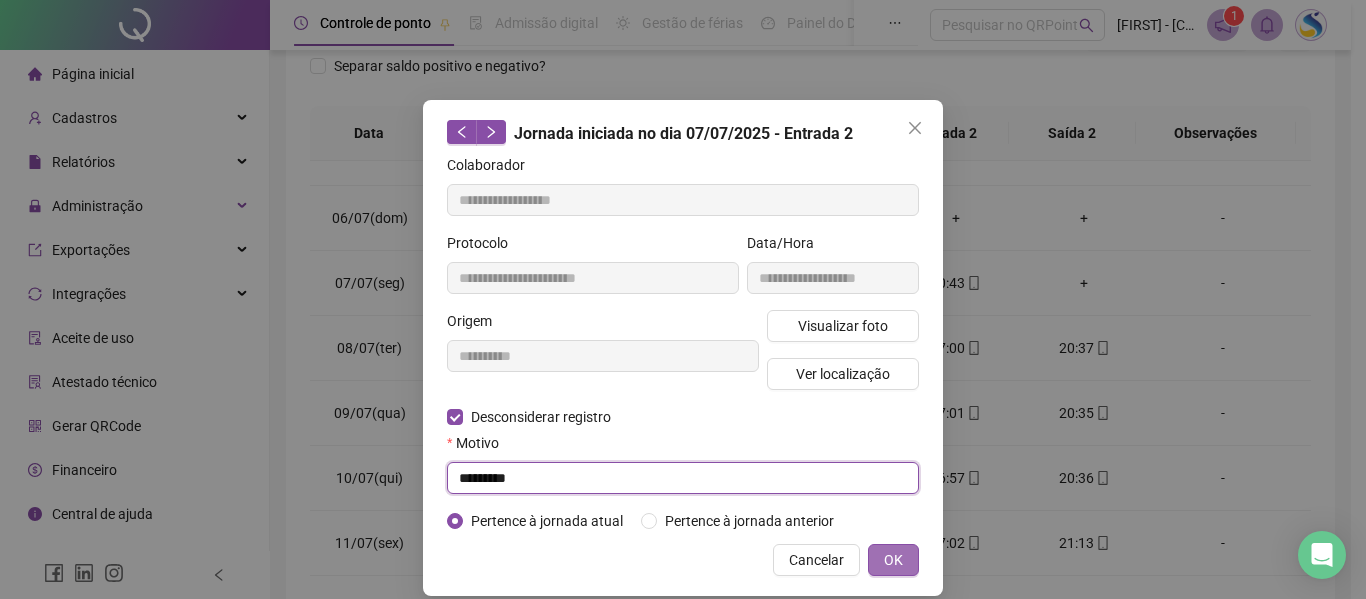 type on "*********" 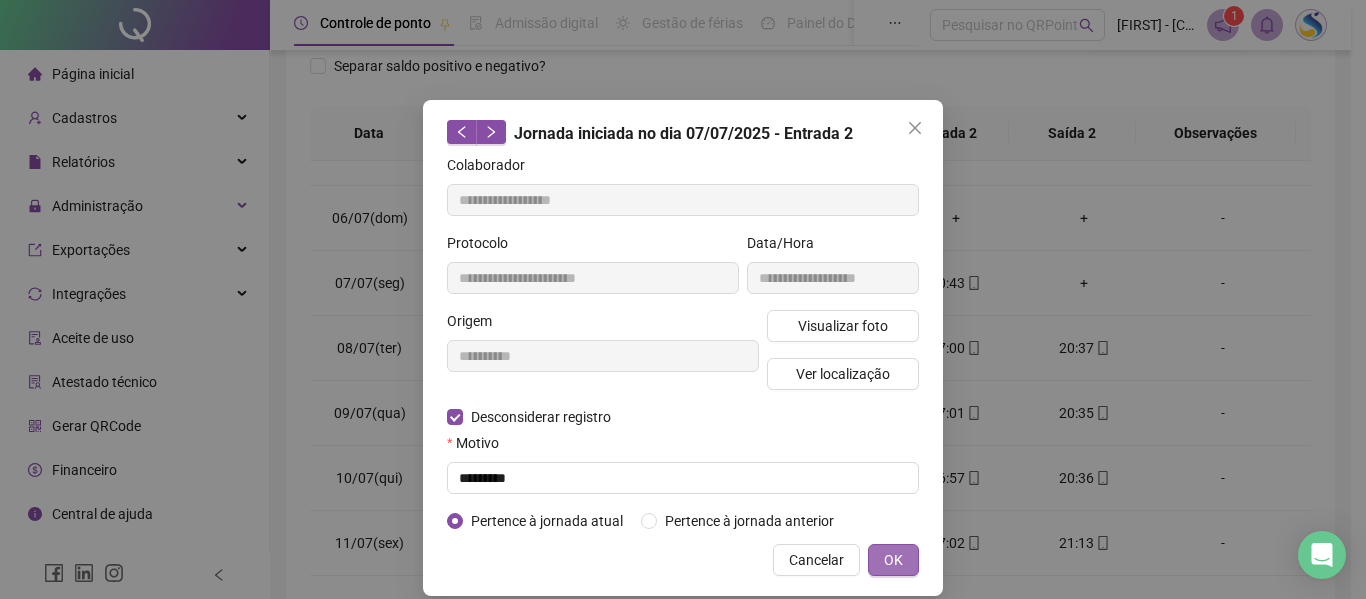 click on "OK" at bounding box center [893, 560] 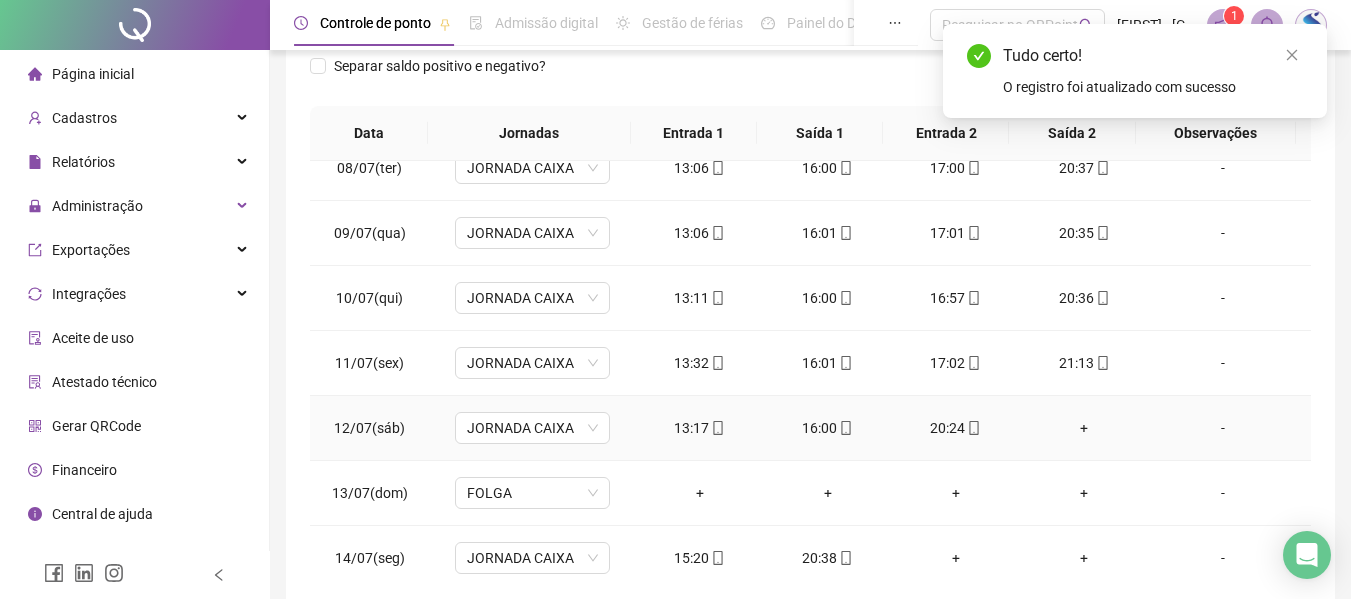 scroll, scrollTop: 500, scrollLeft: 0, axis: vertical 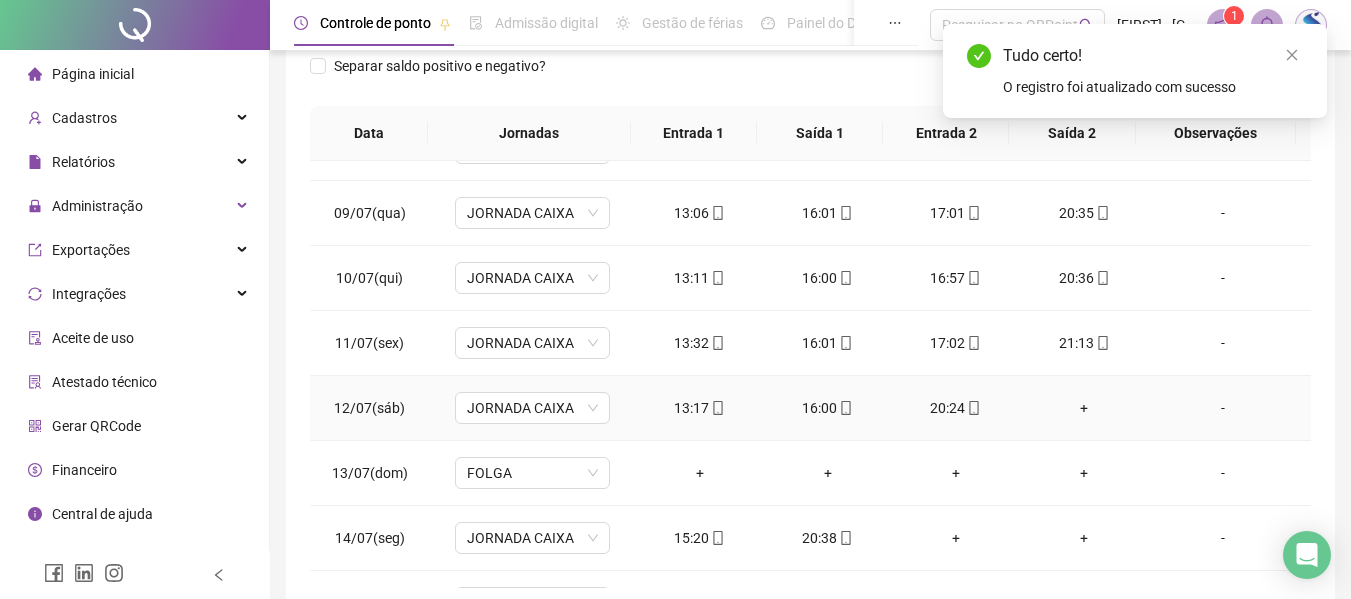 click on "20:24" at bounding box center (956, 408) 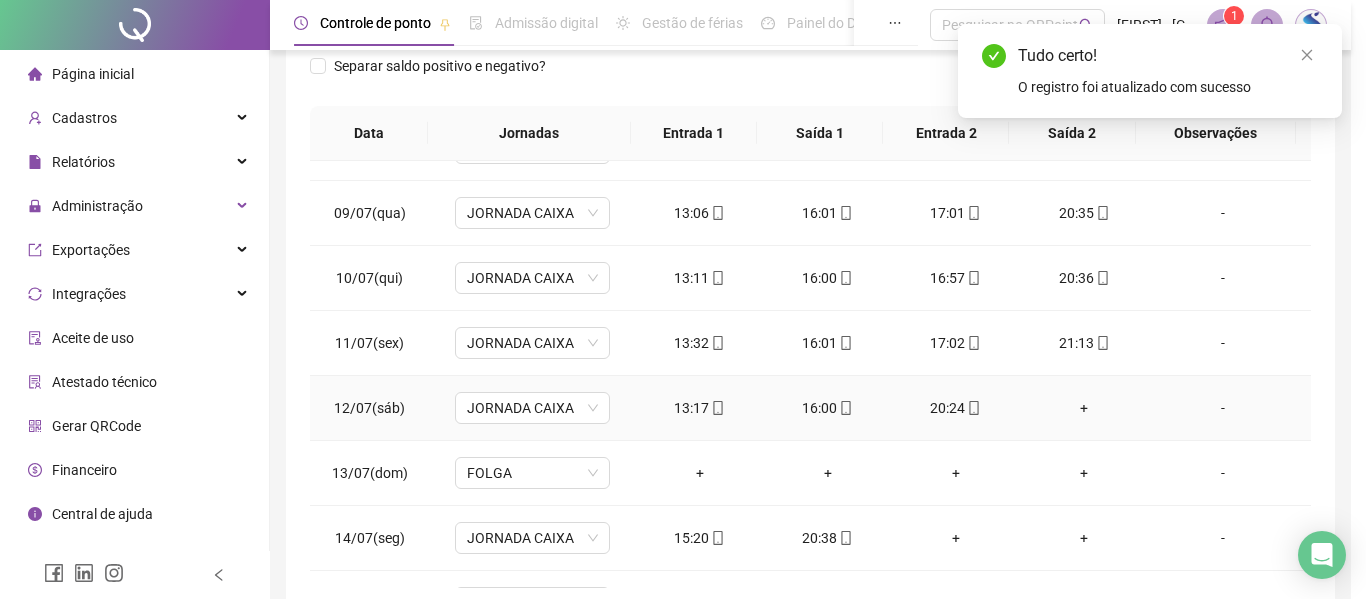 type on "**********" 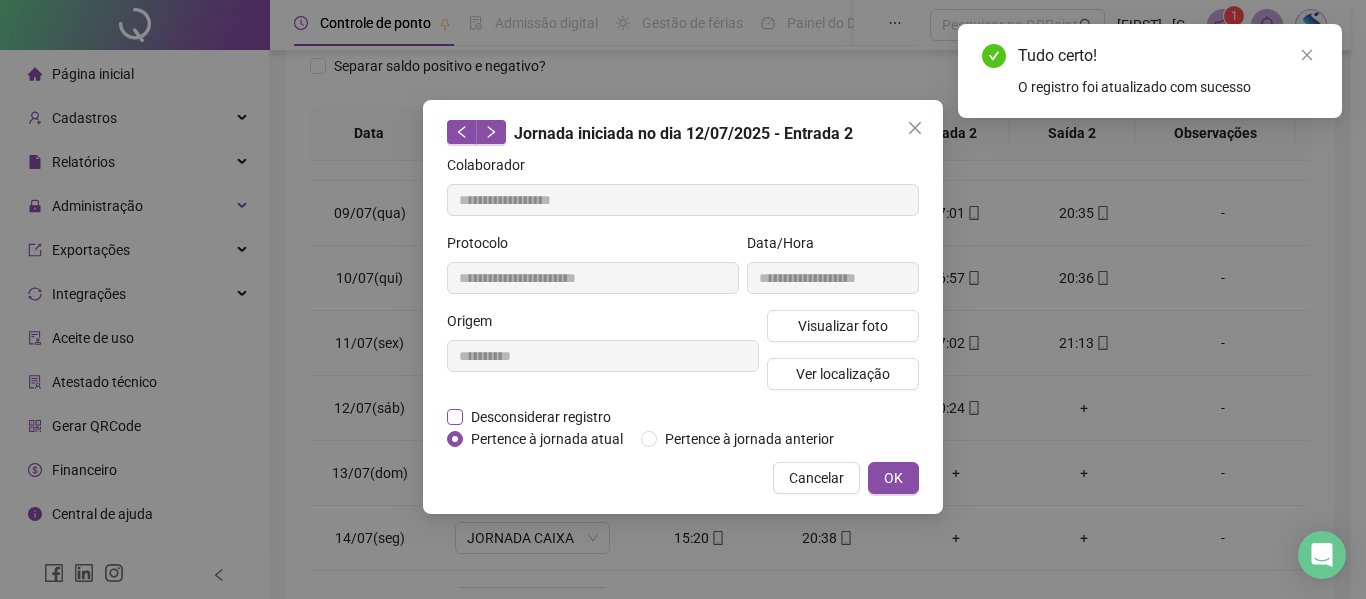 click on "Desconsiderar registro" at bounding box center [541, 417] 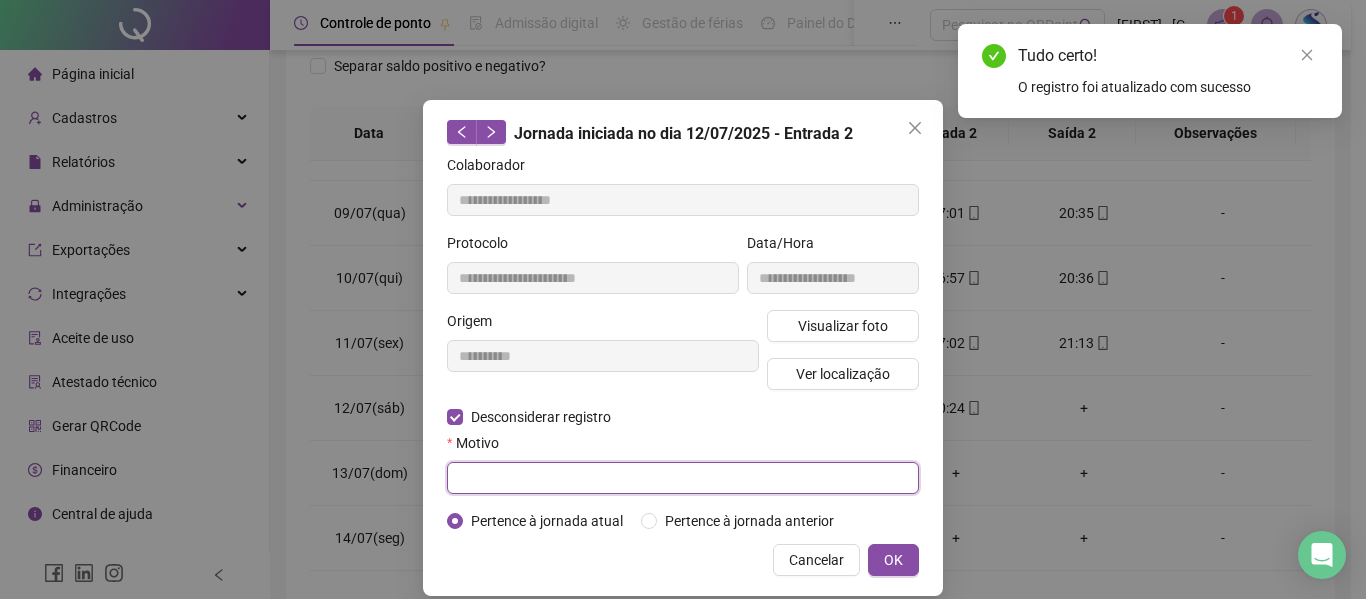 click at bounding box center [683, 478] 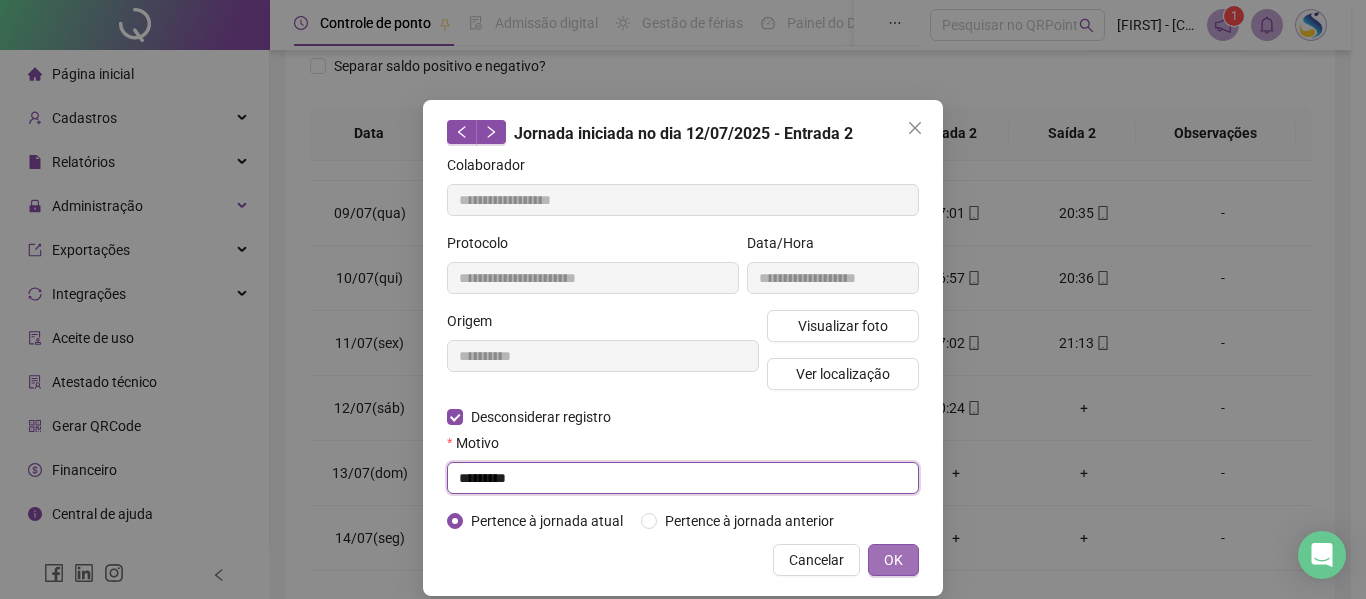 type on "*********" 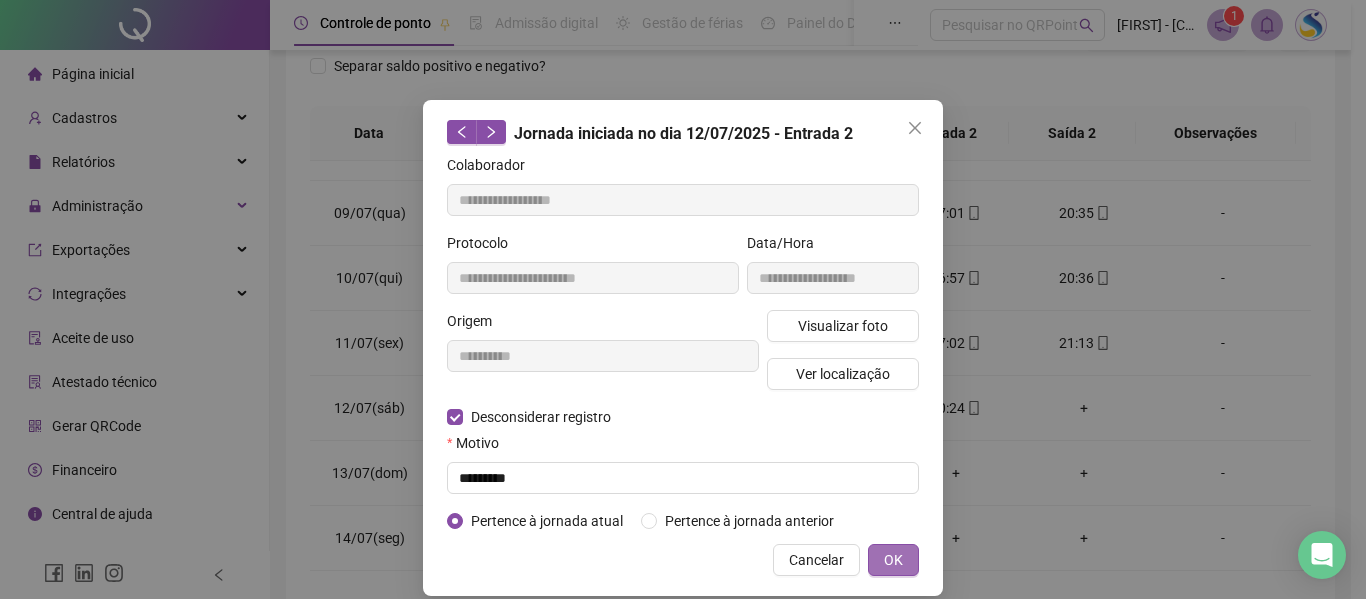 click on "OK" at bounding box center [893, 560] 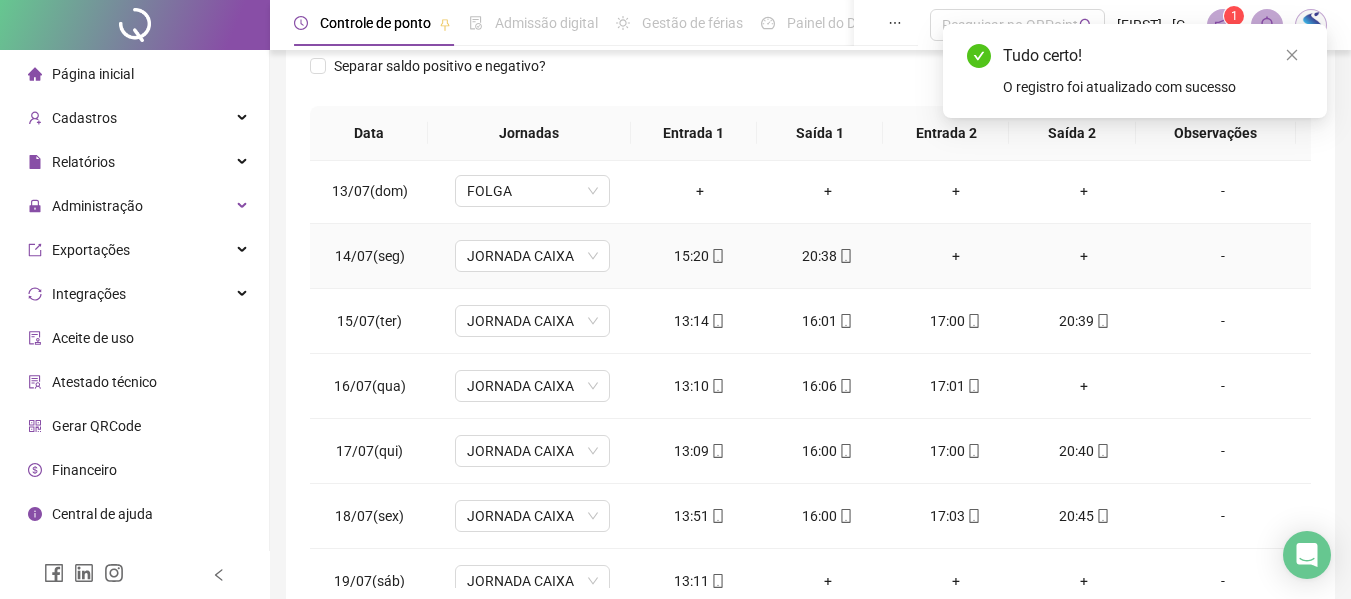 scroll, scrollTop: 800, scrollLeft: 0, axis: vertical 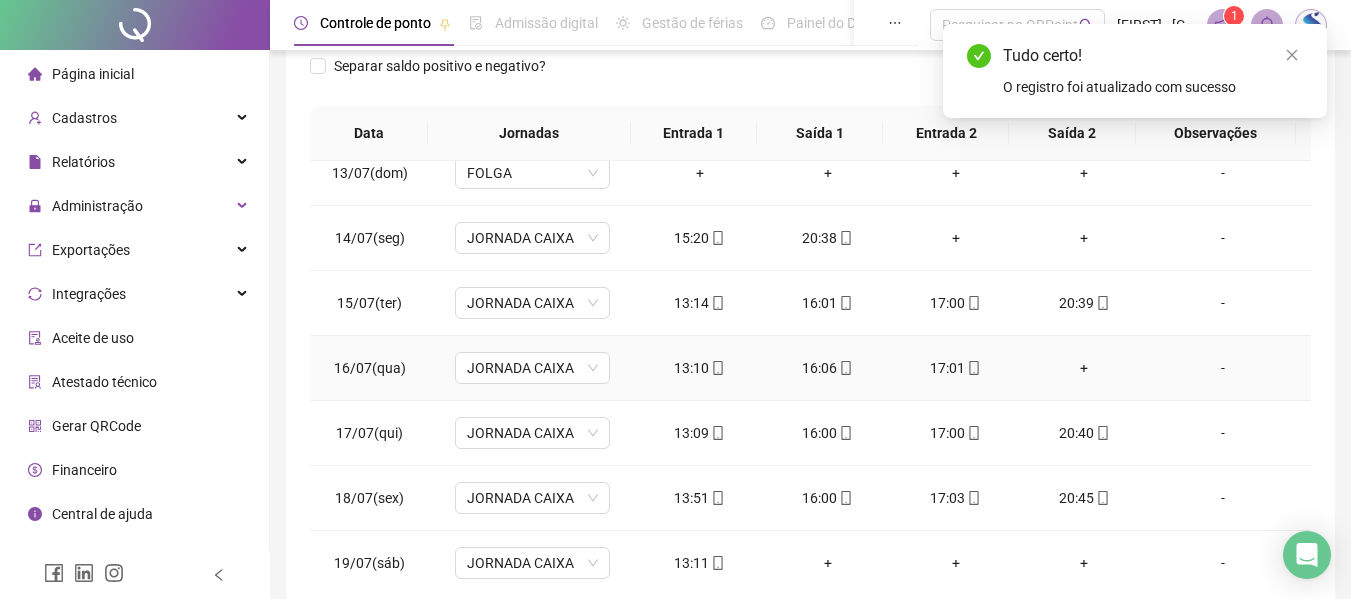 click on "17:01" at bounding box center (956, 368) 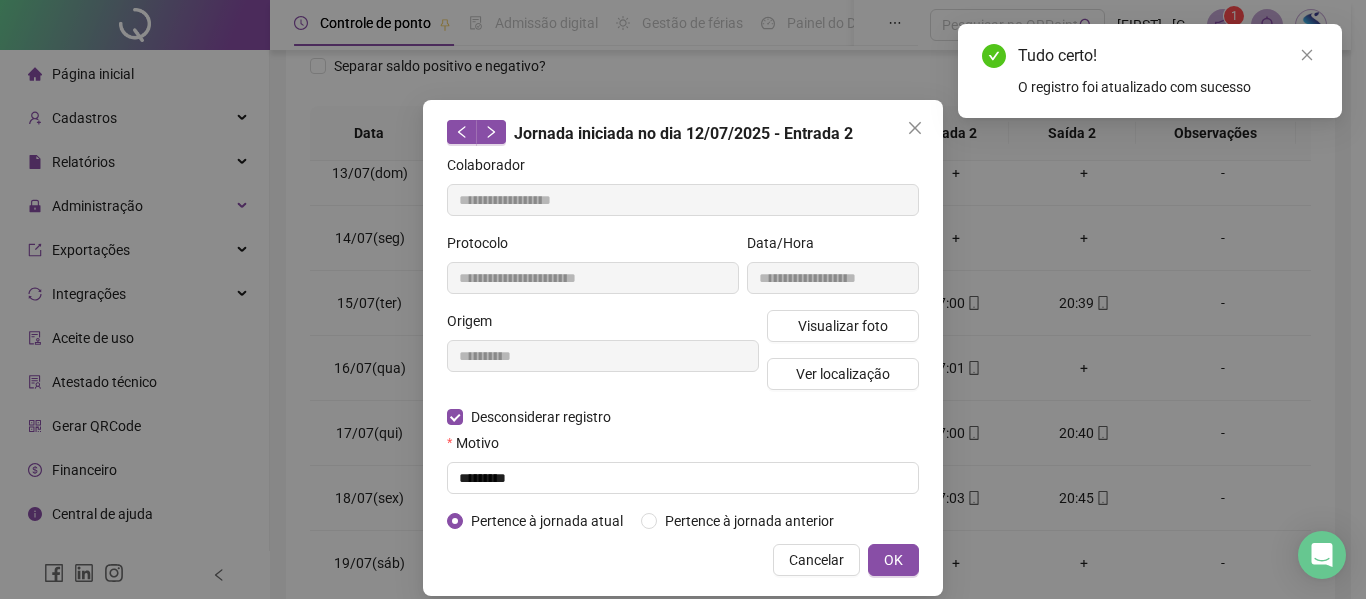 type on "**********" 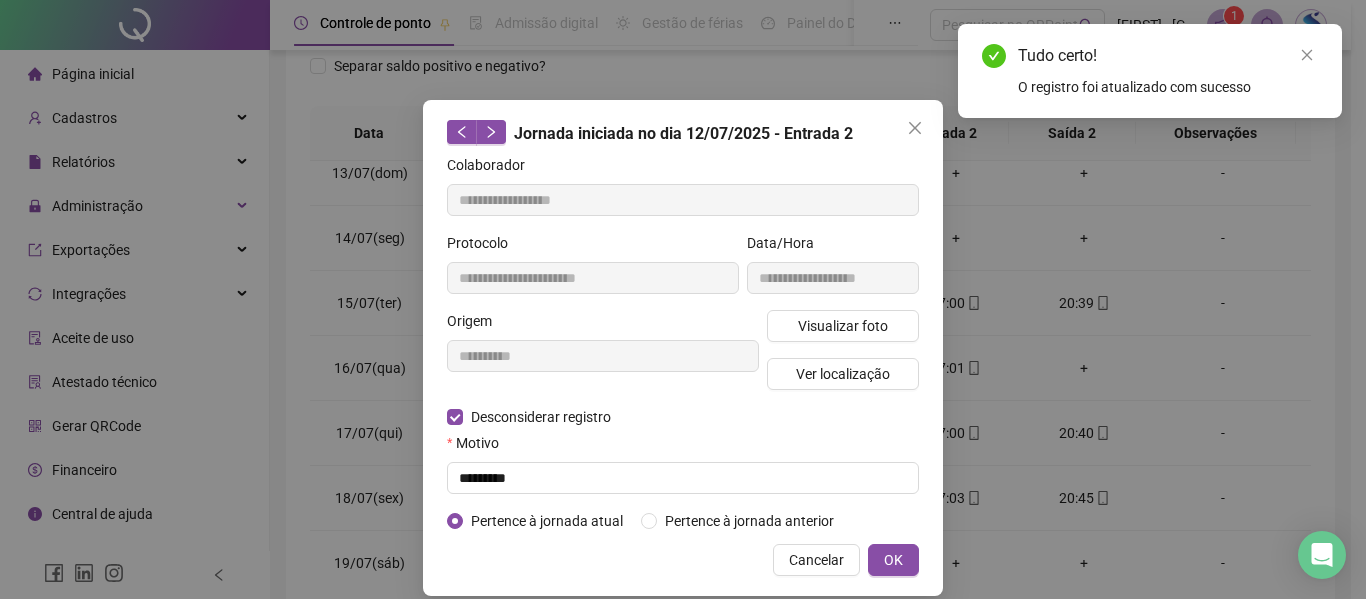 type on "**********" 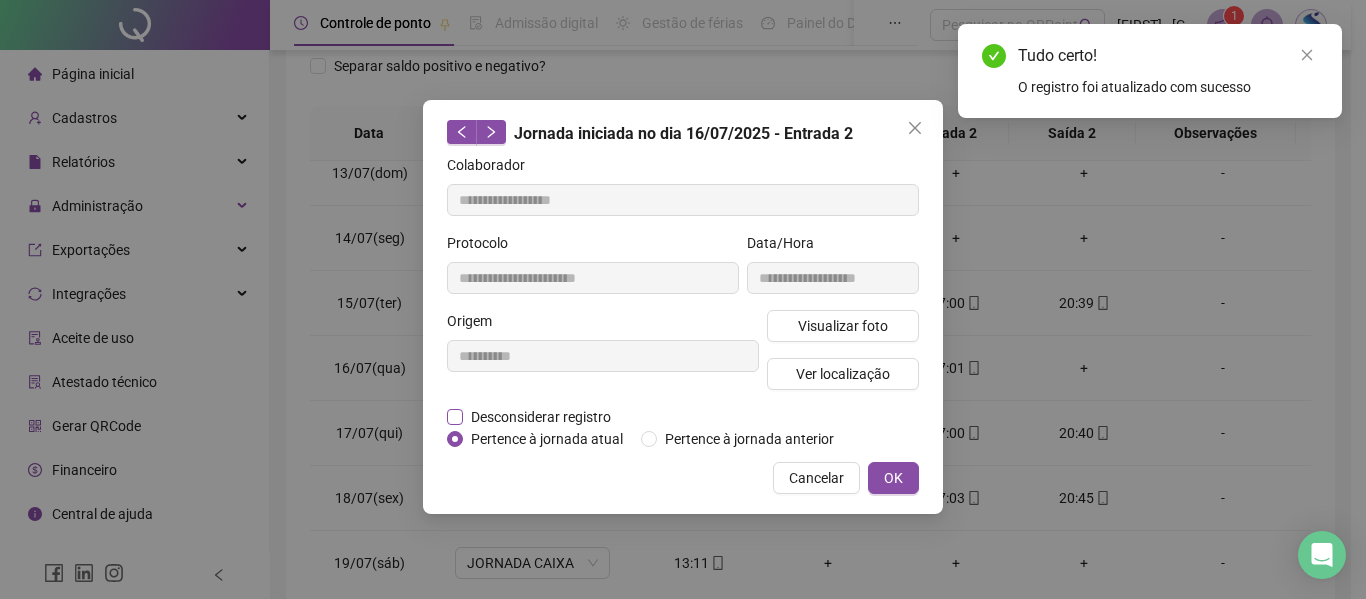 click on "Desconsiderar registro" at bounding box center [541, 417] 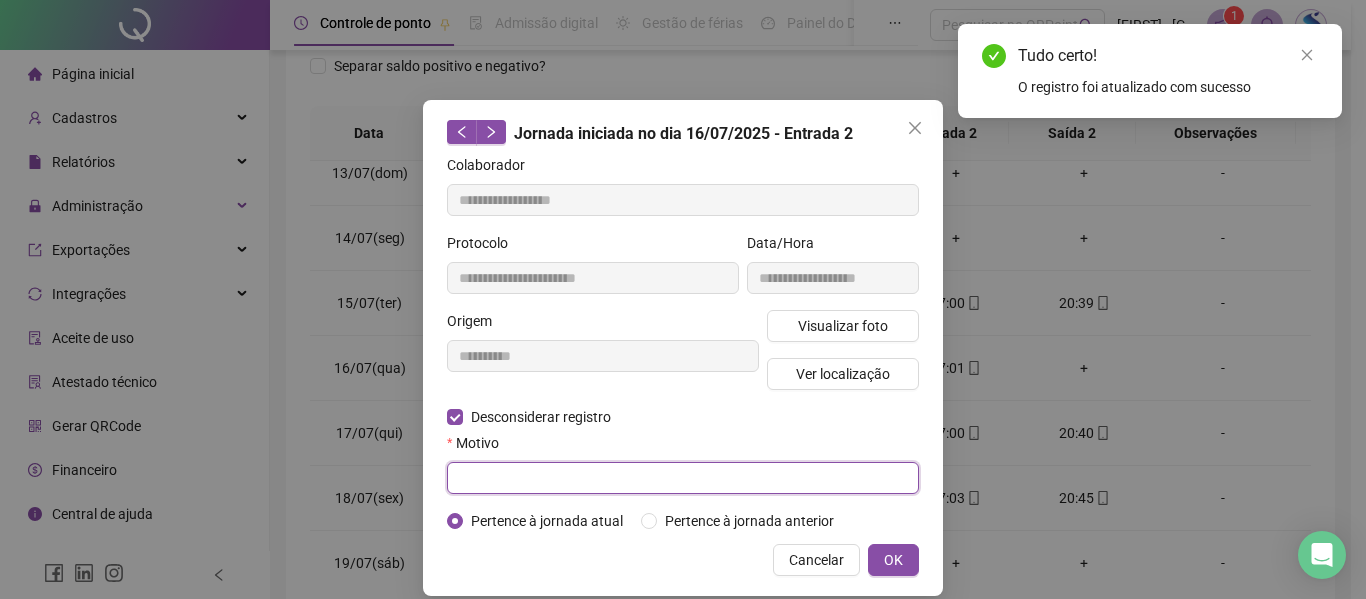 click at bounding box center [683, 478] 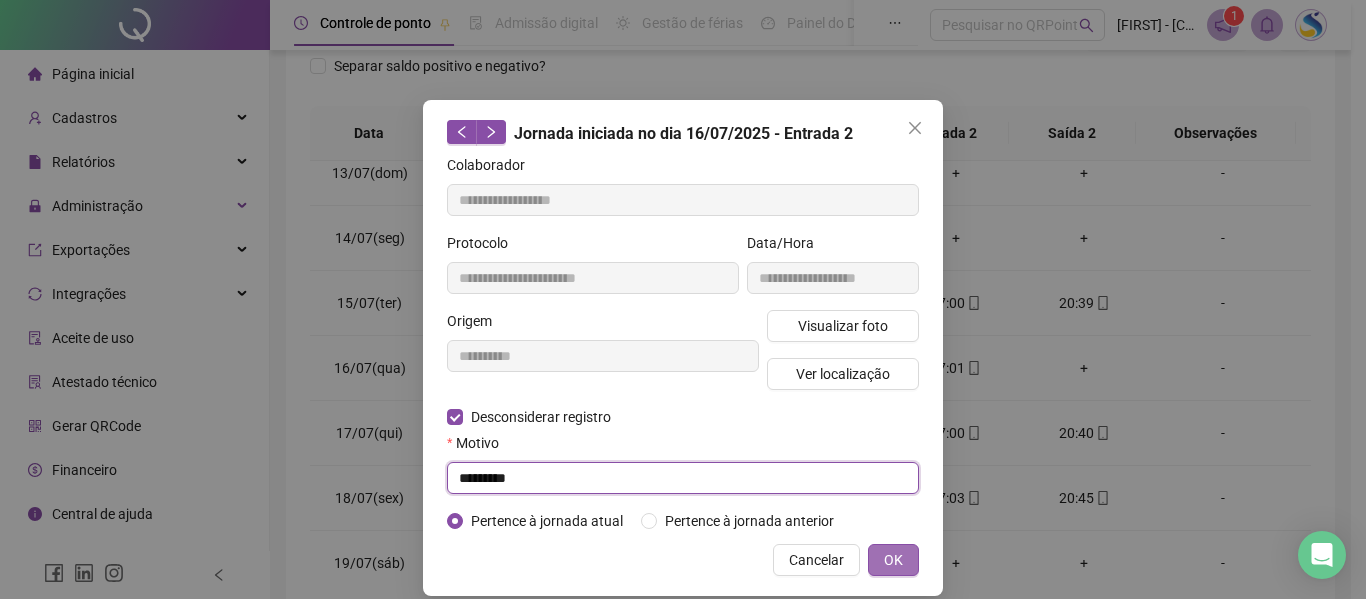 type on "*********" 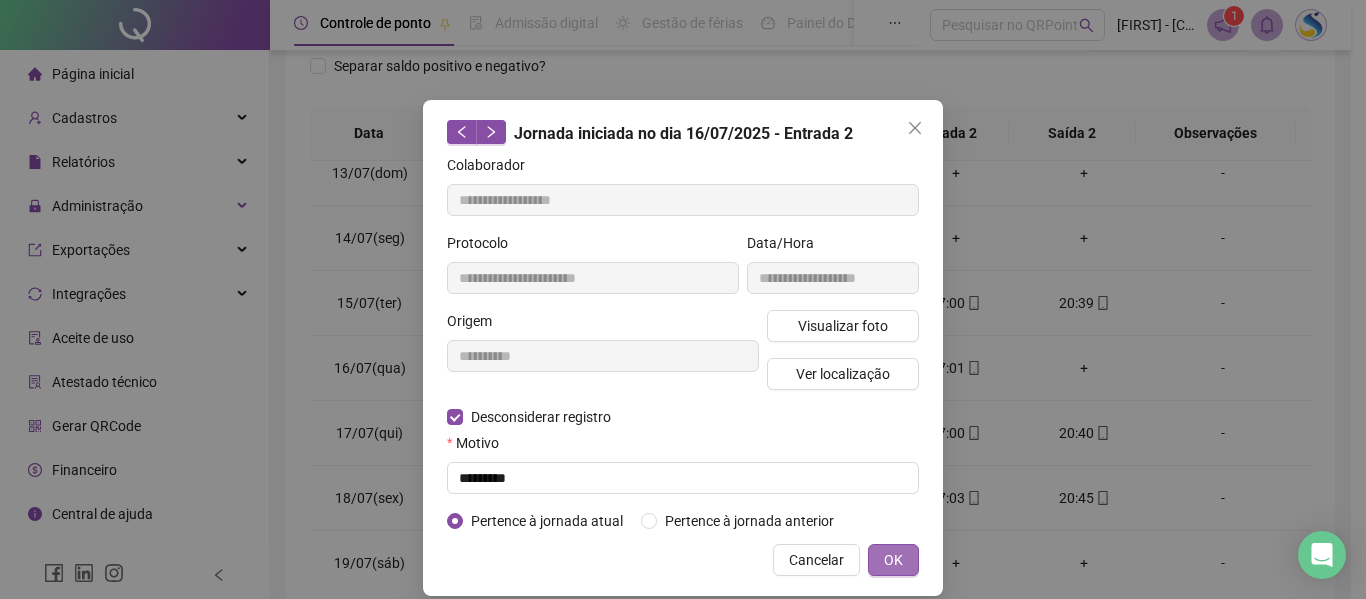click on "OK" at bounding box center (893, 560) 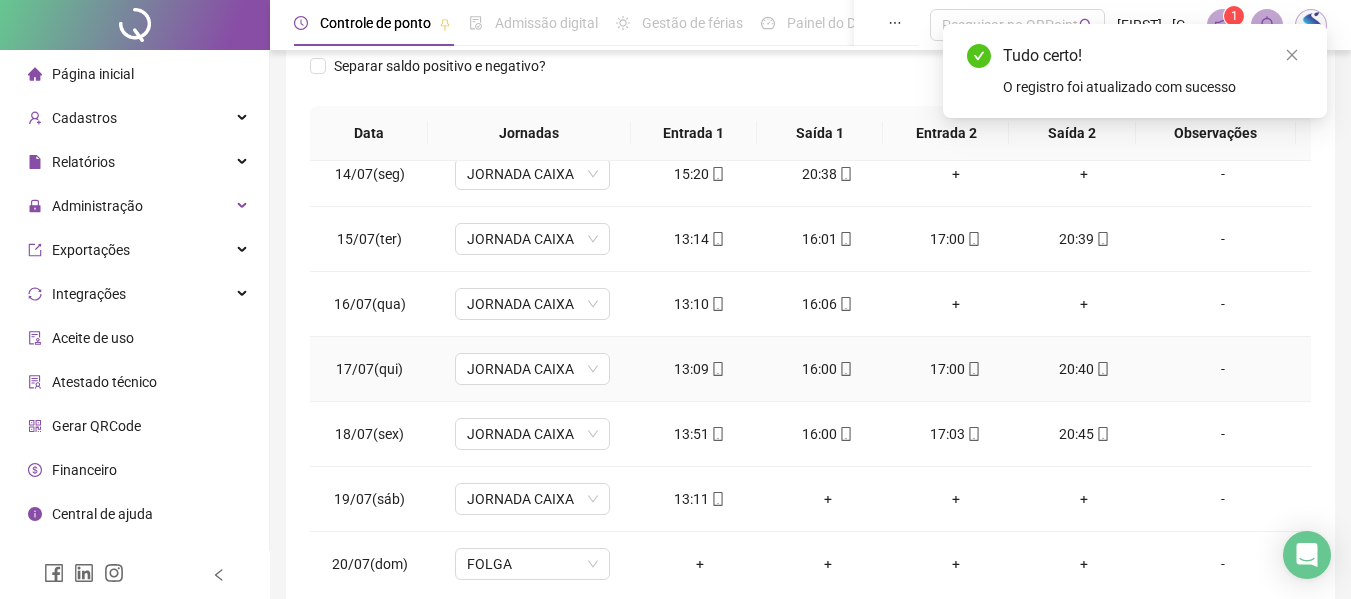scroll, scrollTop: 900, scrollLeft: 0, axis: vertical 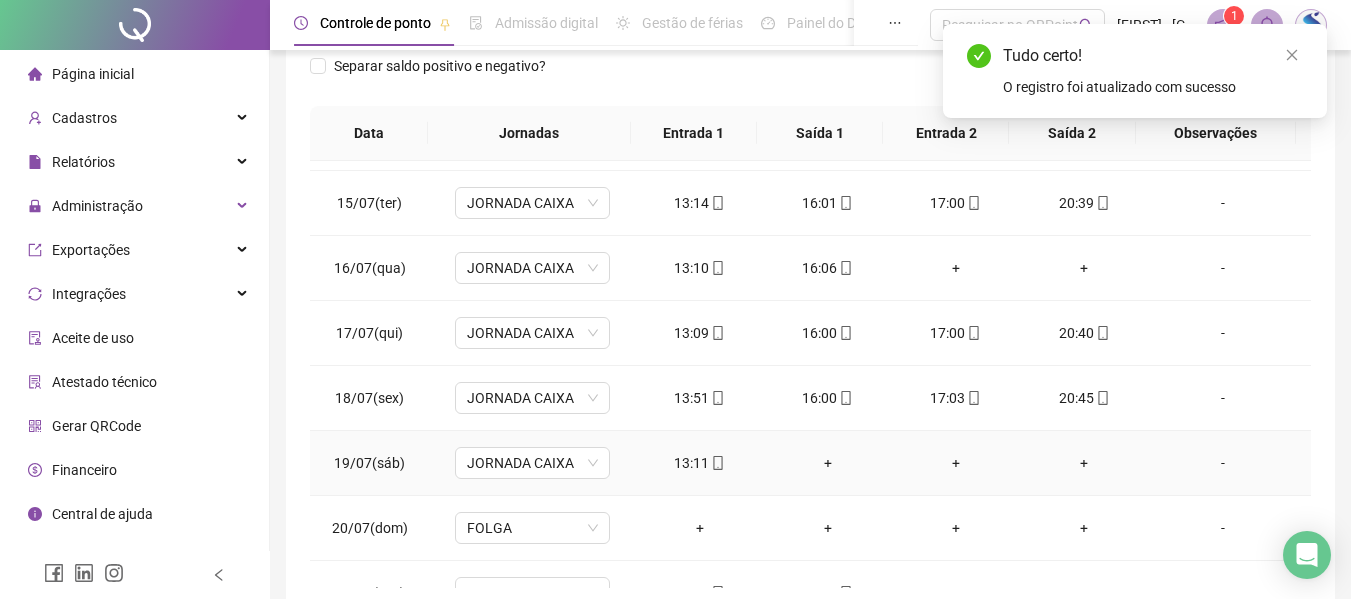 click 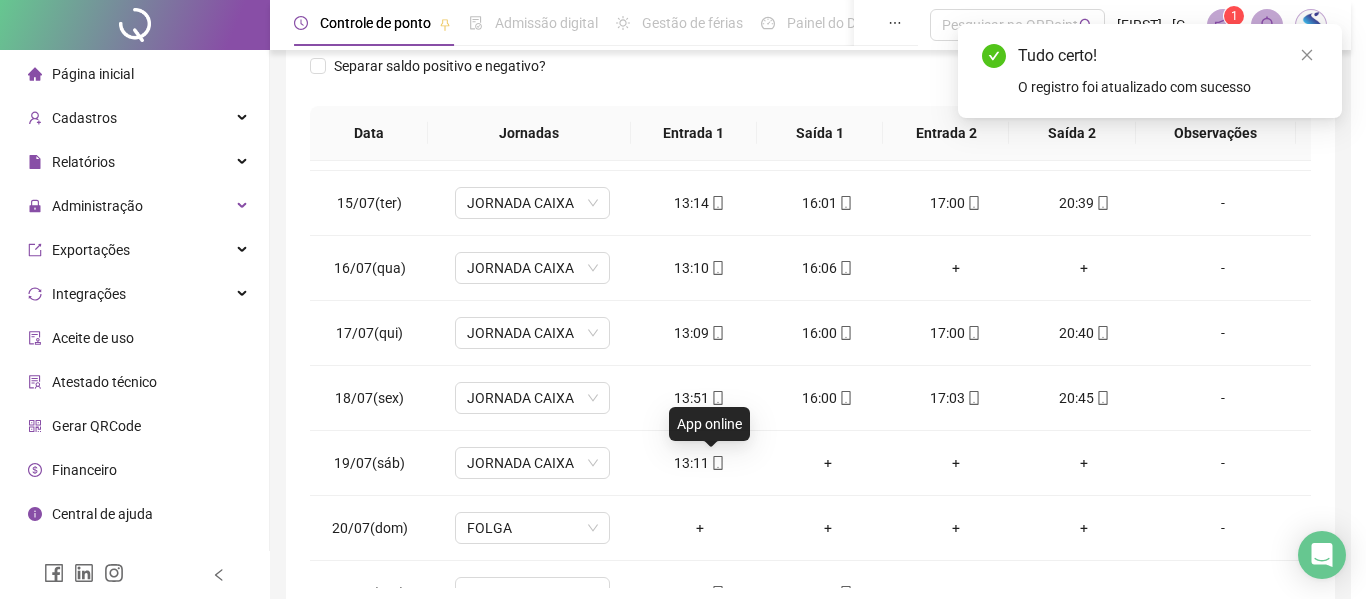 type on "**********" 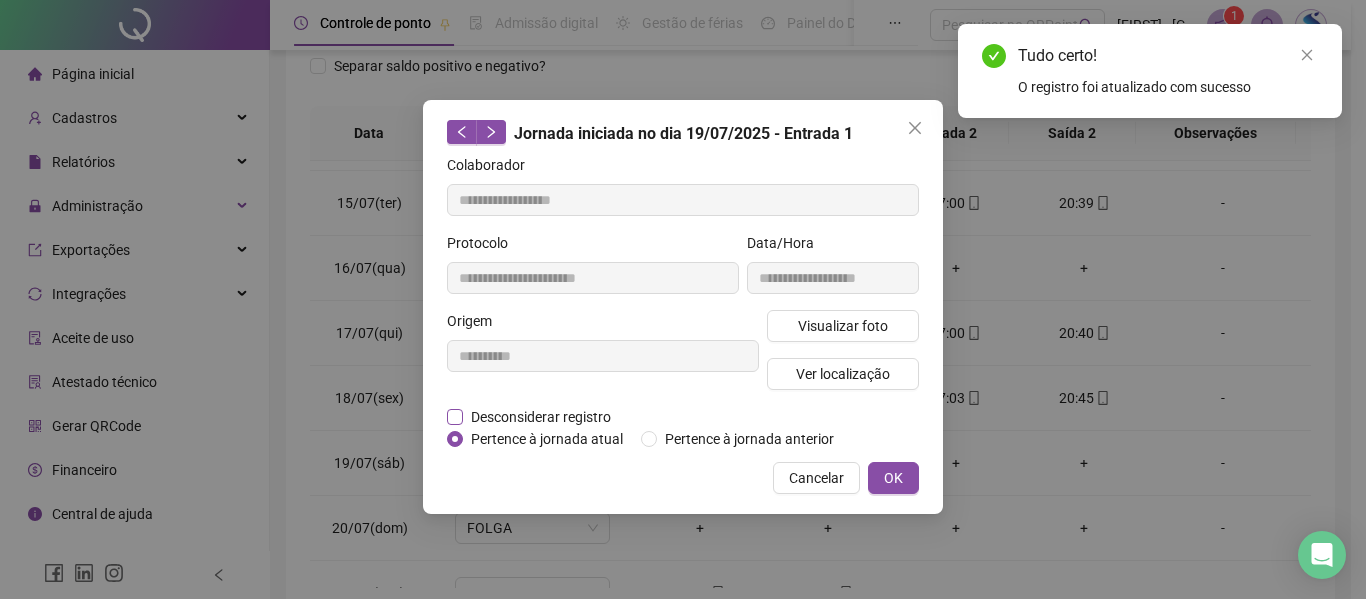 click on "Desconsiderar registro" at bounding box center (541, 417) 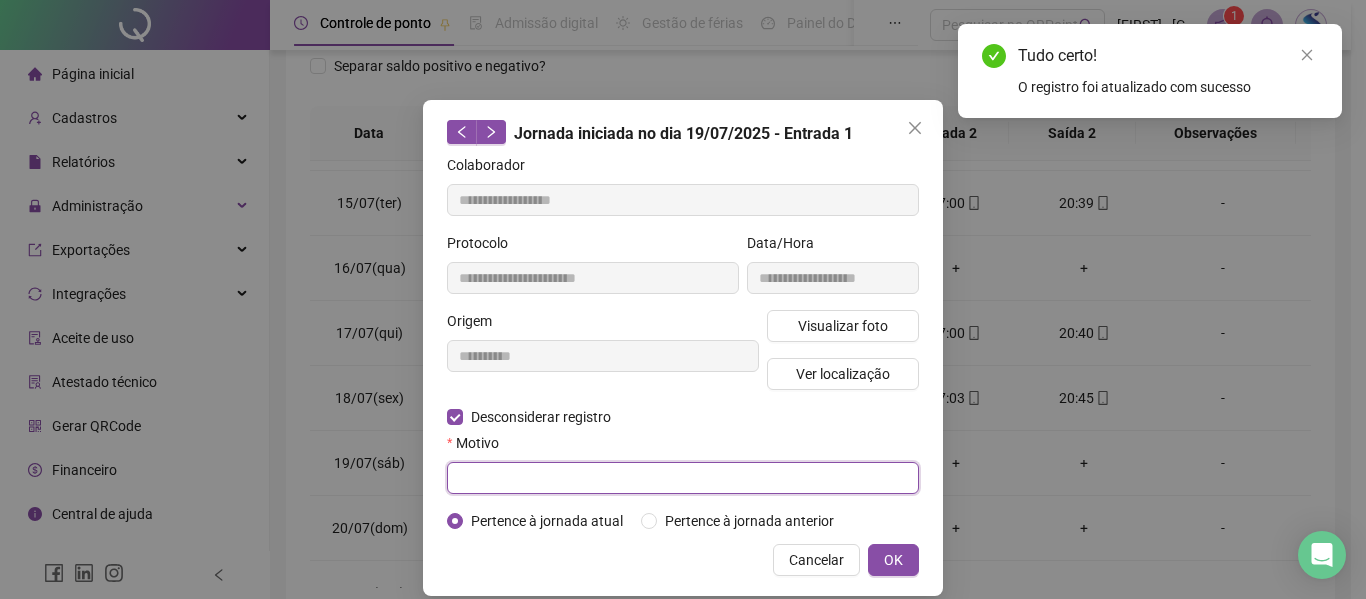 click at bounding box center (683, 478) 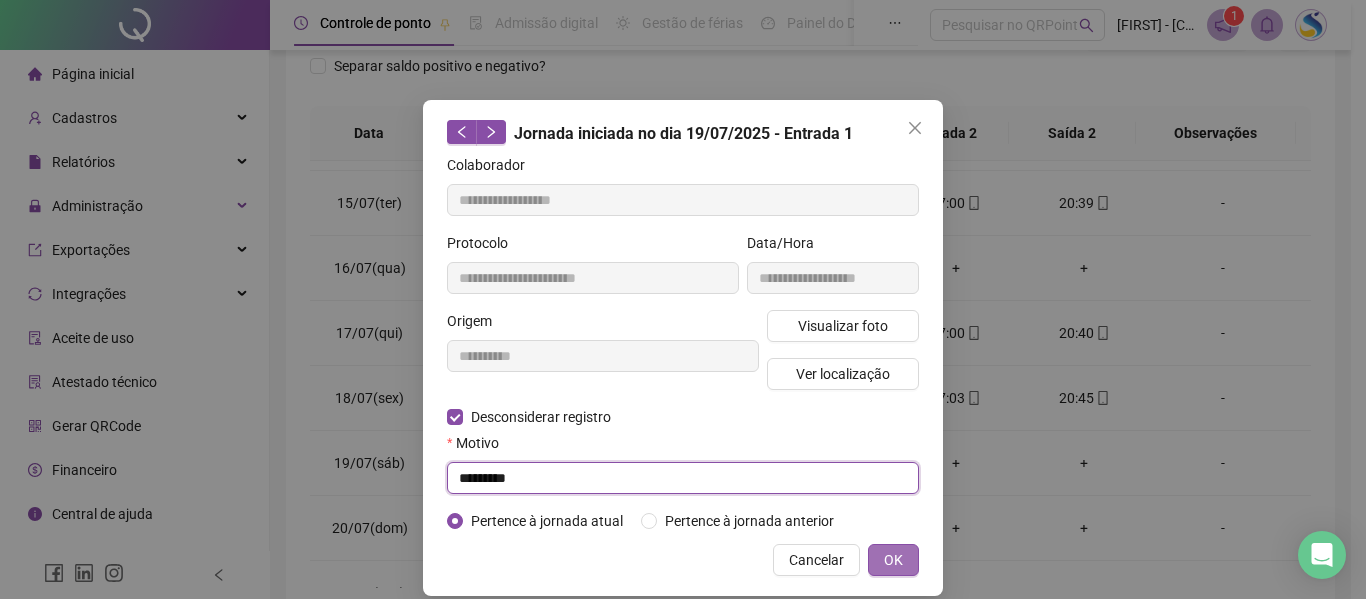 type on "*********" 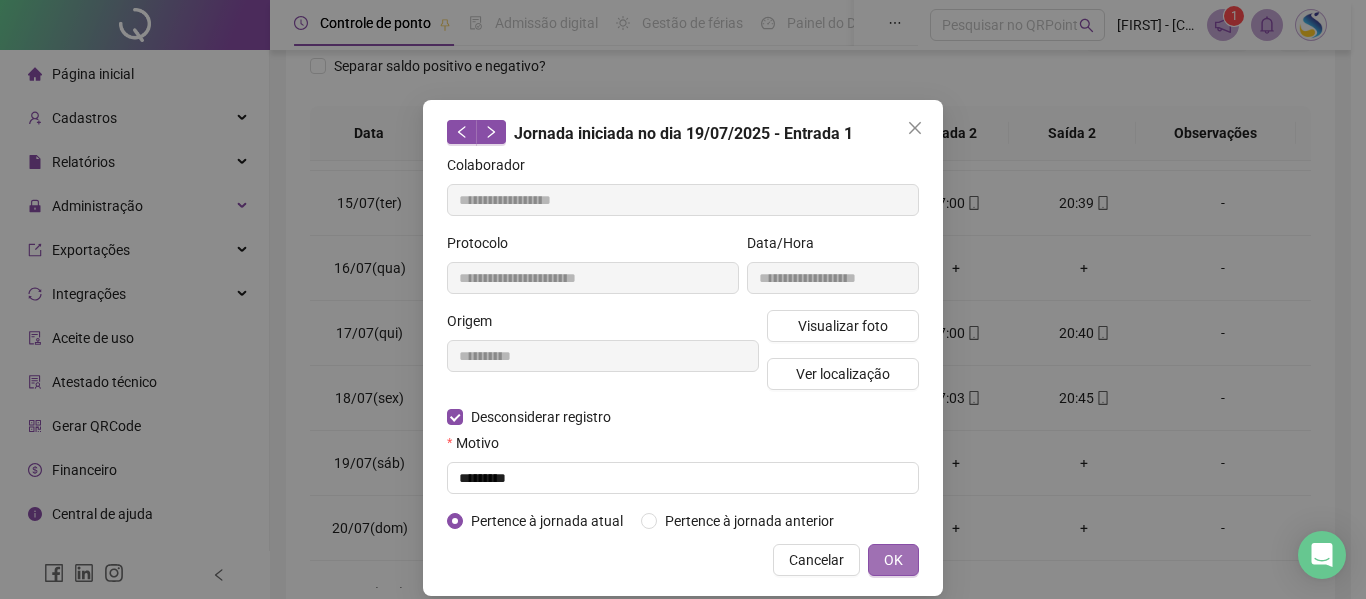 click on "OK" at bounding box center [893, 560] 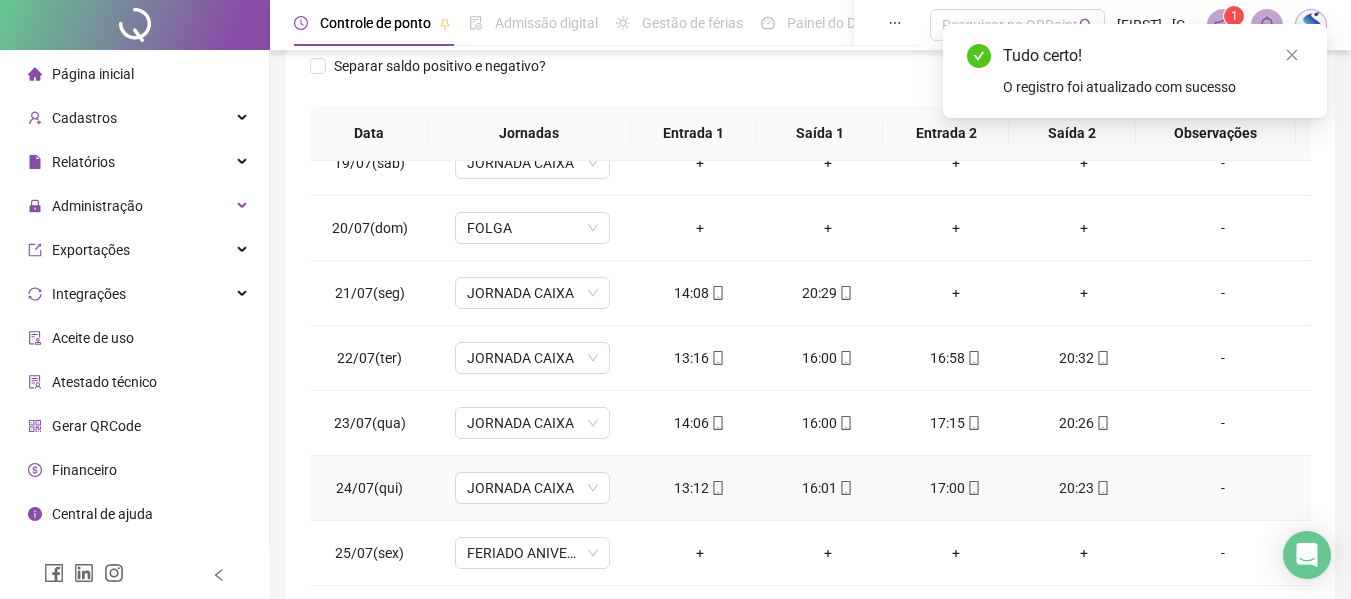 scroll, scrollTop: 1588, scrollLeft: 0, axis: vertical 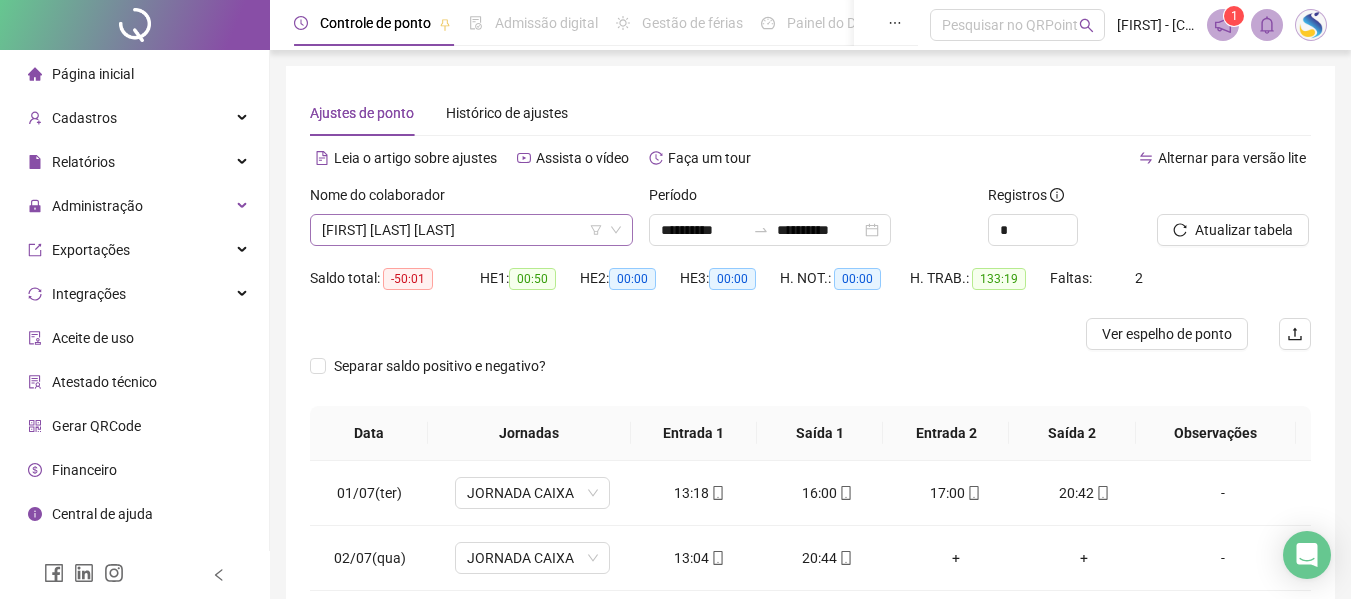 click on "[FIRST] [LAST] [LAST]" at bounding box center (471, 230) 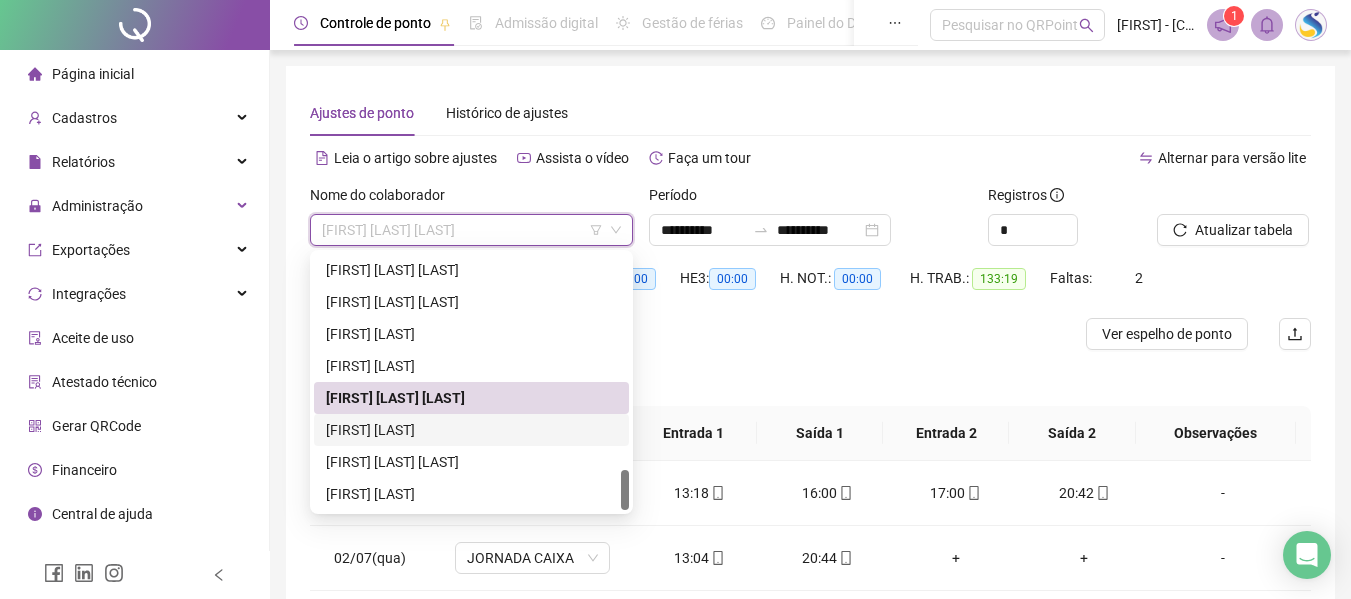 click on "[FIRST] [LAST]" at bounding box center [471, 430] 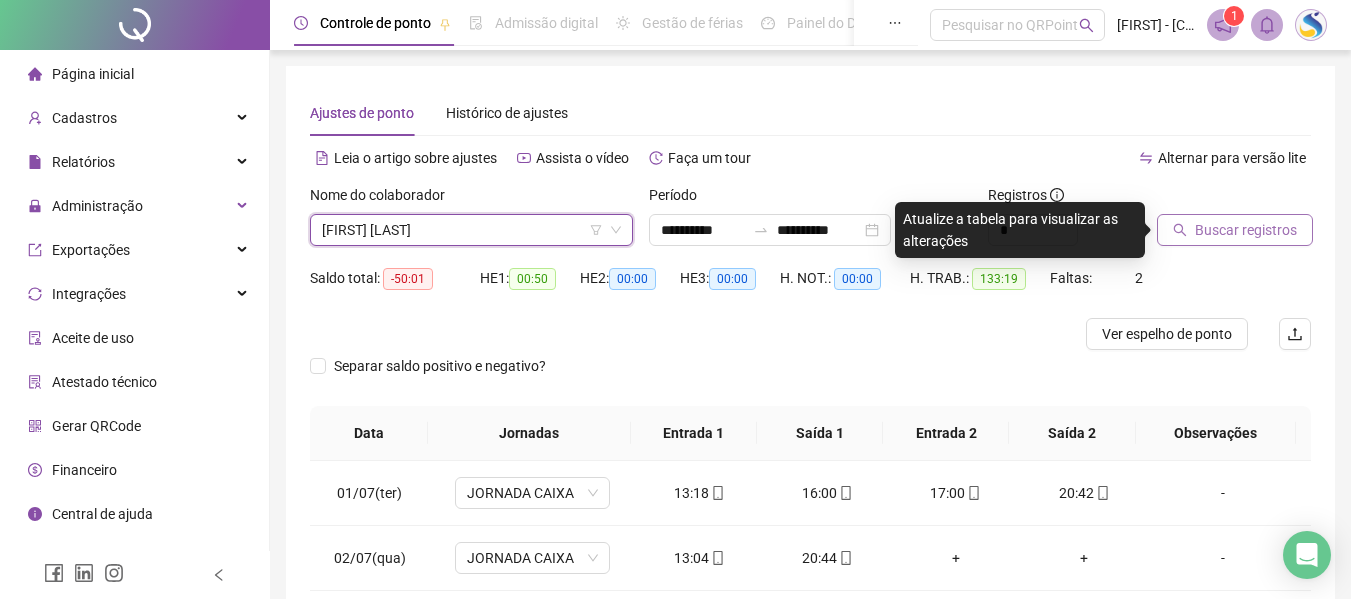 click on "Buscar registros" at bounding box center (1246, 230) 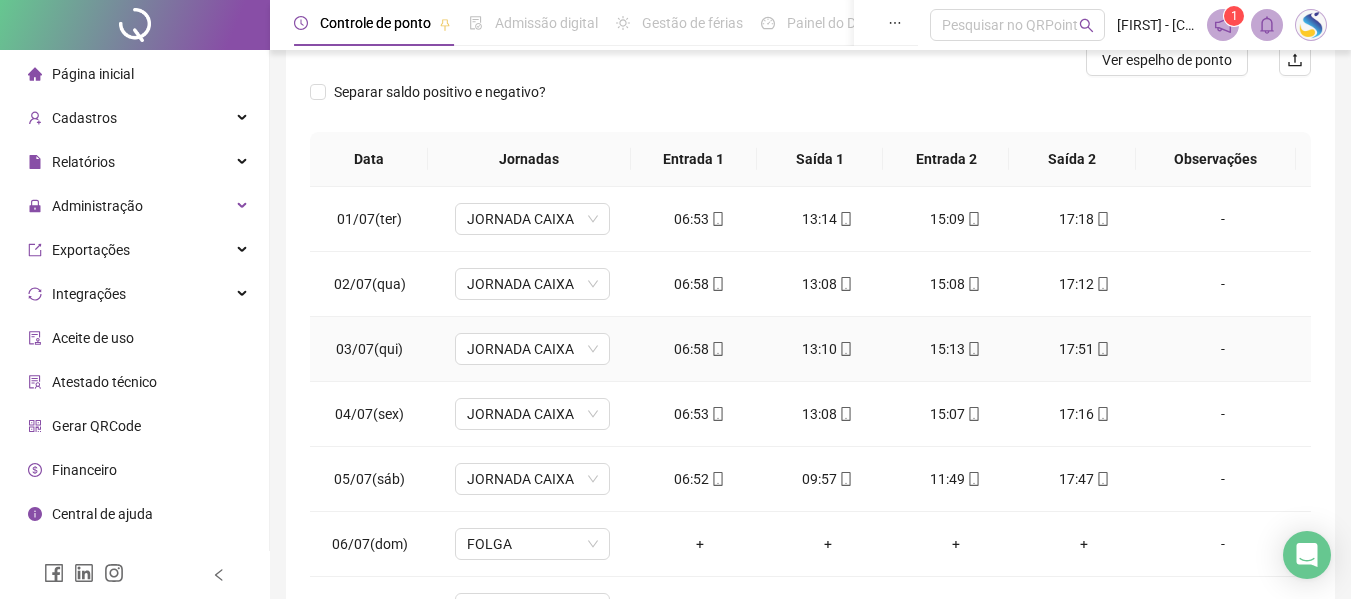 scroll, scrollTop: 300, scrollLeft: 0, axis: vertical 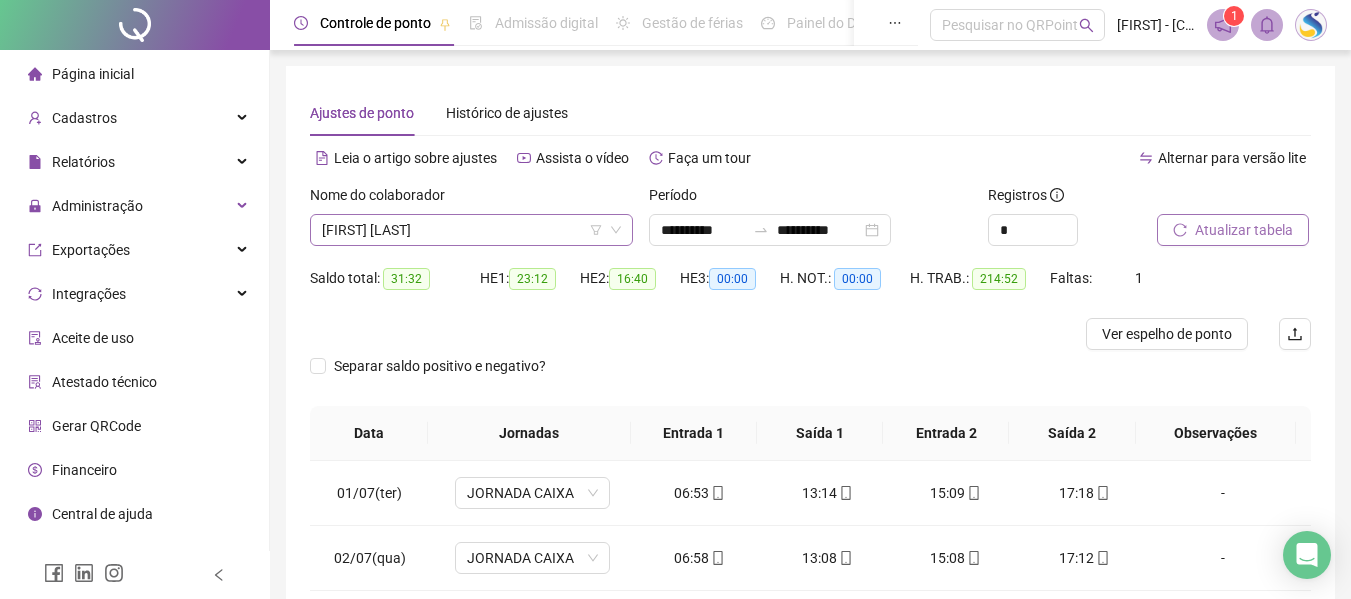 click on "[FIRST] [LAST]" at bounding box center [471, 230] 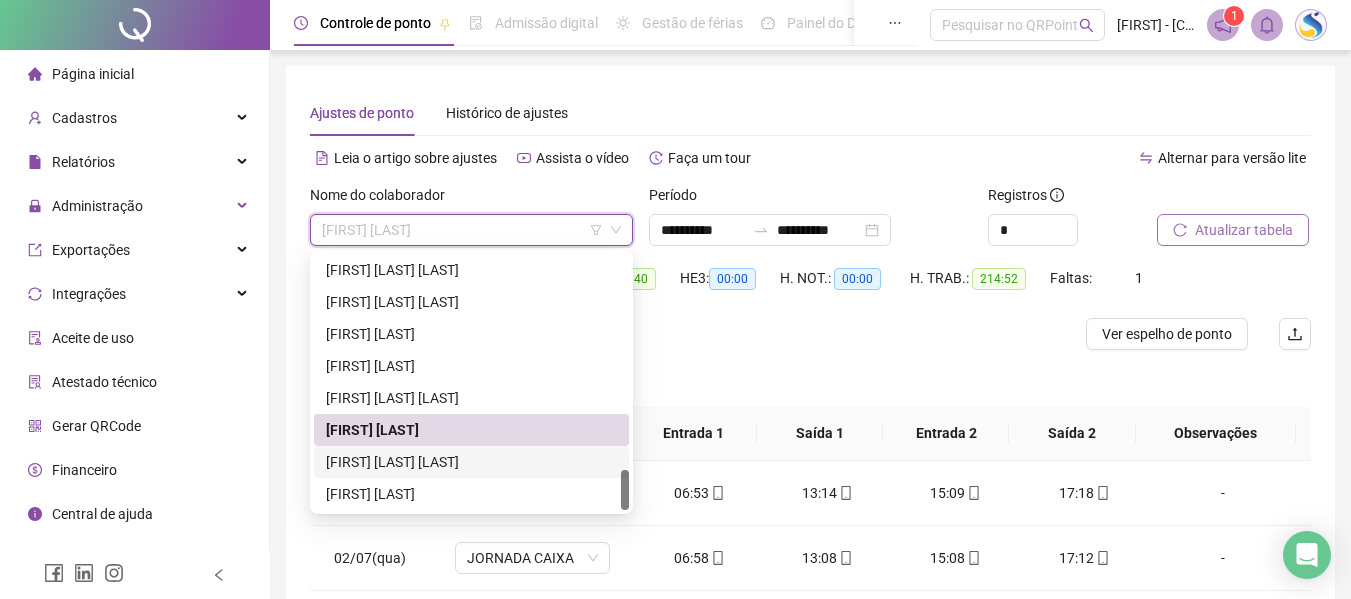 click on "[FIRST] [LAST] [LAST]" at bounding box center (471, 462) 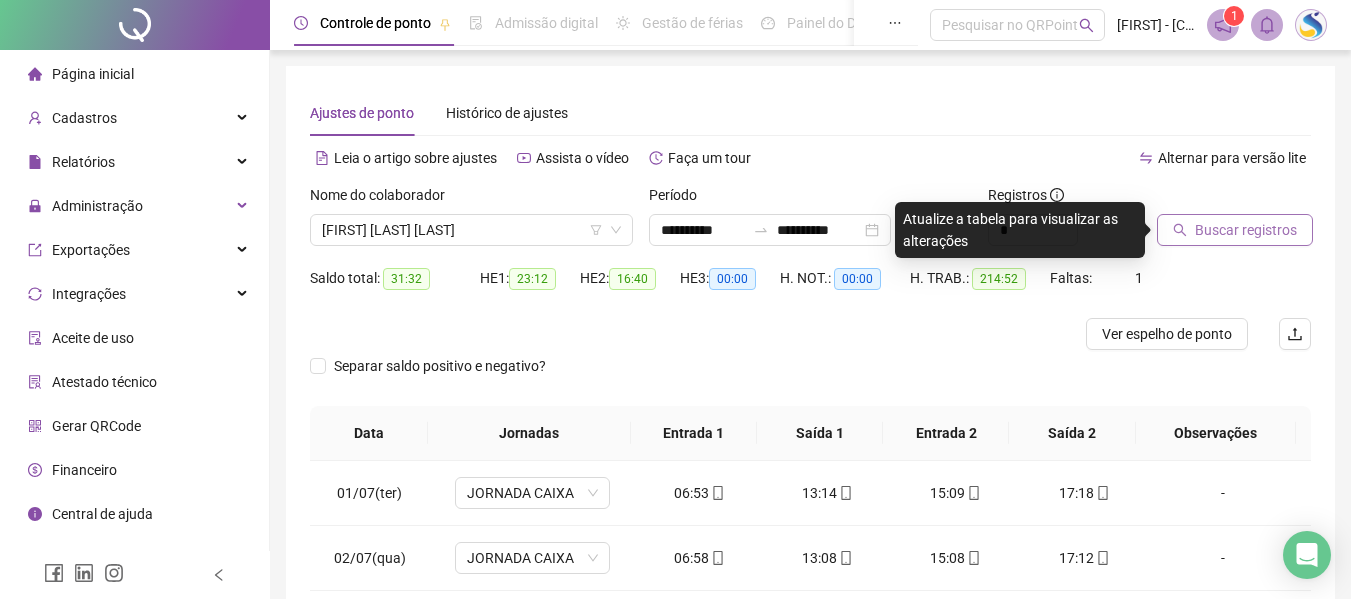 click on "Buscar registros" at bounding box center [1246, 230] 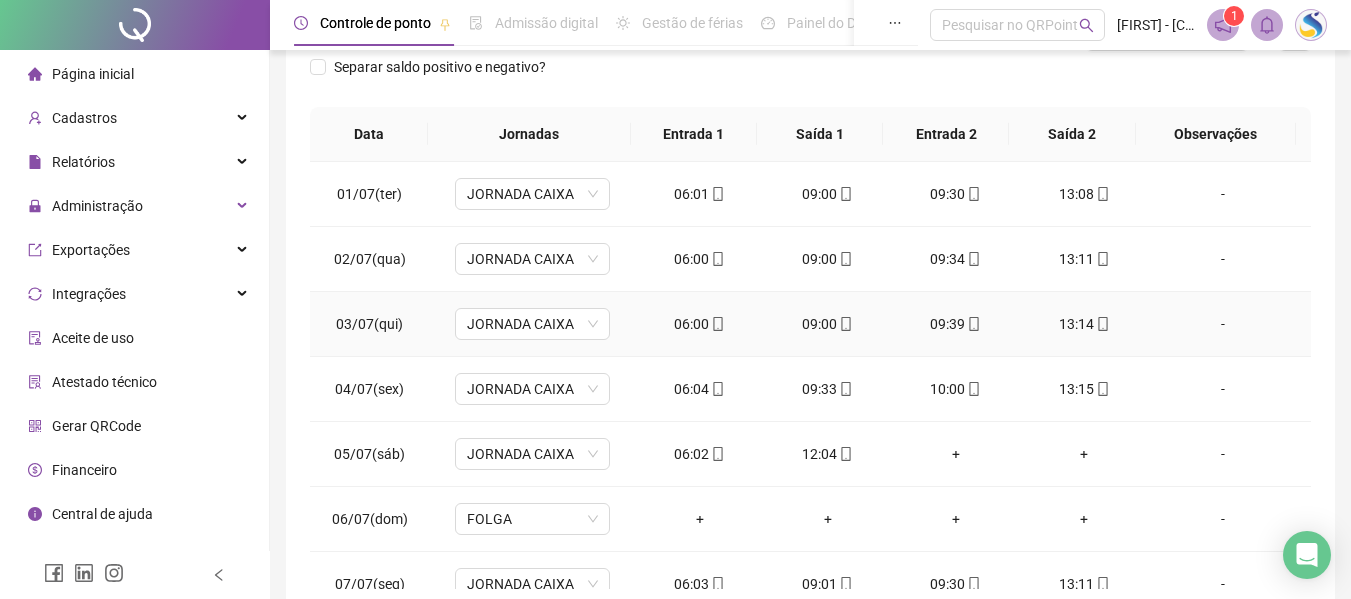 scroll, scrollTop: 300, scrollLeft: 0, axis: vertical 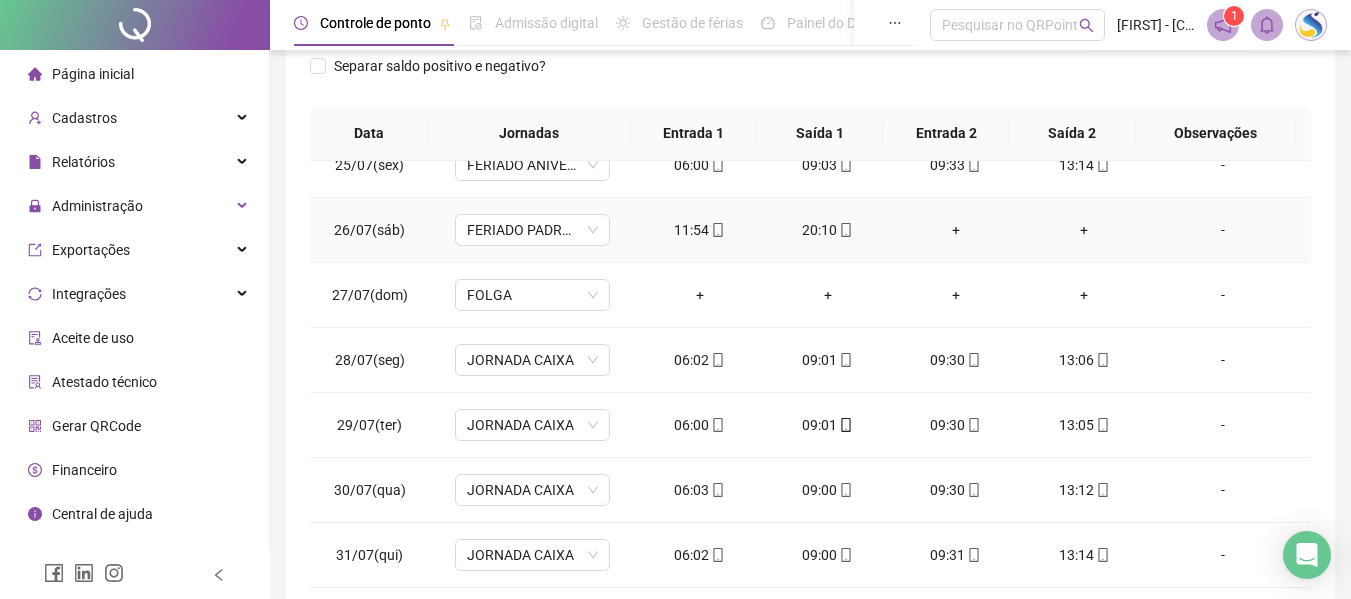 click on "11:54" at bounding box center [700, 230] 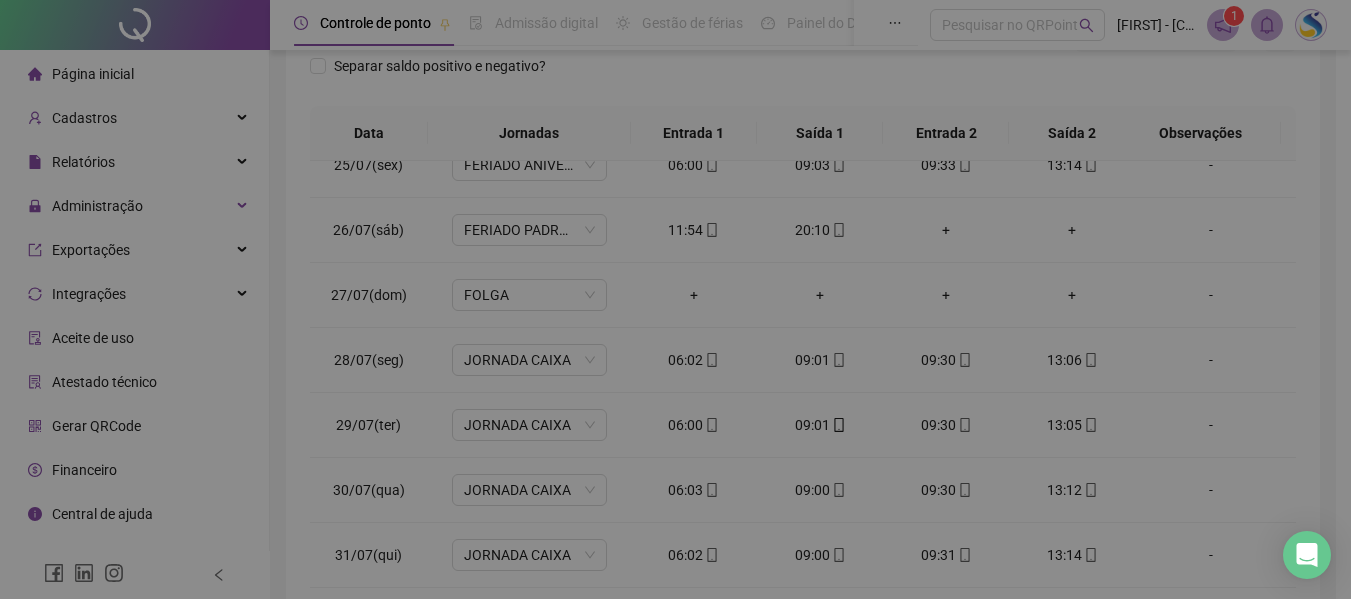 type on "**********" 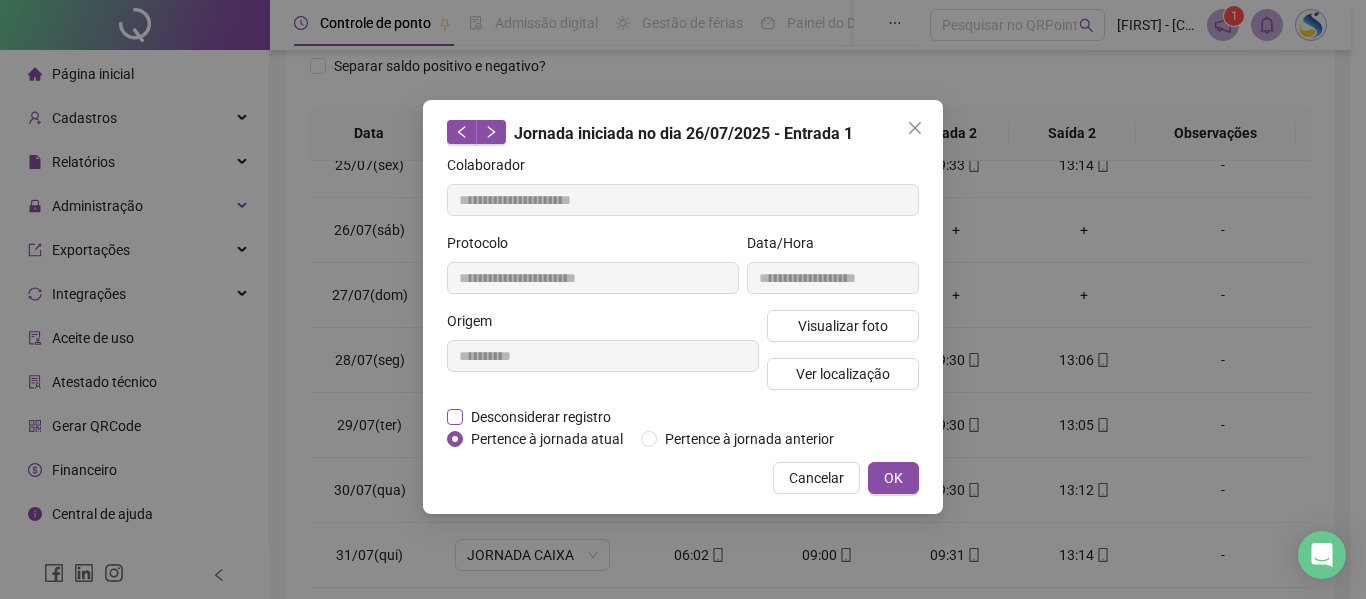 click on "Desconsiderar registro" at bounding box center (541, 417) 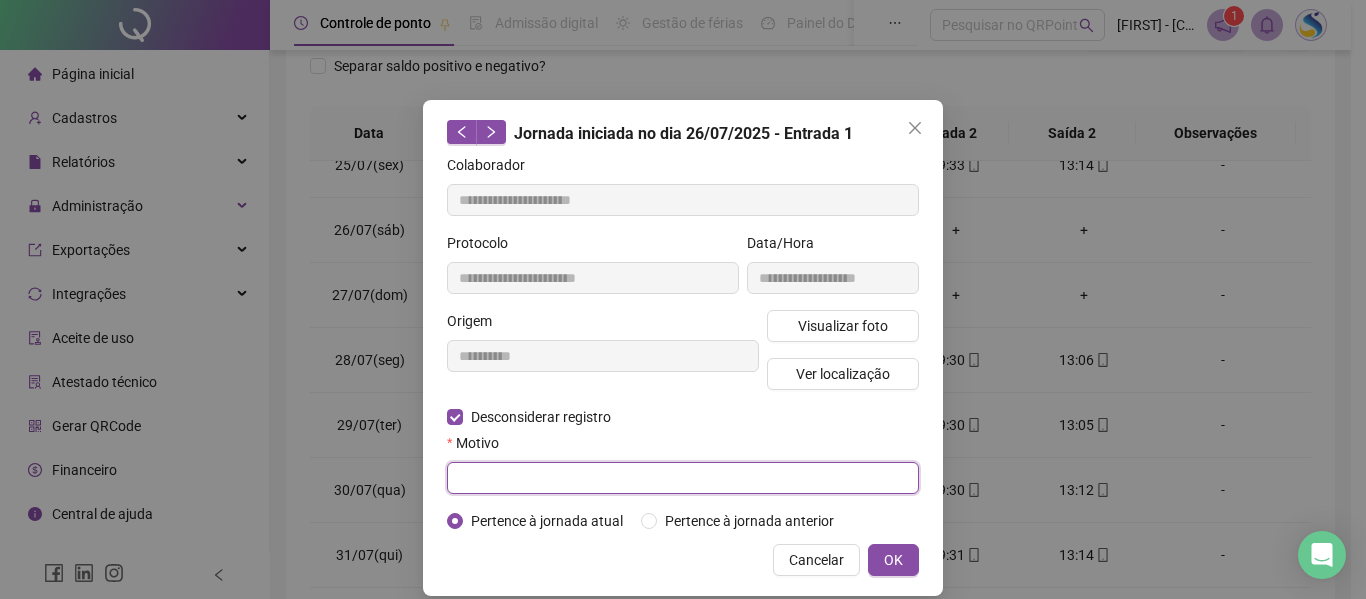 drag, startPoint x: 559, startPoint y: 417, endPoint x: 550, endPoint y: 487, distance: 70.5762 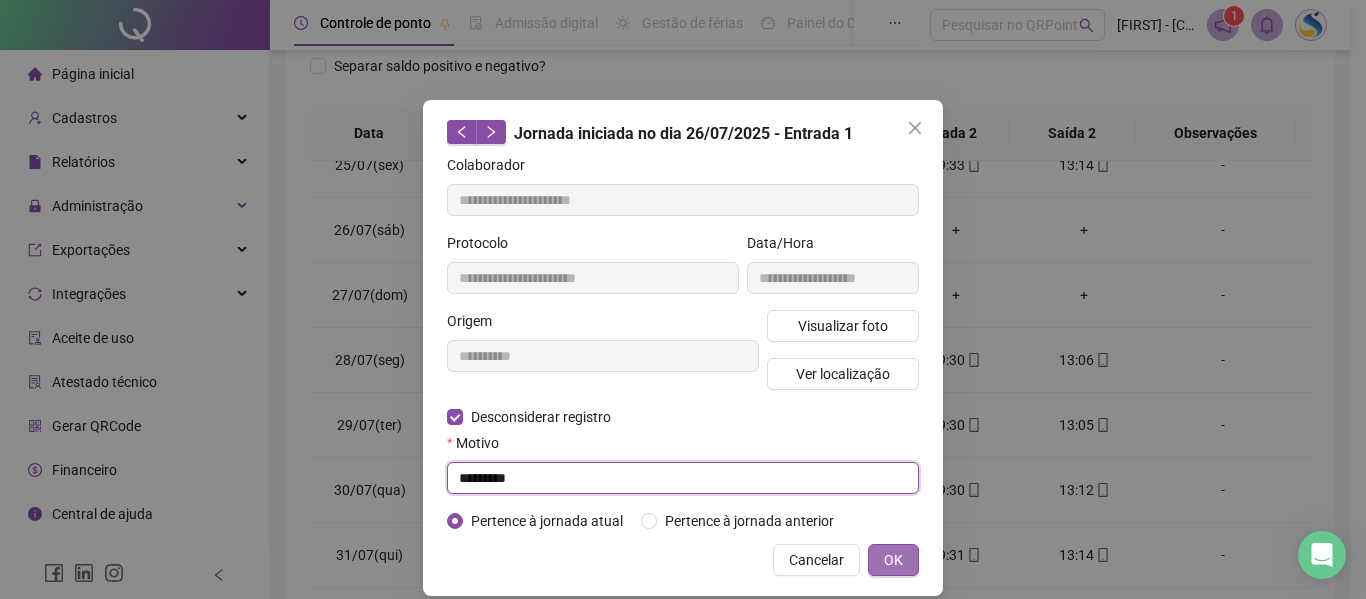 type on "*********" 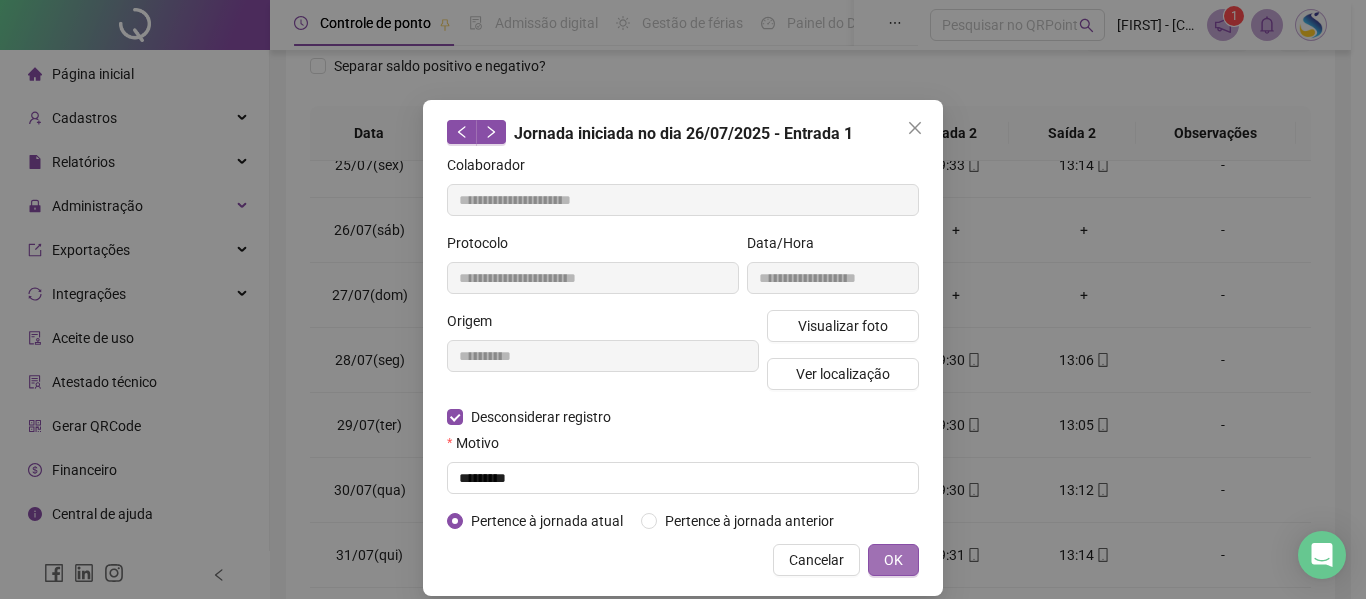 click on "OK" at bounding box center [893, 560] 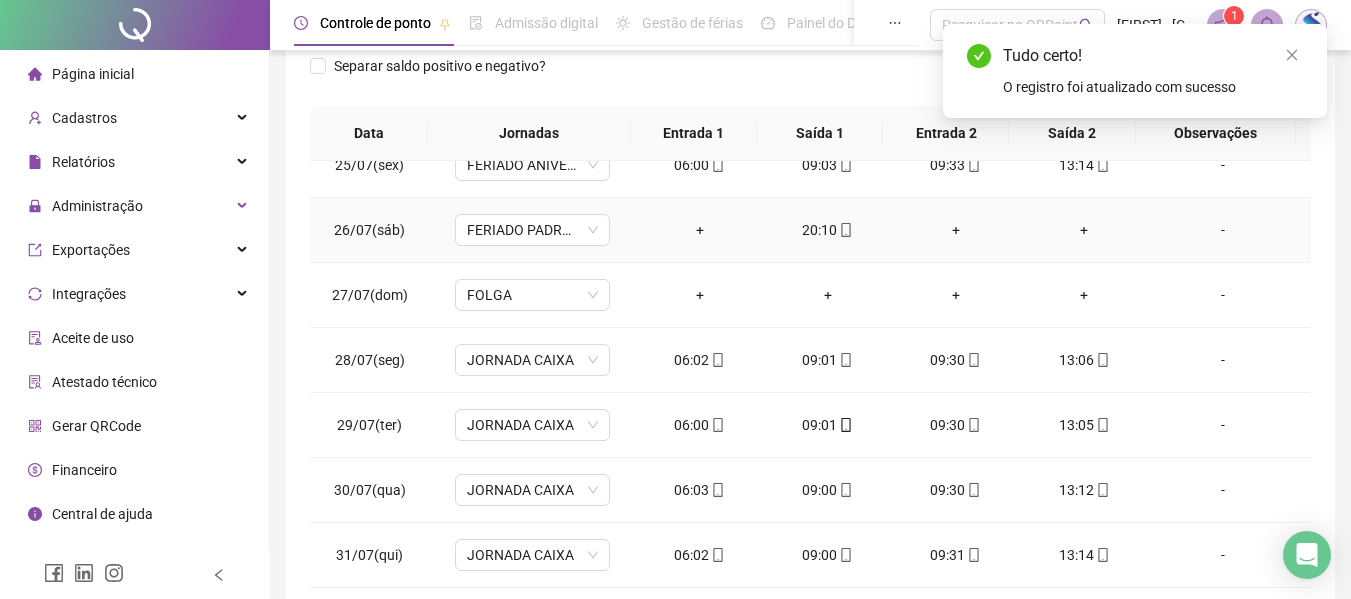 click at bounding box center [845, 230] 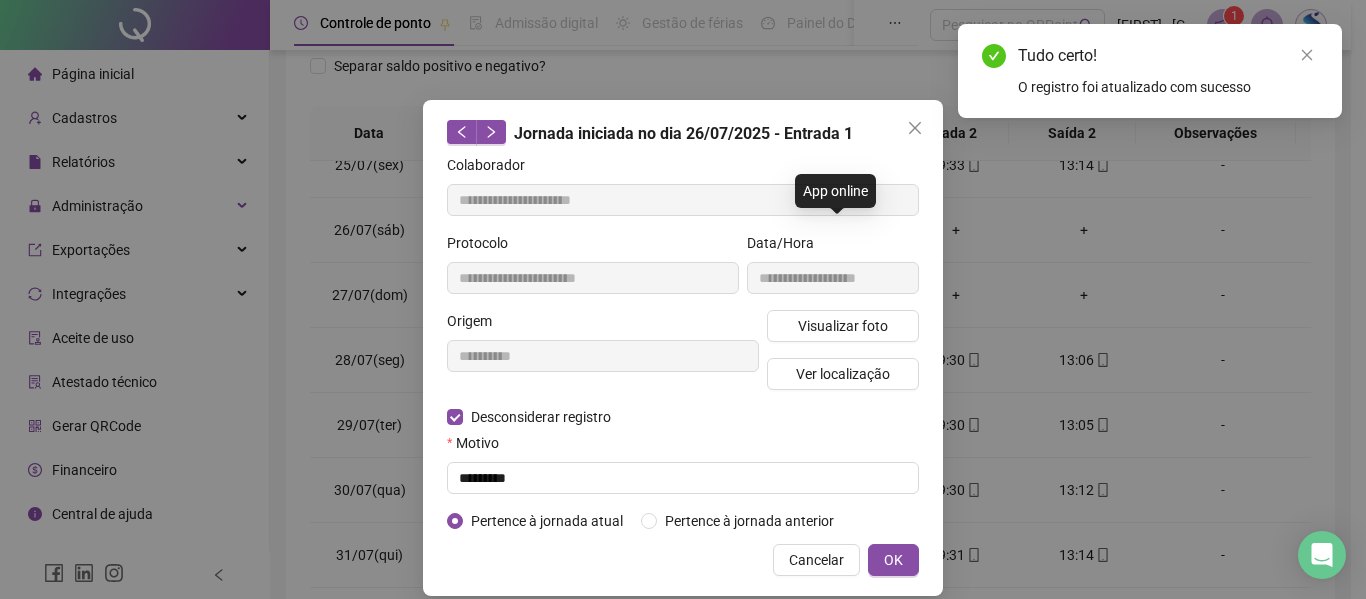 type on "**********" 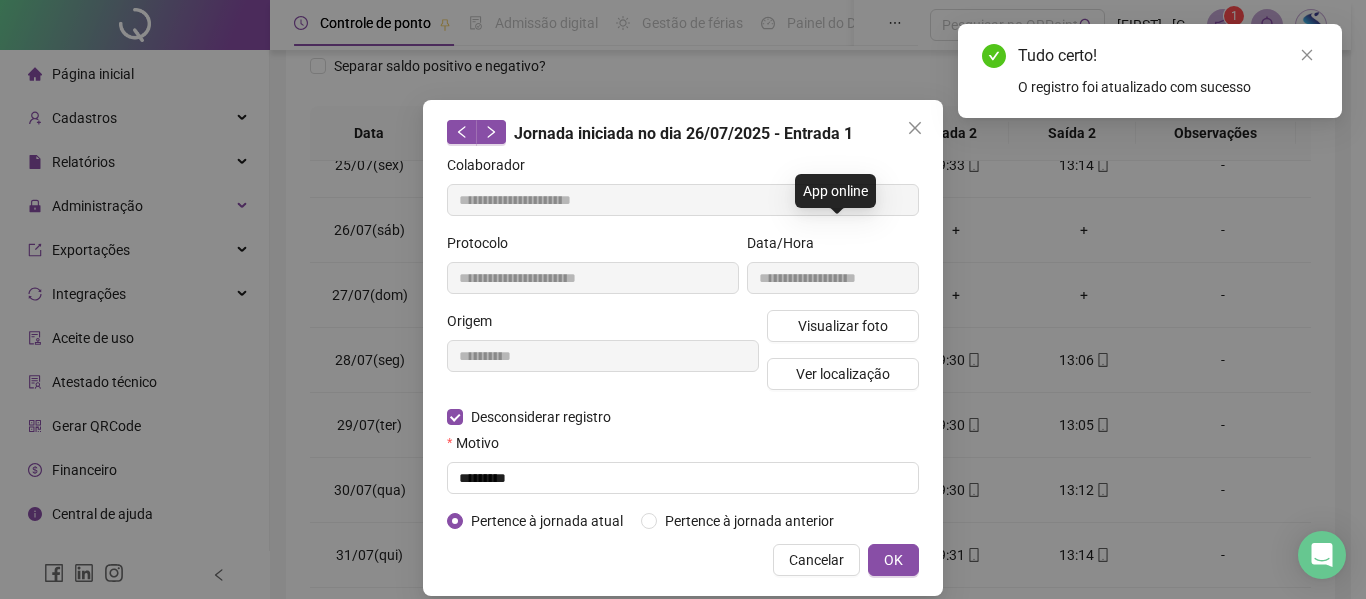 type on "**********" 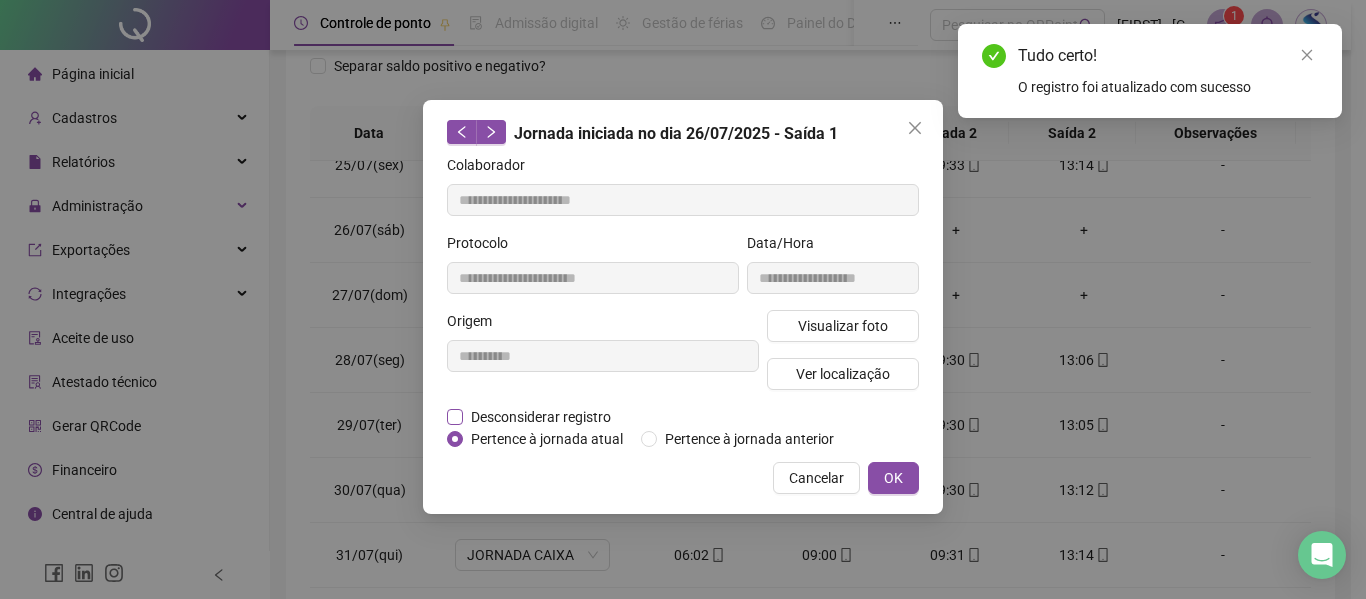 click on "Desconsiderar registro" at bounding box center [541, 417] 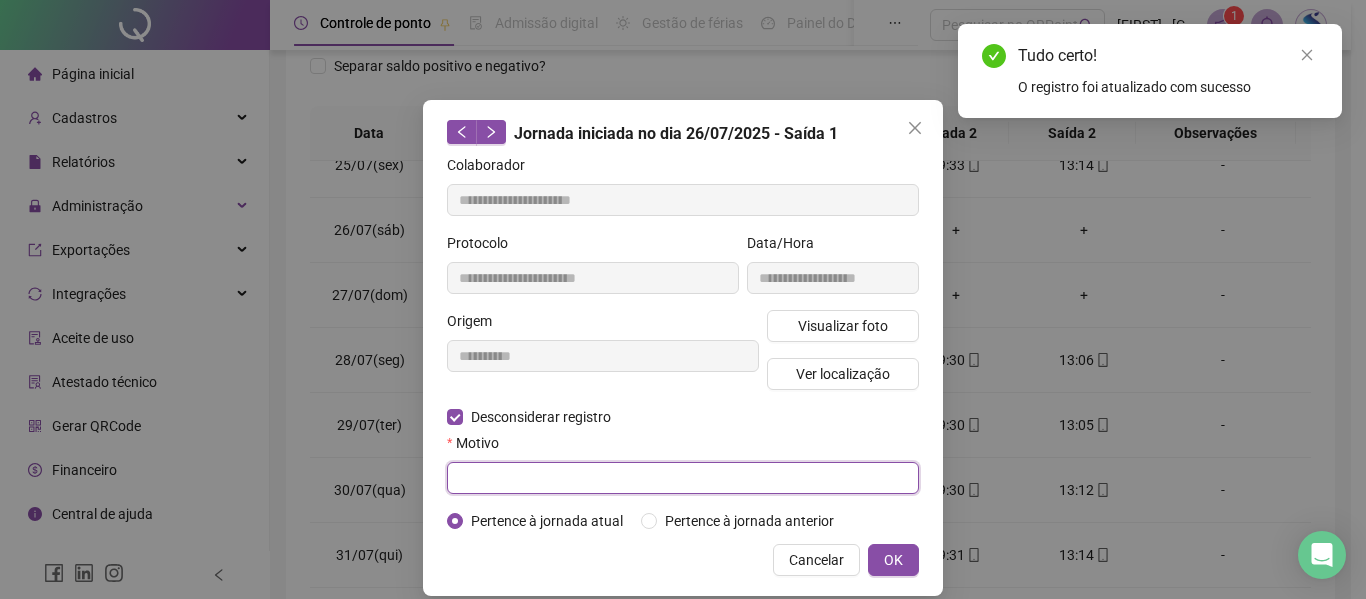 click at bounding box center (683, 478) 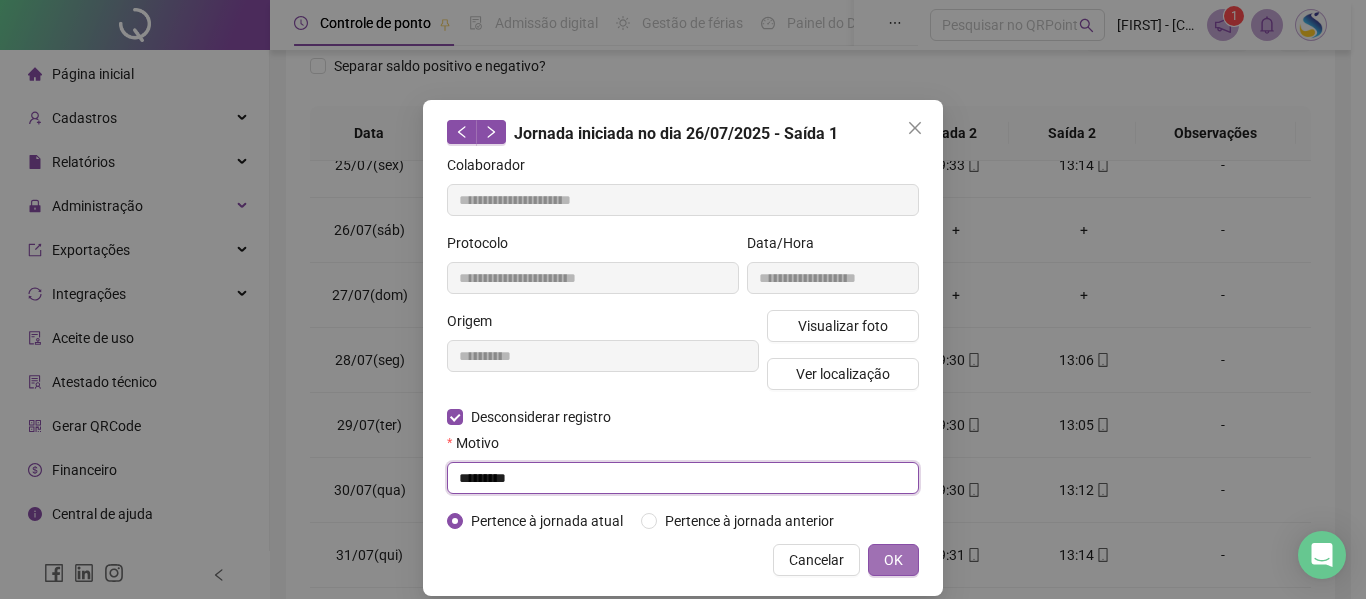 type on "*********" 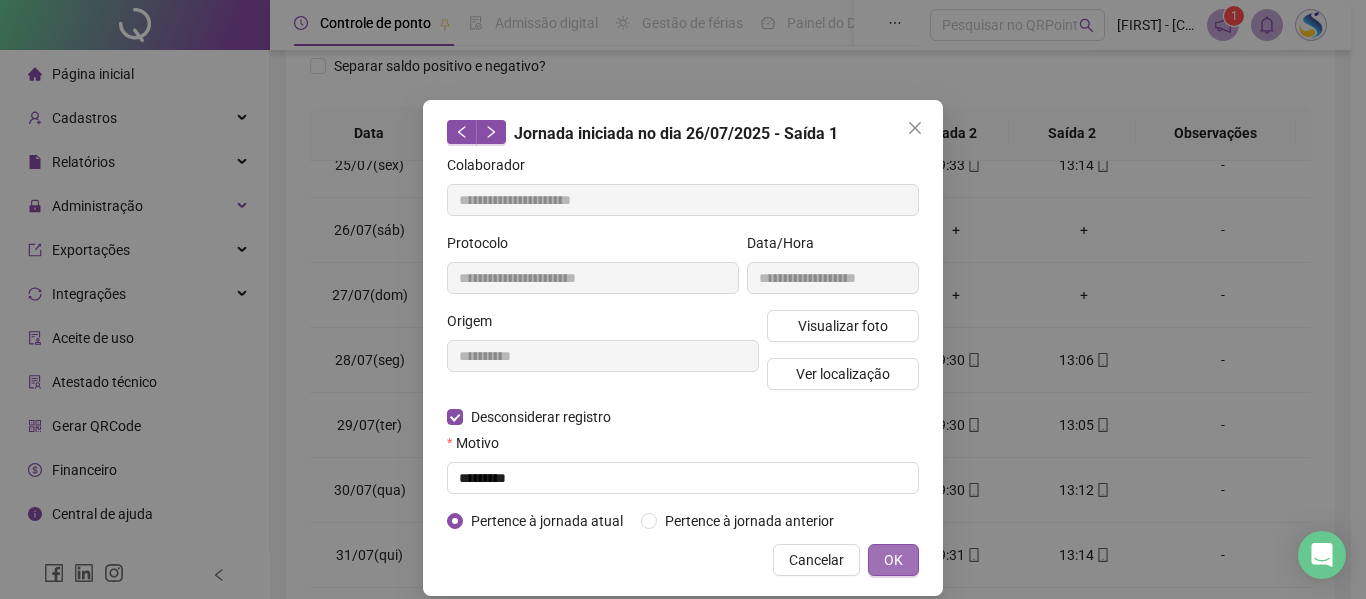 click on "OK" at bounding box center (893, 560) 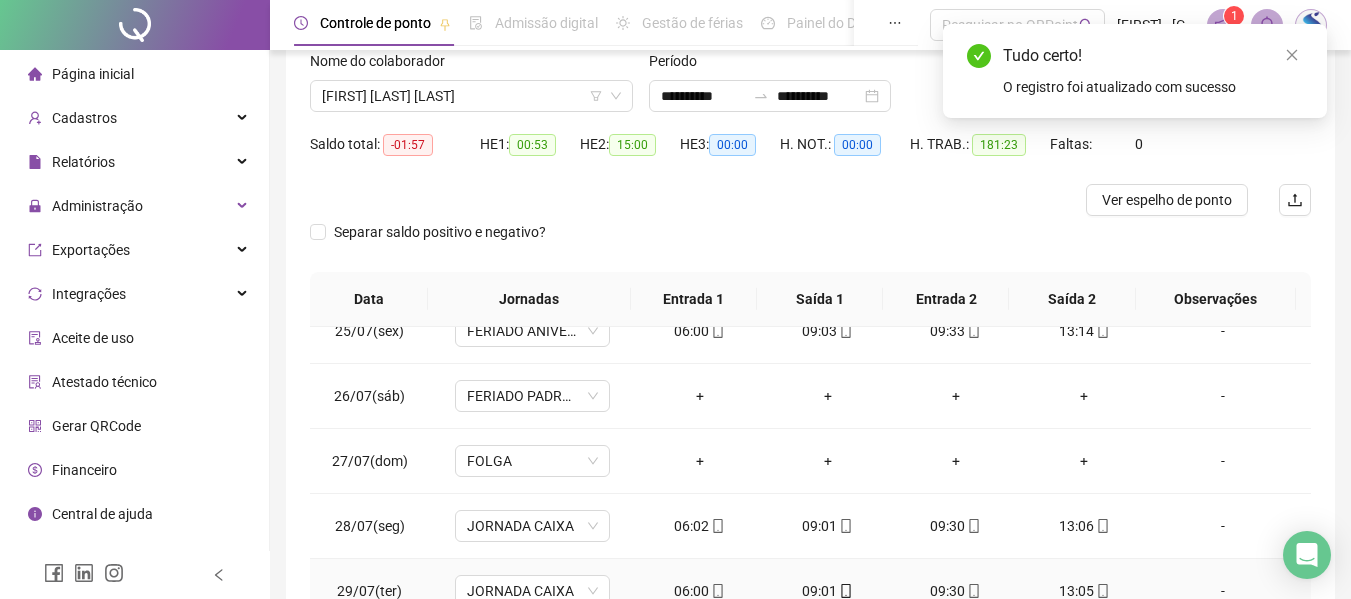 scroll, scrollTop: 0, scrollLeft: 0, axis: both 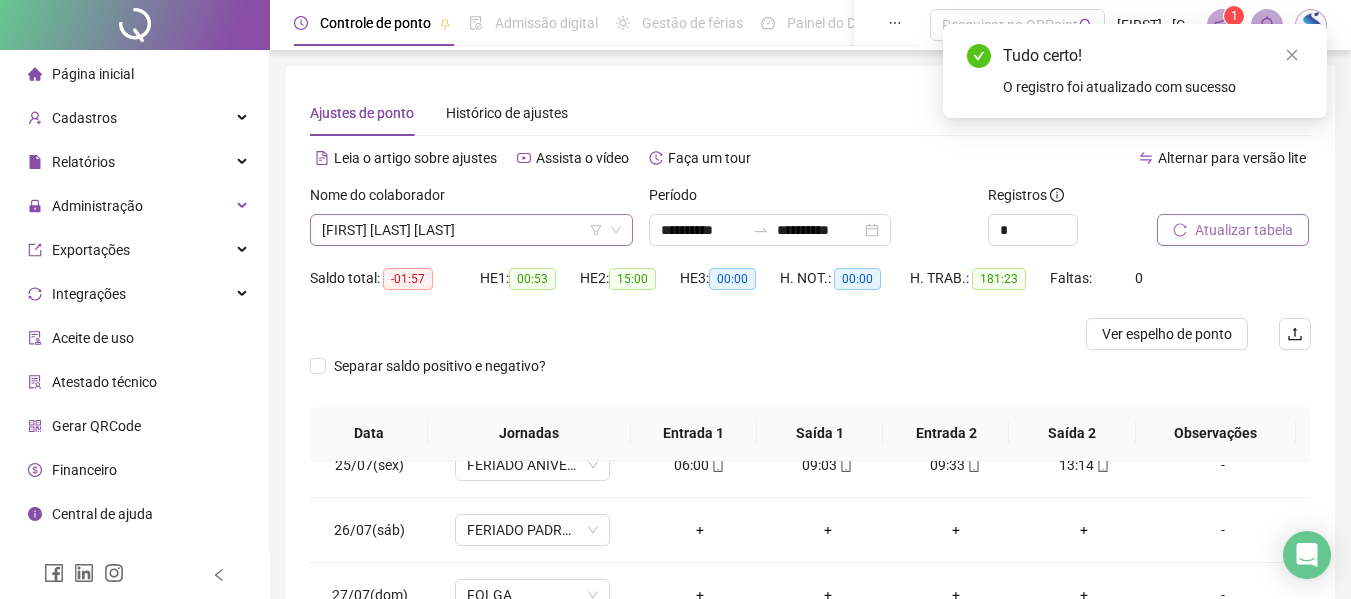 click on "[FIRST] [LAST] [LAST]" at bounding box center (471, 230) 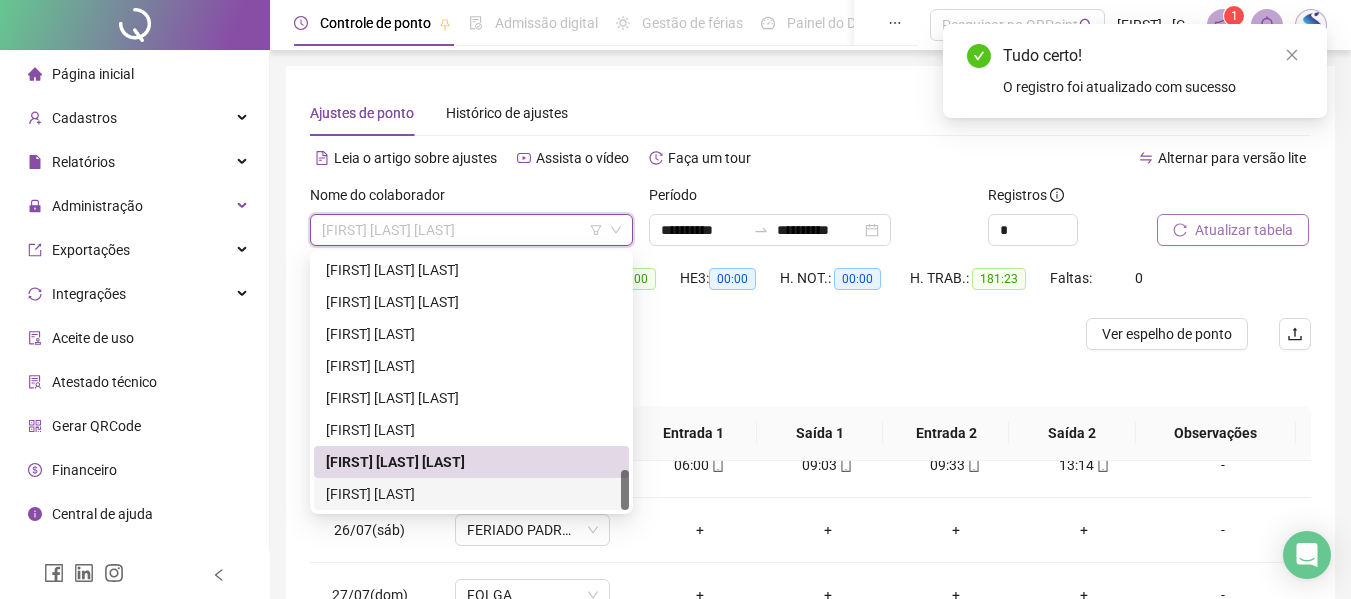 click on "[FIRST] [LAST]" at bounding box center (471, 494) 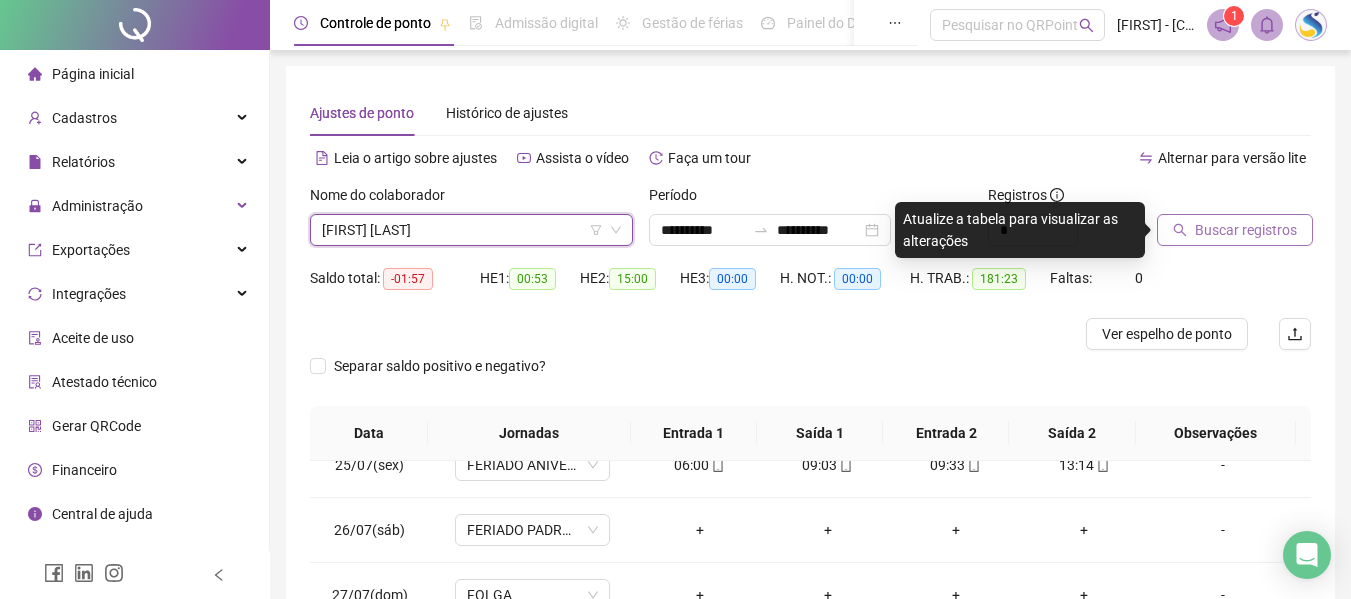 click on "Buscar registros" at bounding box center (1246, 230) 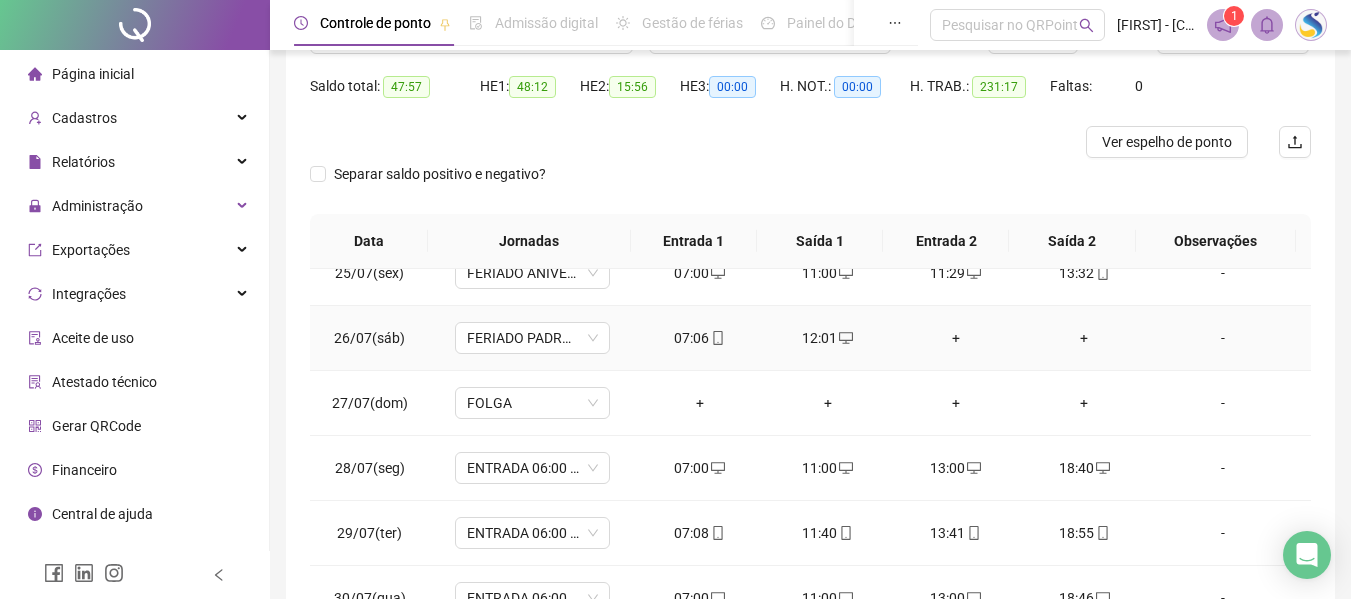 scroll, scrollTop: 200, scrollLeft: 0, axis: vertical 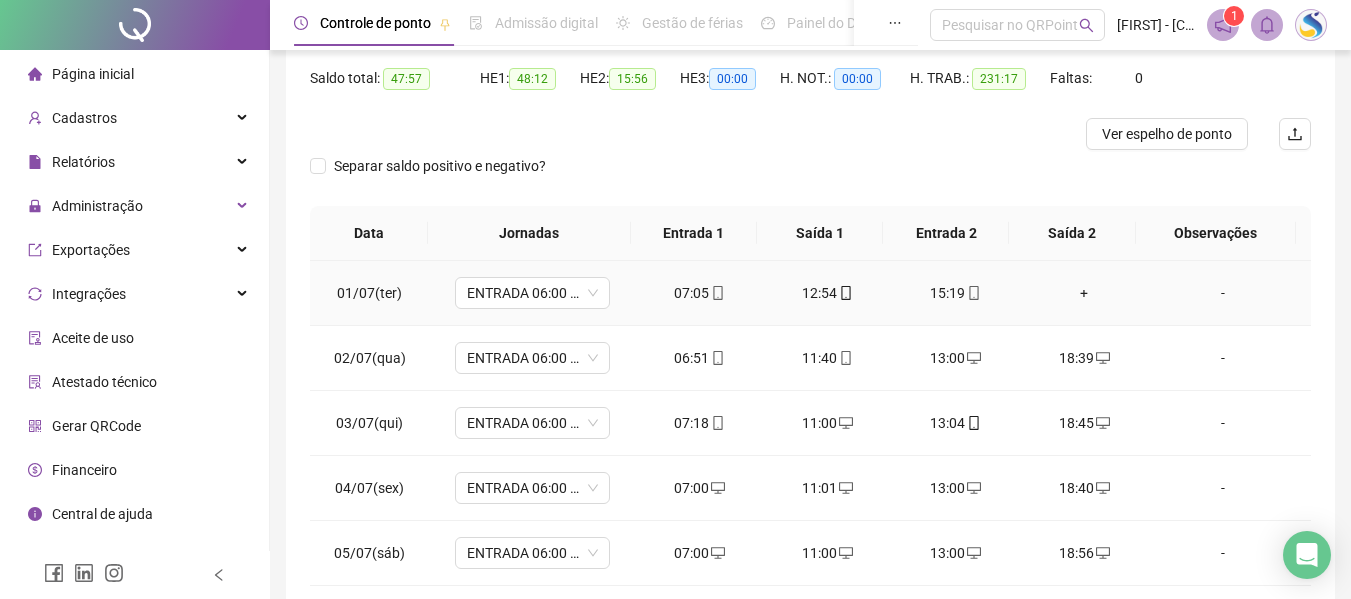 click on "15:19" at bounding box center [956, 293] 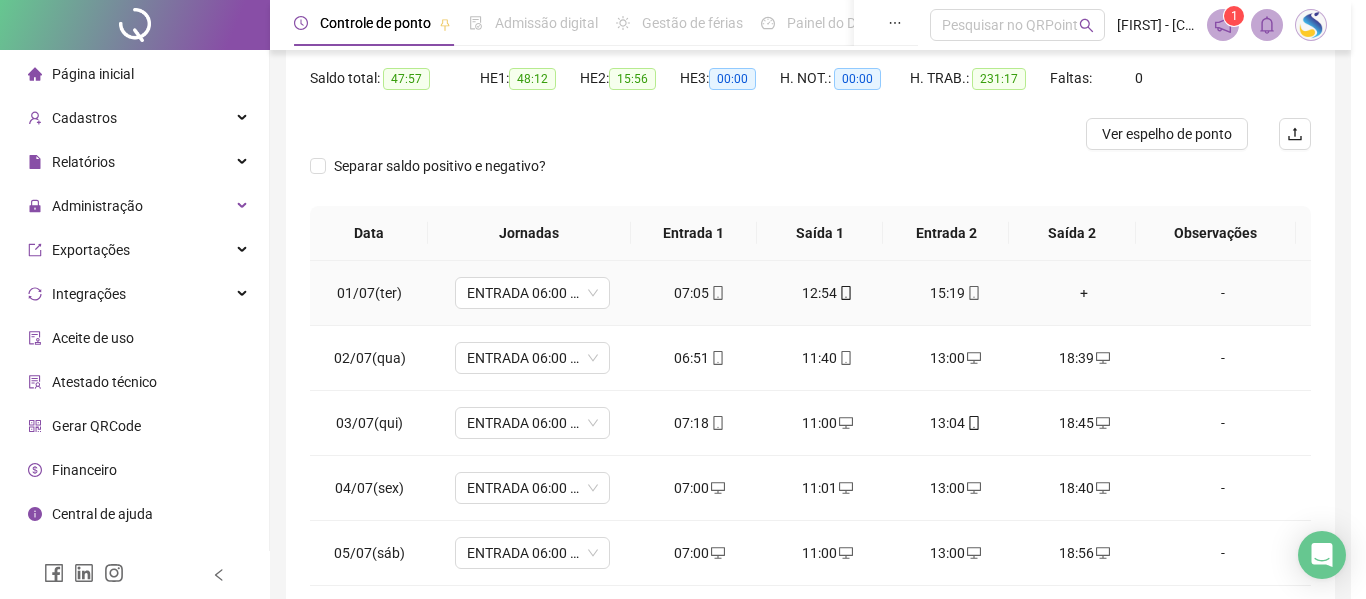 type on "**********" 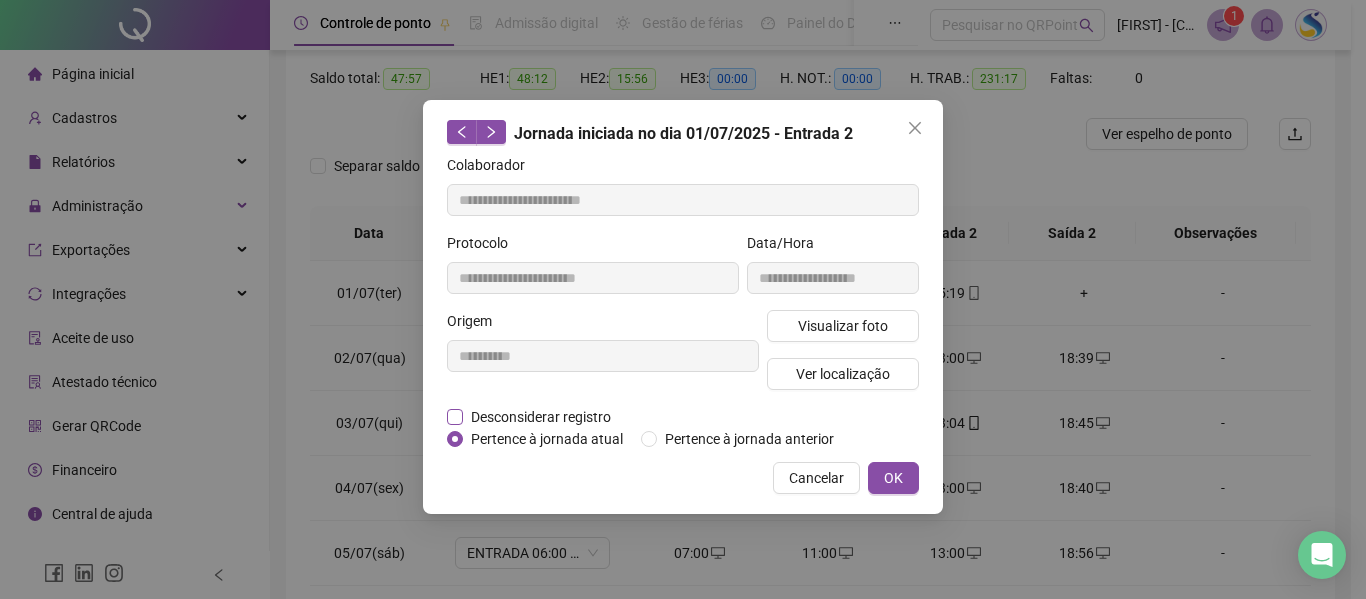 click on "Desconsiderar registro" at bounding box center [541, 417] 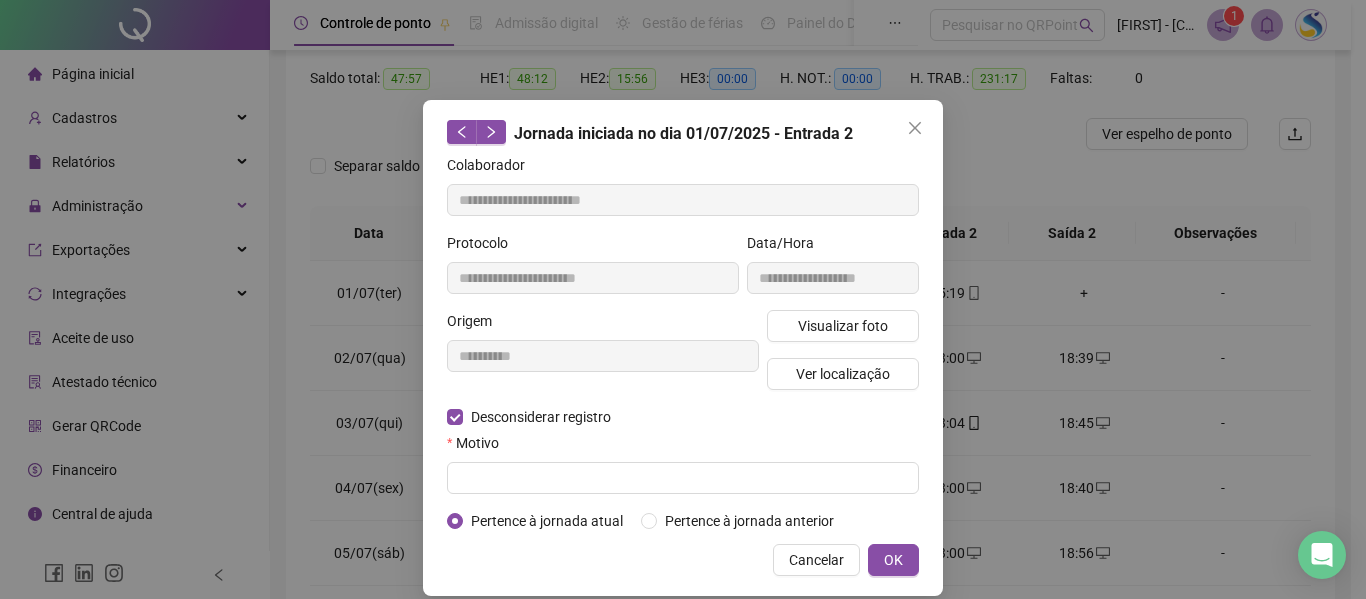 click on "Motivo" at bounding box center (683, 447) 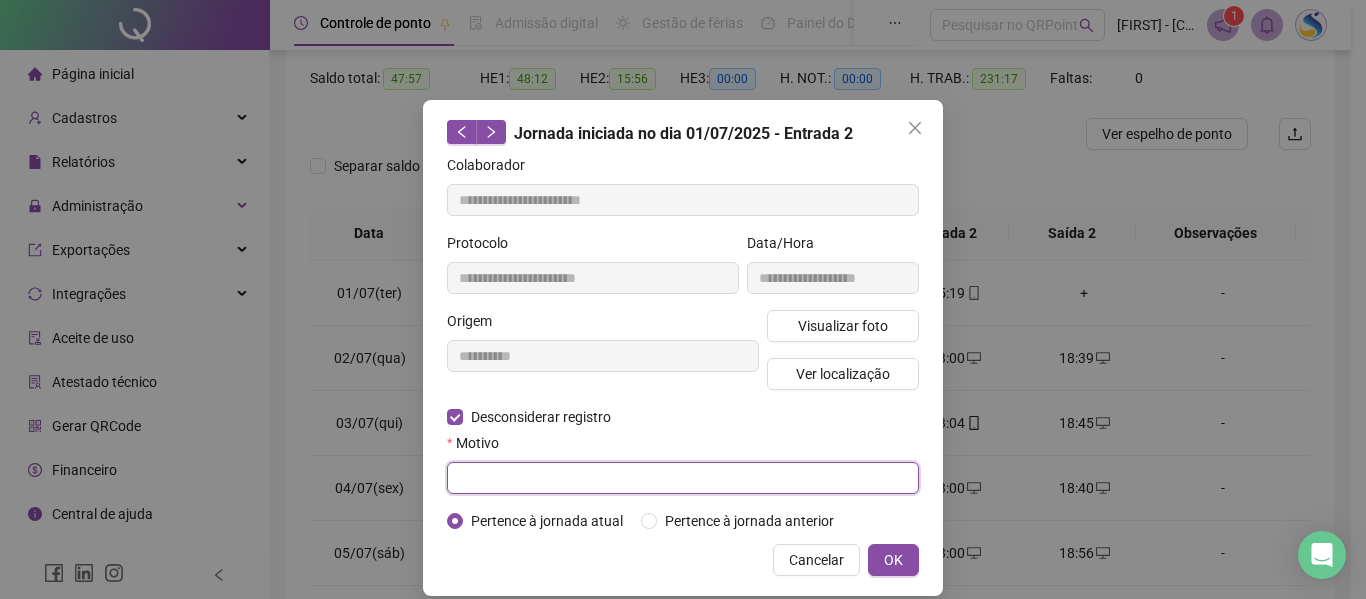 click at bounding box center [683, 478] 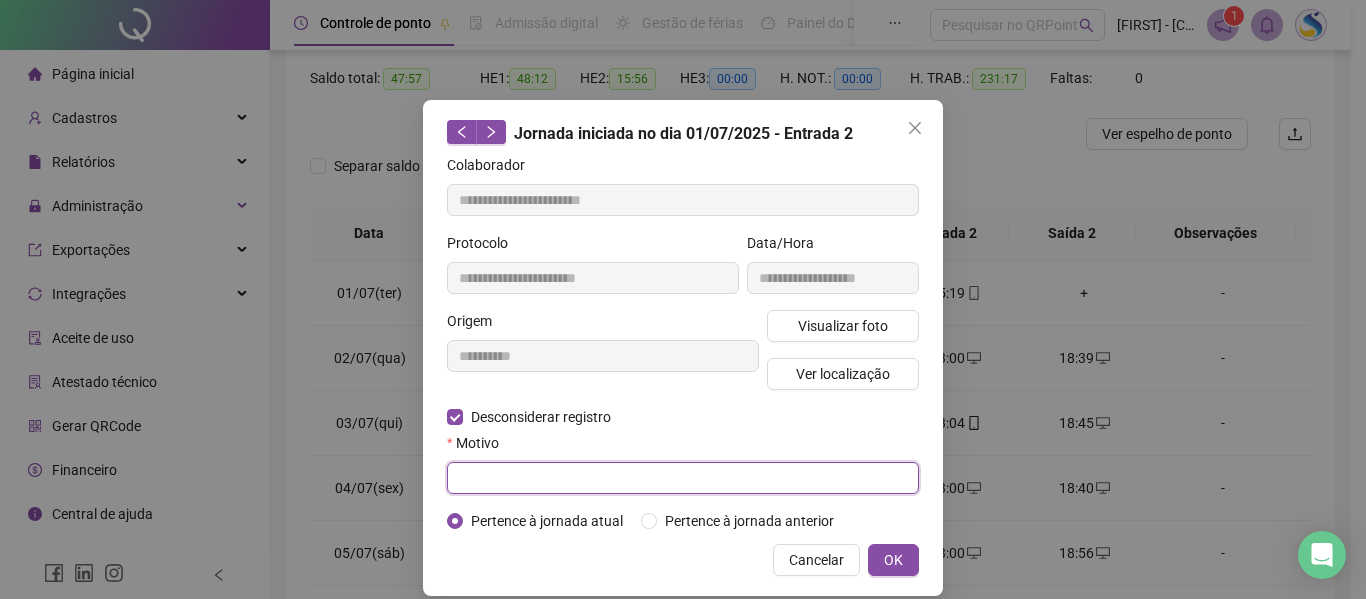 paste on "*********" 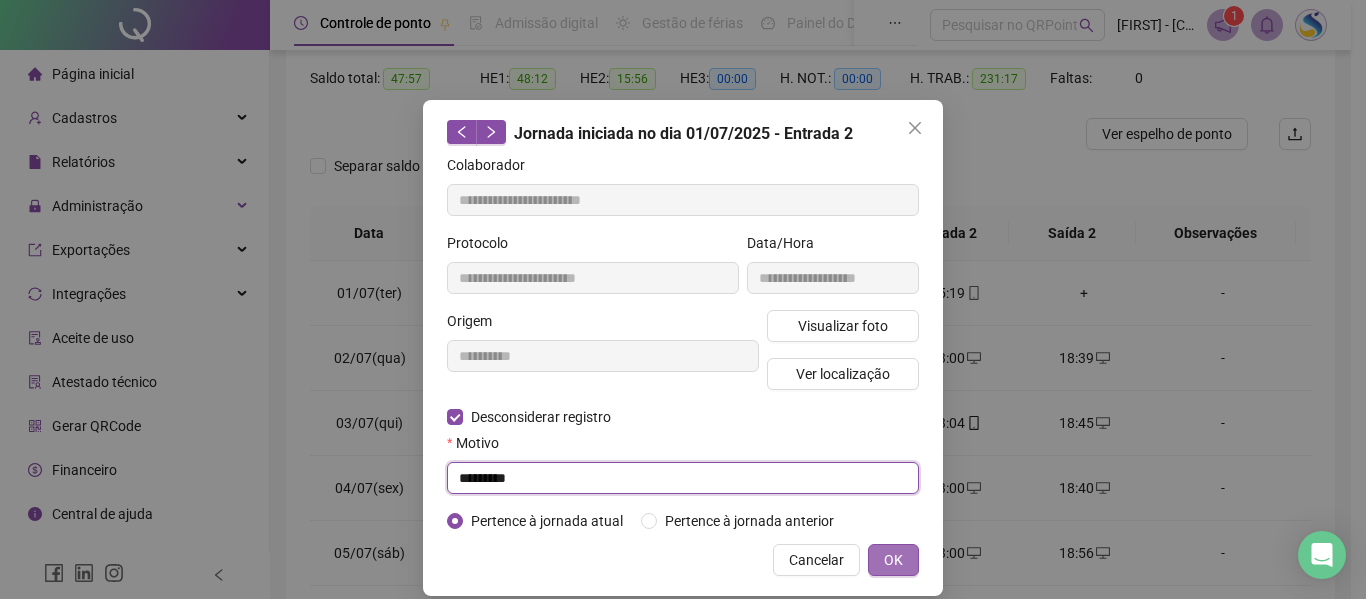 type on "*********" 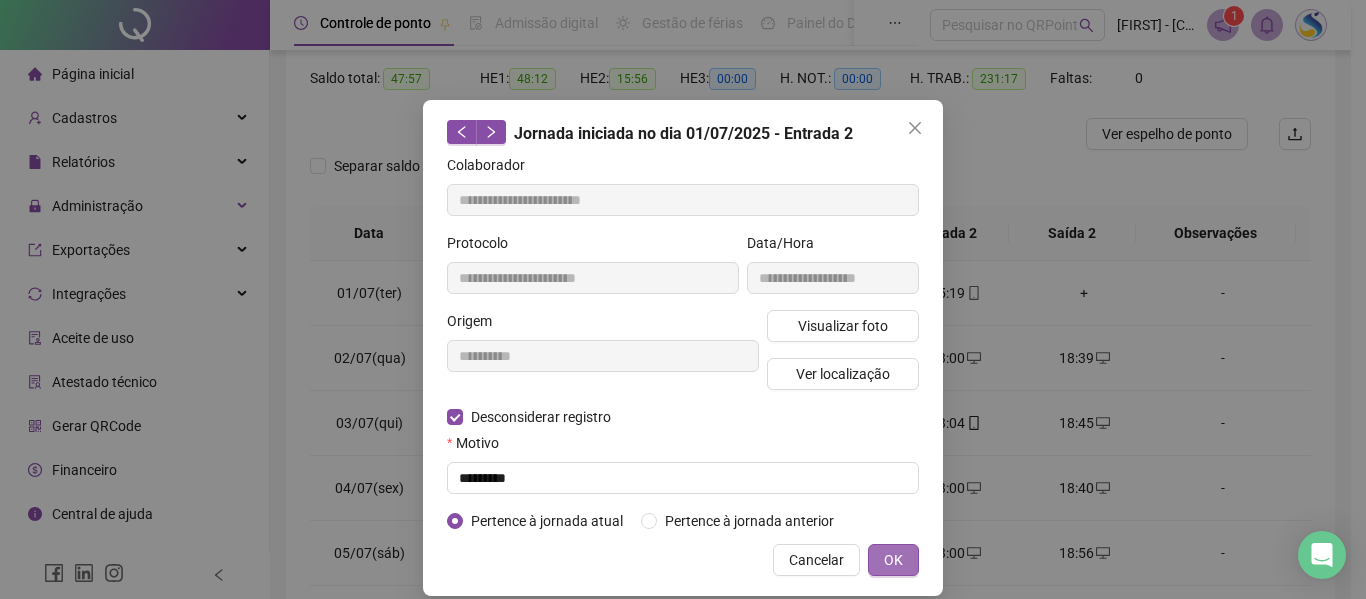 click on "OK" at bounding box center (893, 560) 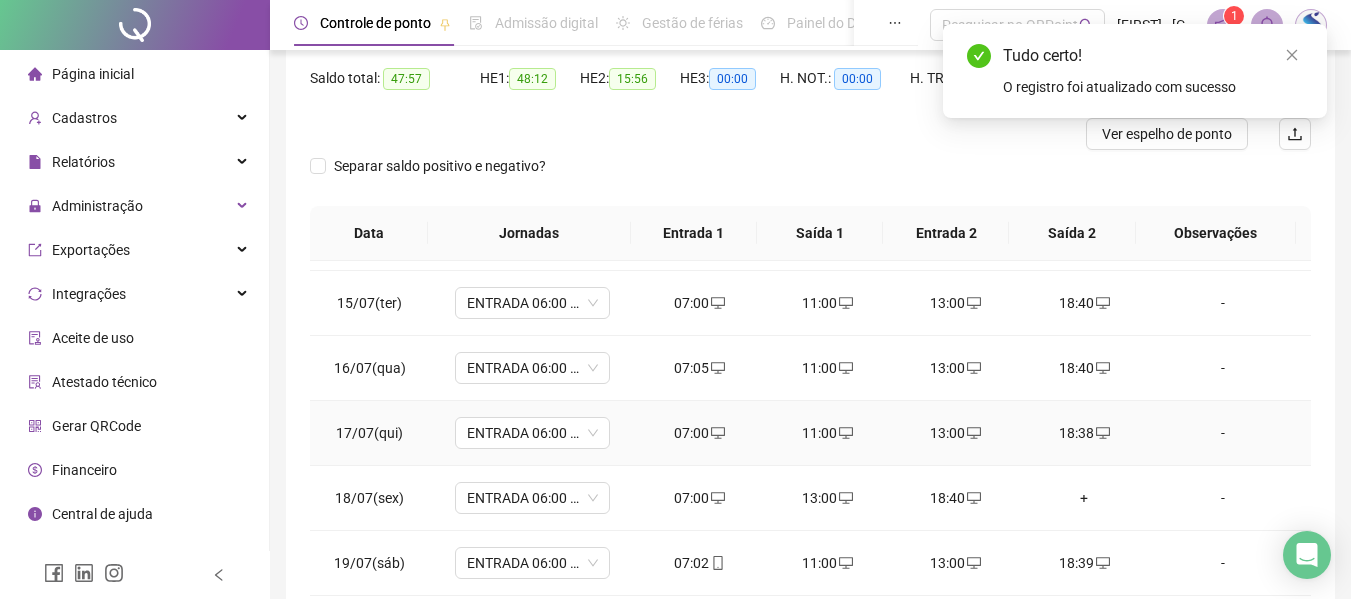 scroll, scrollTop: 1000, scrollLeft: 0, axis: vertical 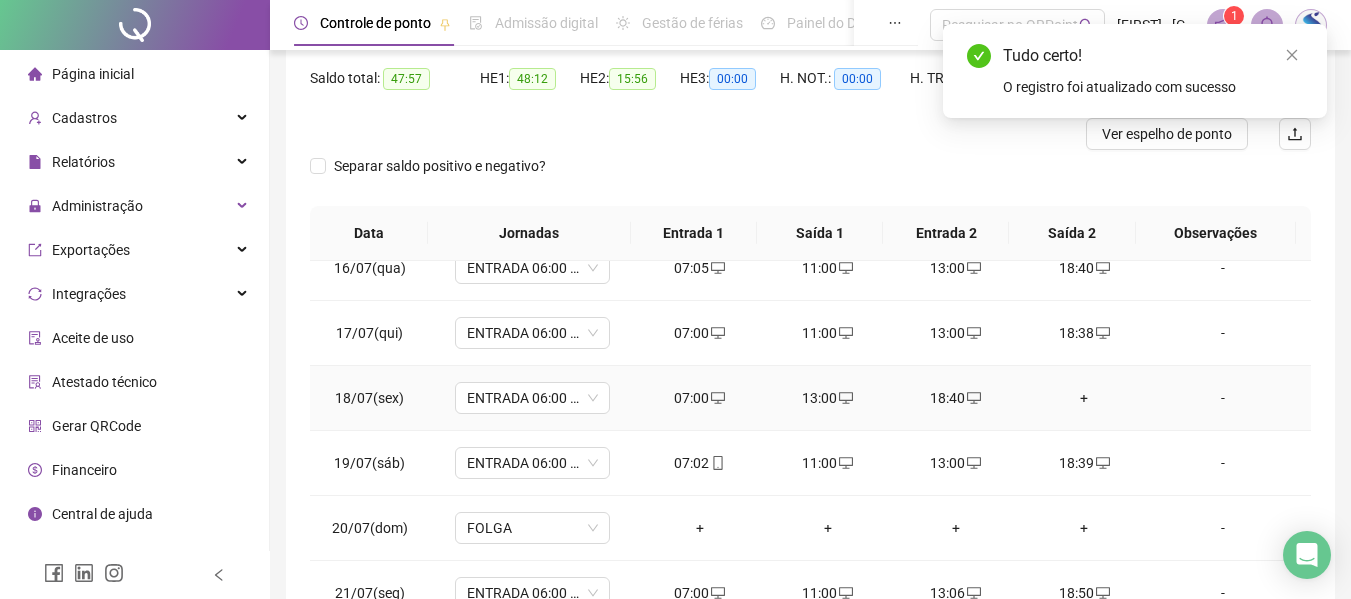 click on "18:40" at bounding box center (956, 398) 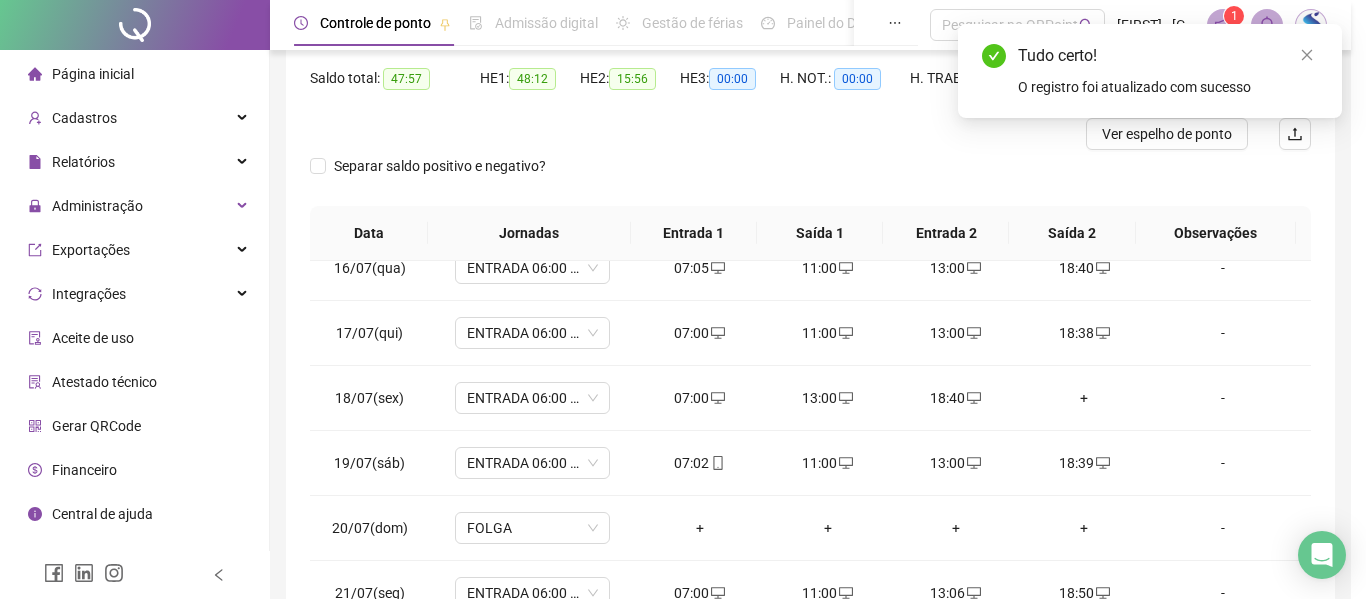 type on "**********" 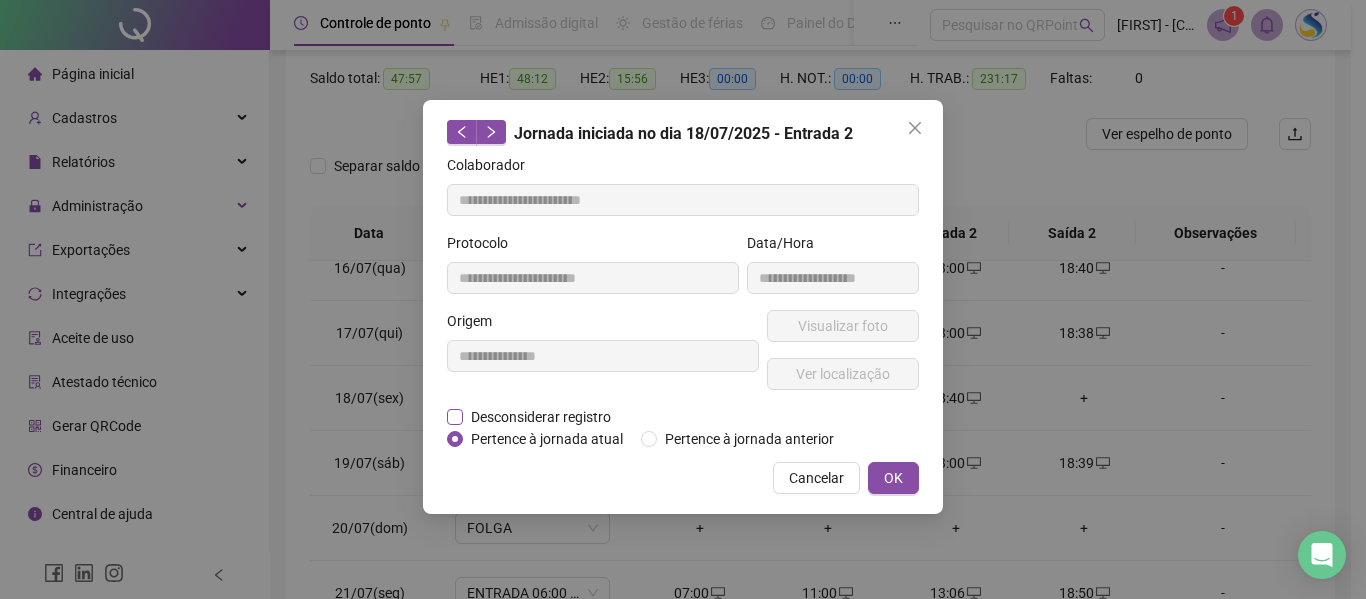 click on "Desconsiderar registro" at bounding box center [541, 417] 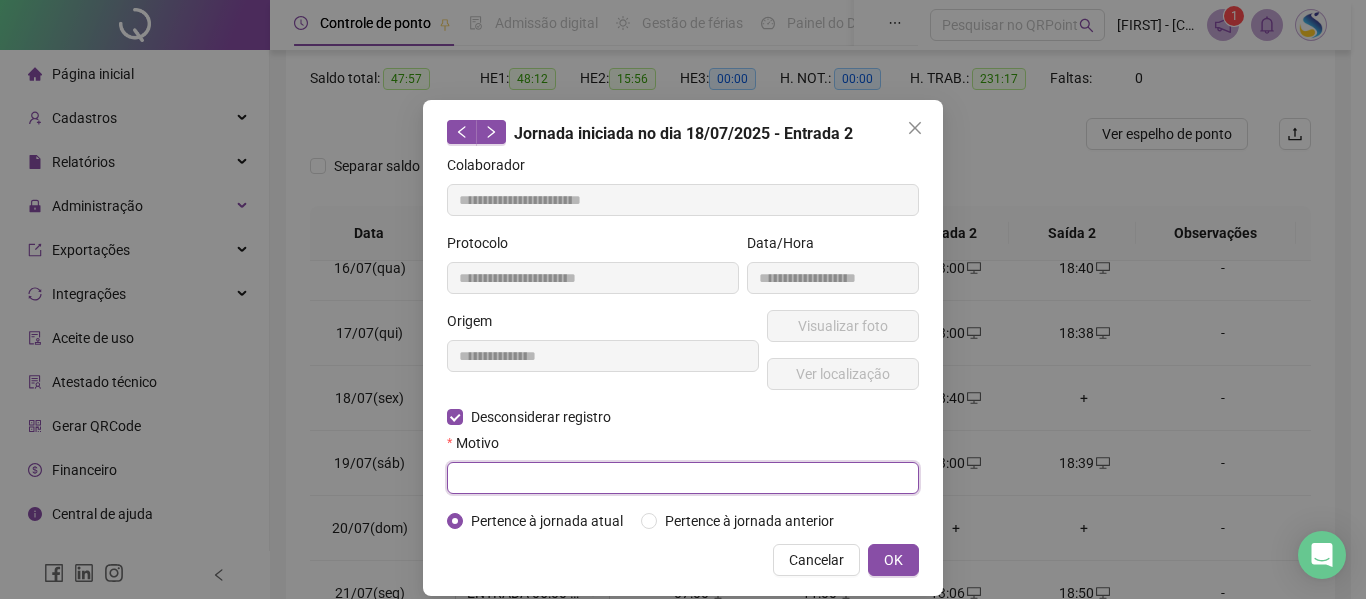 click at bounding box center (683, 478) 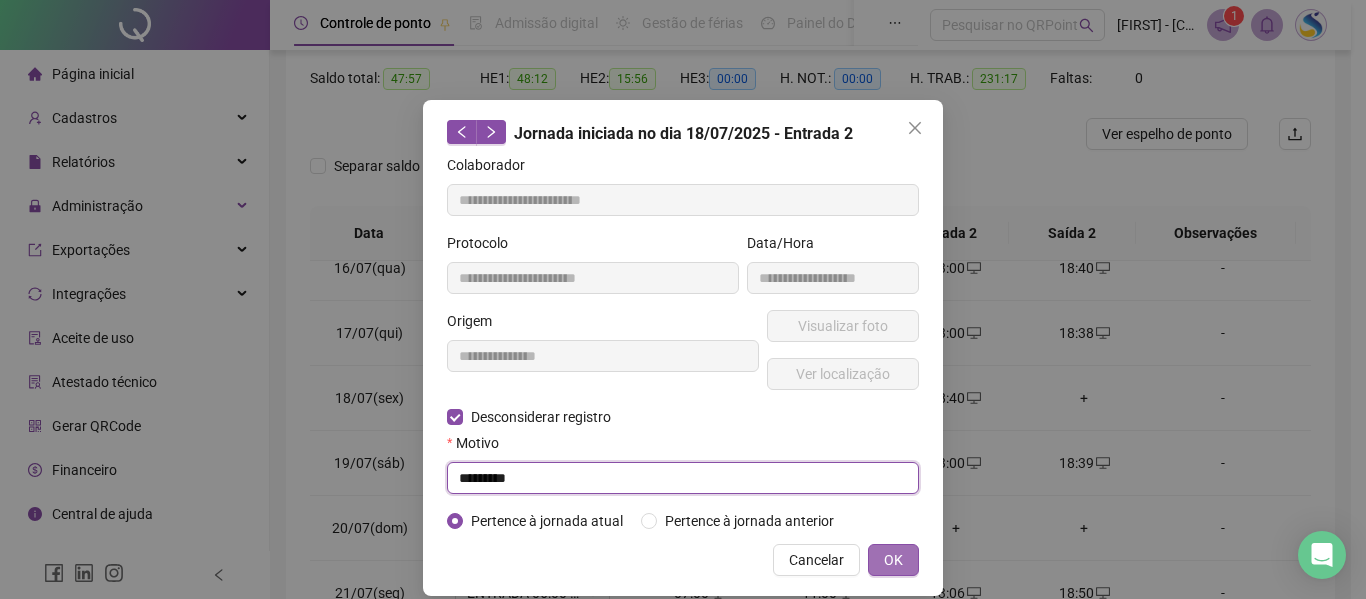 type on "*********" 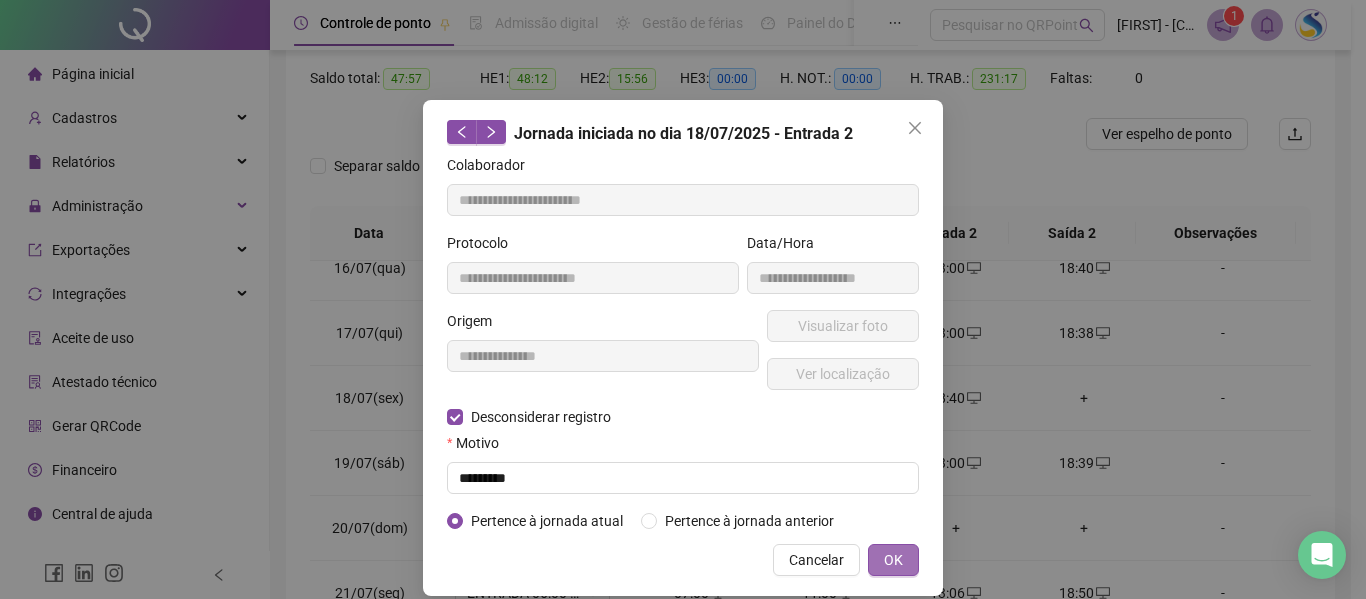 click on "OK" at bounding box center (893, 560) 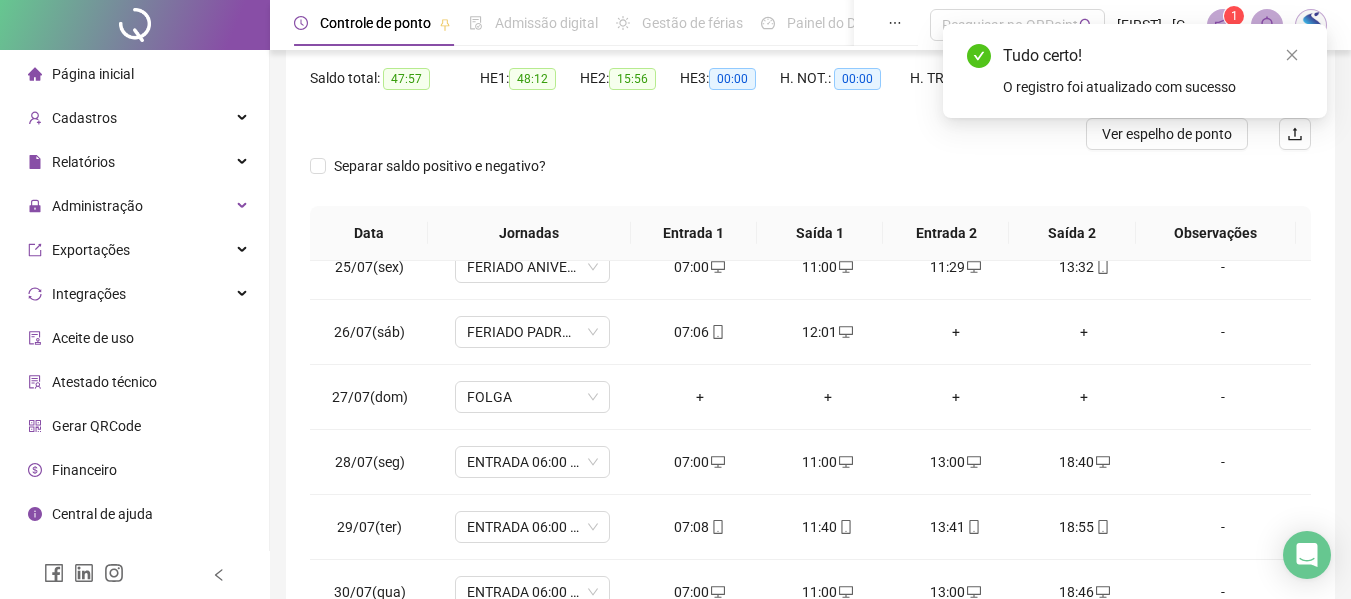 scroll, scrollTop: 1588, scrollLeft: 0, axis: vertical 